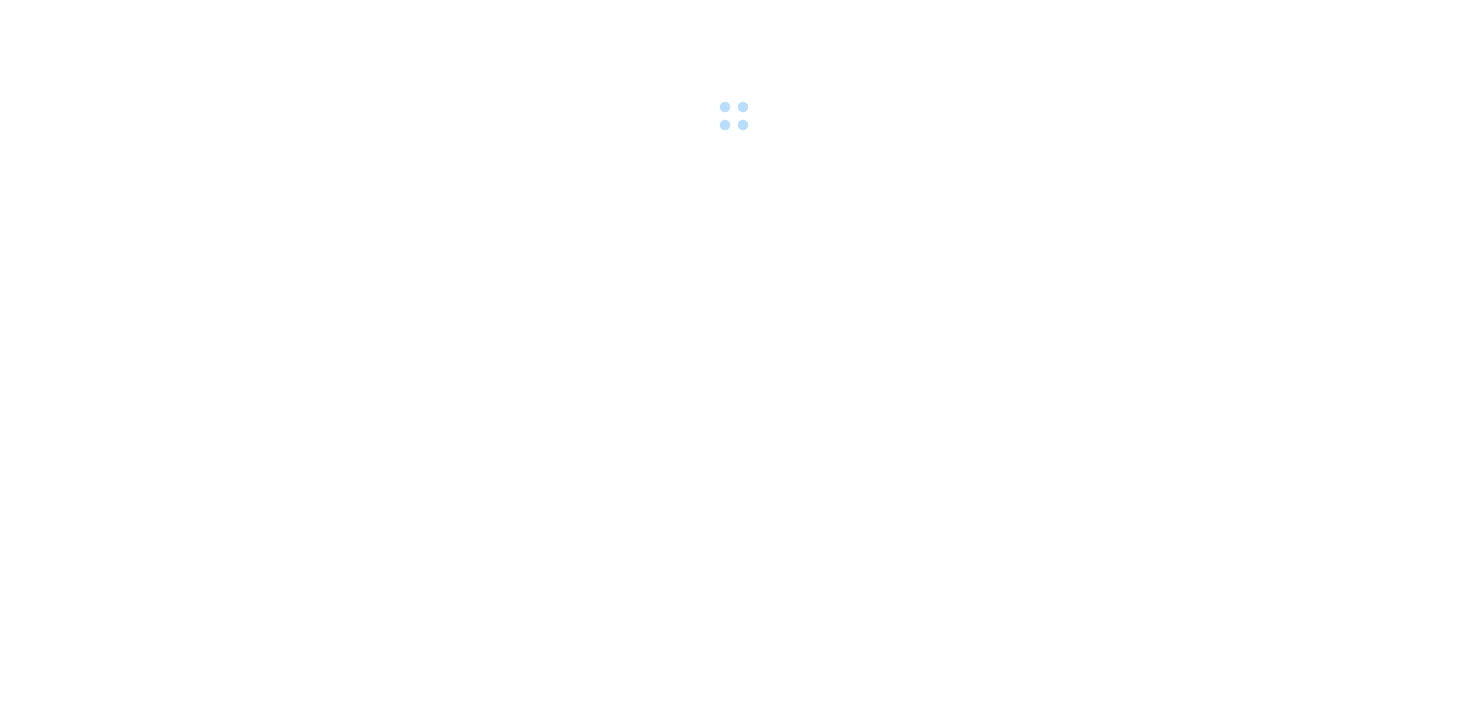 scroll, scrollTop: 0, scrollLeft: 0, axis: both 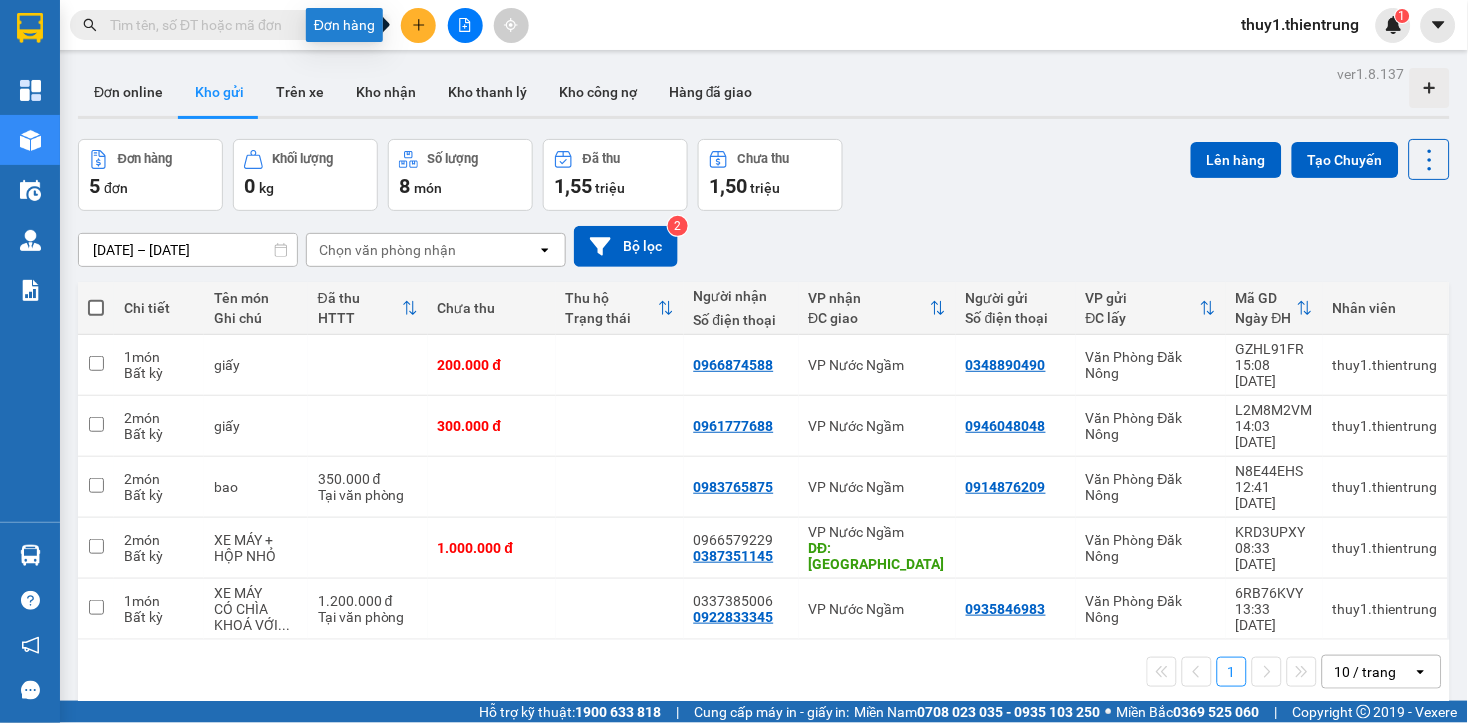 click at bounding box center (418, 25) 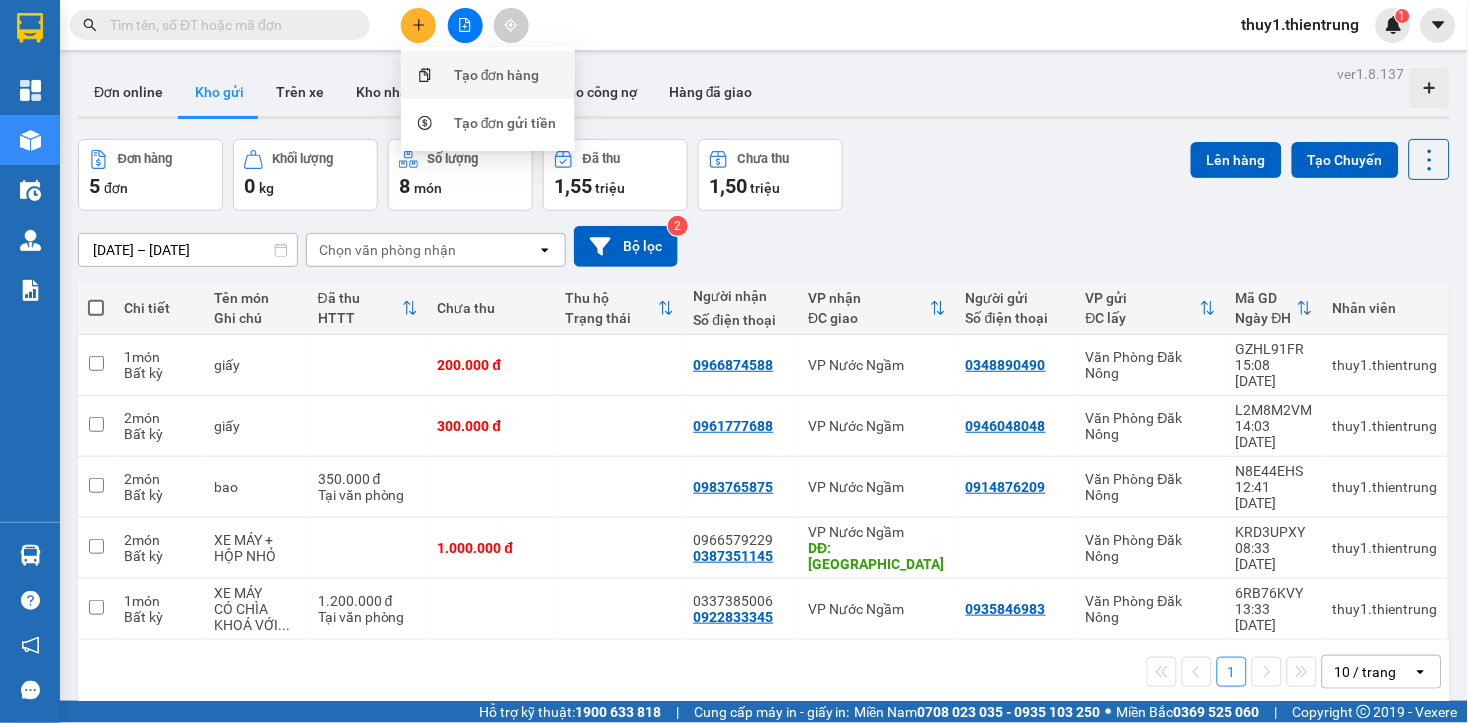 click on "Tạo đơn hàng" at bounding box center [497, 75] 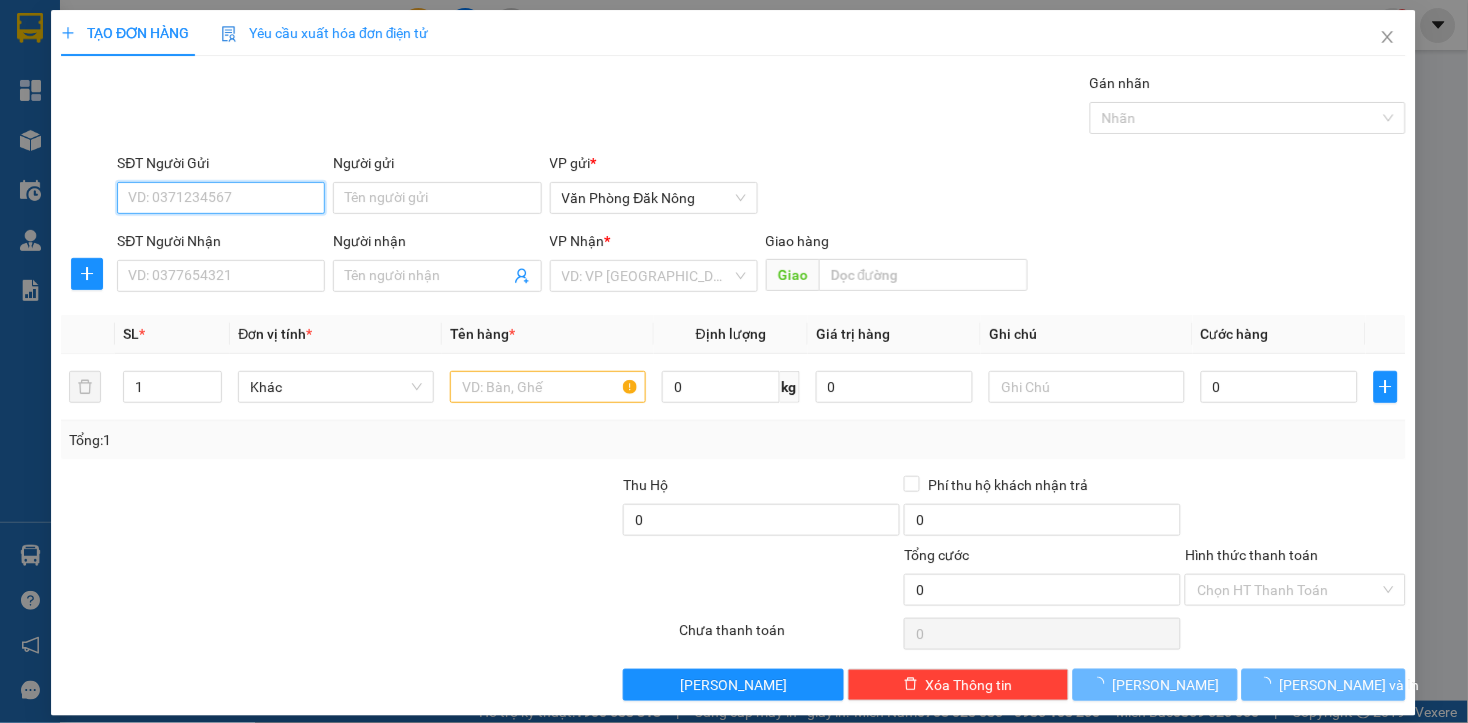 click on "SĐT Người Gửi" at bounding box center (222, 198) 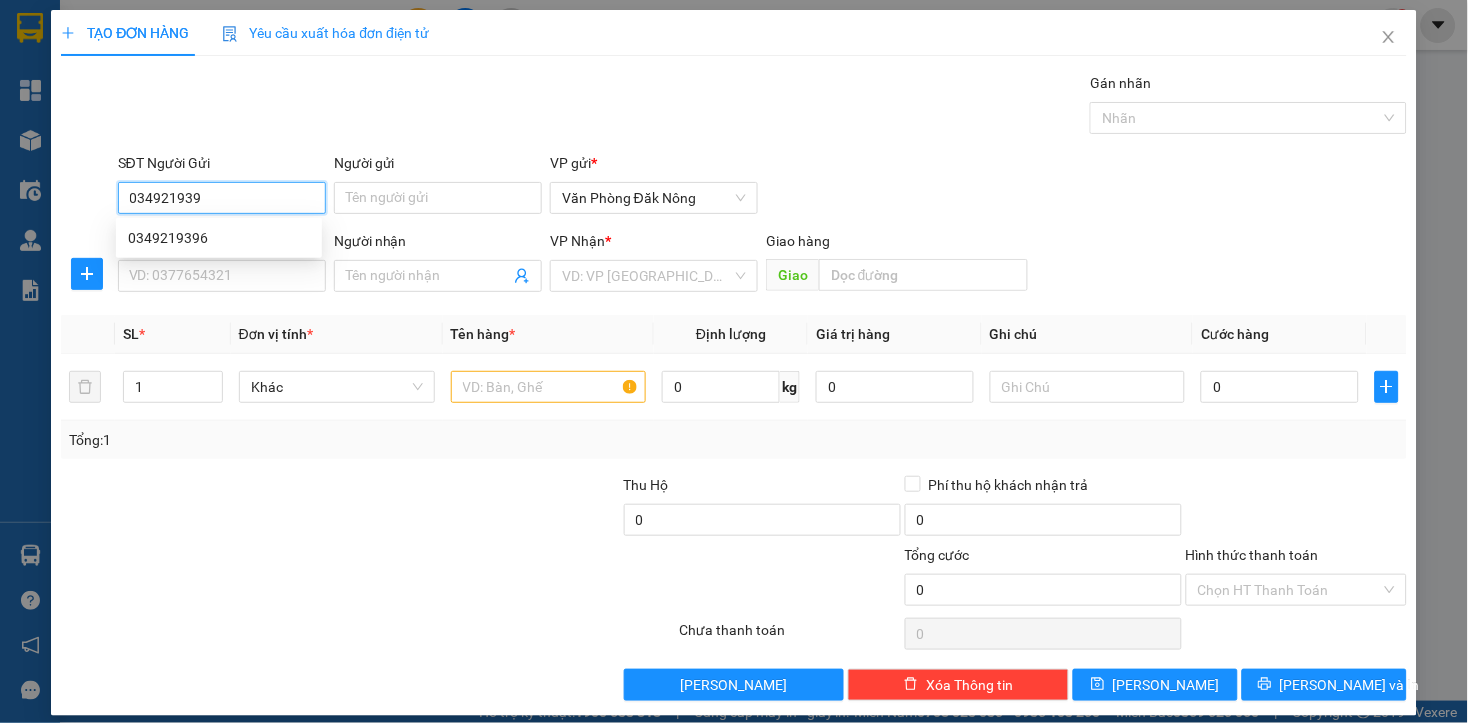 type on "0349219396" 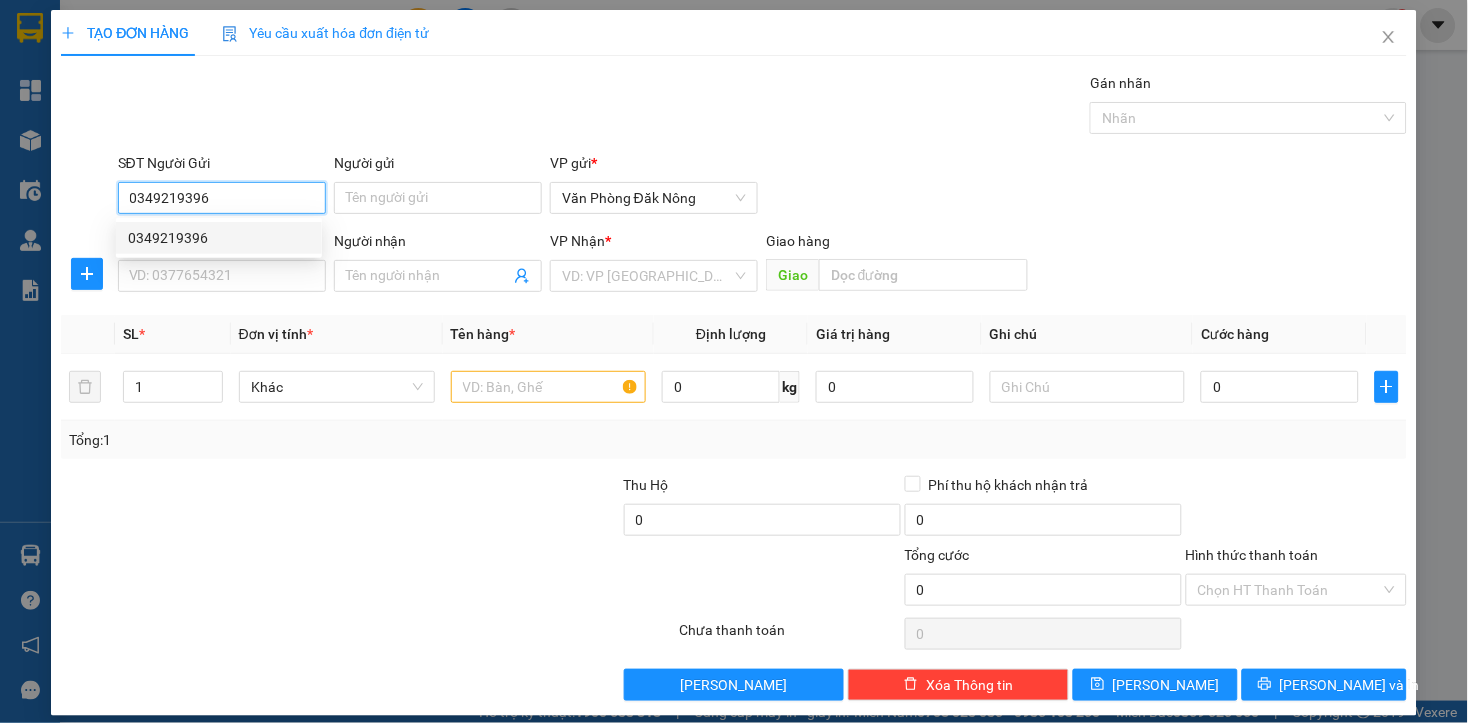 click on "0349219396" at bounding box center (219, 238) 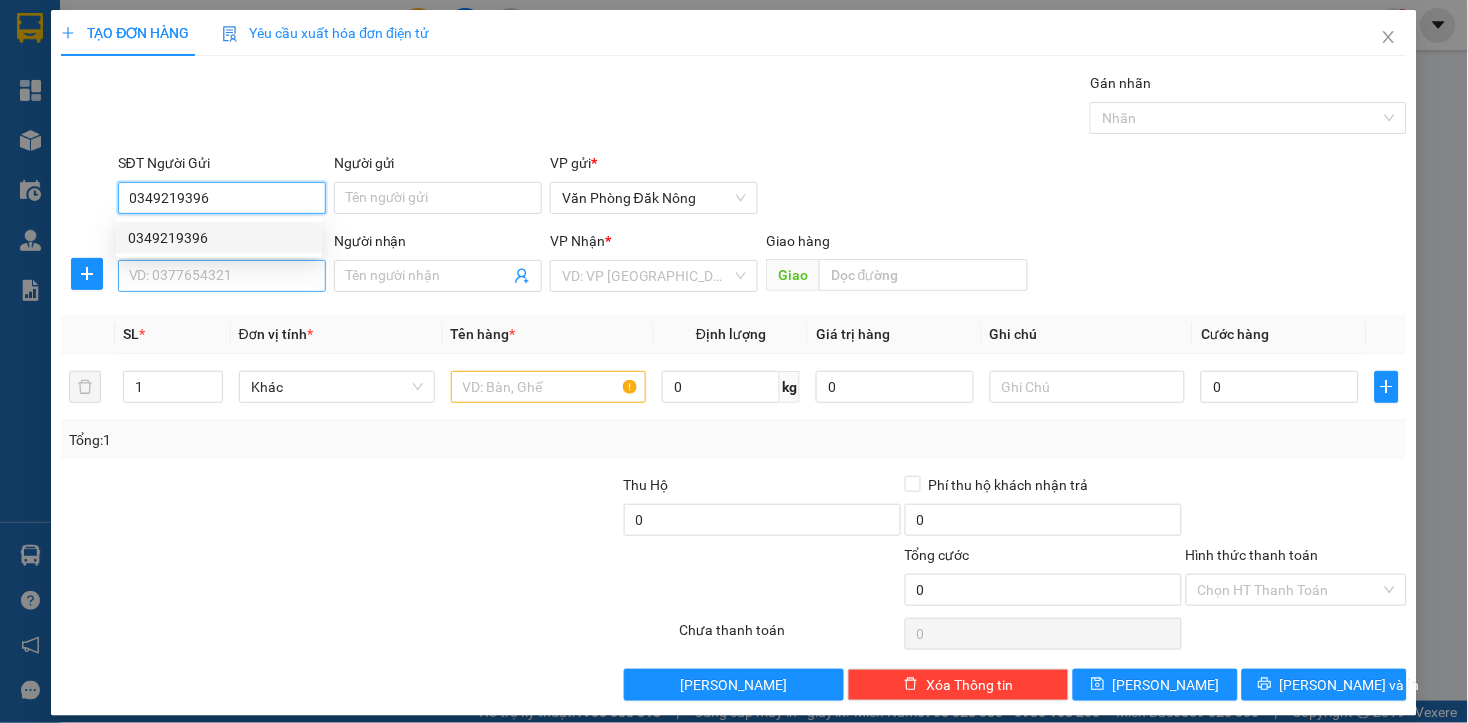 type on "0912933999" 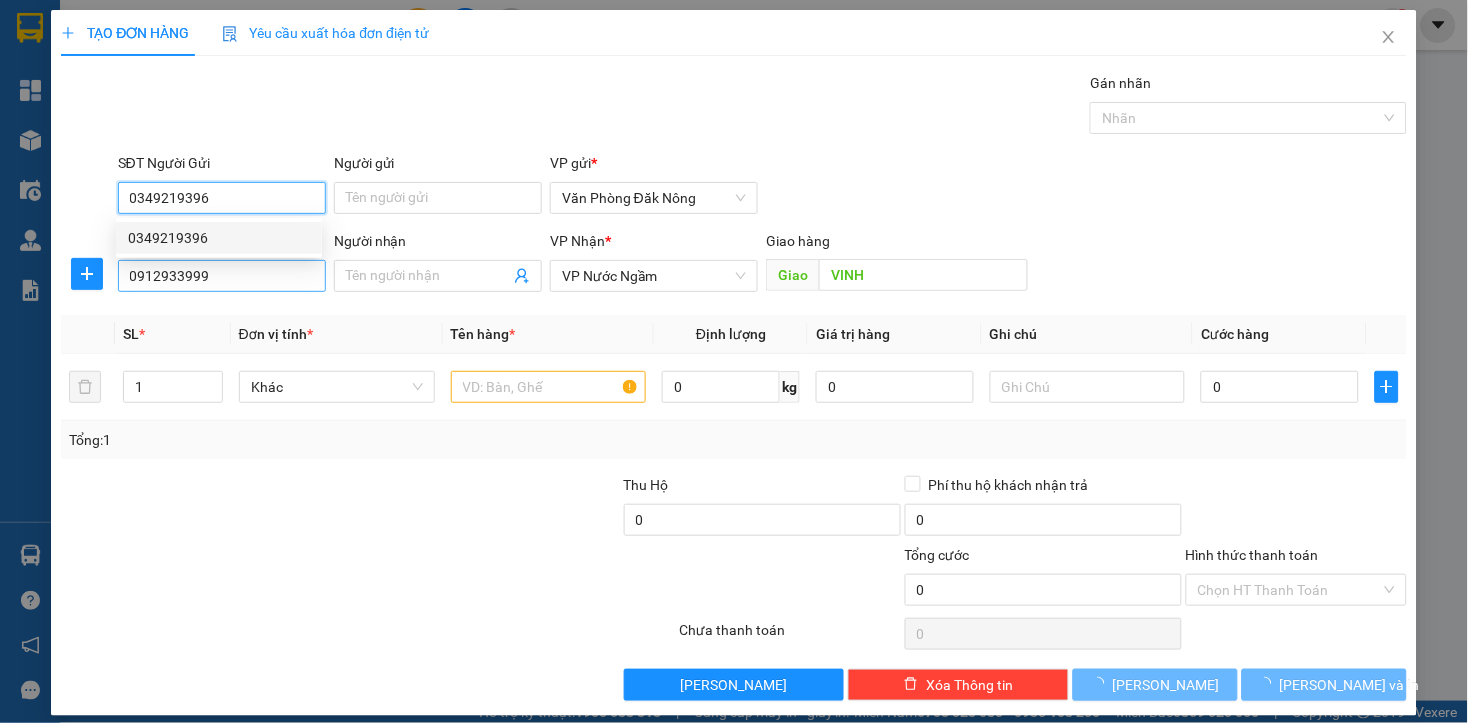 type on "0349219396" 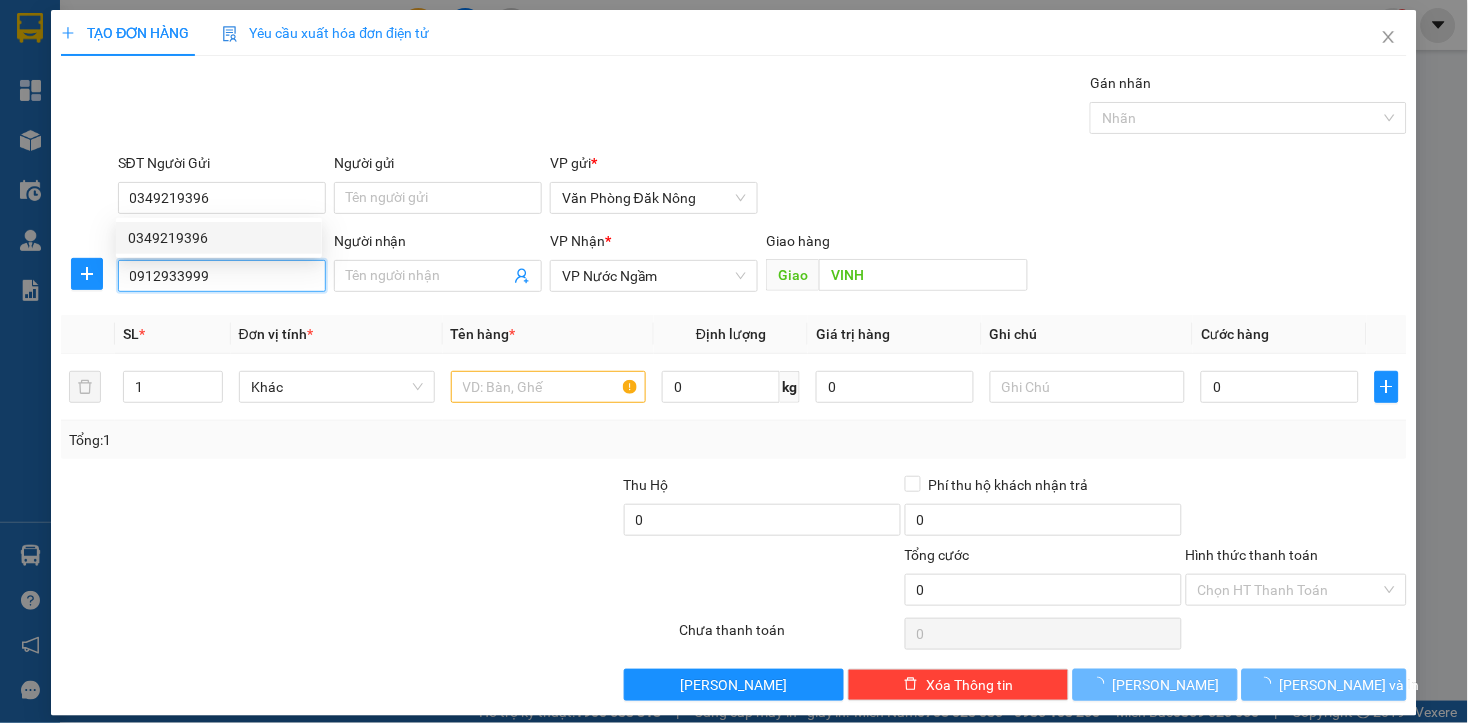 type on "300.000" 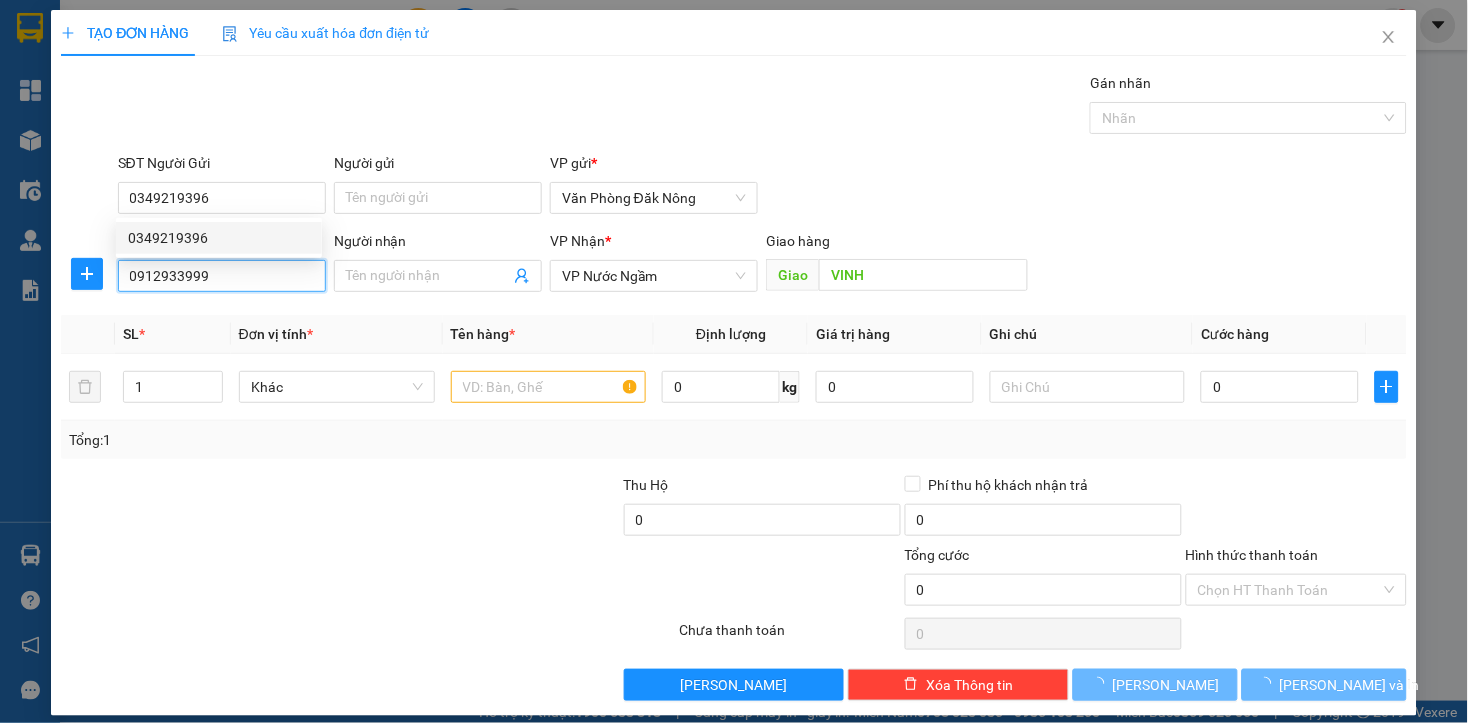 type on "300.000" 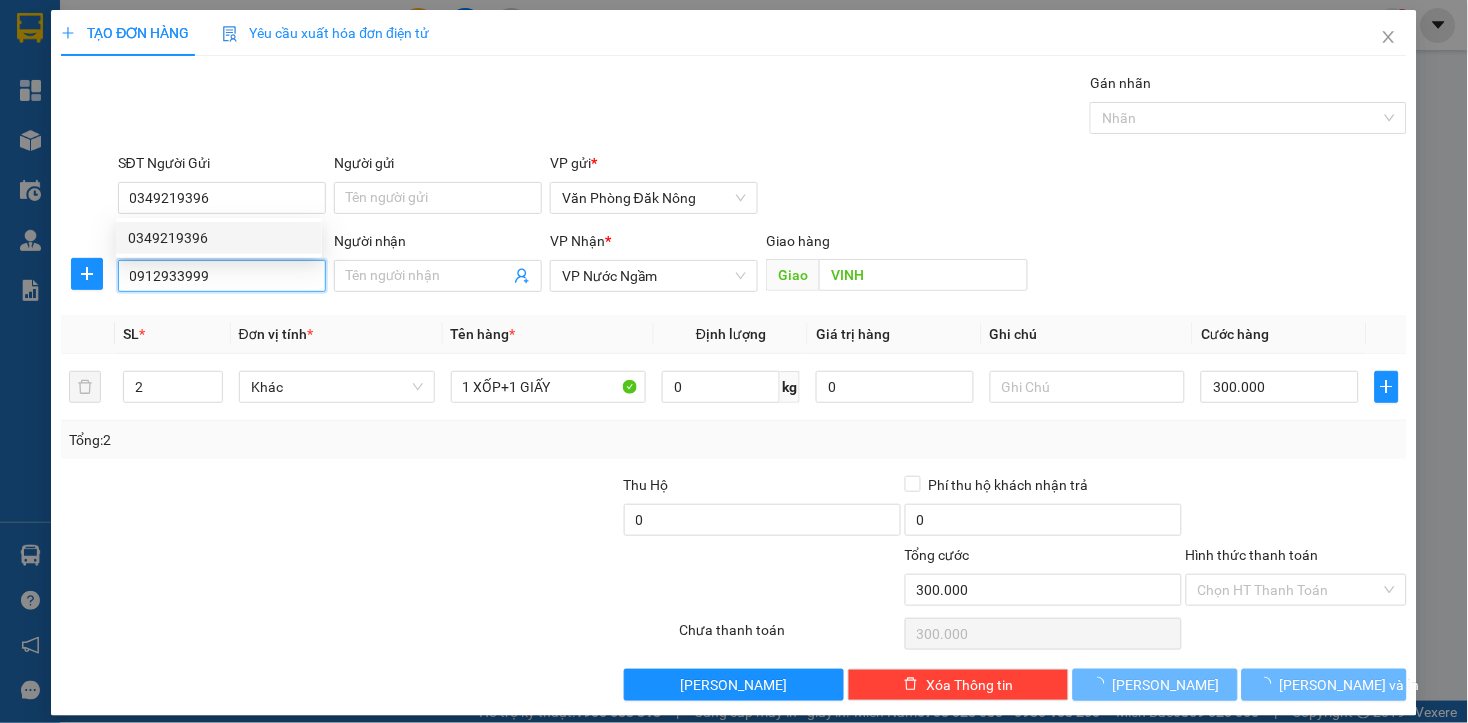 click on "0912933999" at bounding box center [222, 276] 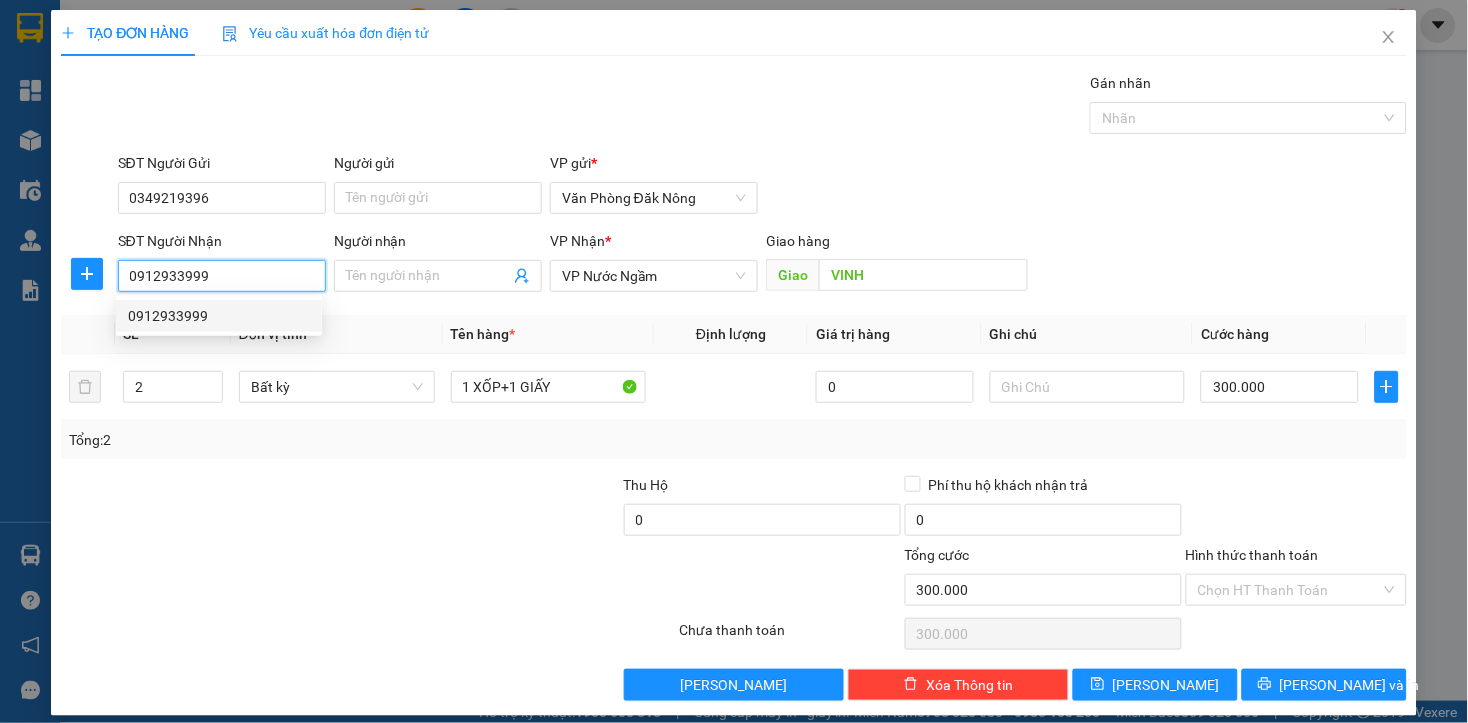 click on "0912933999" at bounding box center (219, 316) 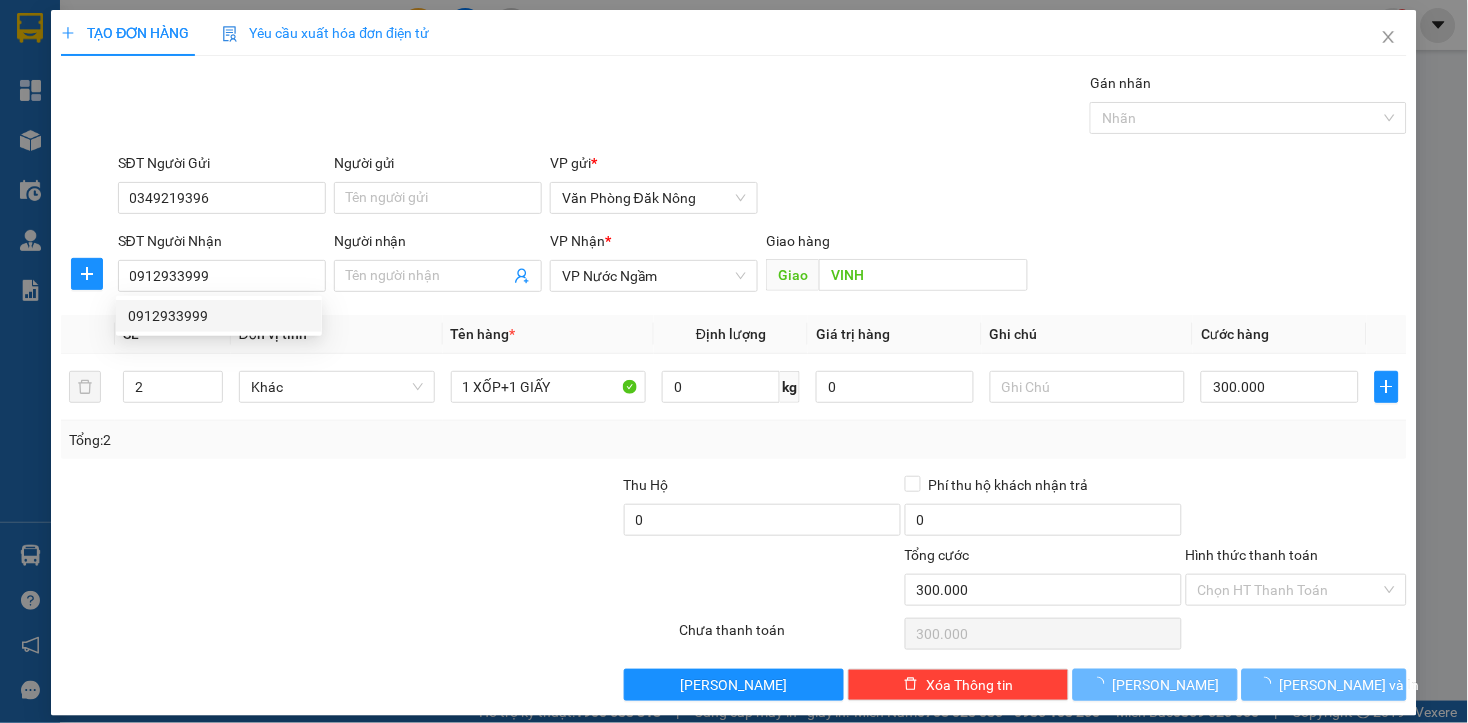 click at bounding box center (256, 579) 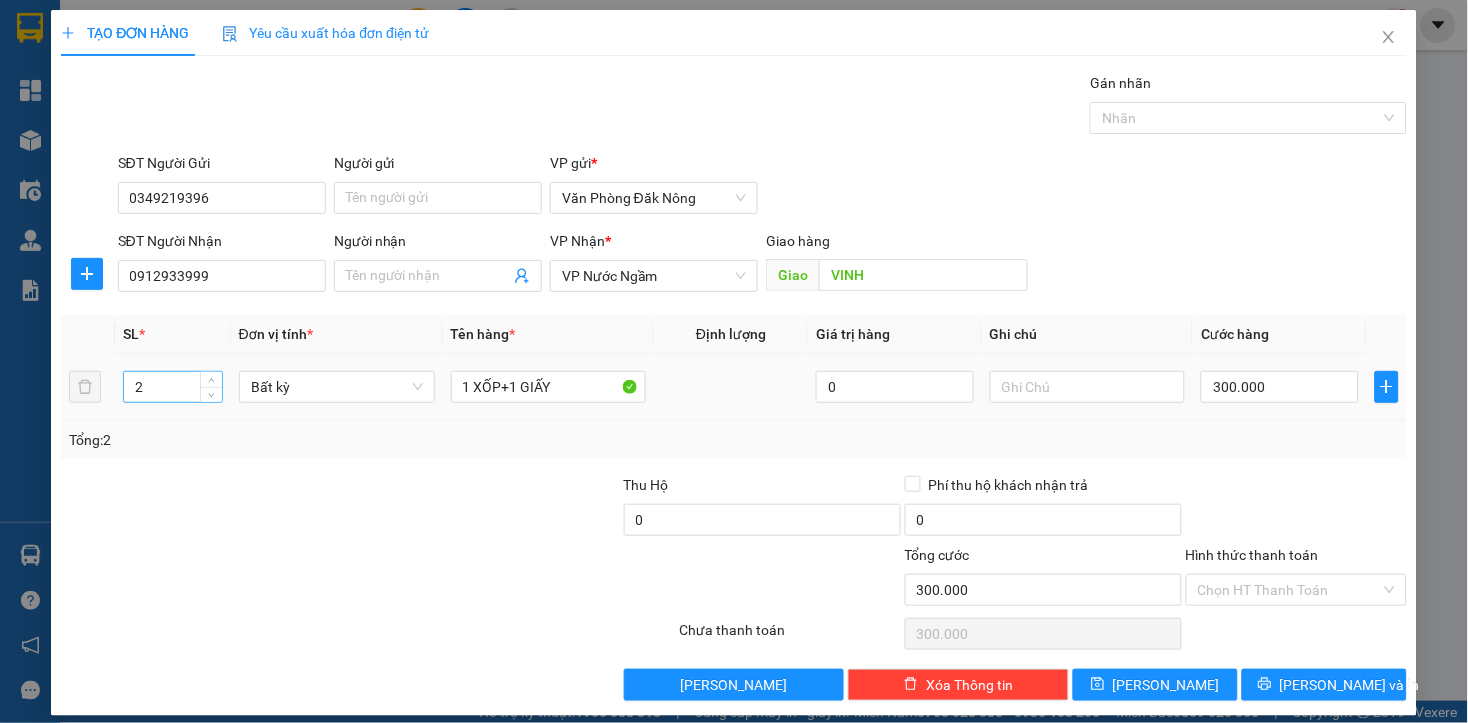 click on "2" at bounding box center [173, 387] 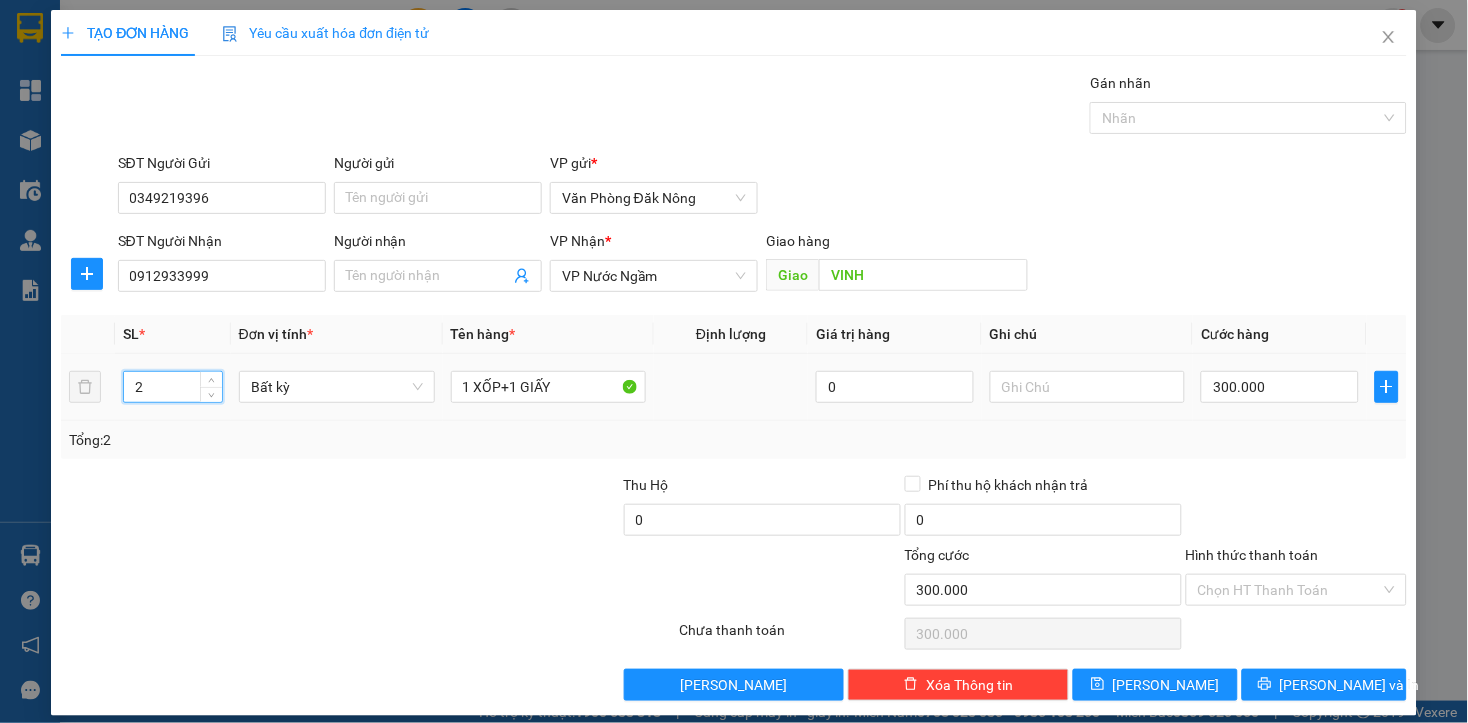 click on "2" at bounding box center [173, 387] 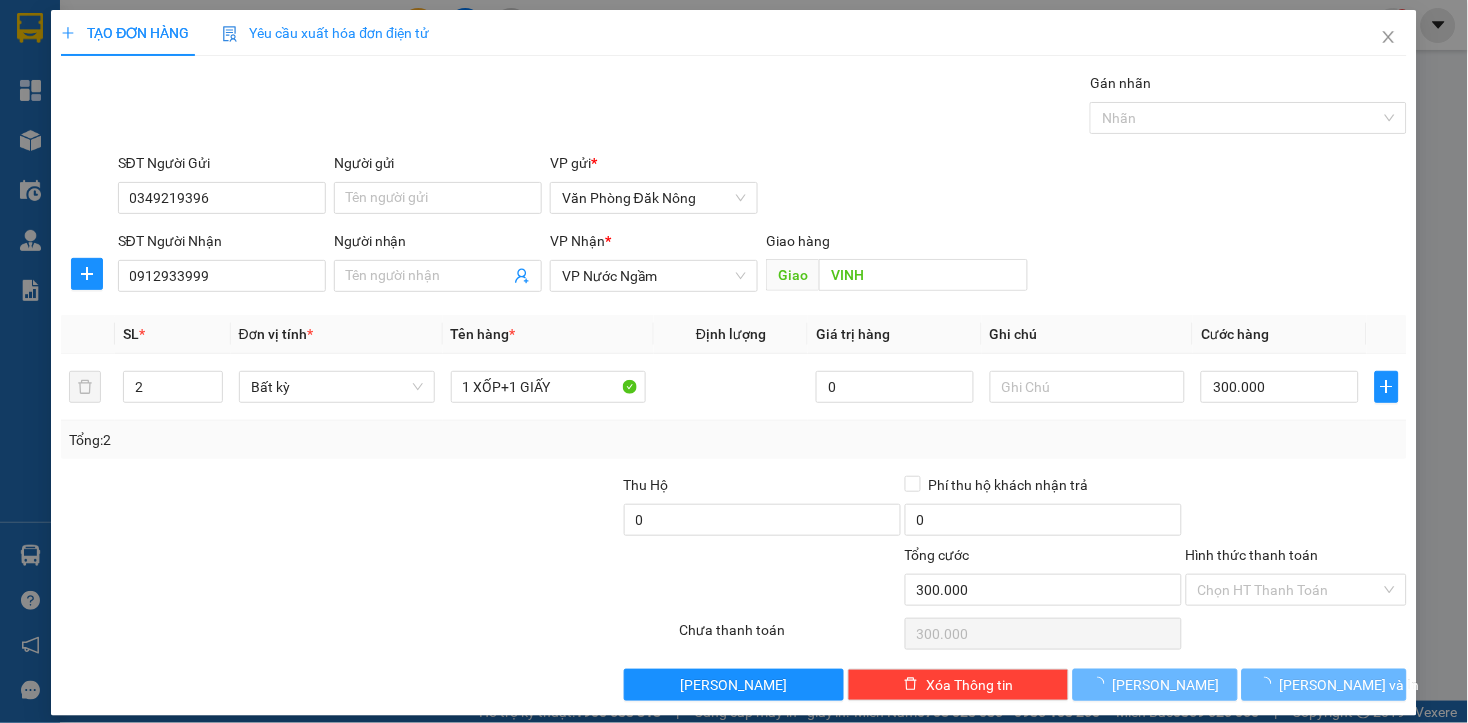drag, startPoint x: 230, startPoint y: 503, endPoint x: 484, endPoint y: 400, distance: 274.08942 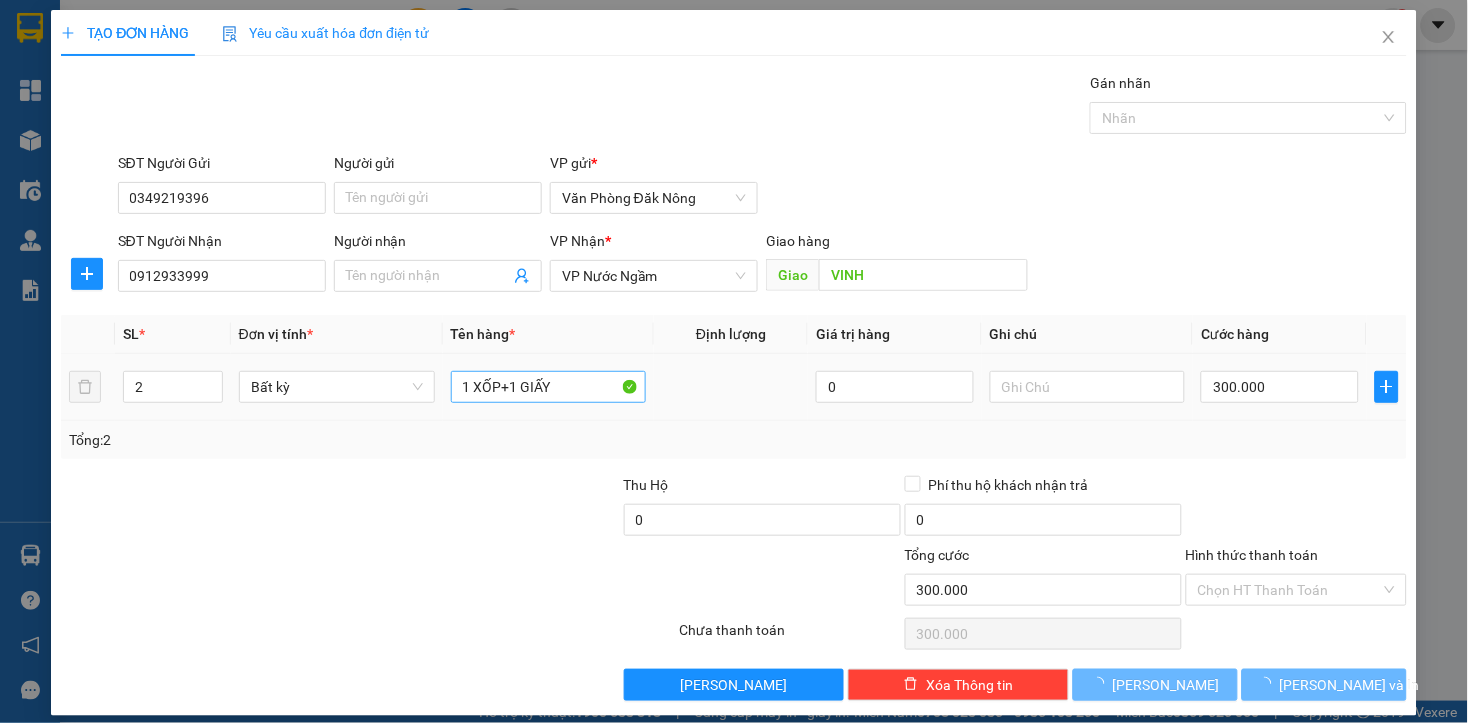click at bounding box center (199, 509) 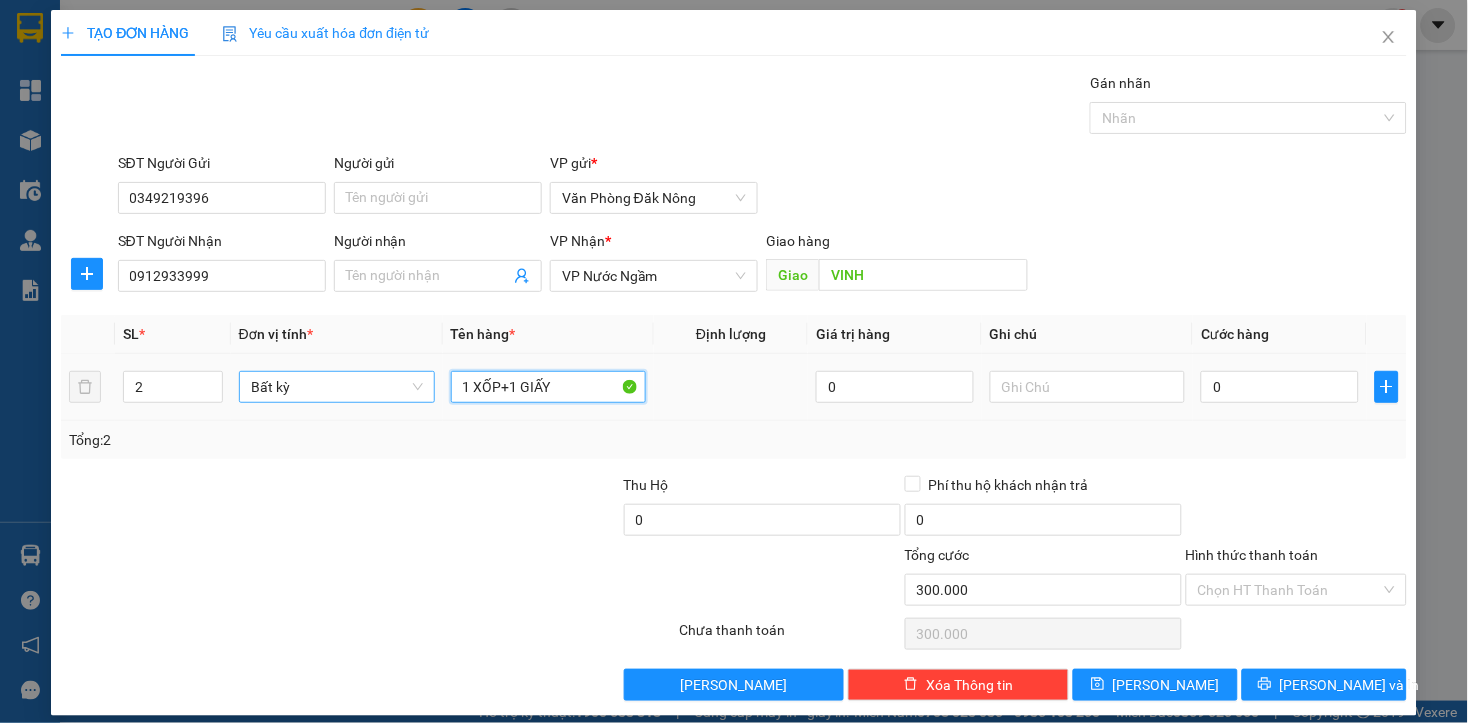 type on "0" 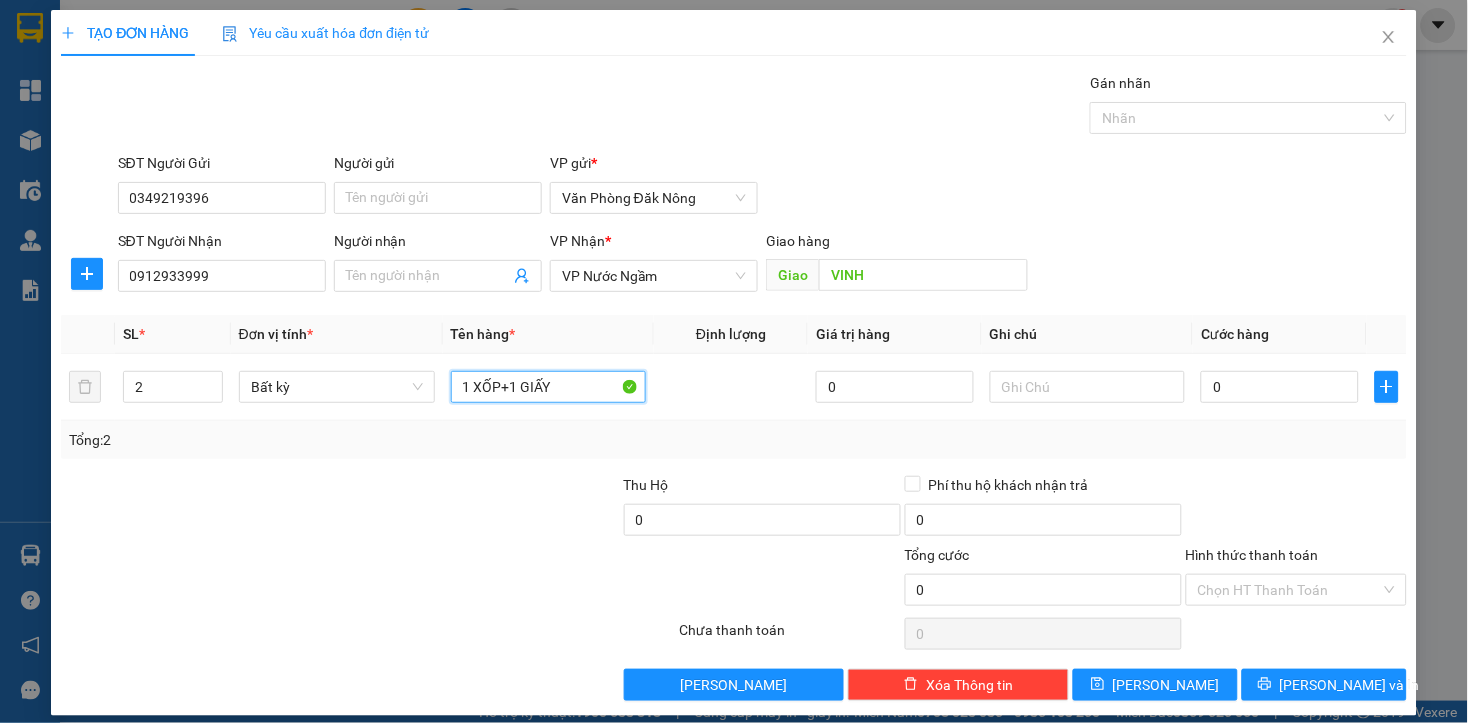 drag, startPoint x: 355, startPoint y: 382, endPoint x: 187, endPoint y: 433, distance: 175.5705 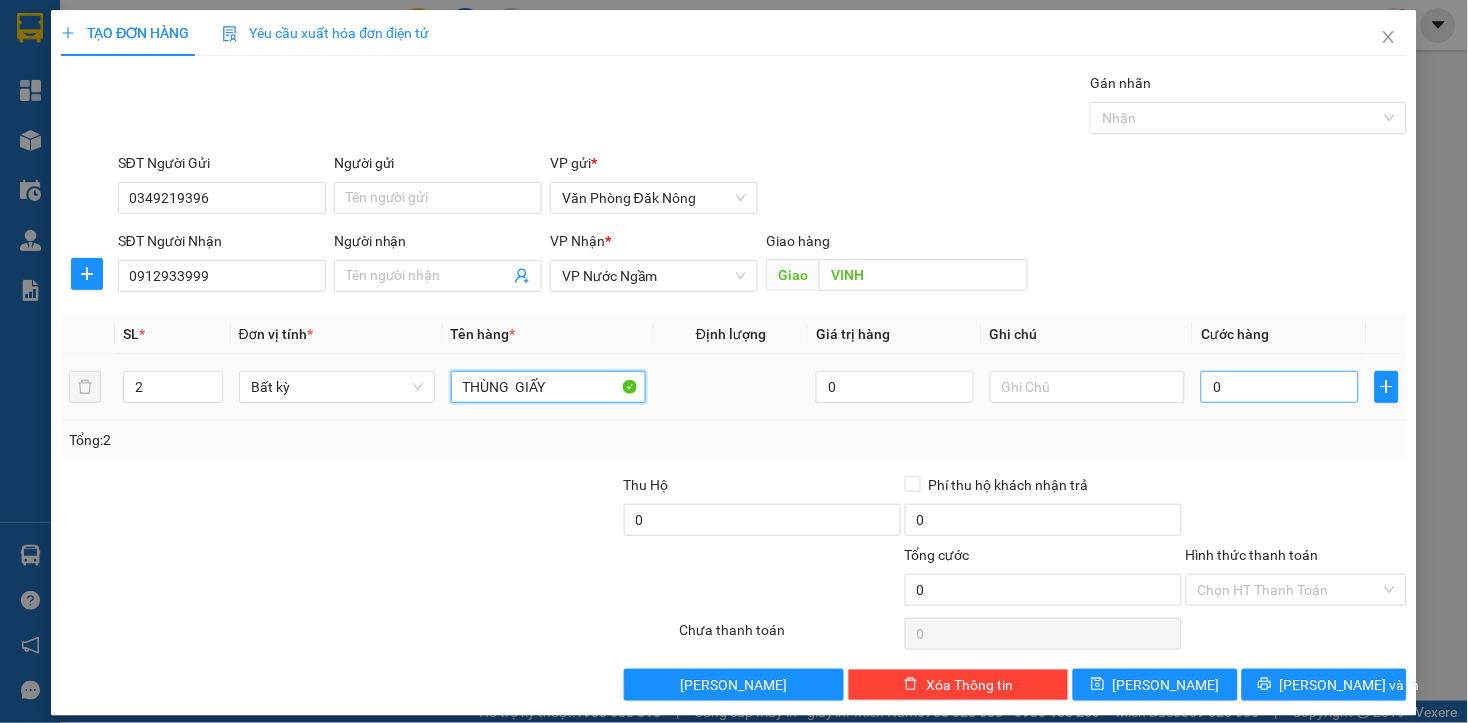 type on "THÙNG  GIẤY" 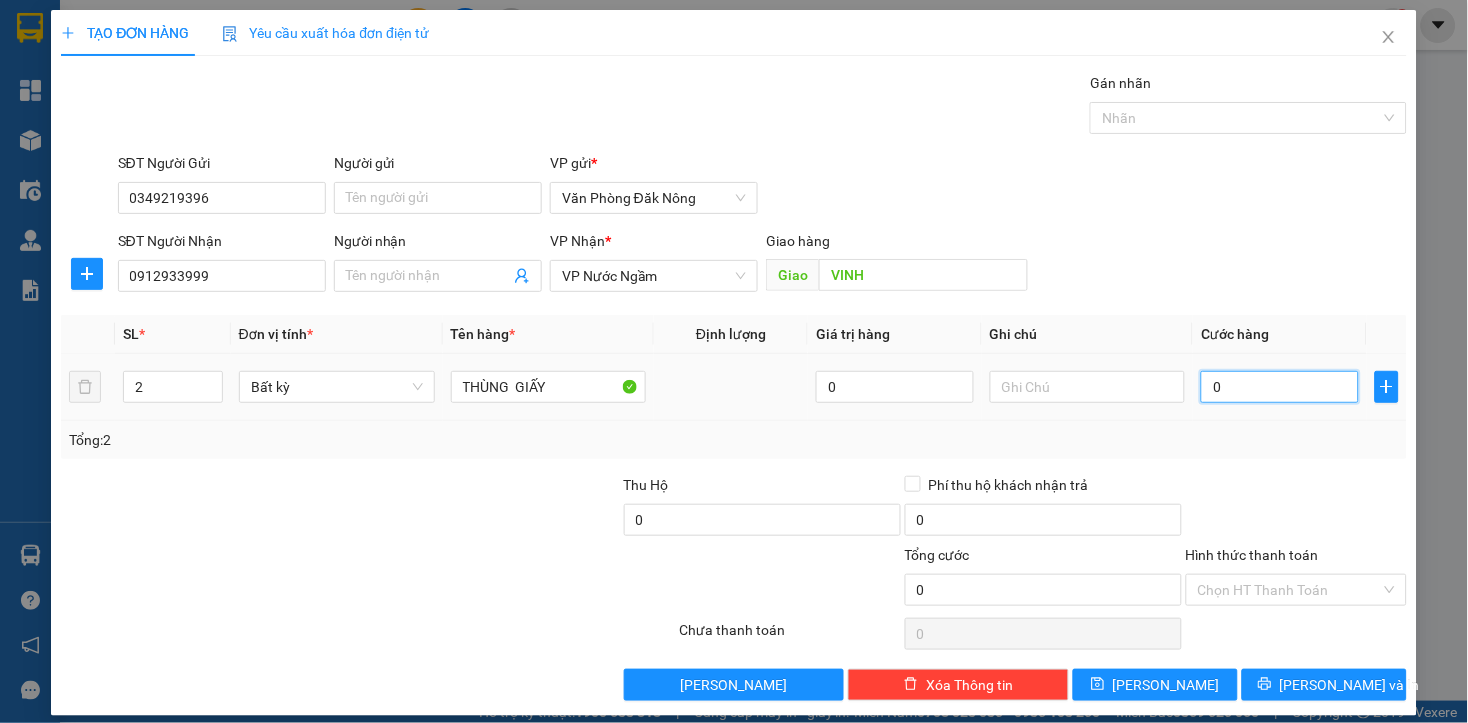 click on "0" at bounding box center (1279, 387) 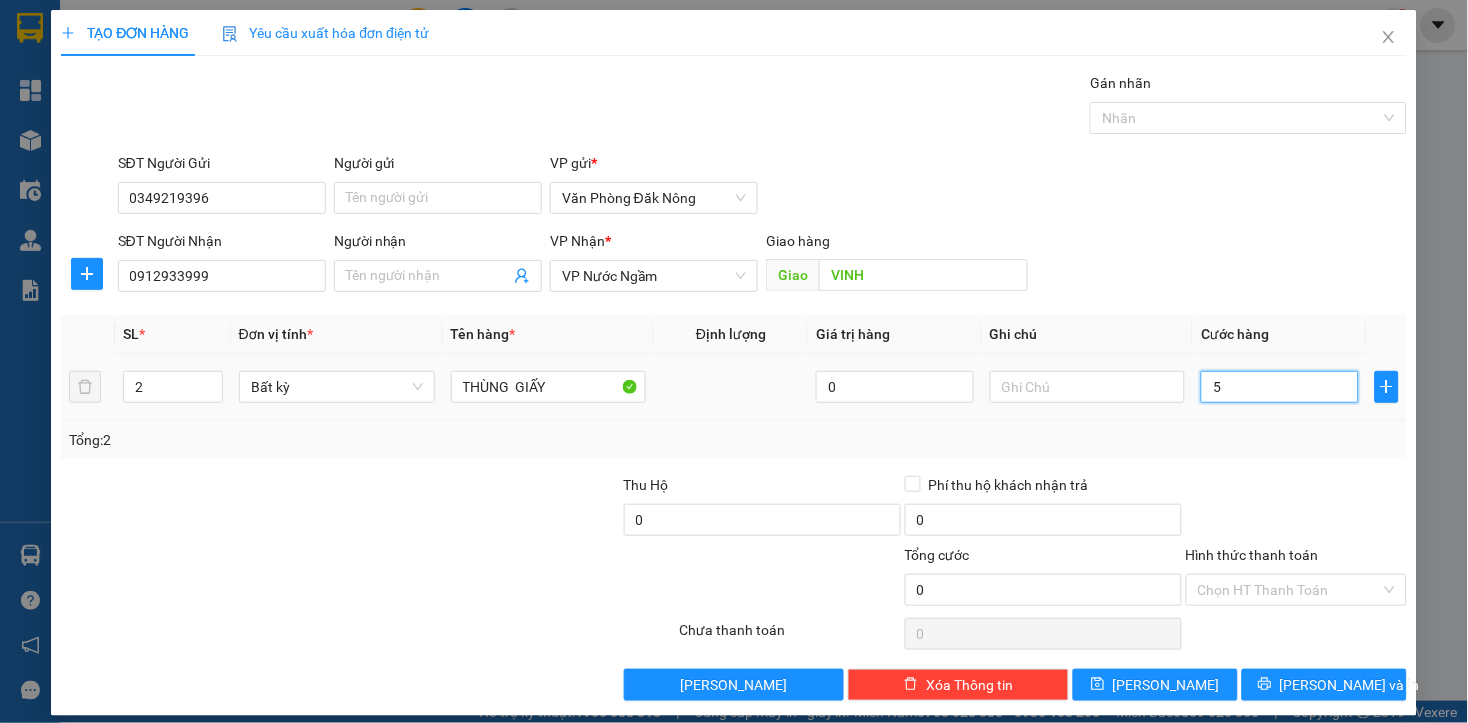 type on "5" 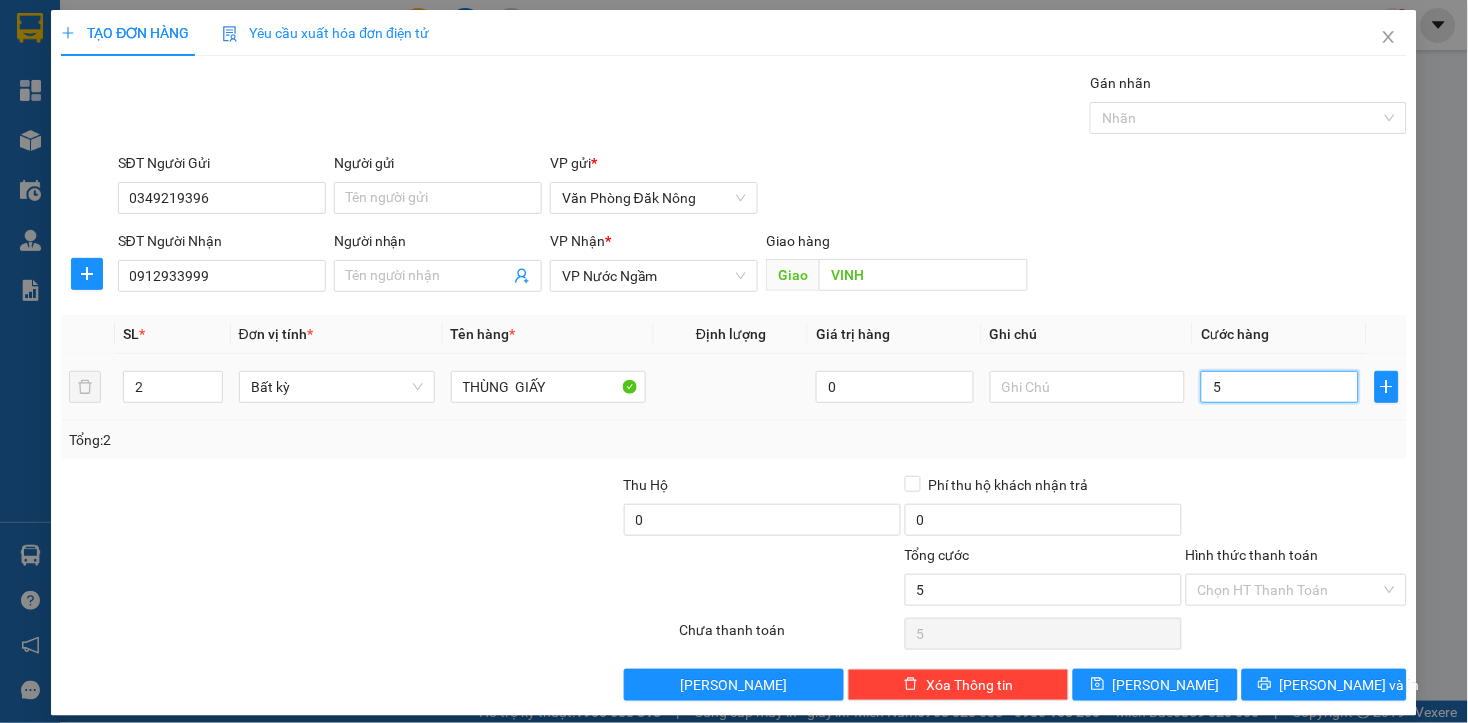type on "50" 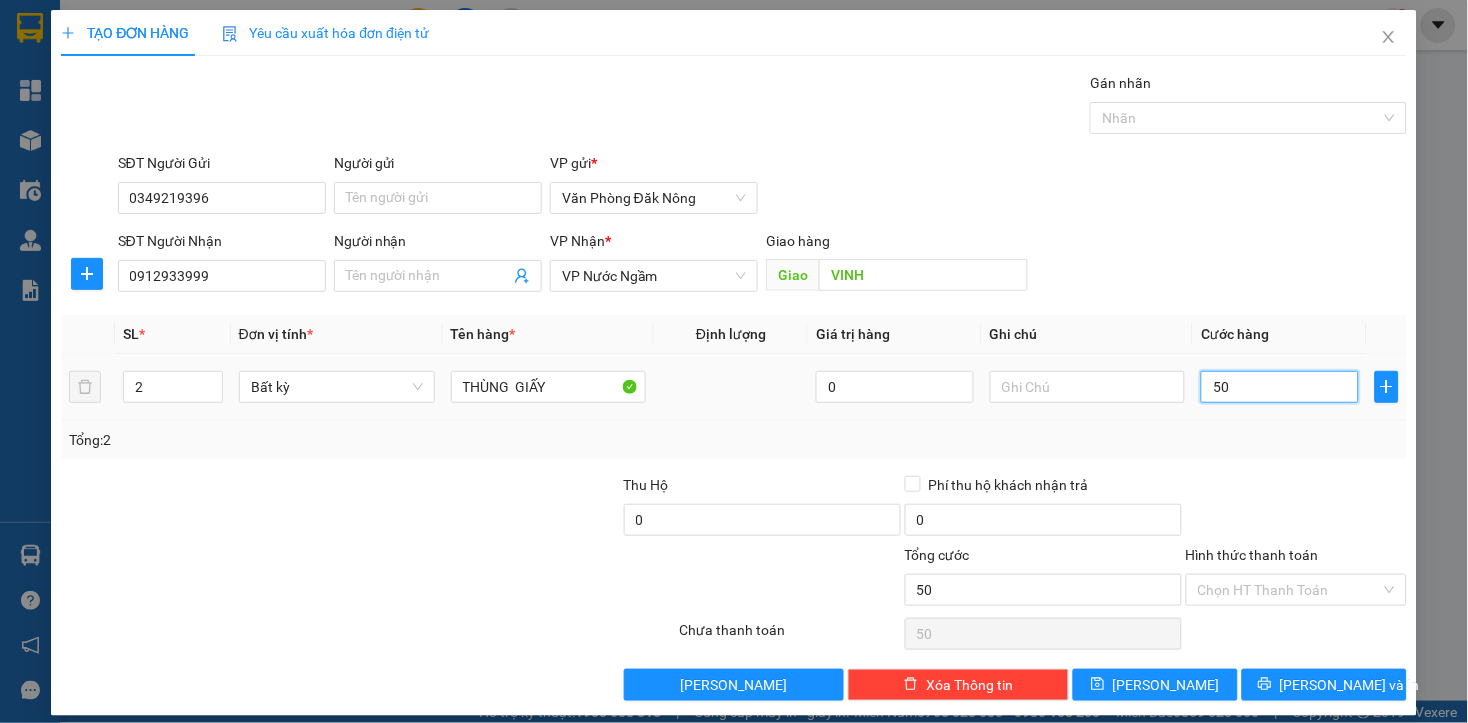 type on "500" 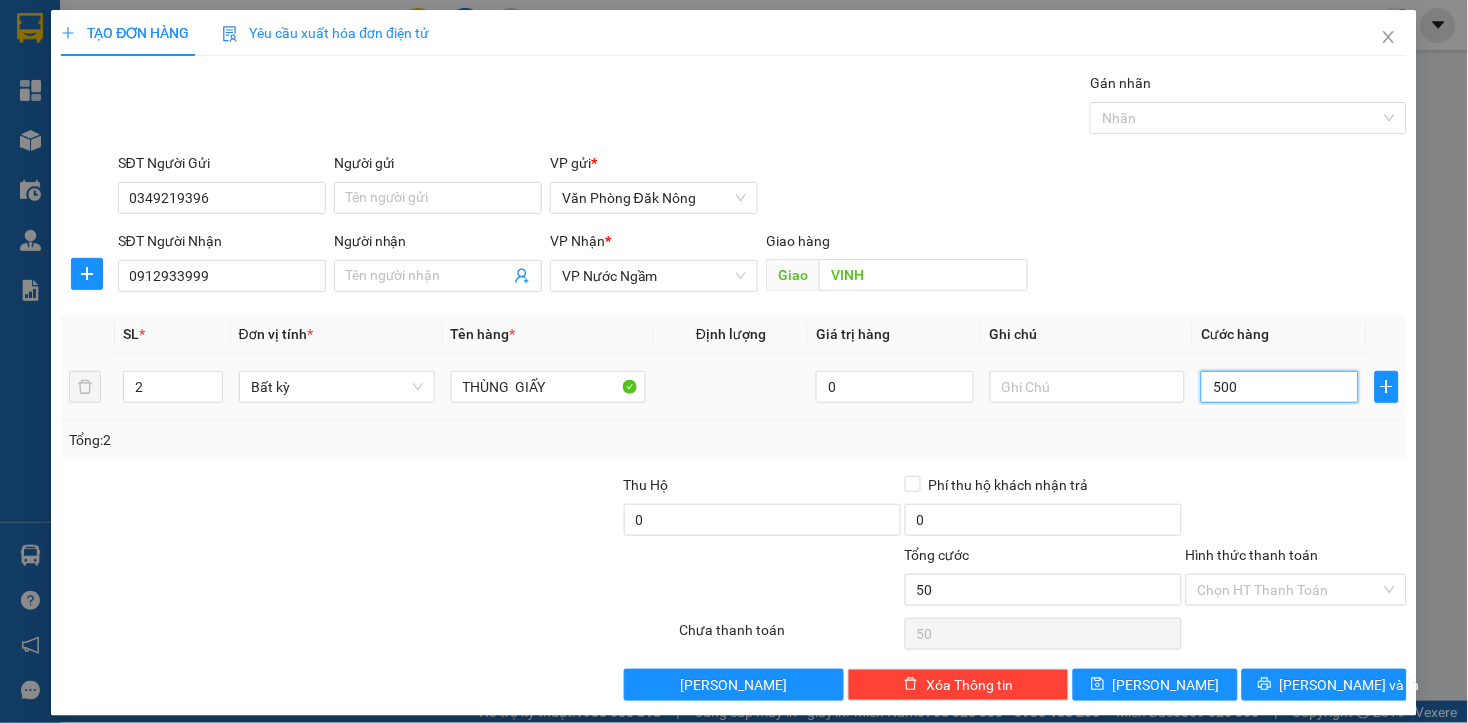 type on "500" 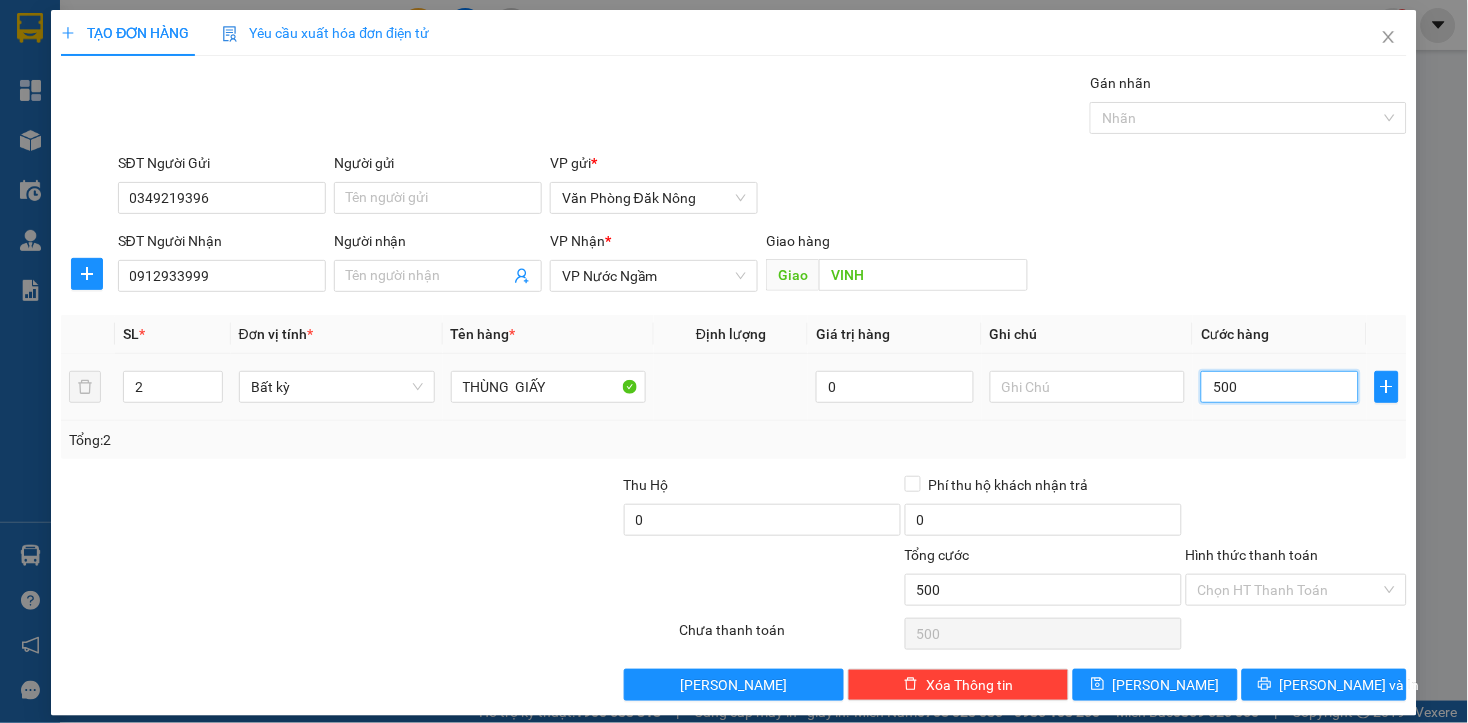 type on "5.000" 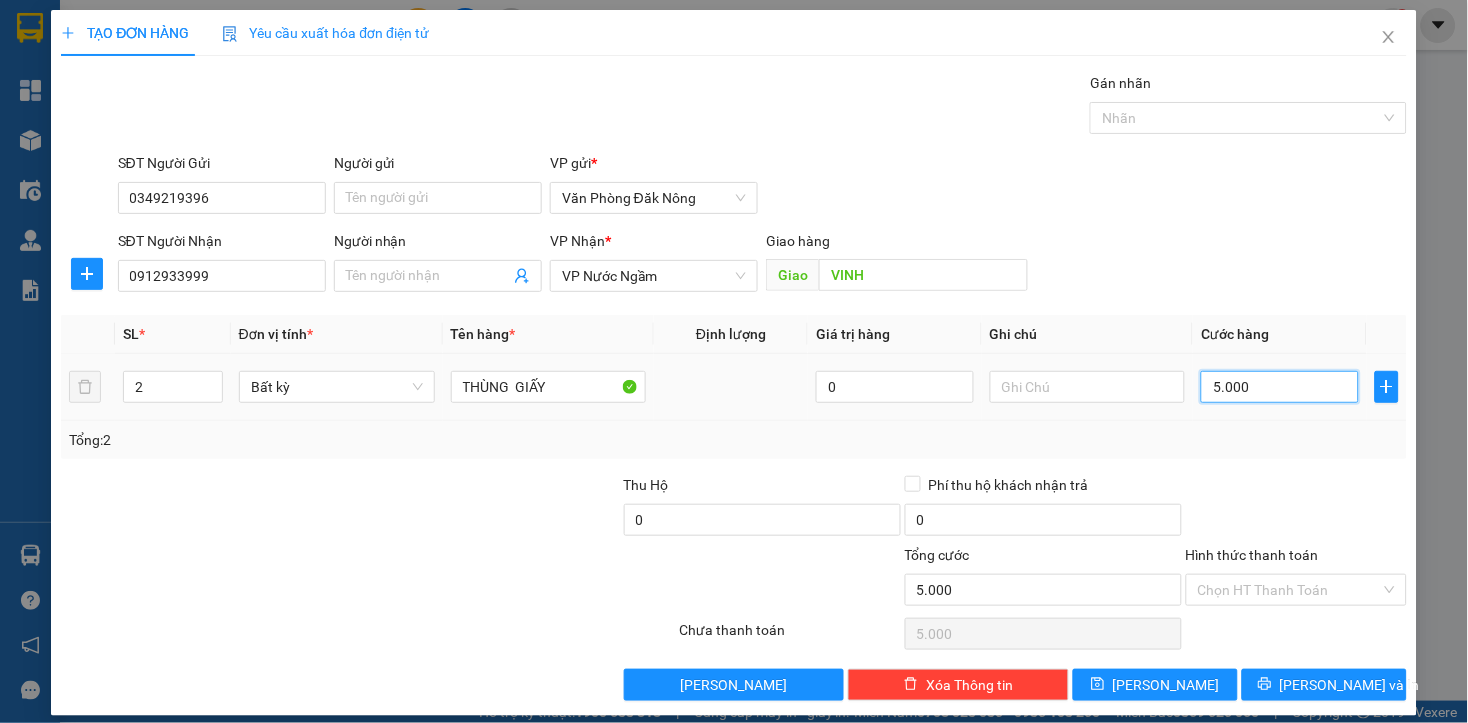 type on "50.000" 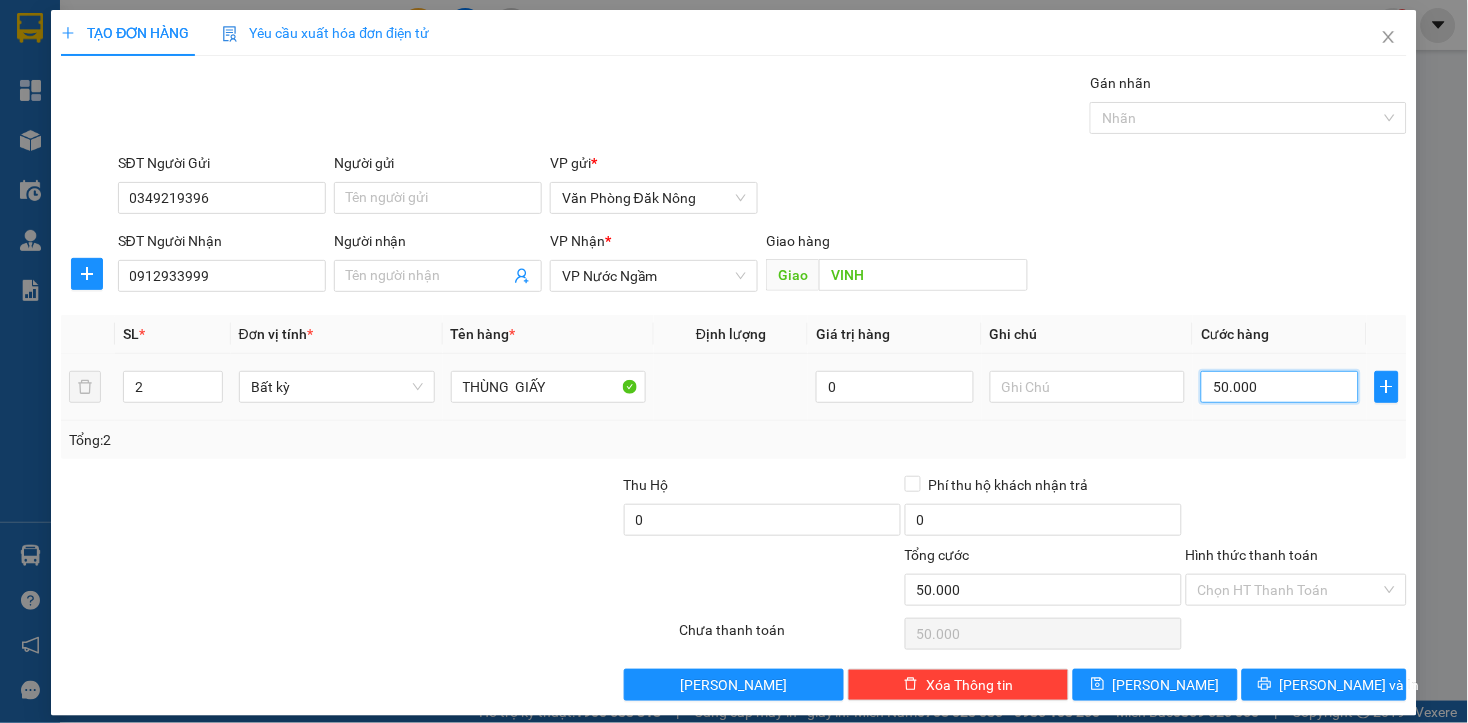 type on "500.000" 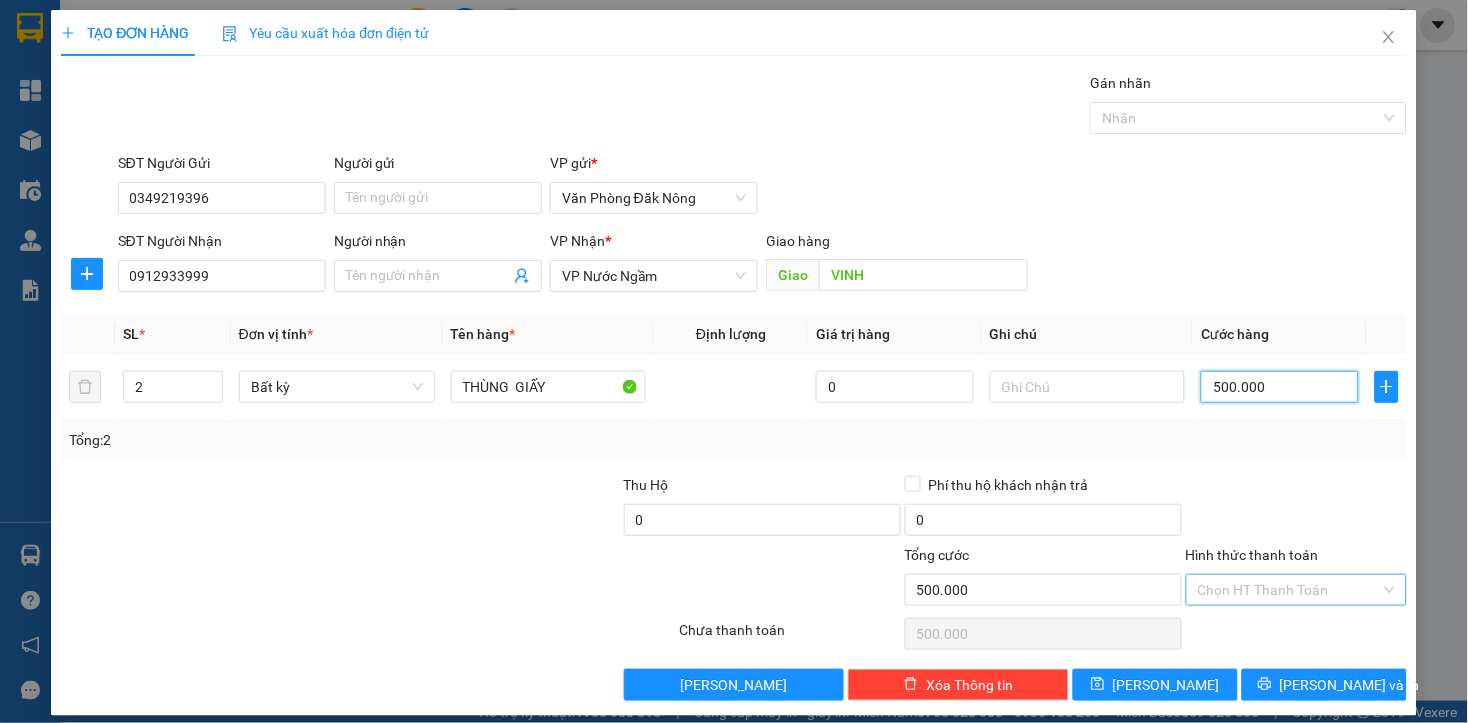 type on "500.000" 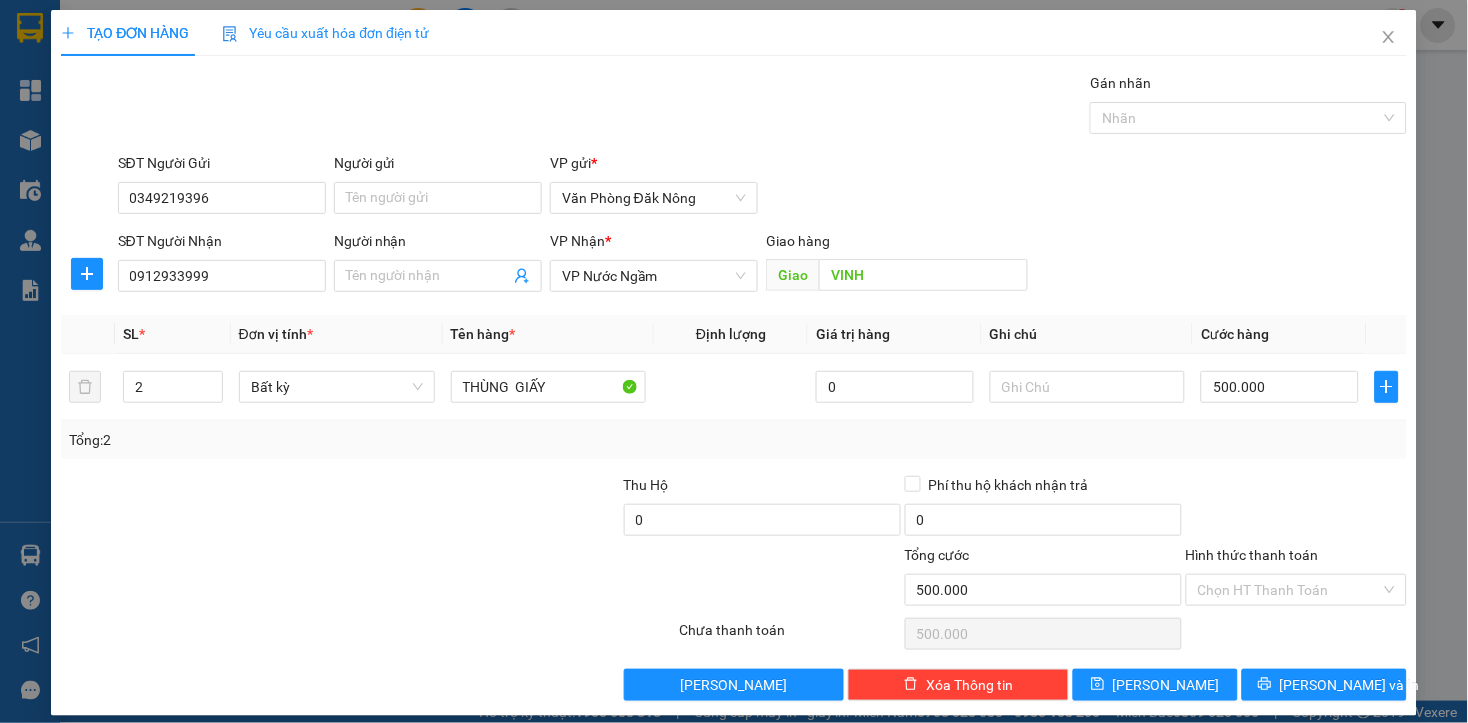 drag, startPoint x: 1217, startPoint y: 591, endPoint x: 1327, endPoint y: 633, distance: 117.74549 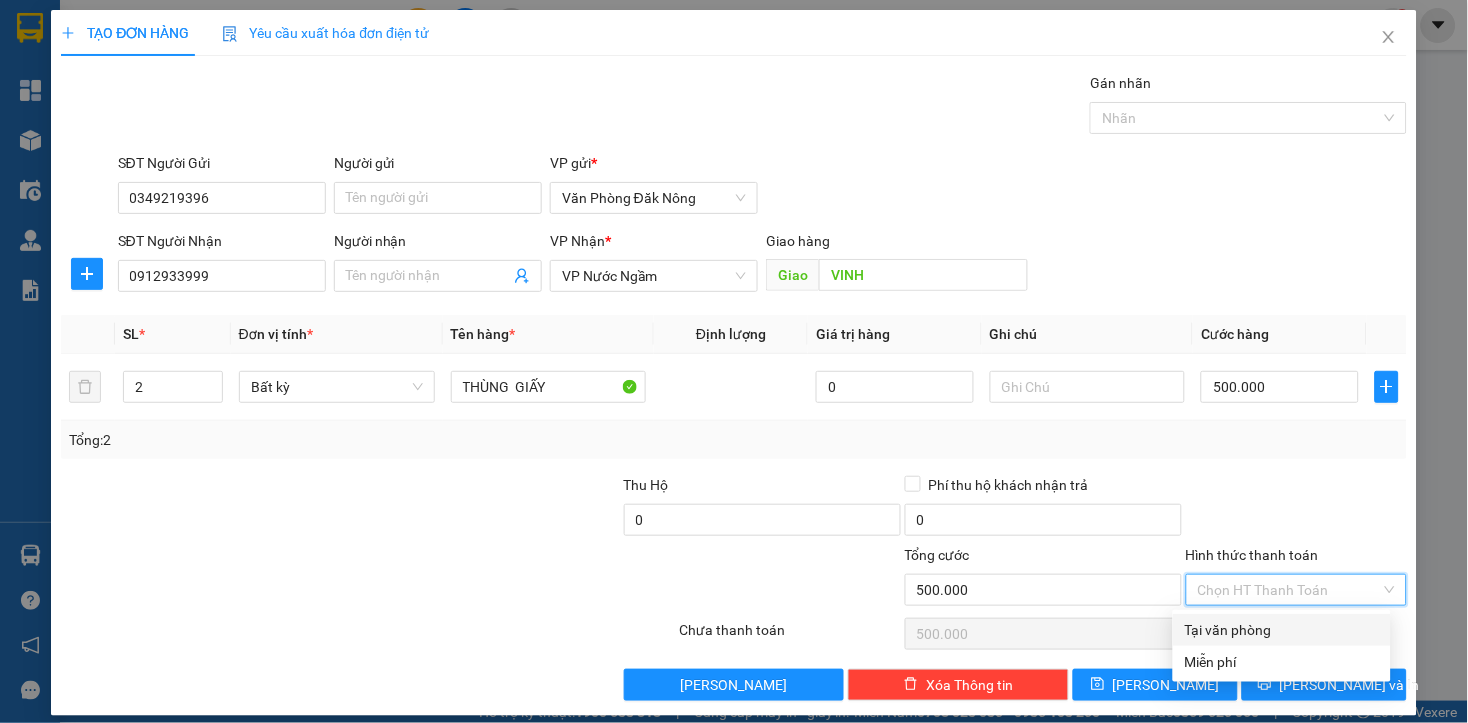 click on "Tại văn phòng" at bounding box center (1282, 630) 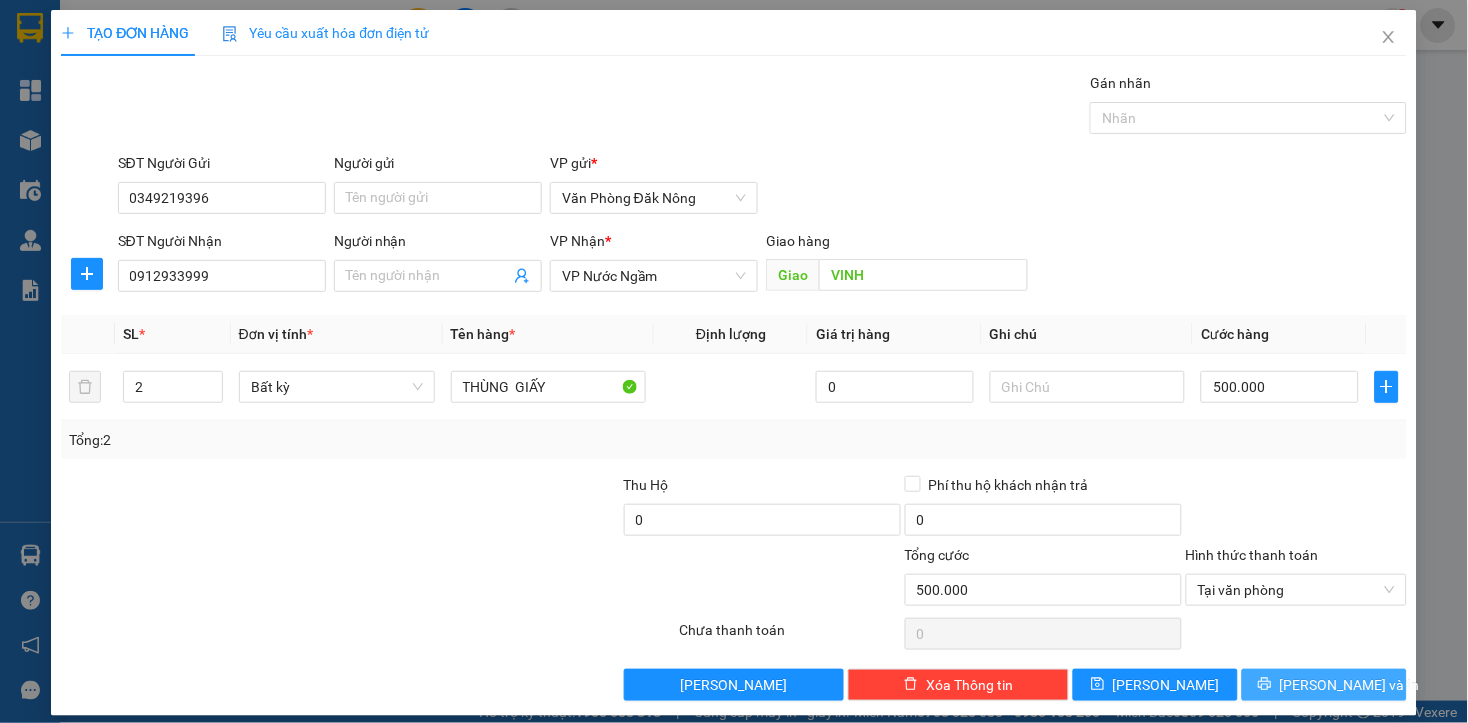 click on "Lưu và In" at bounding box center (1350, 685) 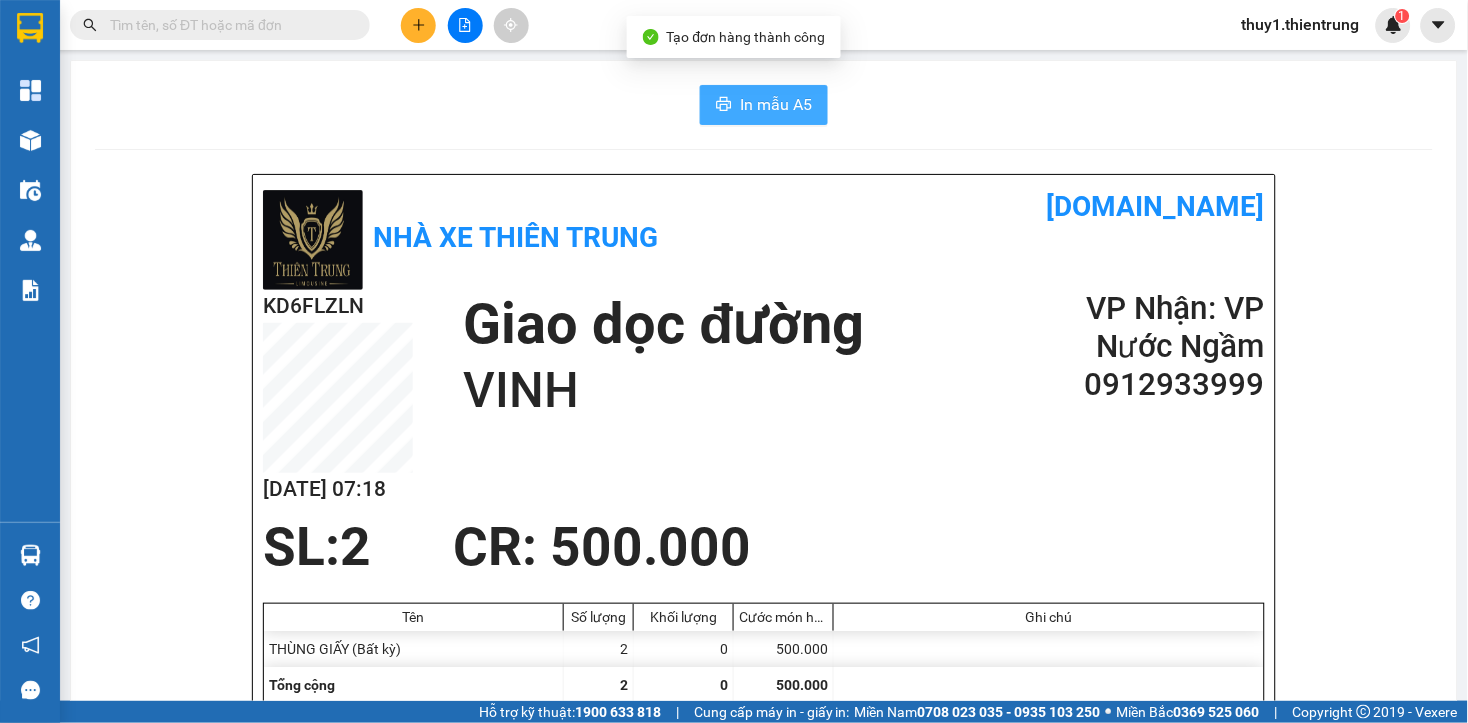 click on "In mẫu A5" at bounding box center [776, 104] 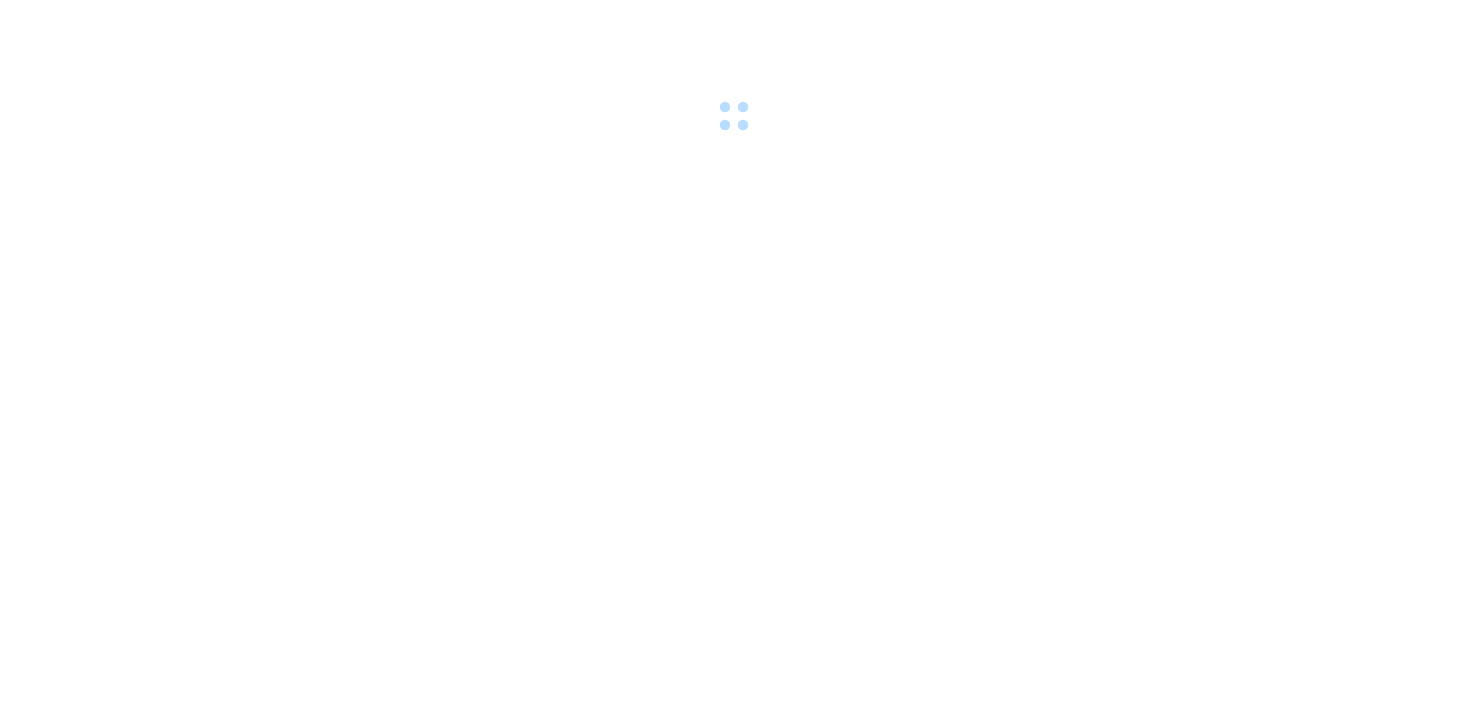 scroll, scrollTop: 0, scrollLeft: 0, axis: both 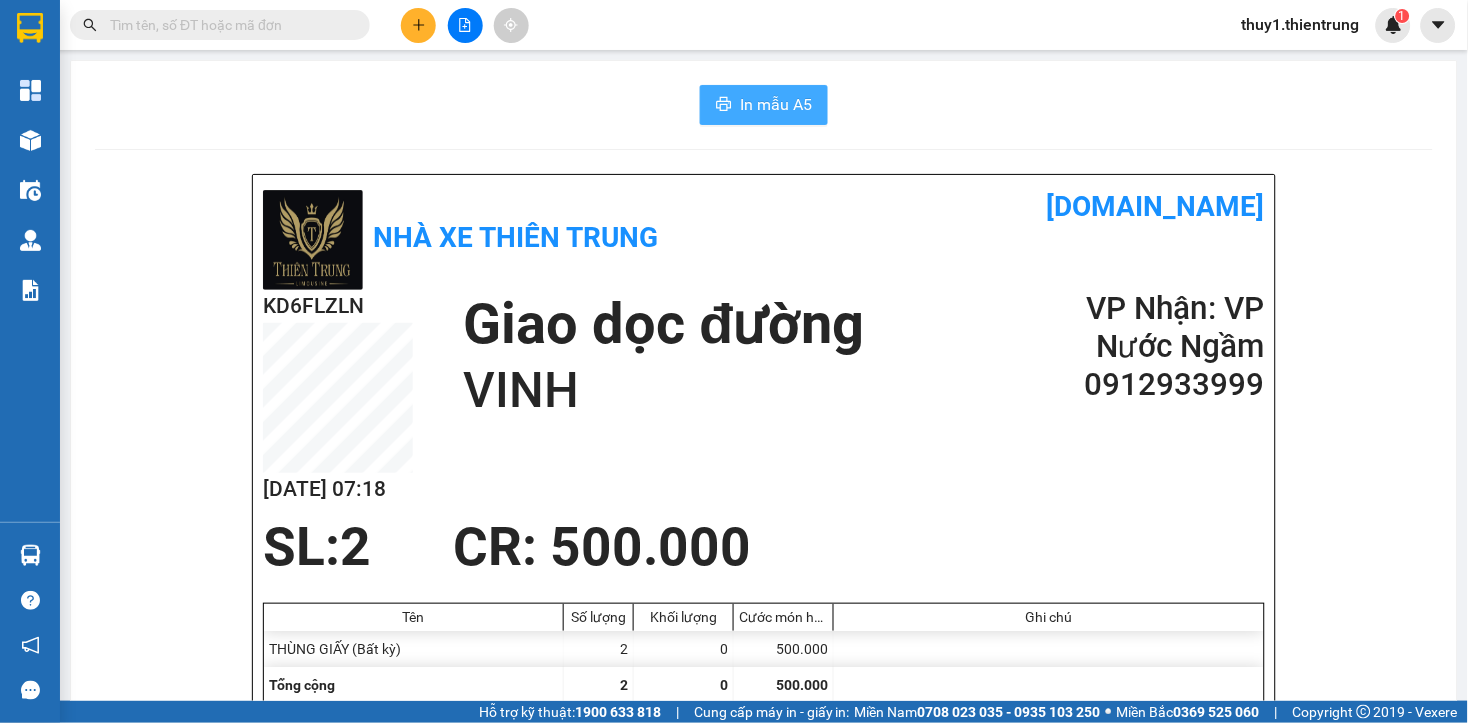 click on "In mẫu A5" at bounding box center [776, 104] 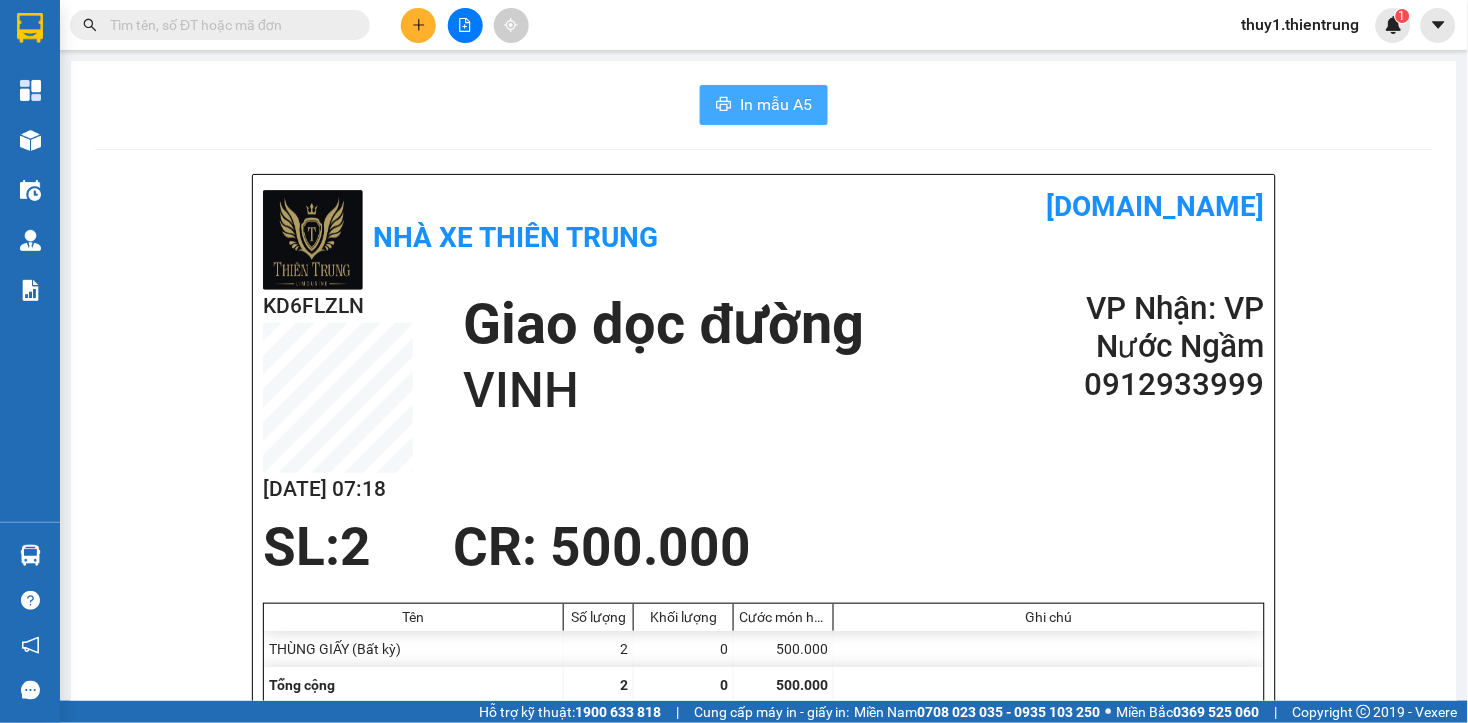 scroll, scrollTop: 0, scrollLeft: 0, axis: both 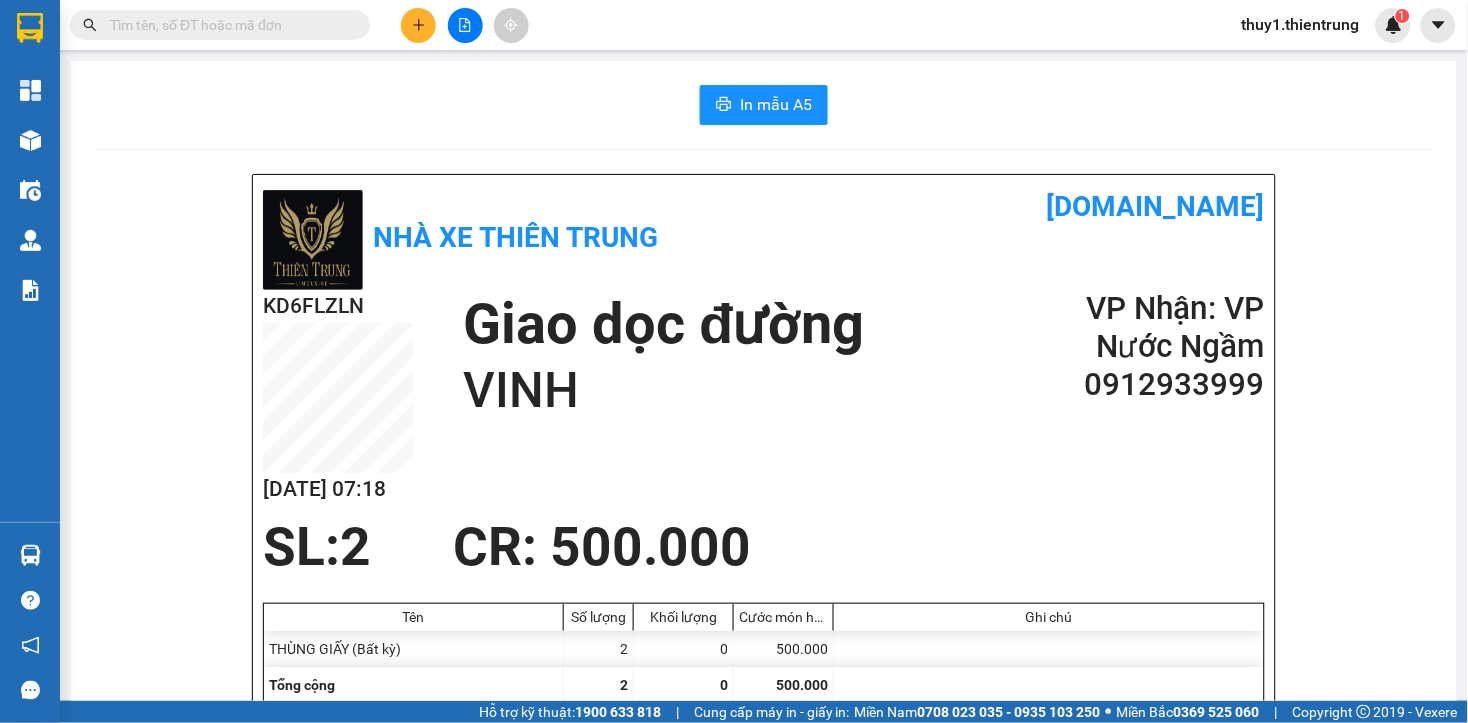 click on "In mẫu A5" at bounding box center (764, 105) 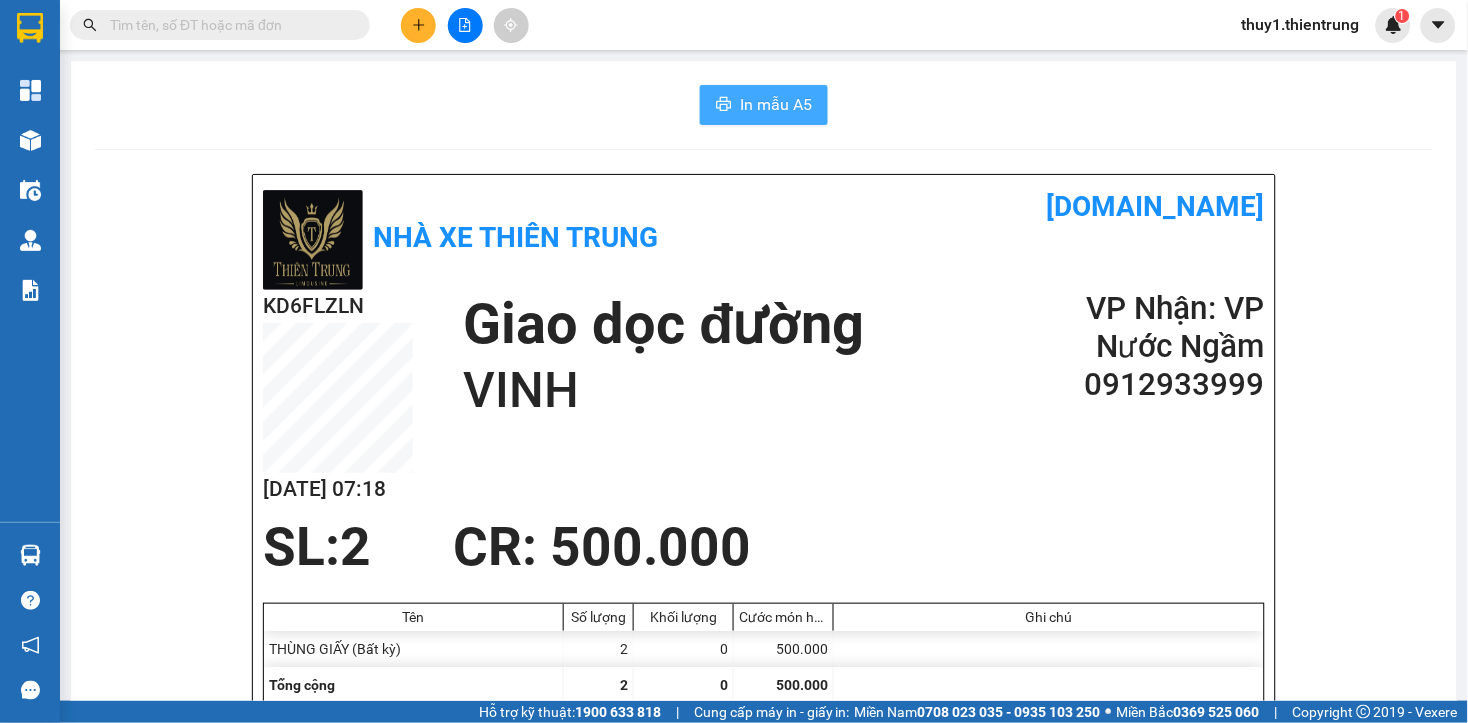 click on "In mẫu A5" at bounding box center (776, 104) 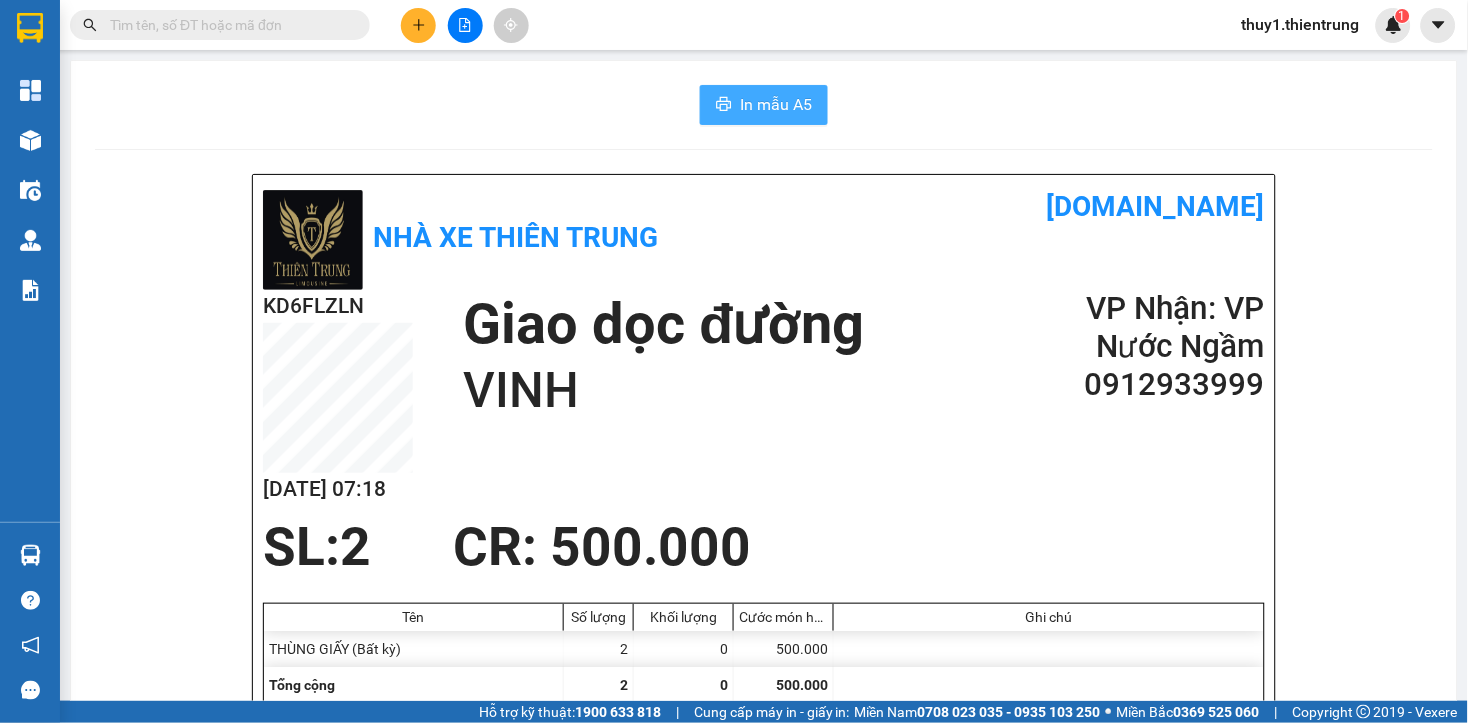 scroll, scrollTop: 0, scrollLeft: 0, axis: both 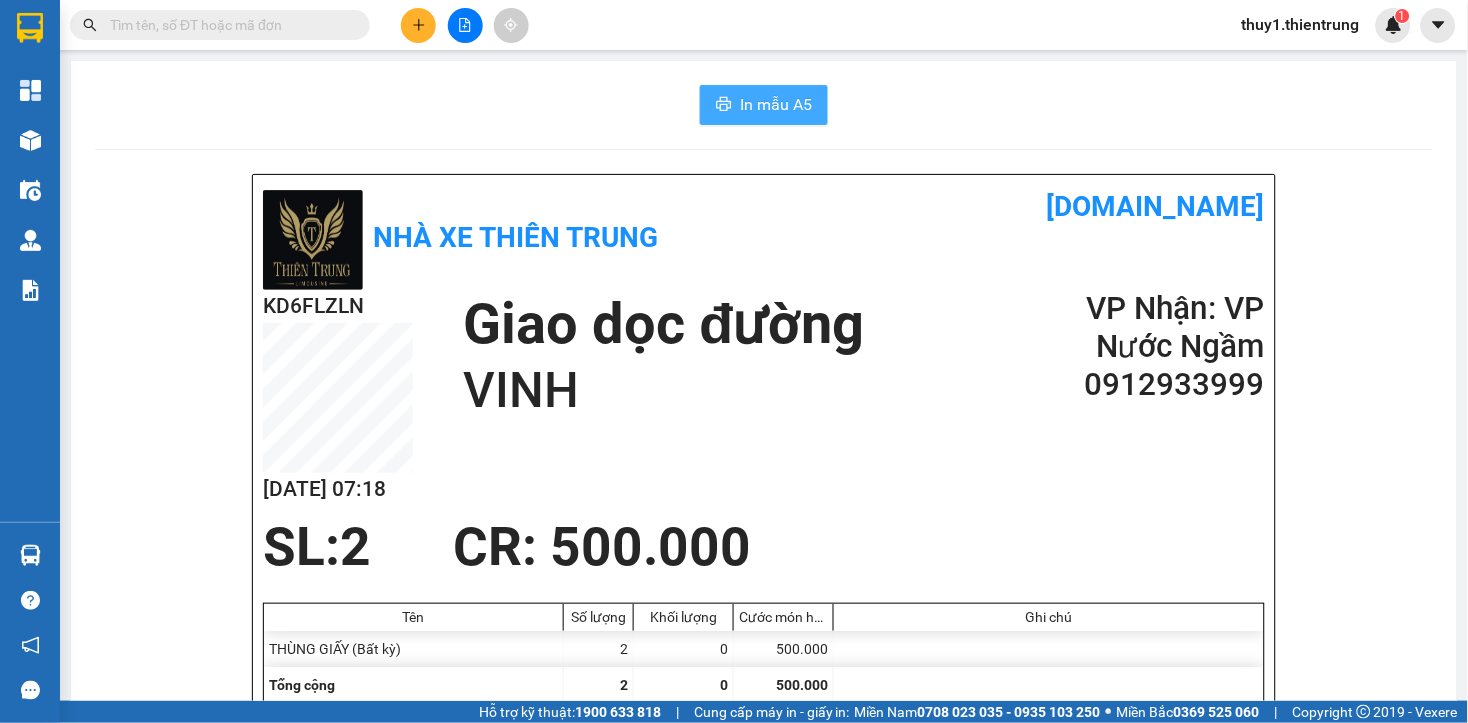 click on "In mẫu A5" at bounding box center (776, 104) 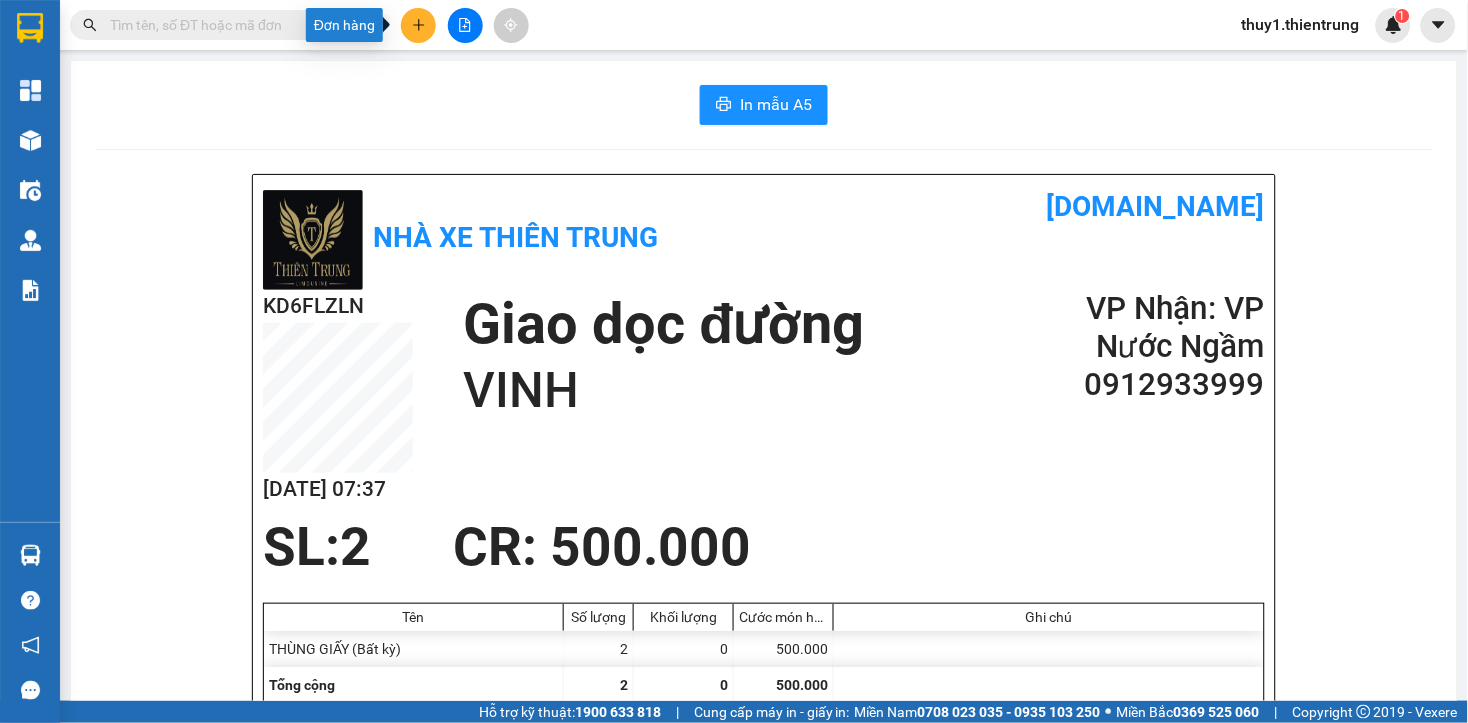 click 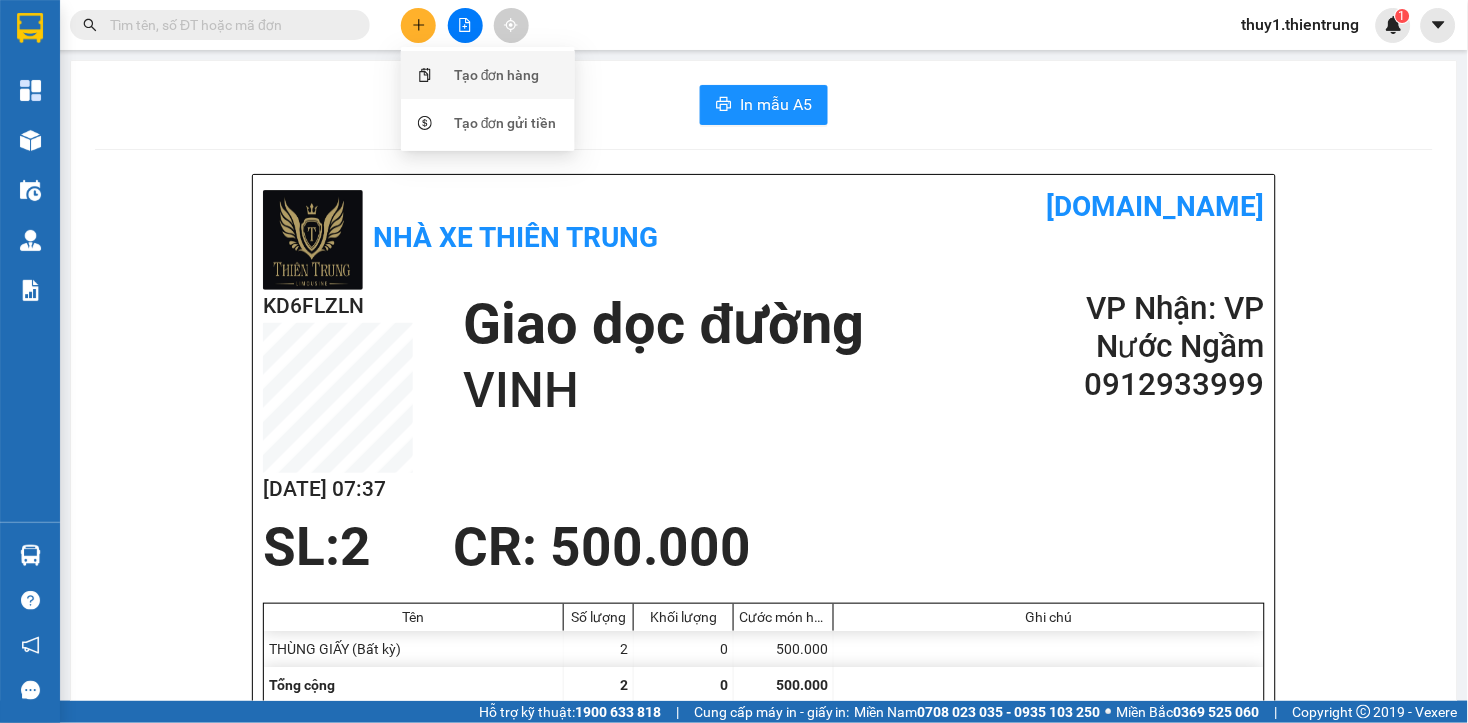 click on "Tạo đơn hàng" at bounding box center [497, 75] 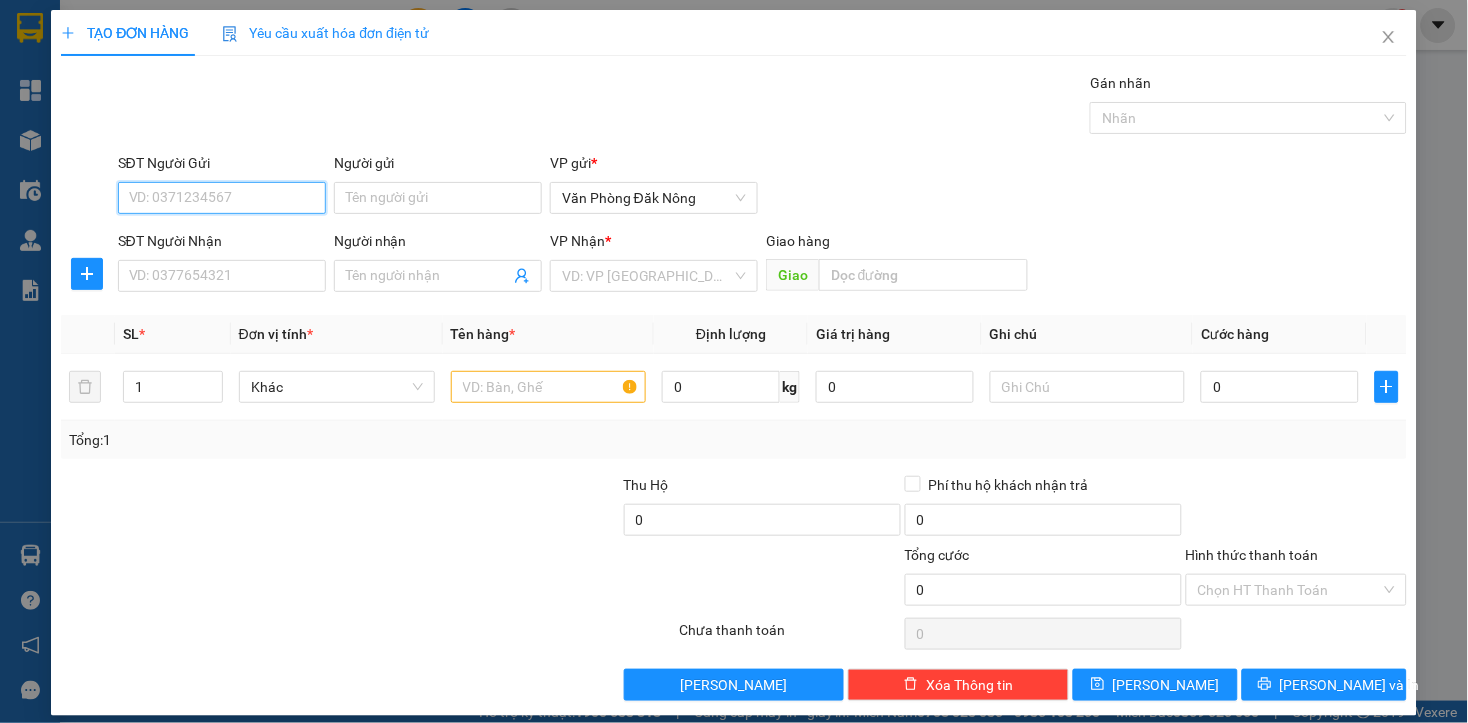 click on "SĐT Người Gửi" at bounding box center (222, 198) 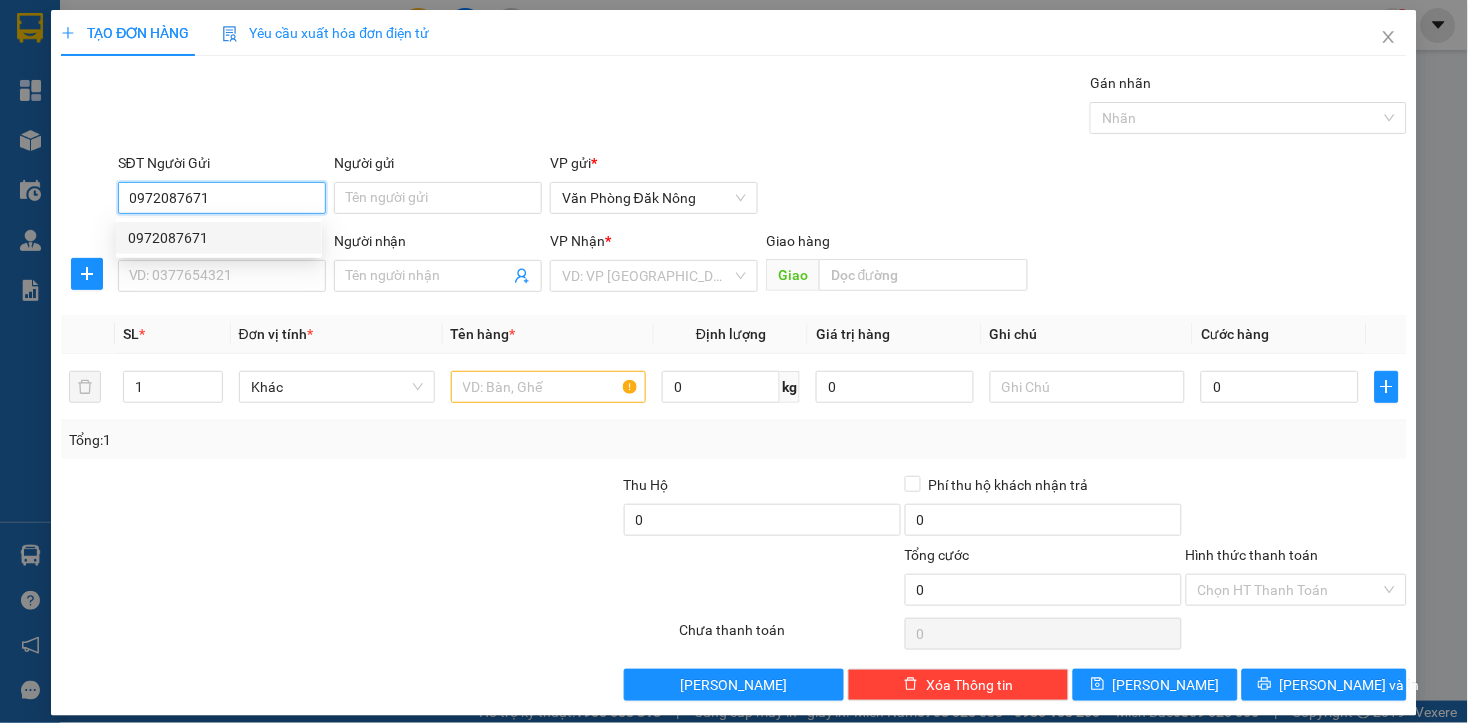 type on "0972087671" 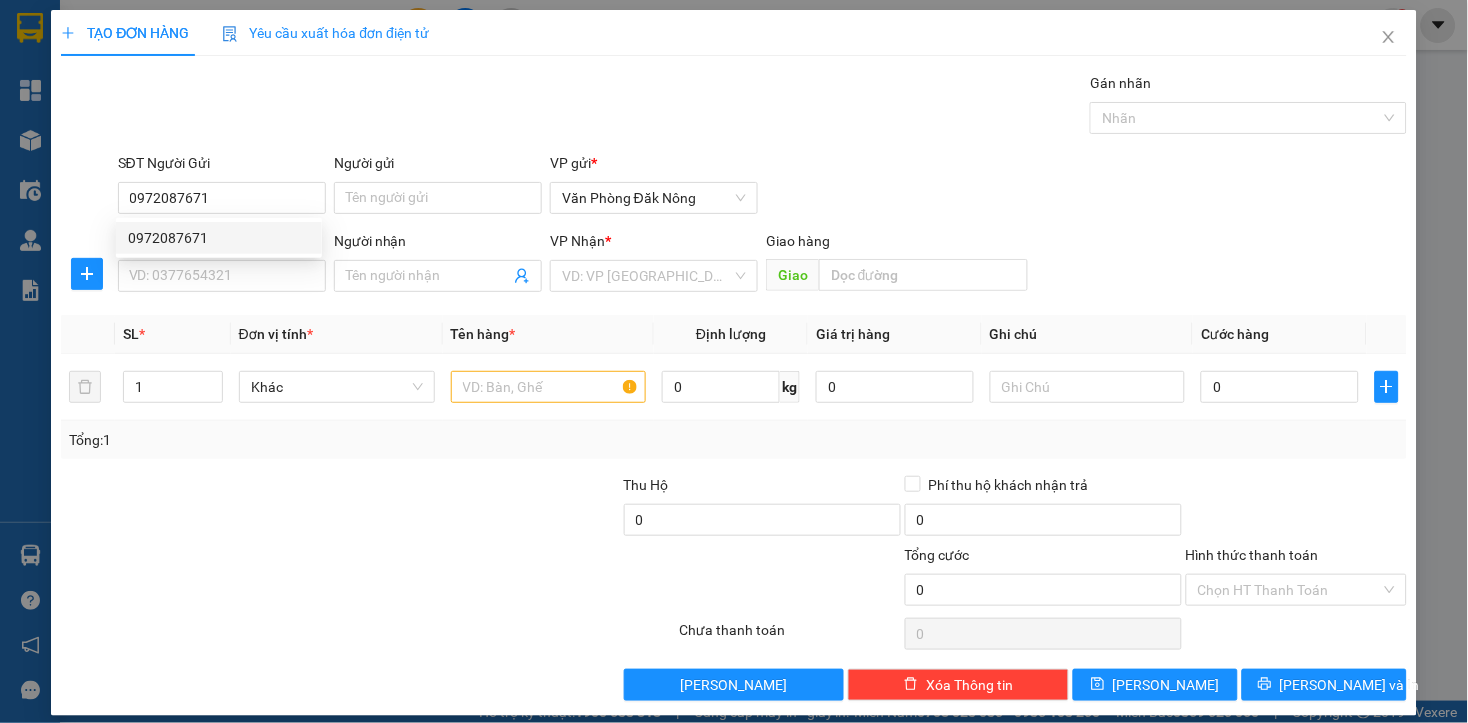 click on "0972087671 0972087671" at bounding box center (219, 238) 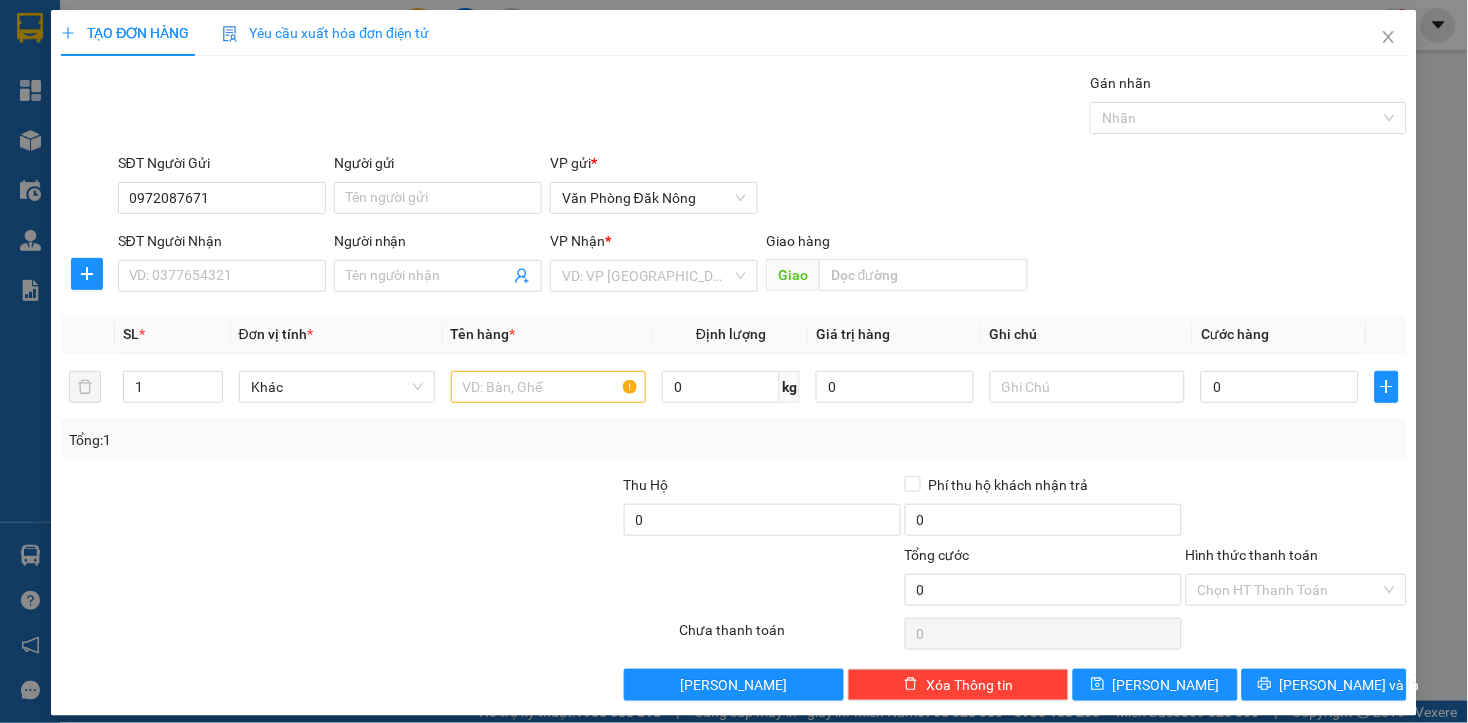 click on "SĐT Người Nhận" at bounding box center [222, 241] 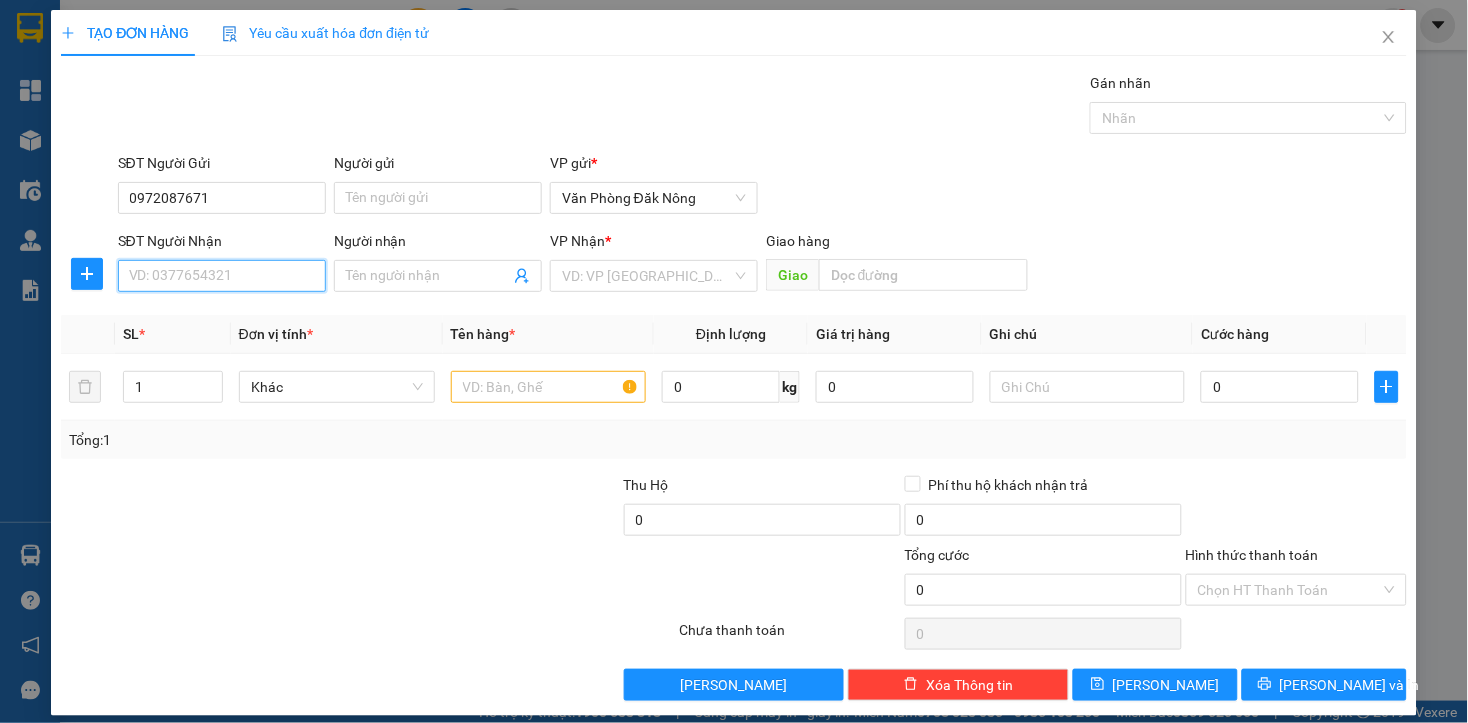 click on "SĐT Người Nhận" at bounding box center (222, 276) 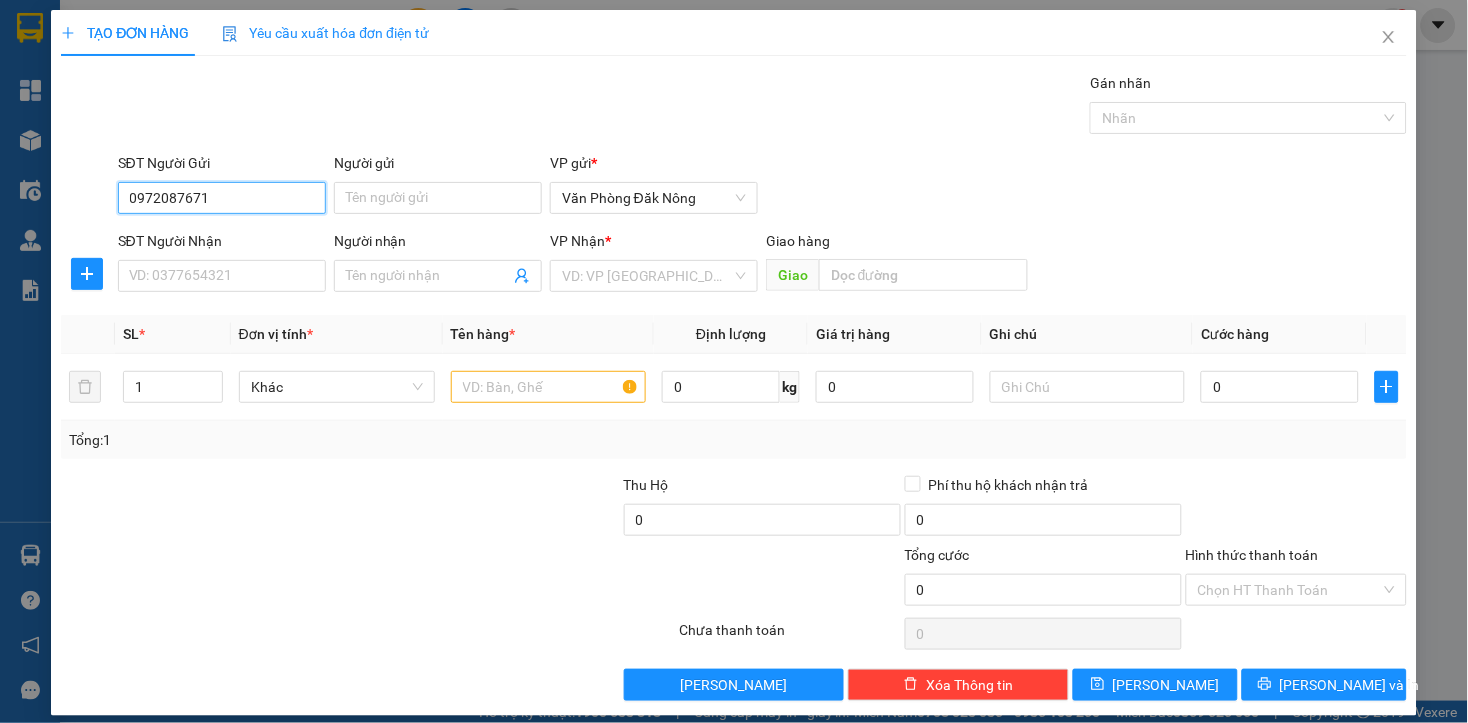 click on "0972087671" at bounding box center (222, 198) 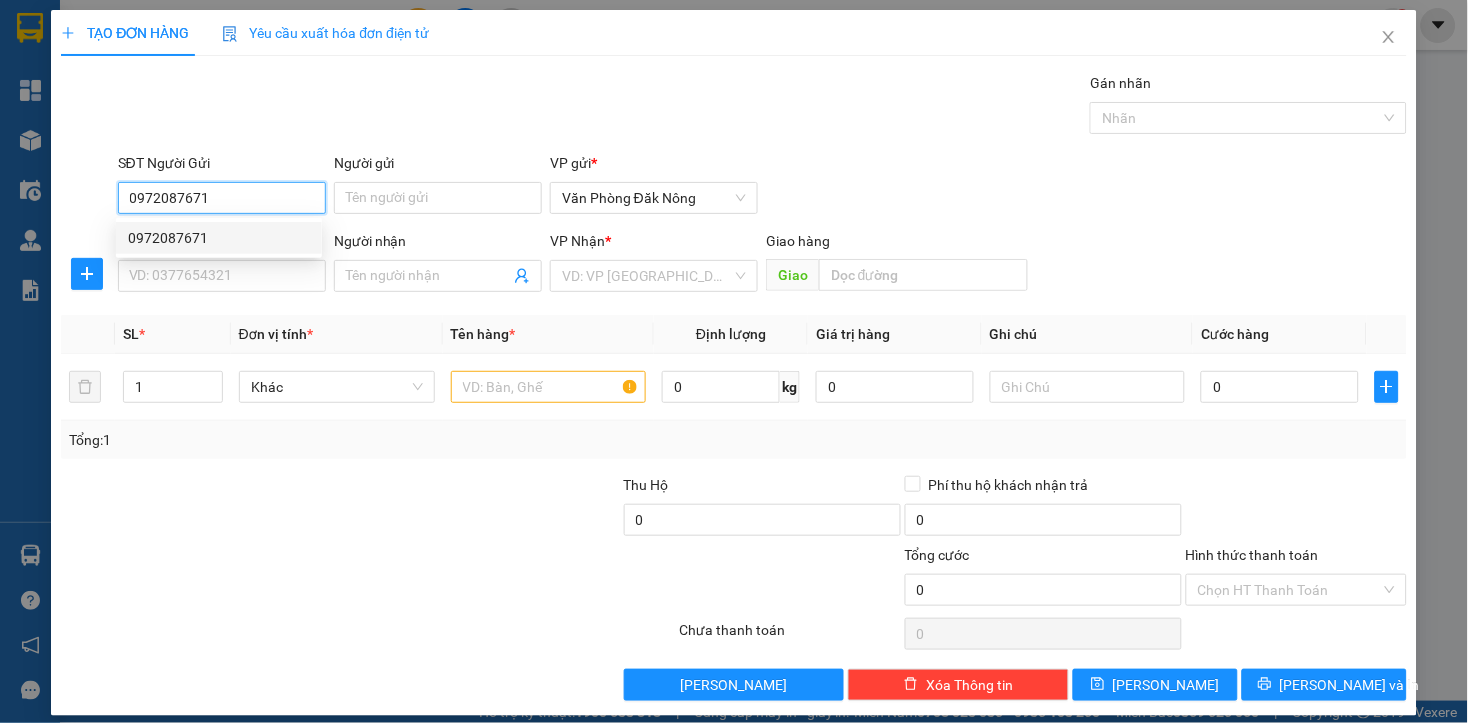 click on "0972087671" at bounding box center [219, 238] 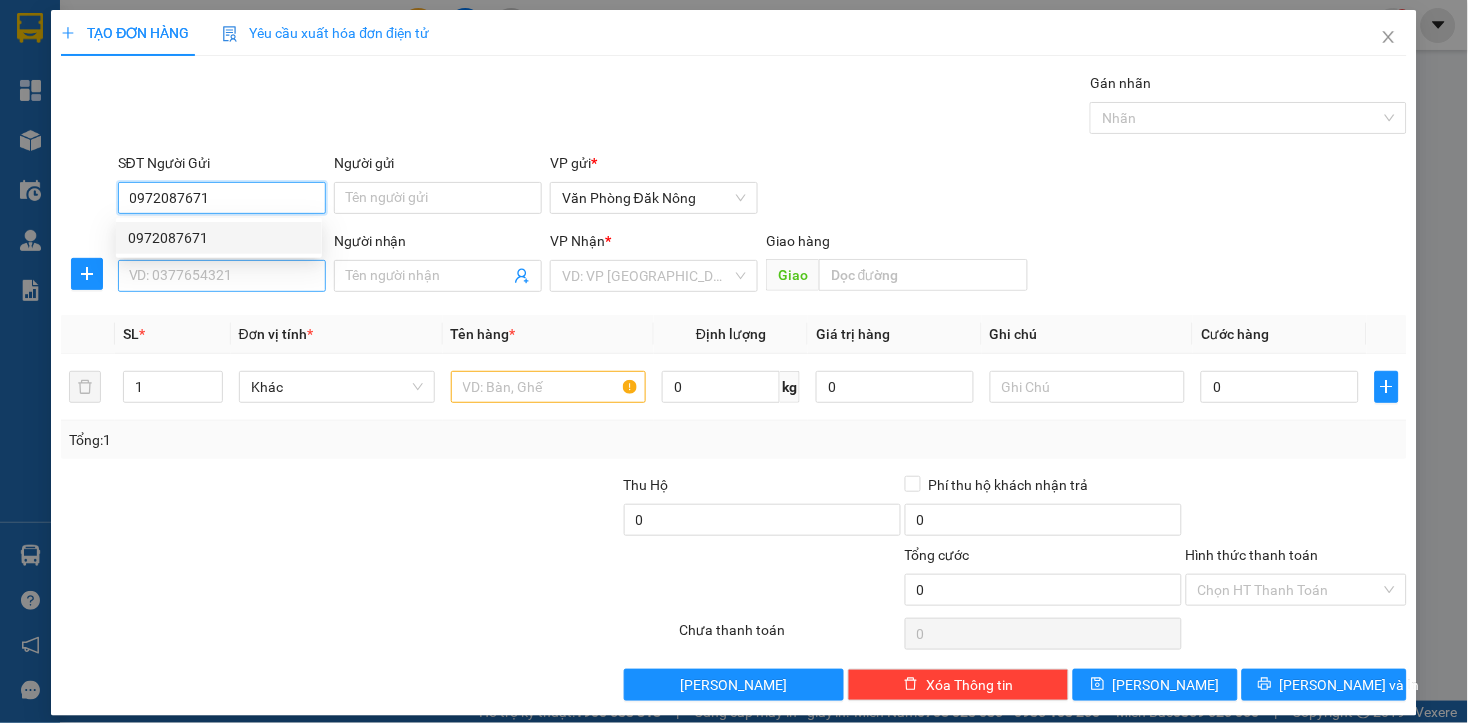 type on "0982337542" 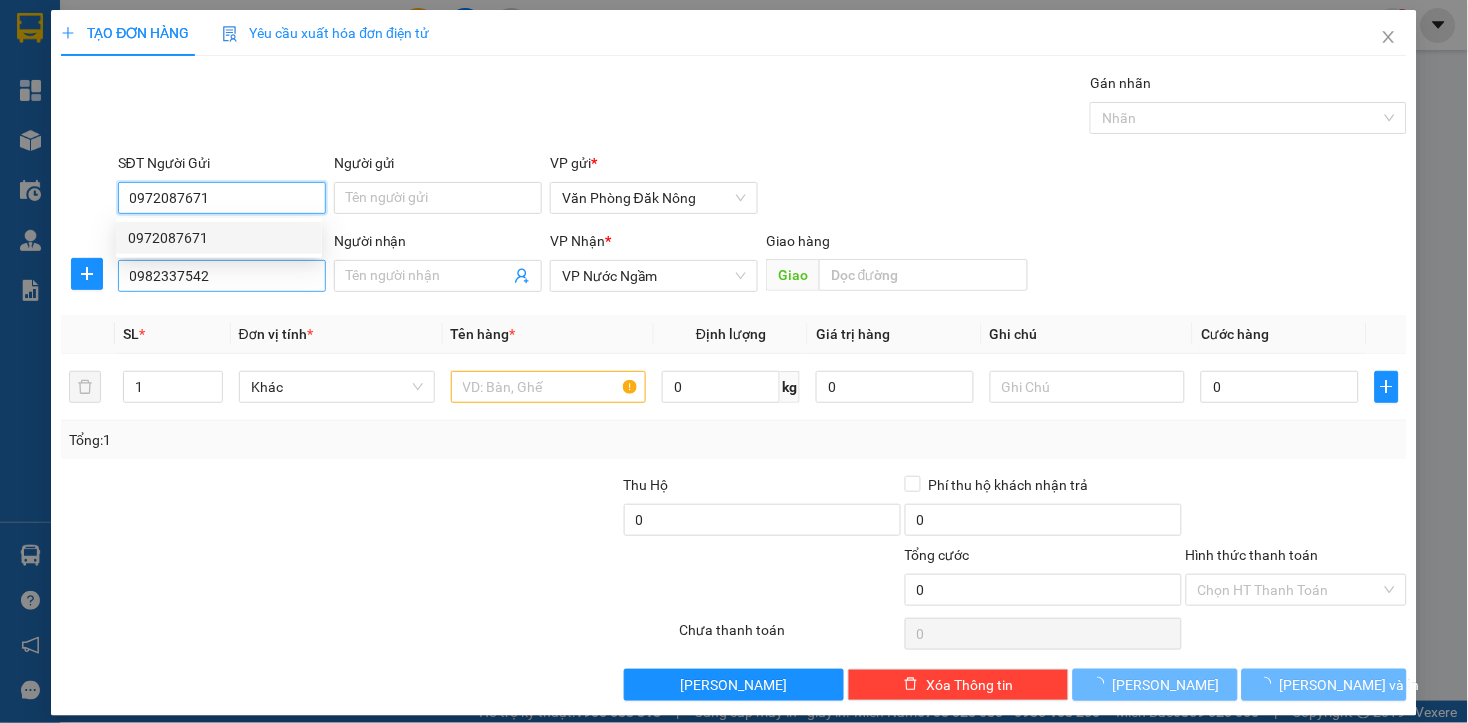 type on "400.000" 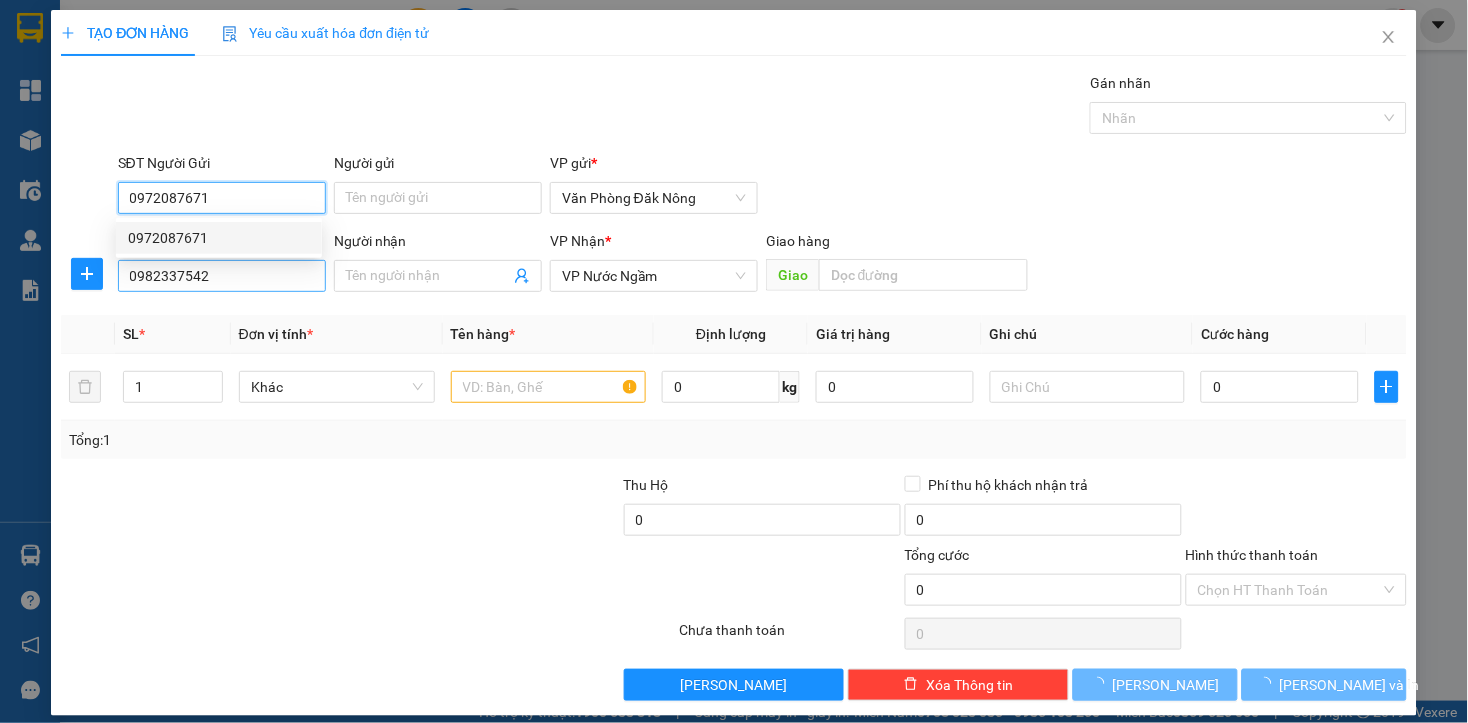 type on "400.000" 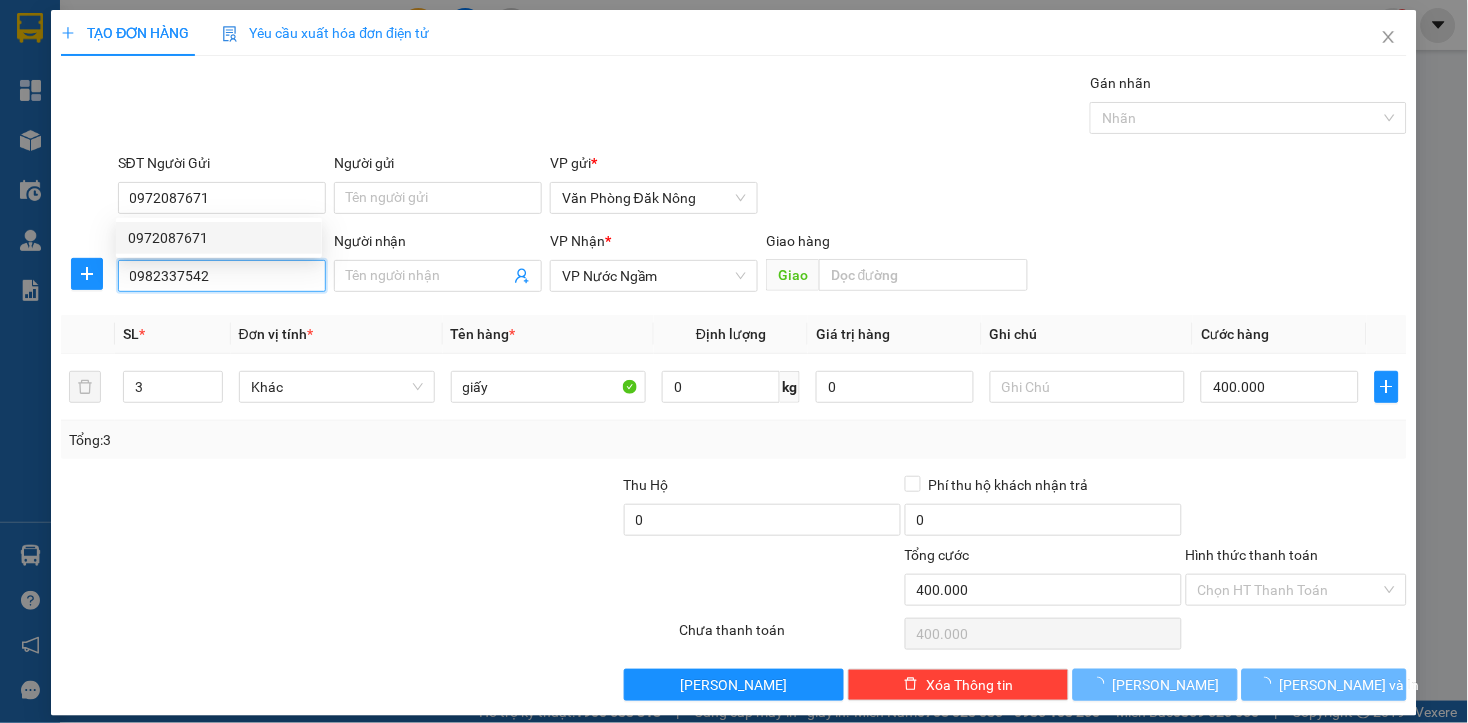click on "0982337542" at bounding box center (222, 276) 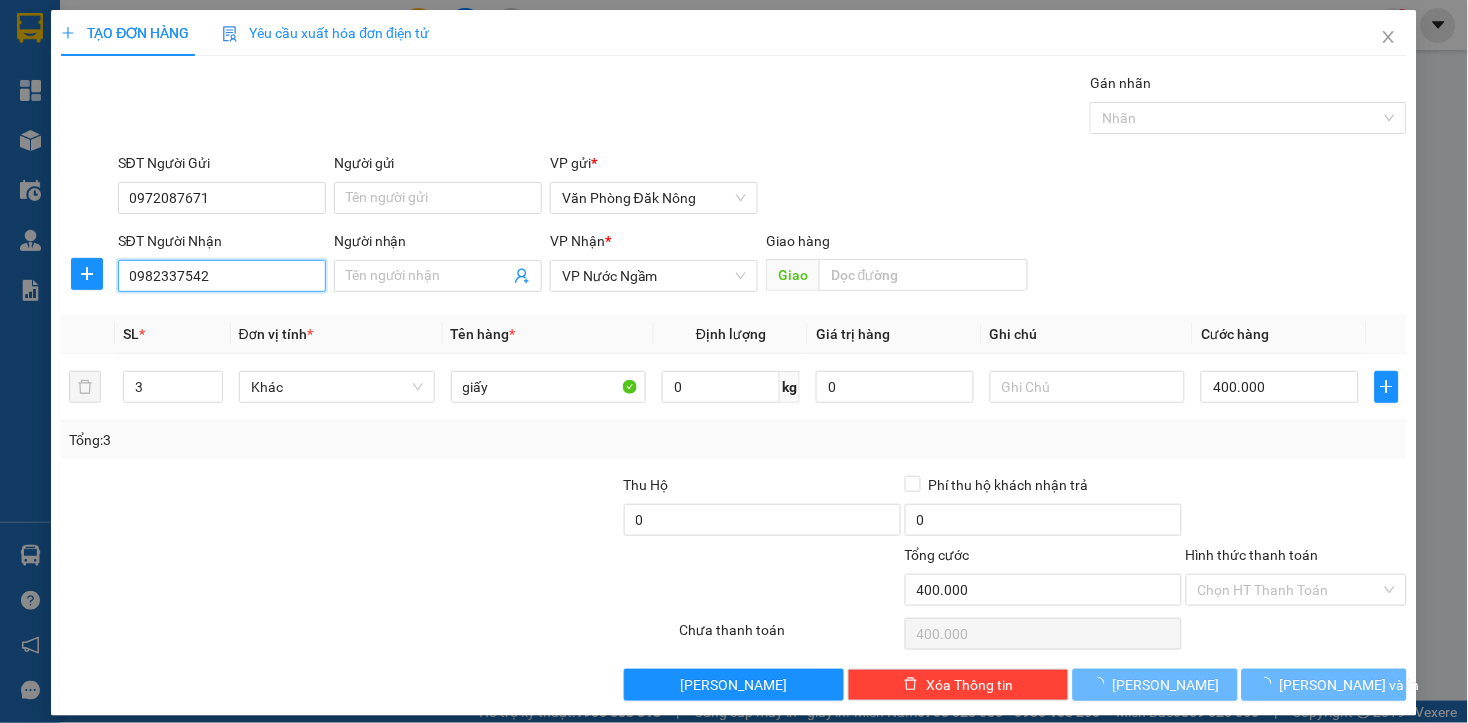 click on "0982337542" at bounding box center (222, 276) 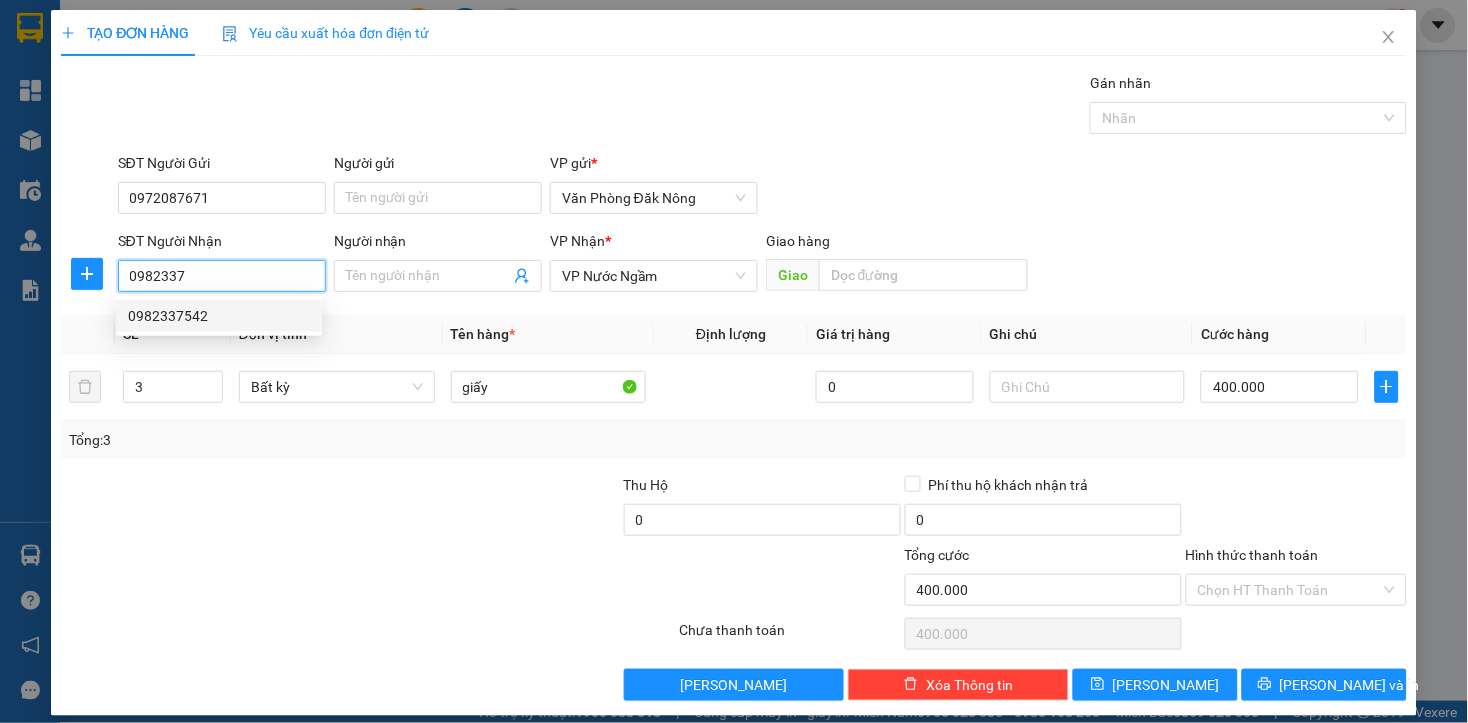 click on "0982337542" at bounding box center [219, 316] 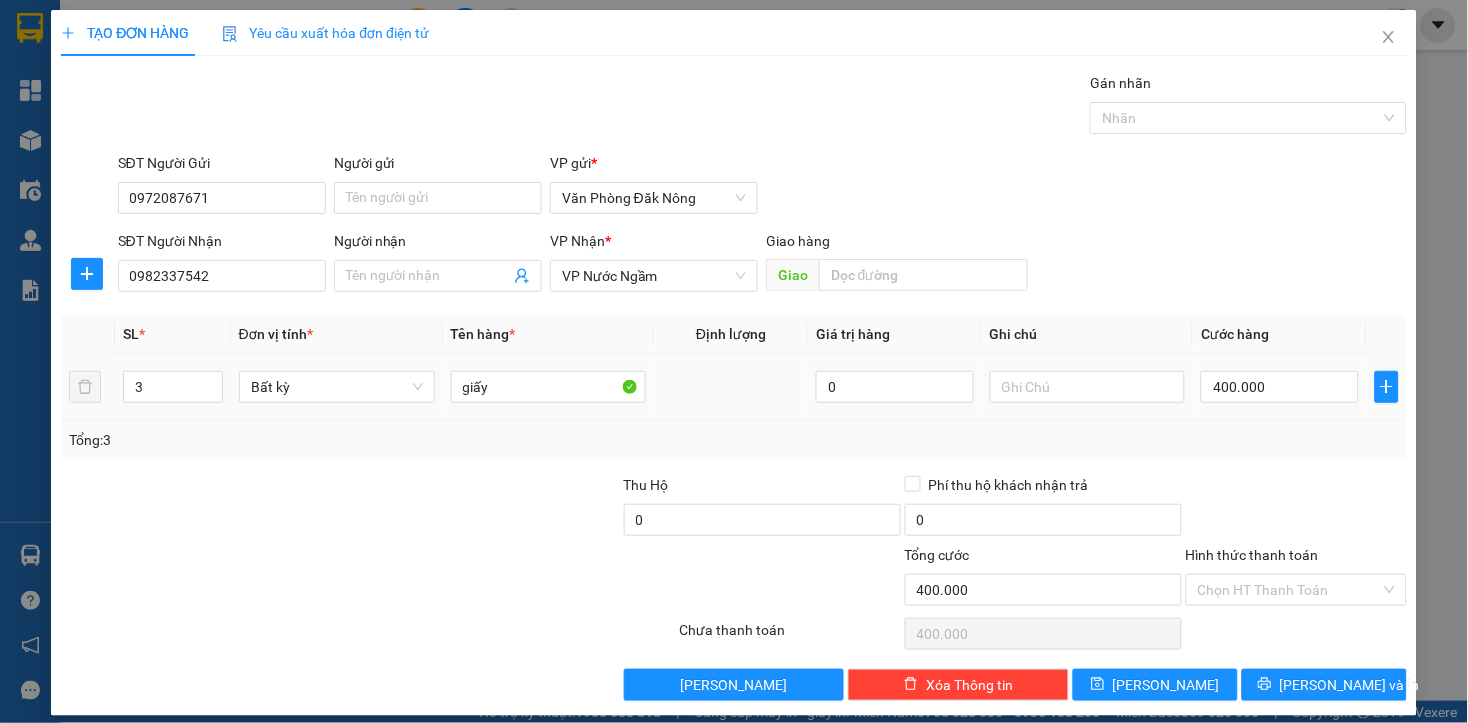 click on "Tổng:  3" at bounding box center (733, 440) 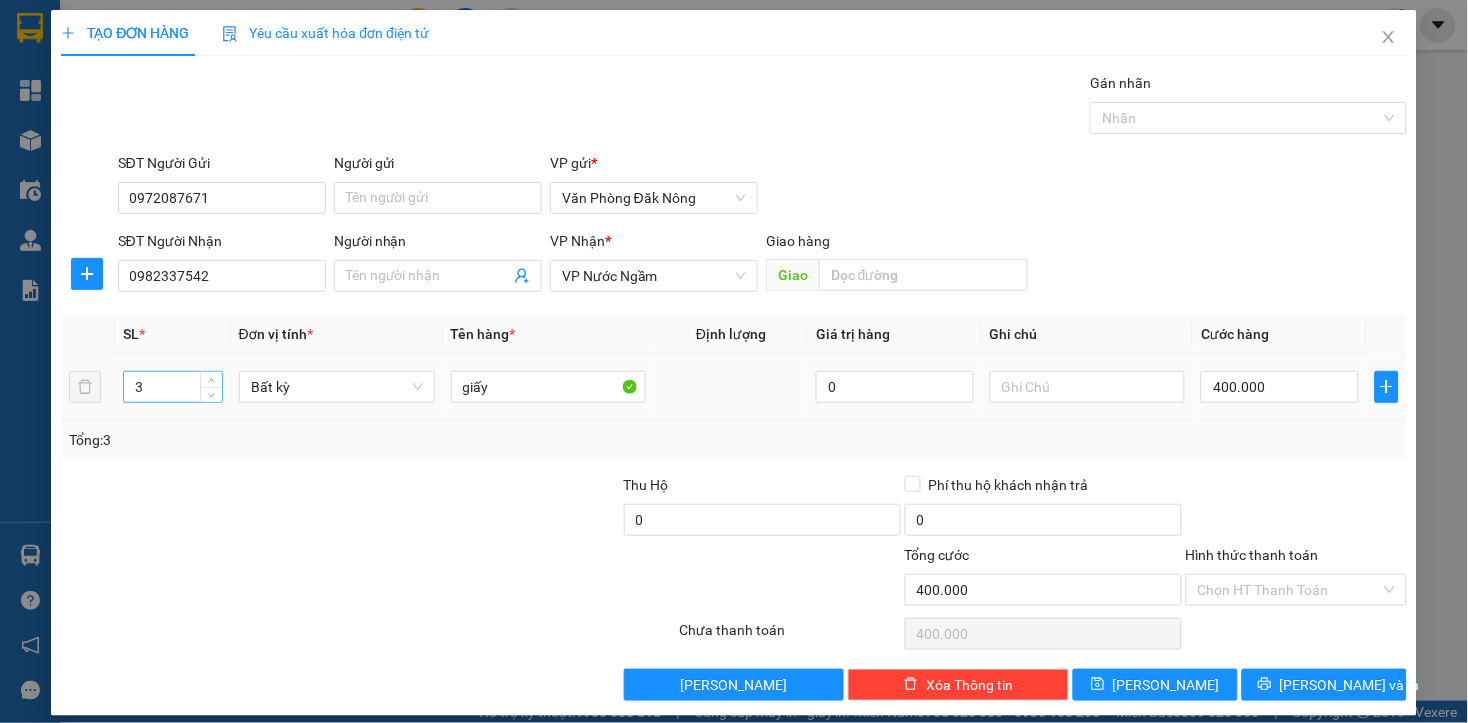click on "3" at bounding box center [173, 387] 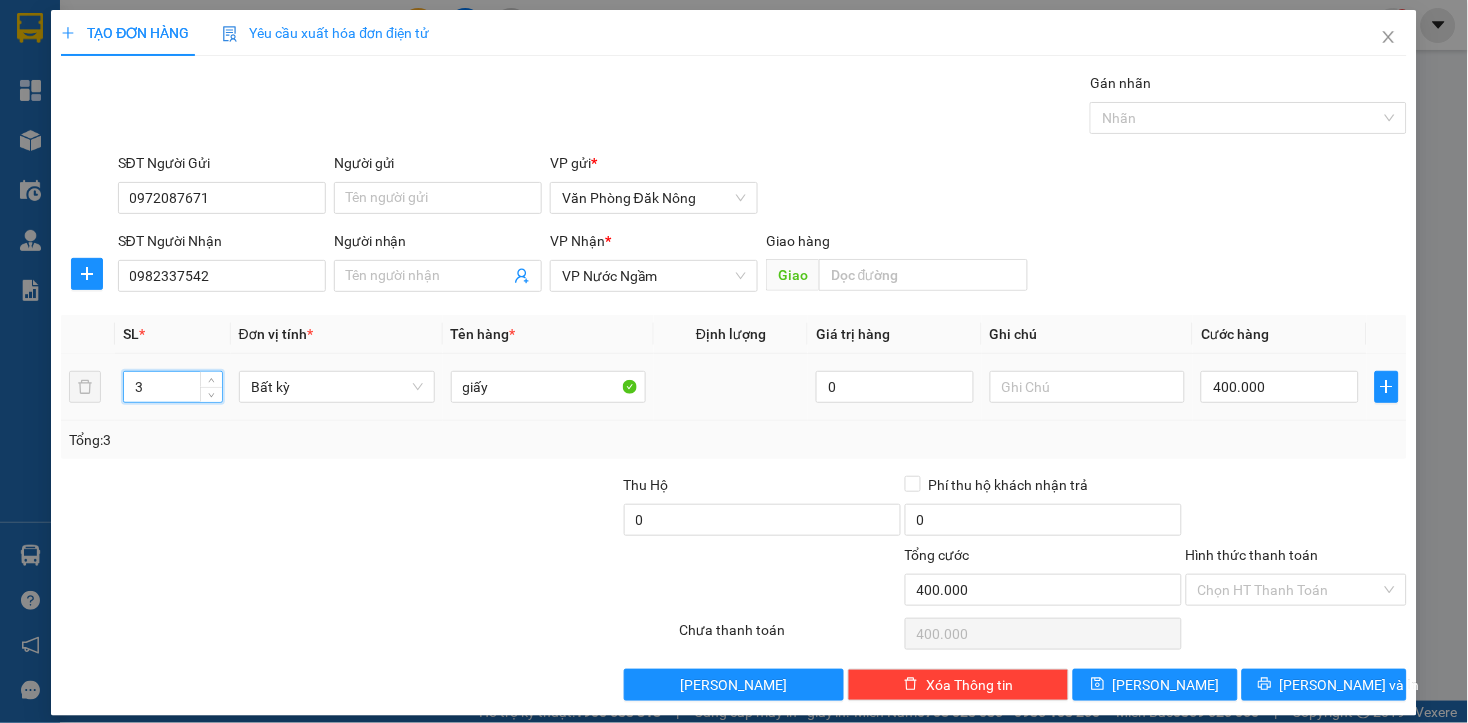 click on "3" at bounding box center [173, 387] 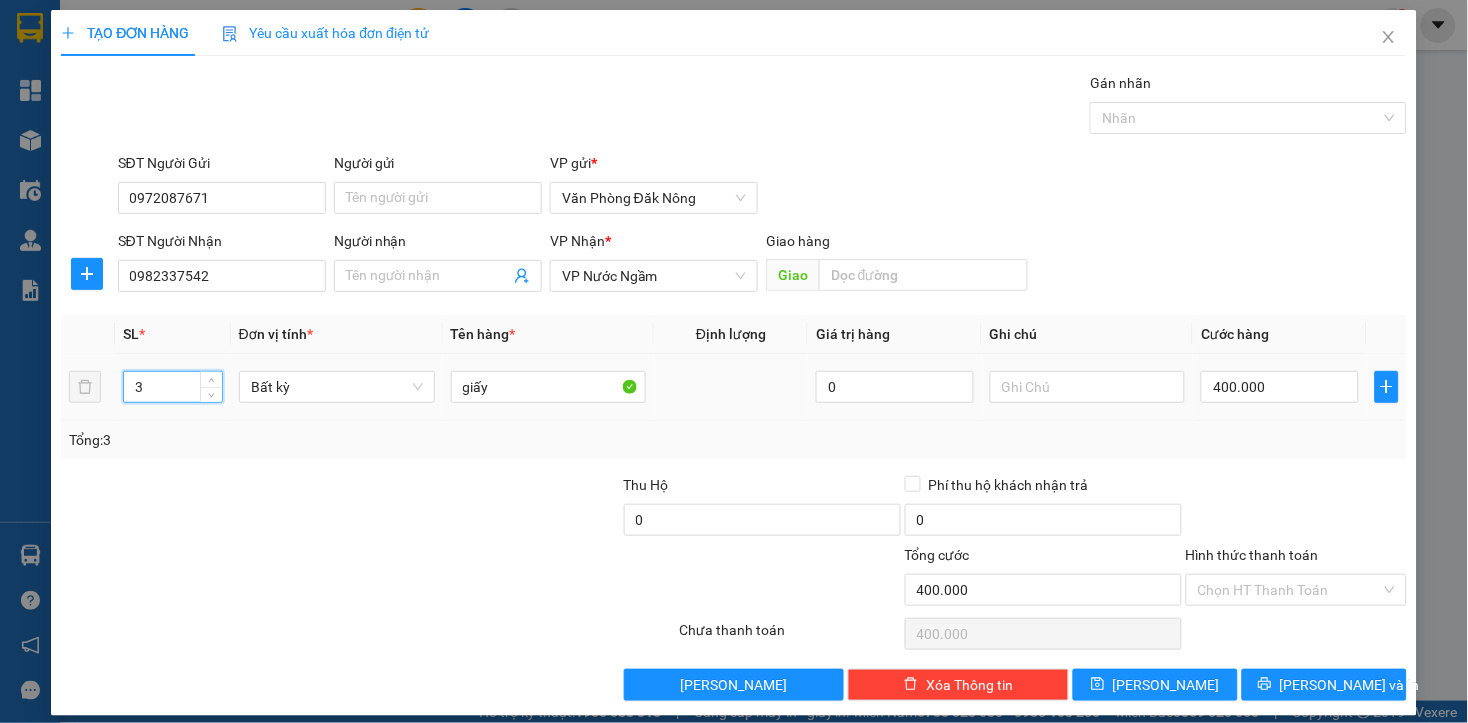 click on "3" at bounding box center [173, 387] 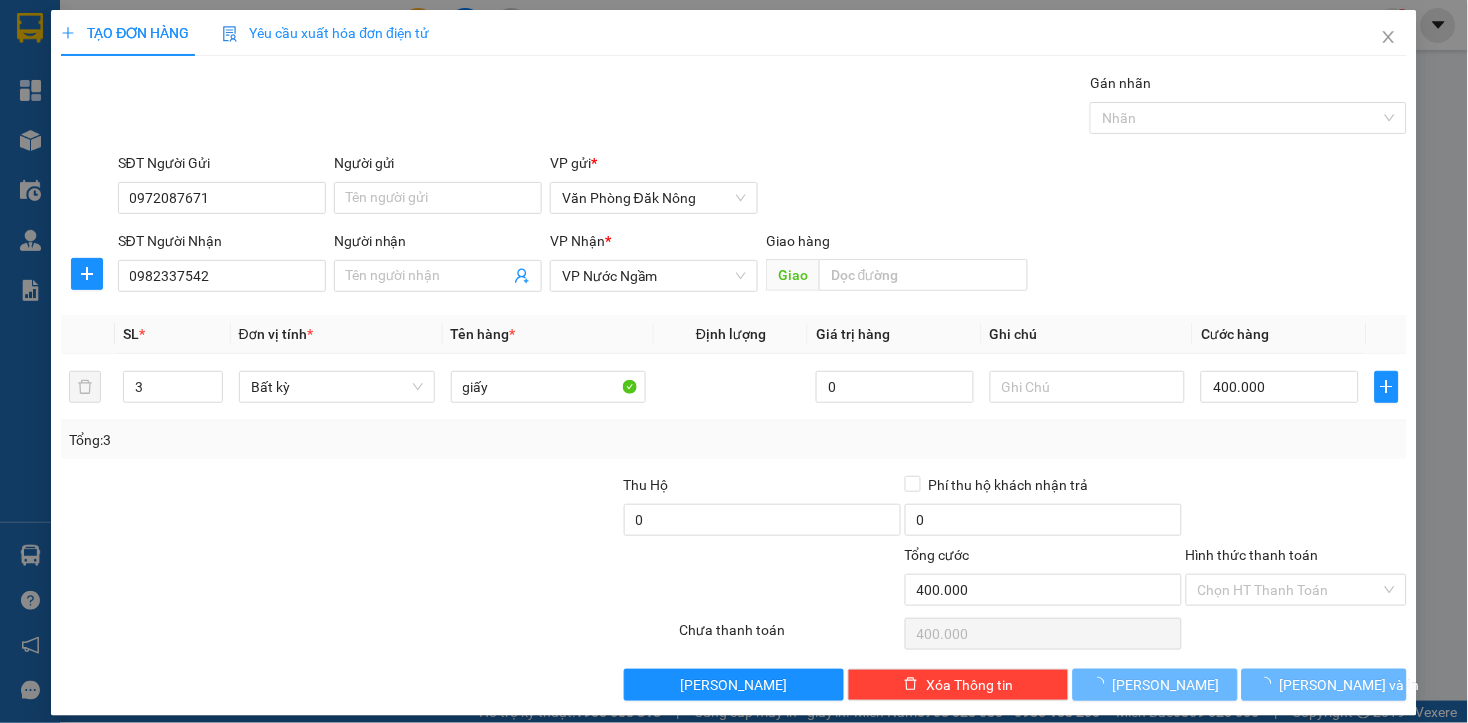 type on "0" 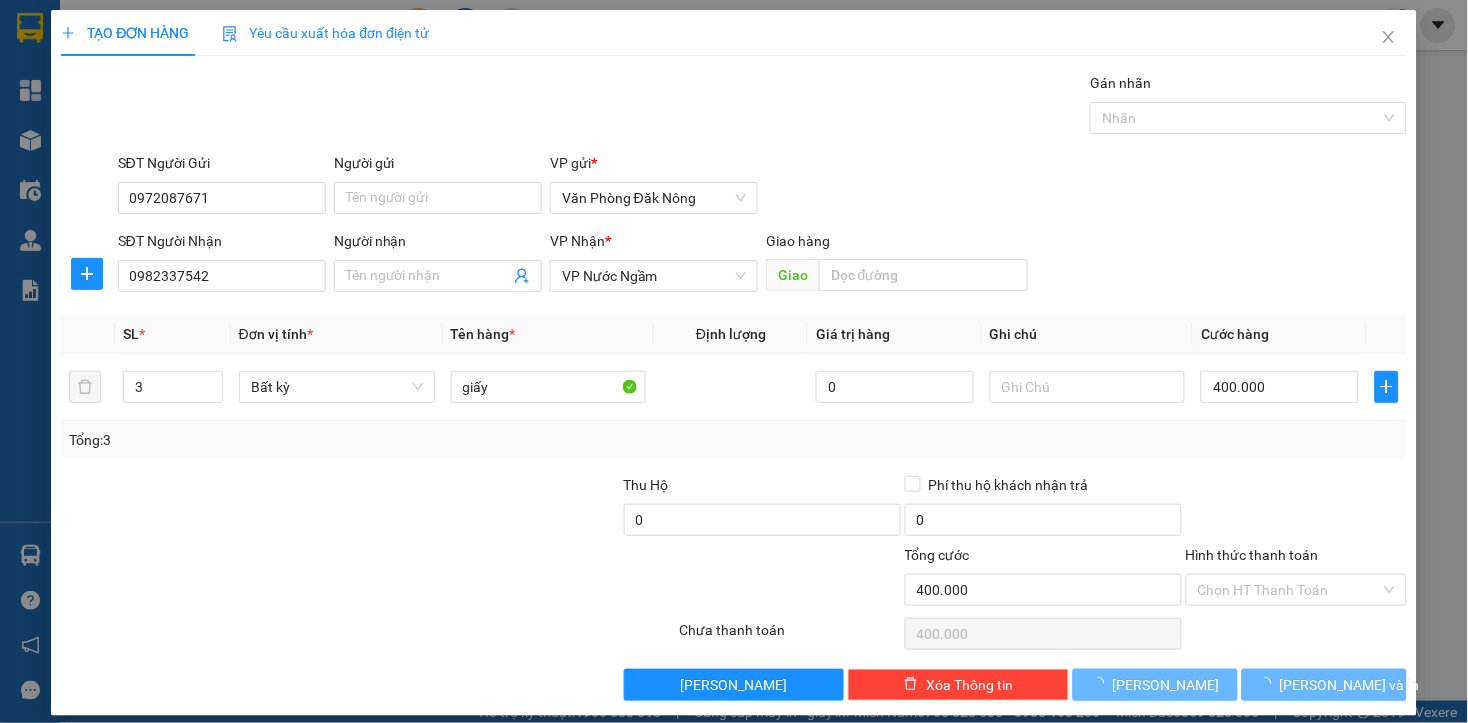type on "0" 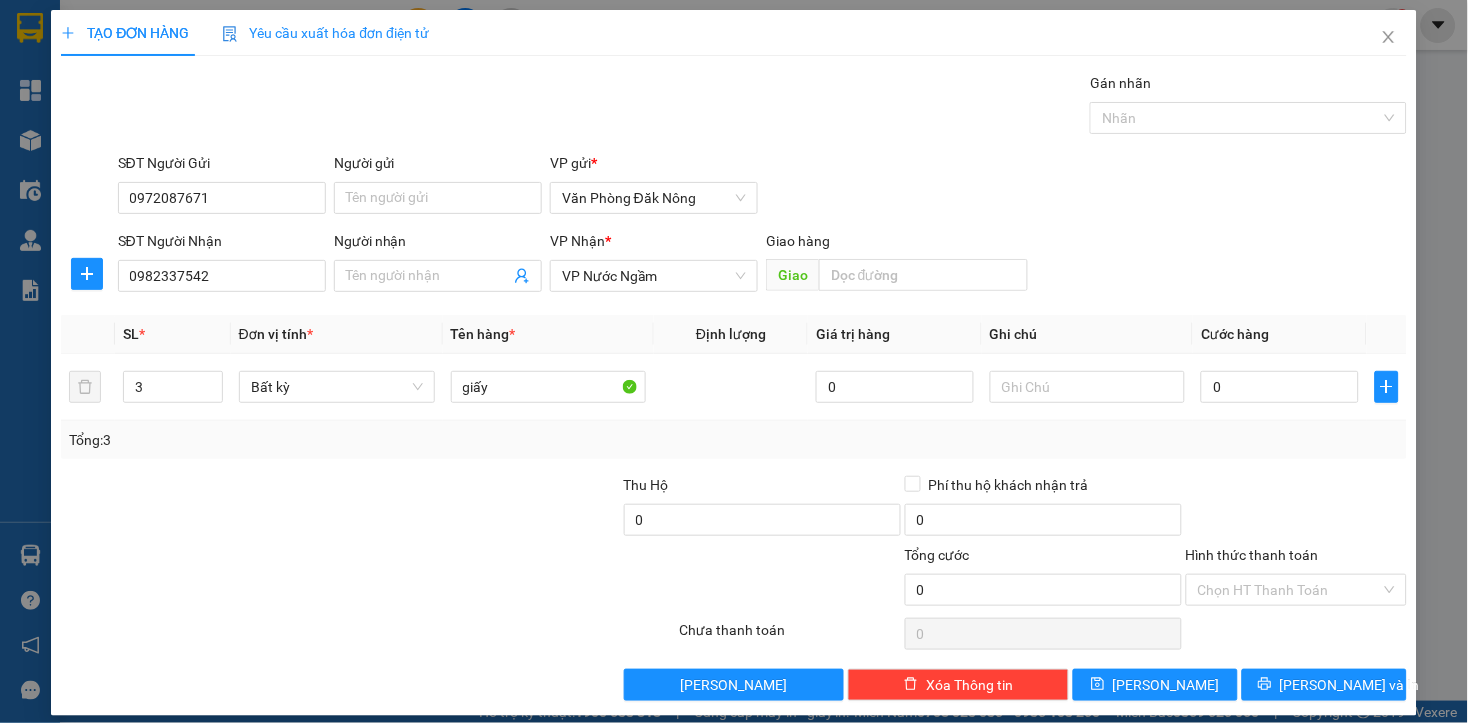 click at bounding box center (565, 579) 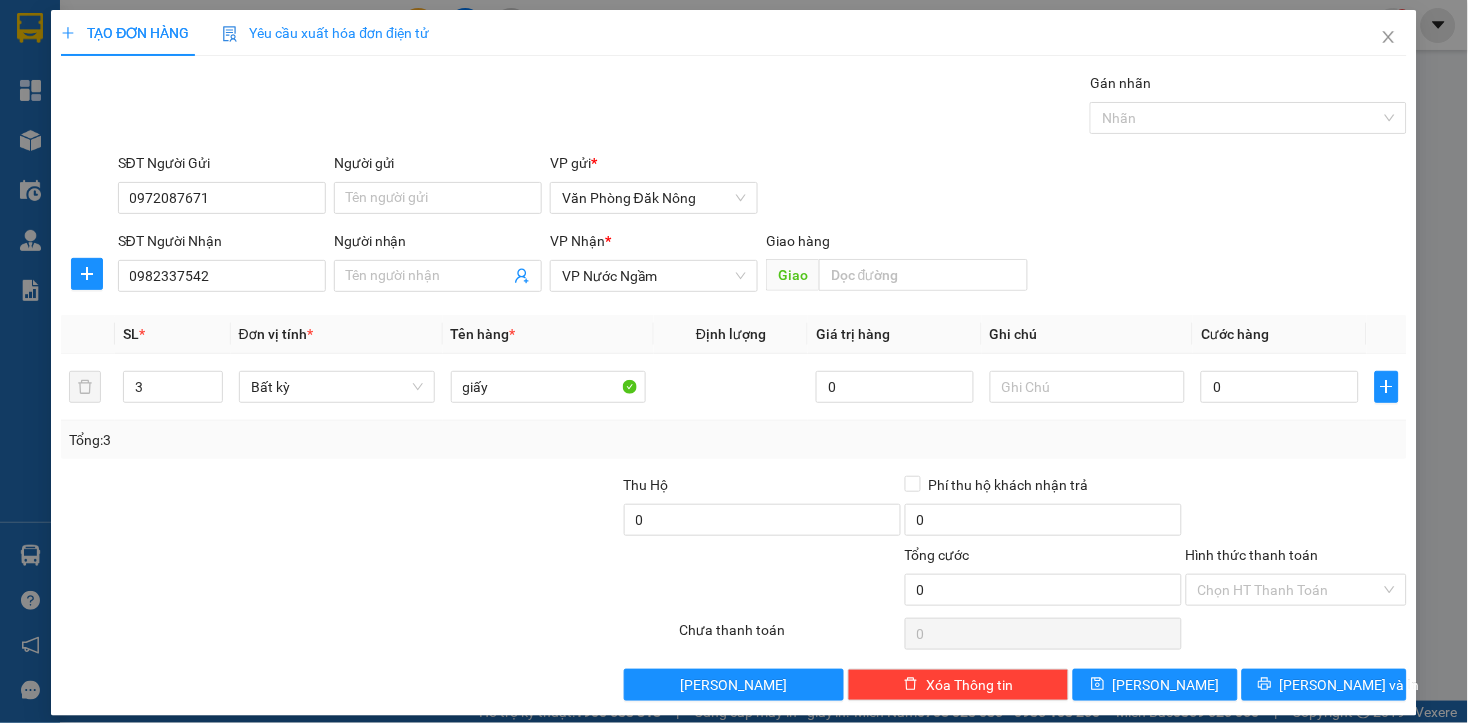 click at bounding box center [480, 509] 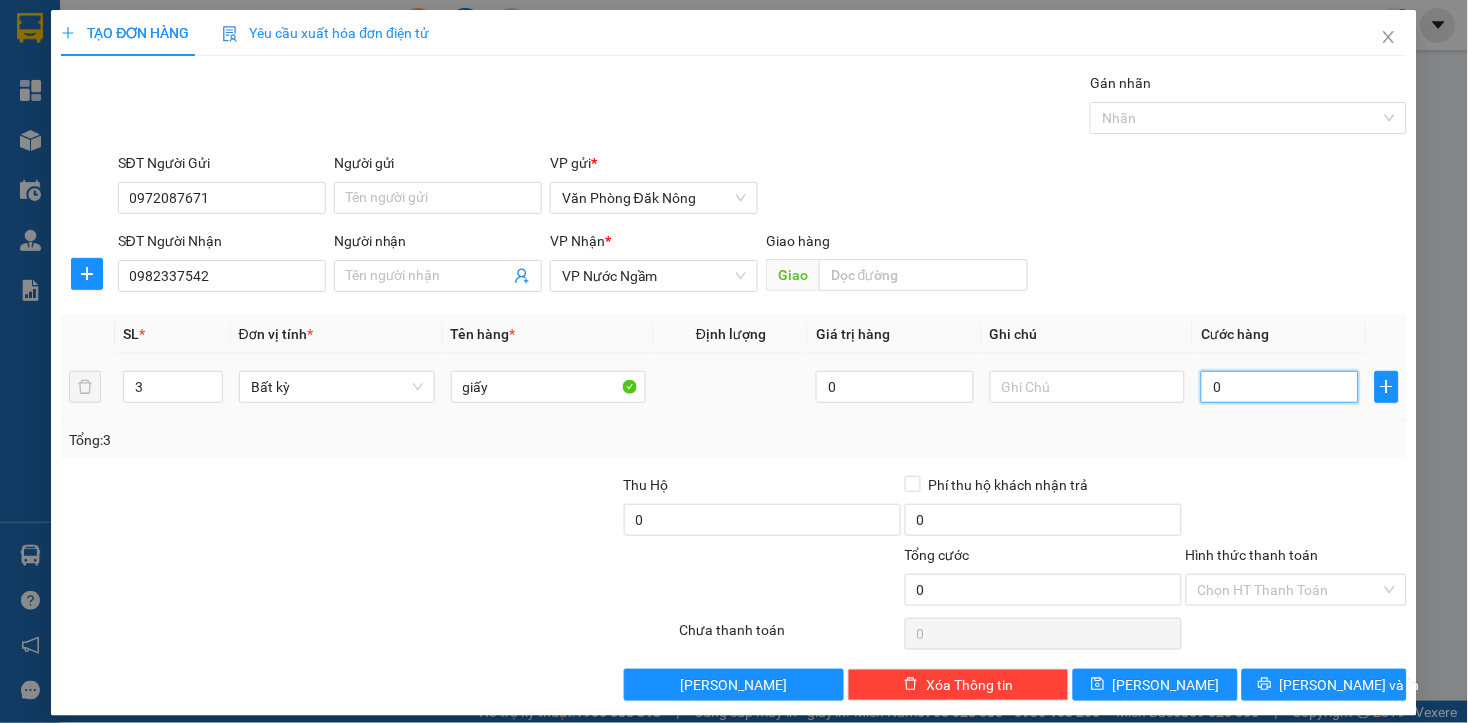 drag, startPoint x: 1225, startPoint y: 402, endPoint x: 1233, endPoint y: 392, distance: 12.806249 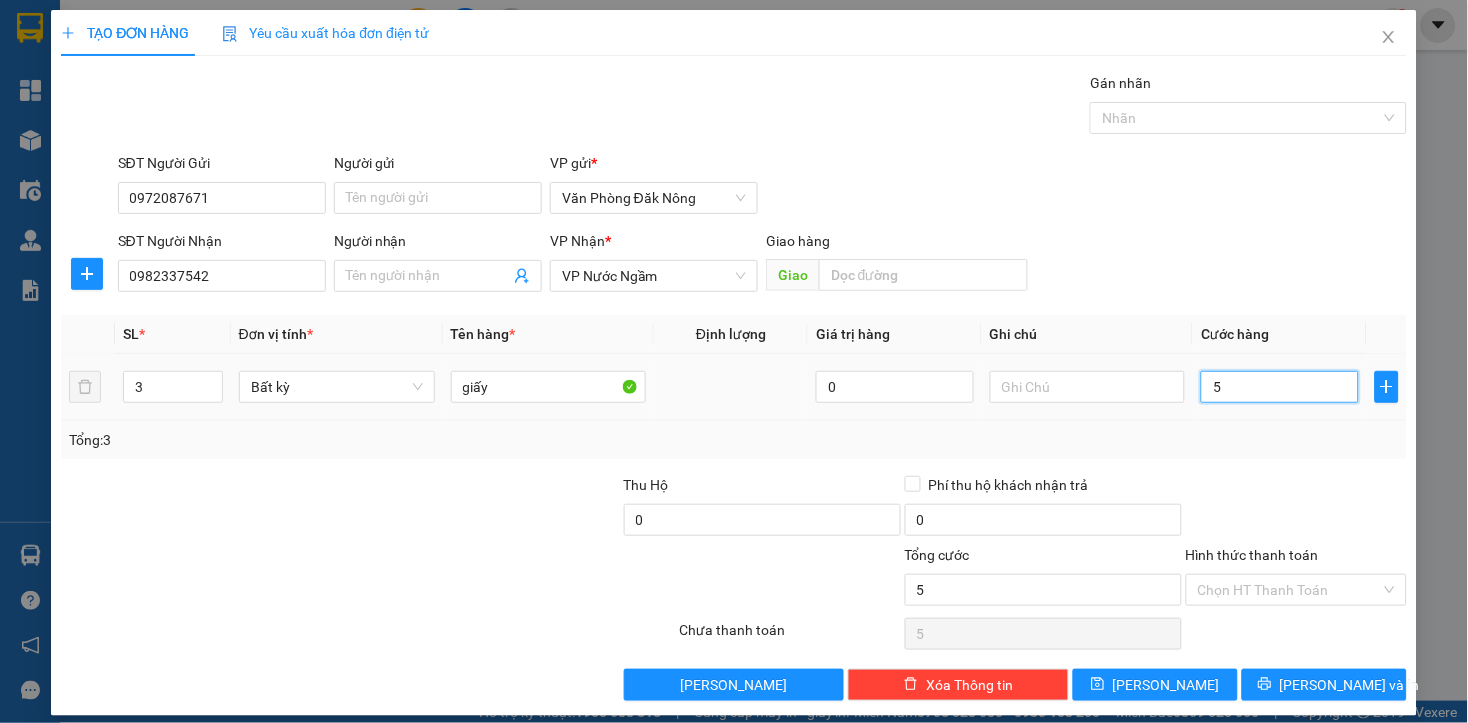 type on "50" 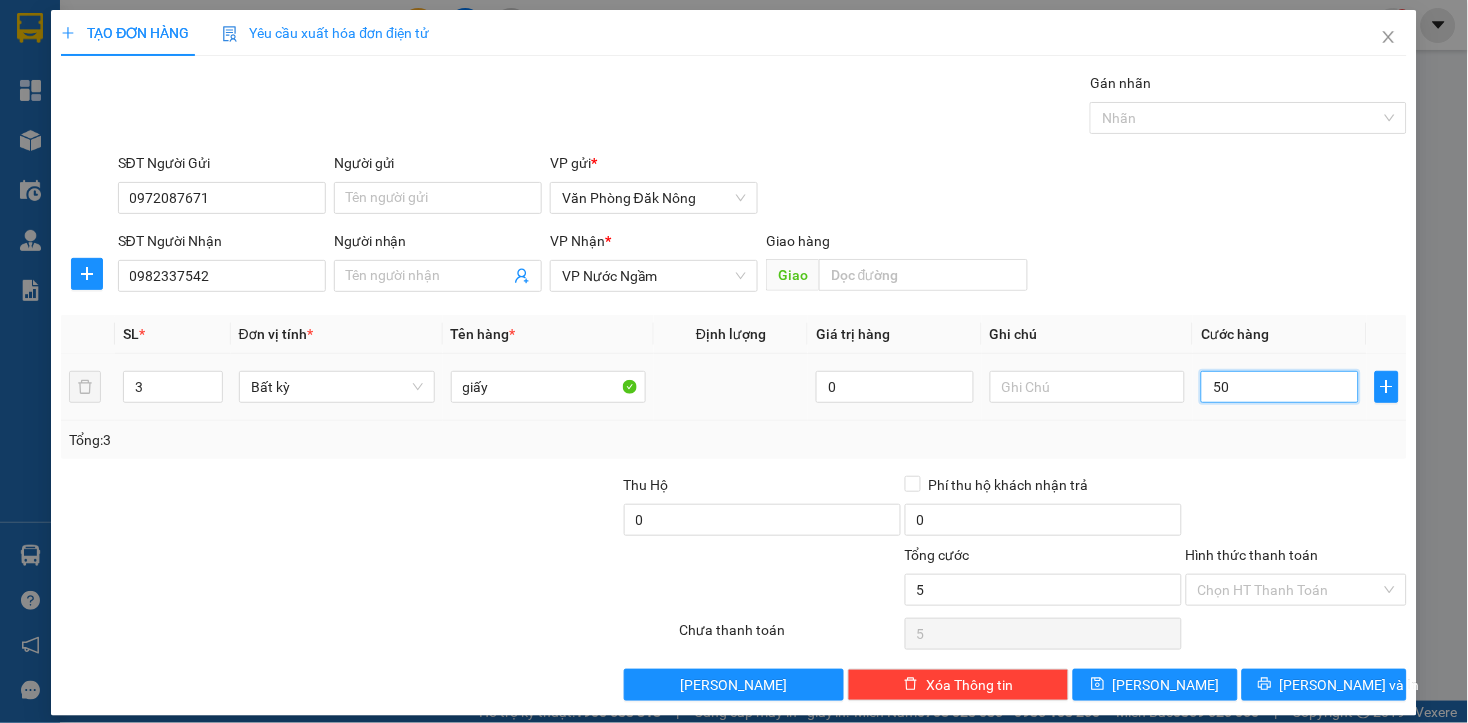type on "50" 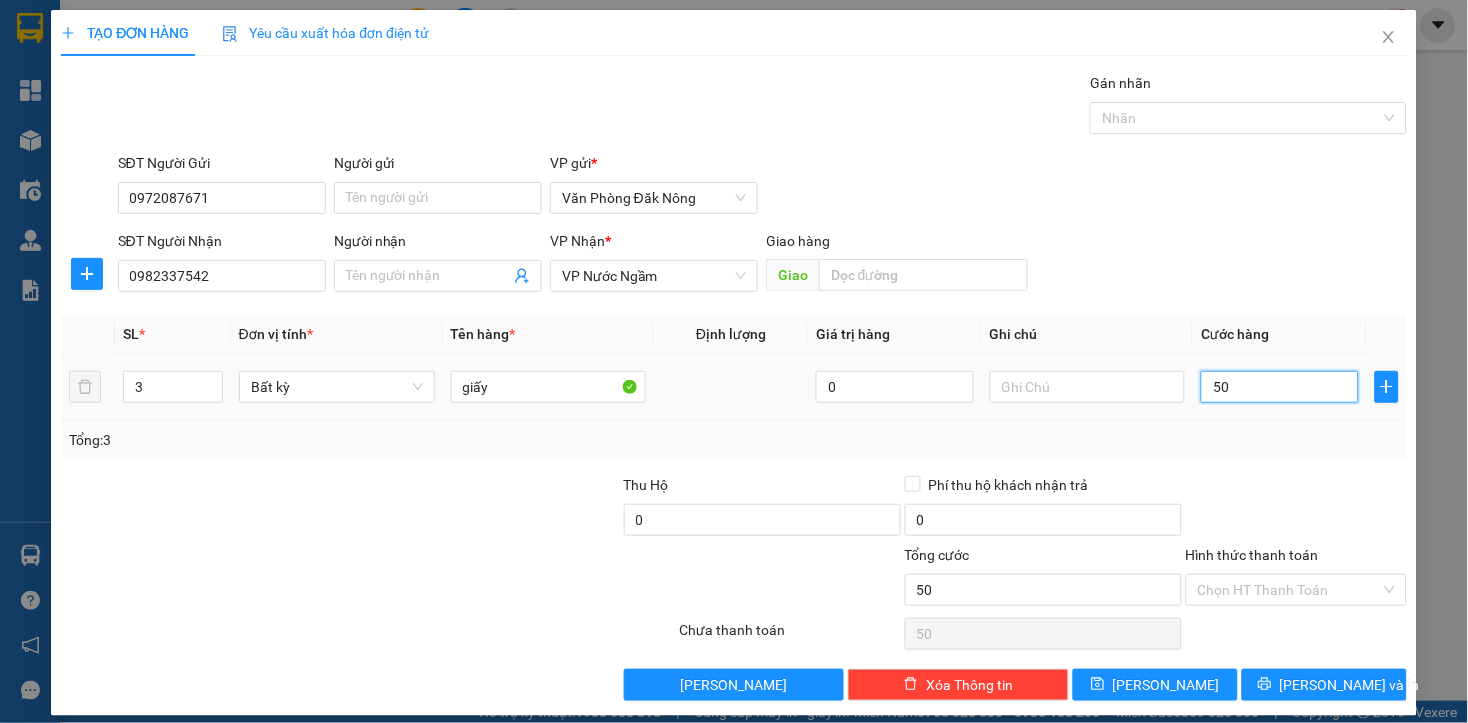 type on "500" 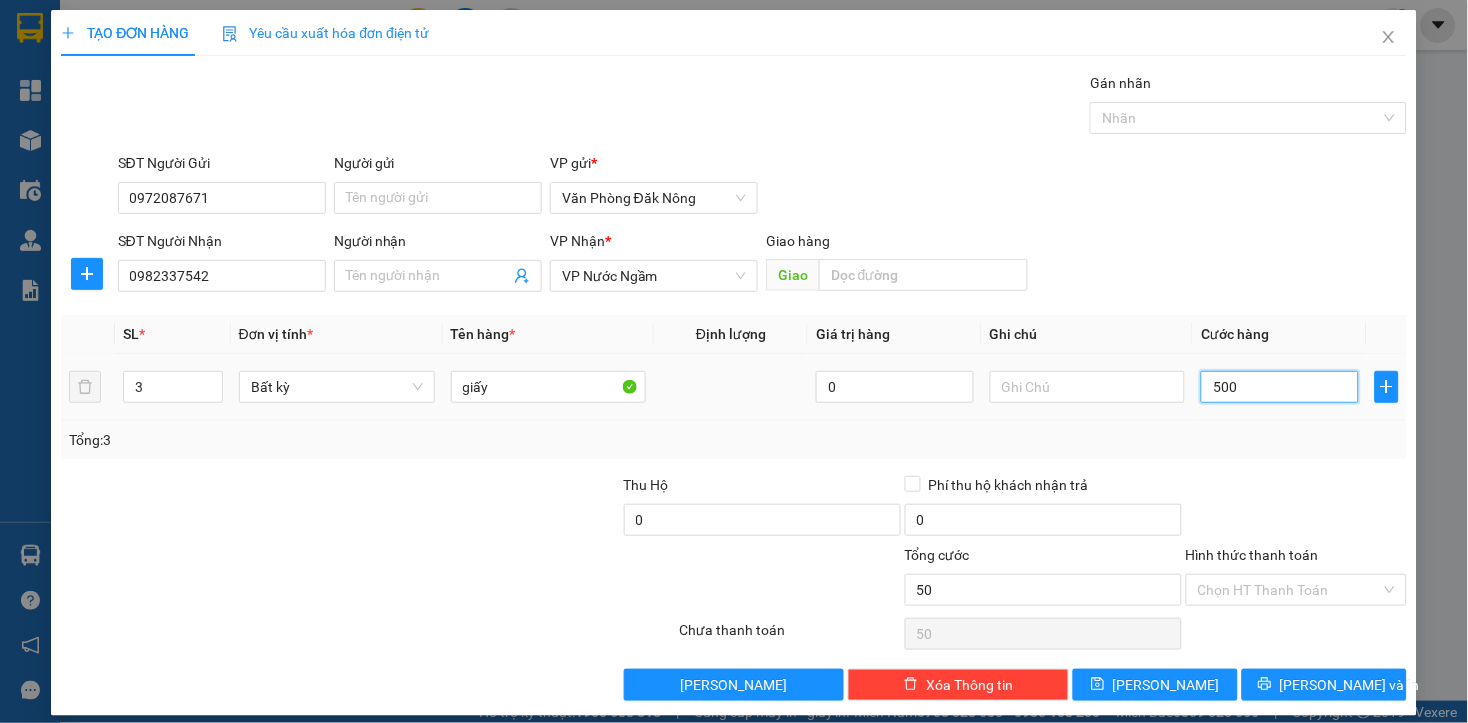 type on "500" 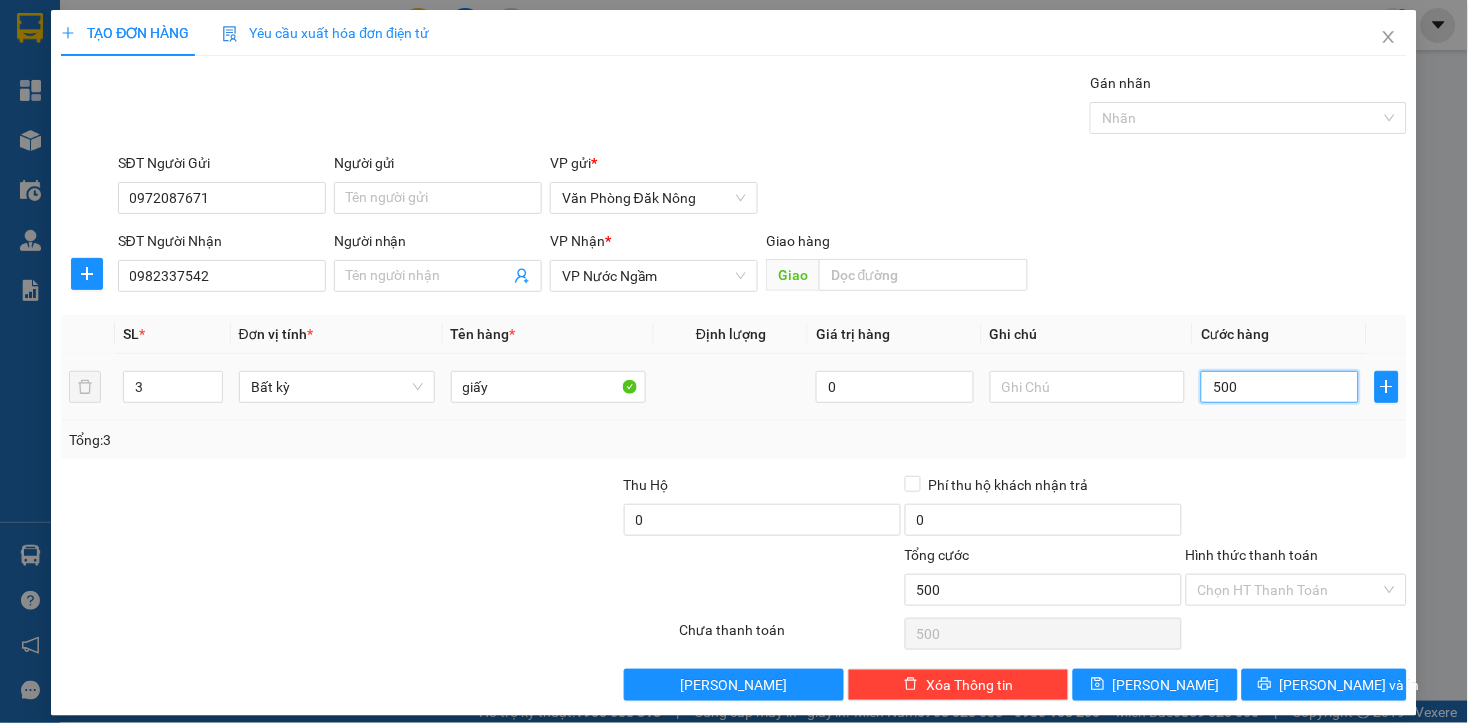 type on "5.000" 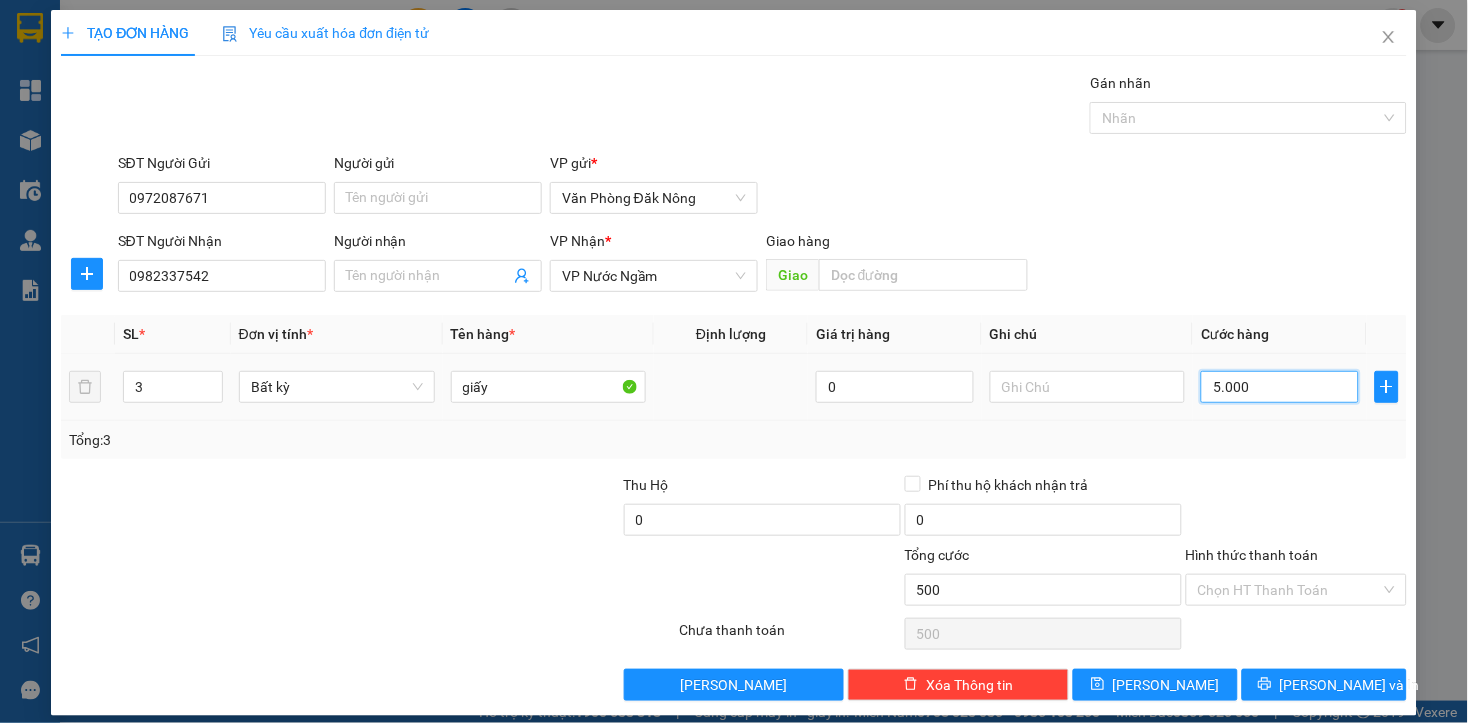 type on "50.000" 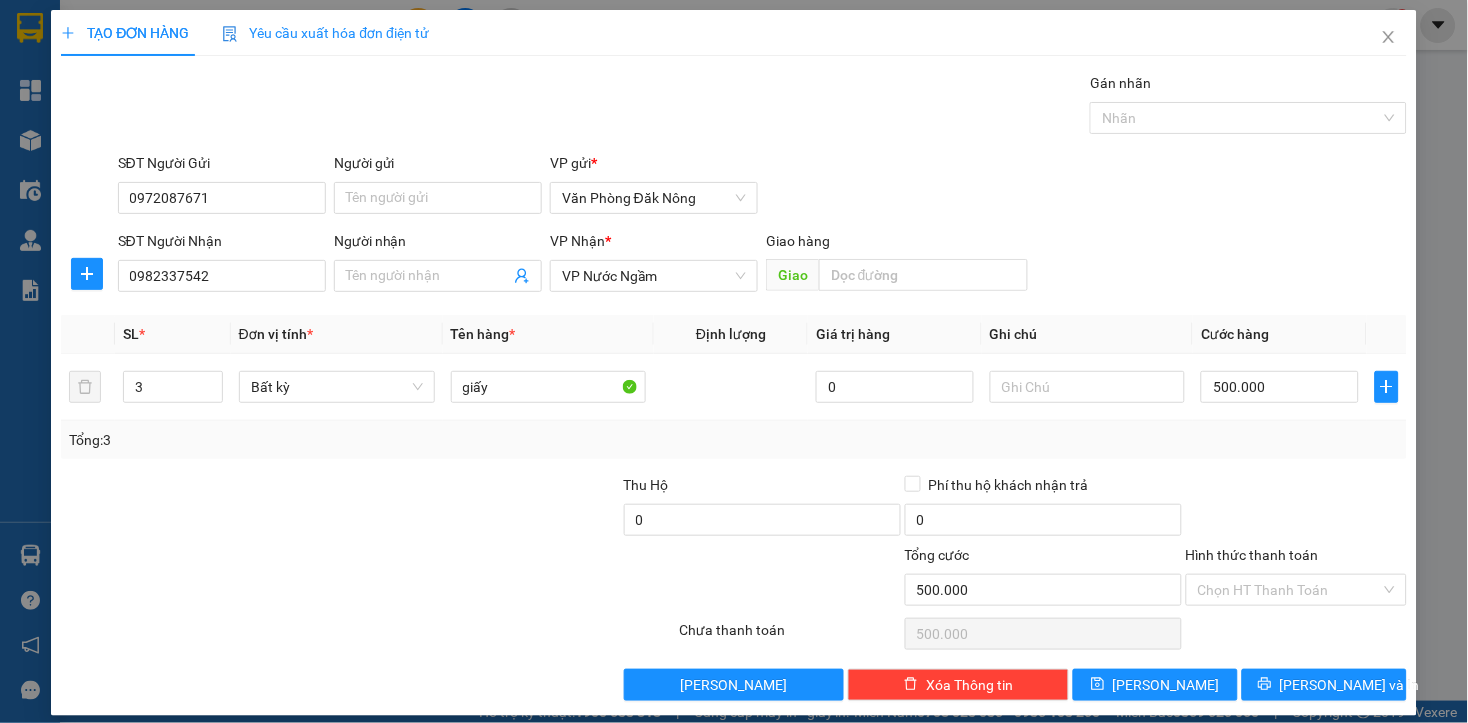 click at bounding box center (480, 509) 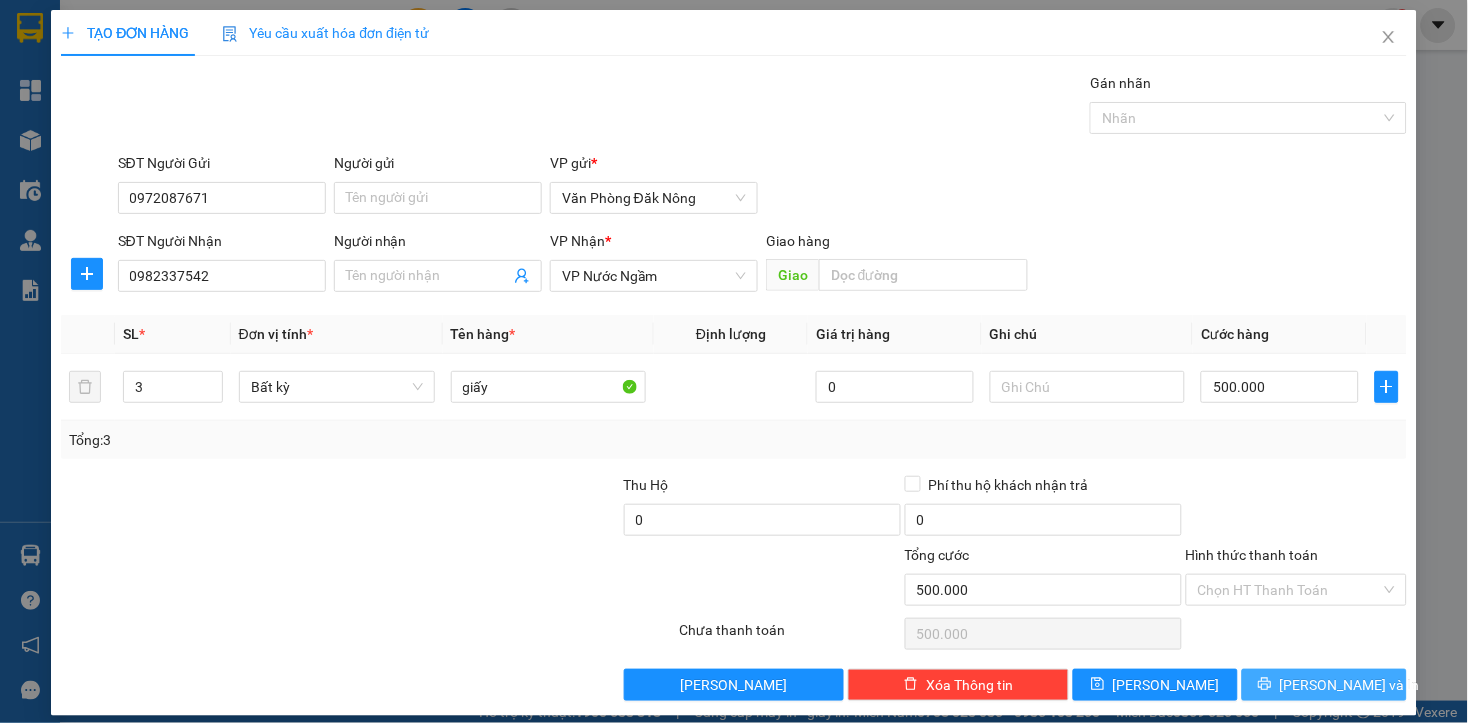 click on "Lưu và In" at bounding box center [1350, 685] 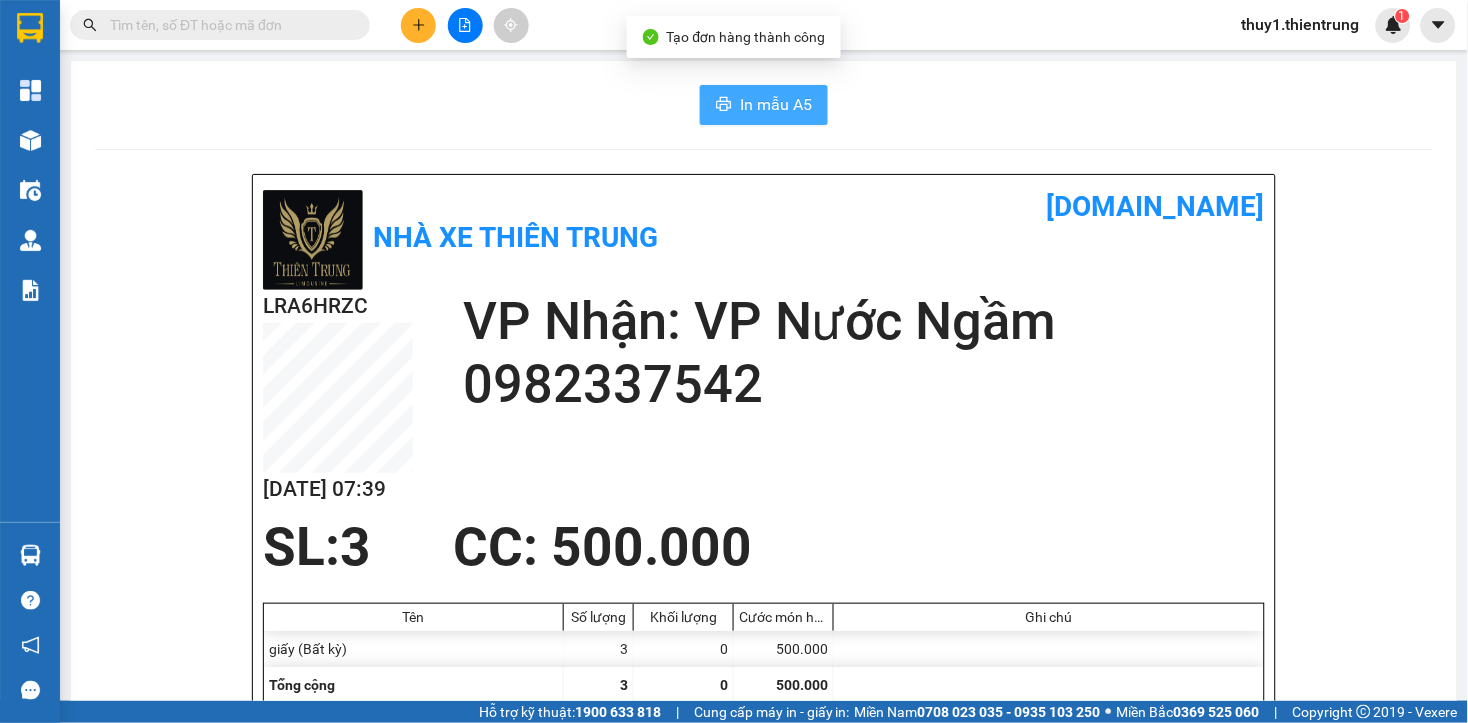 click on "In mẫu A5" at bounding box center (776, 104) 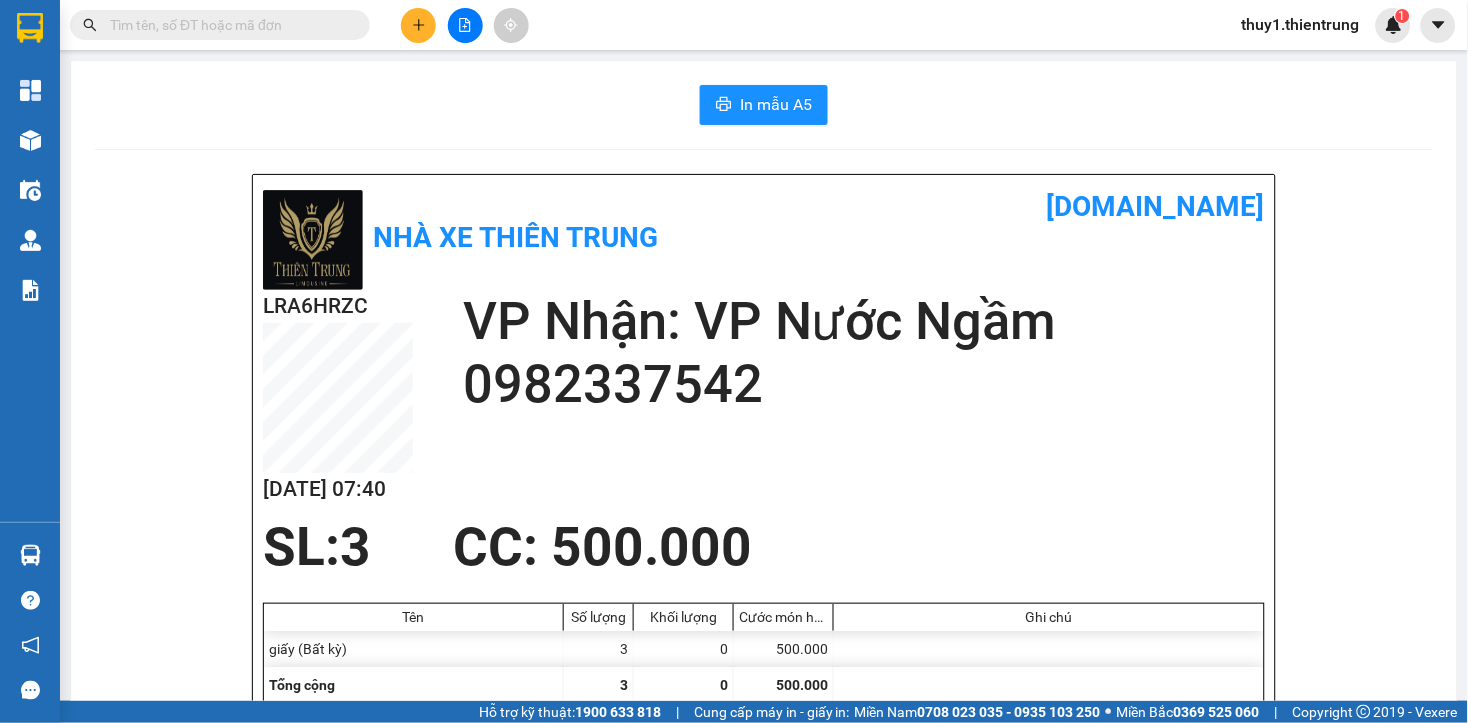click on "0982337542" at bounding box center (864, 384) 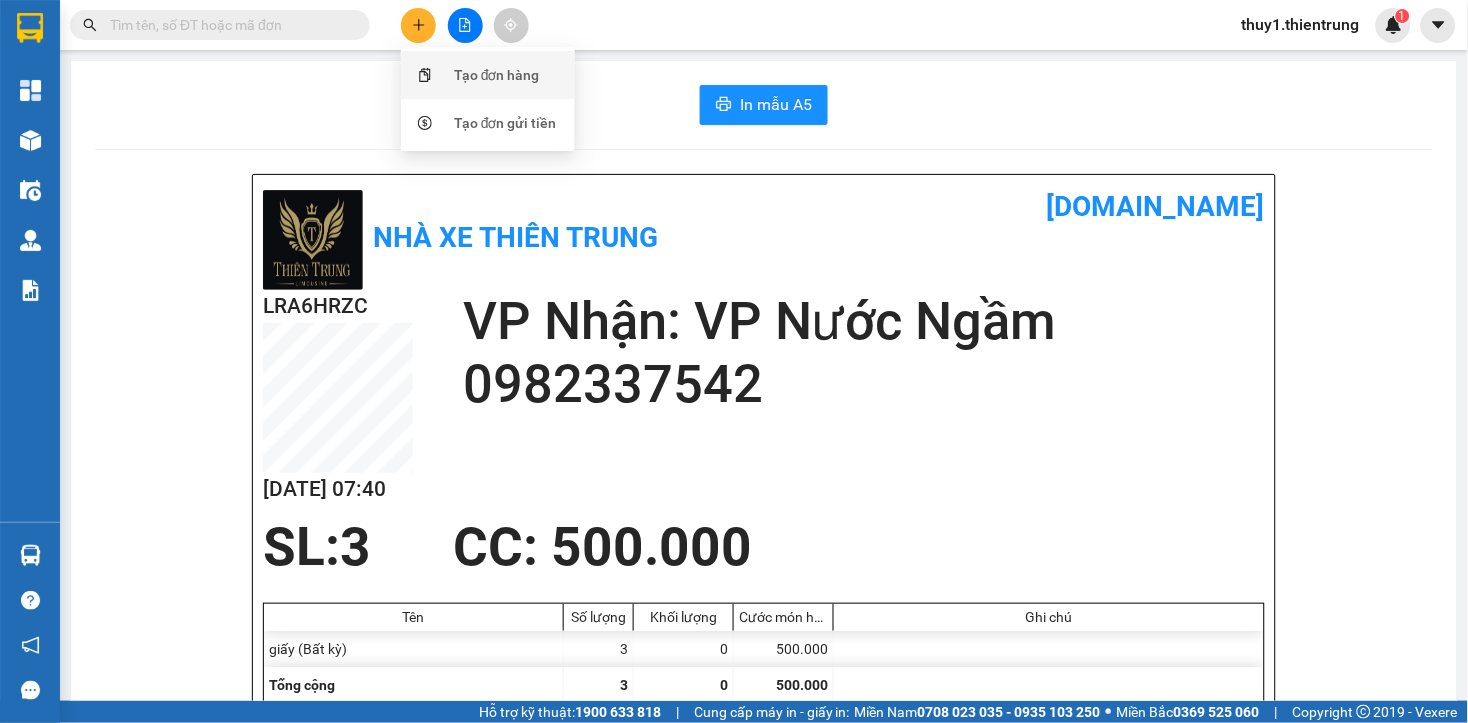 click on "Tạo đơn hàng" at bounding box center [497, 75] 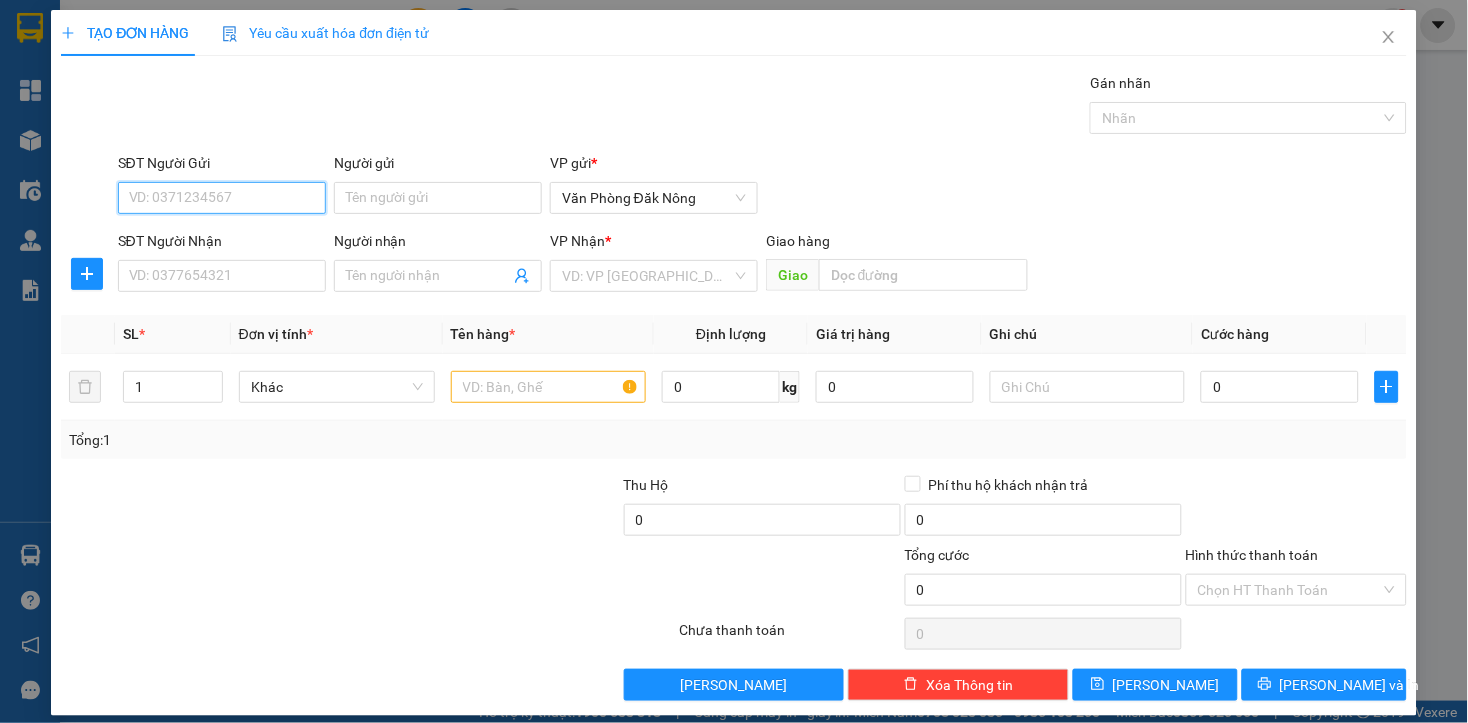 click on "SĐT Người Gửi" at bounding box center [222, 198] 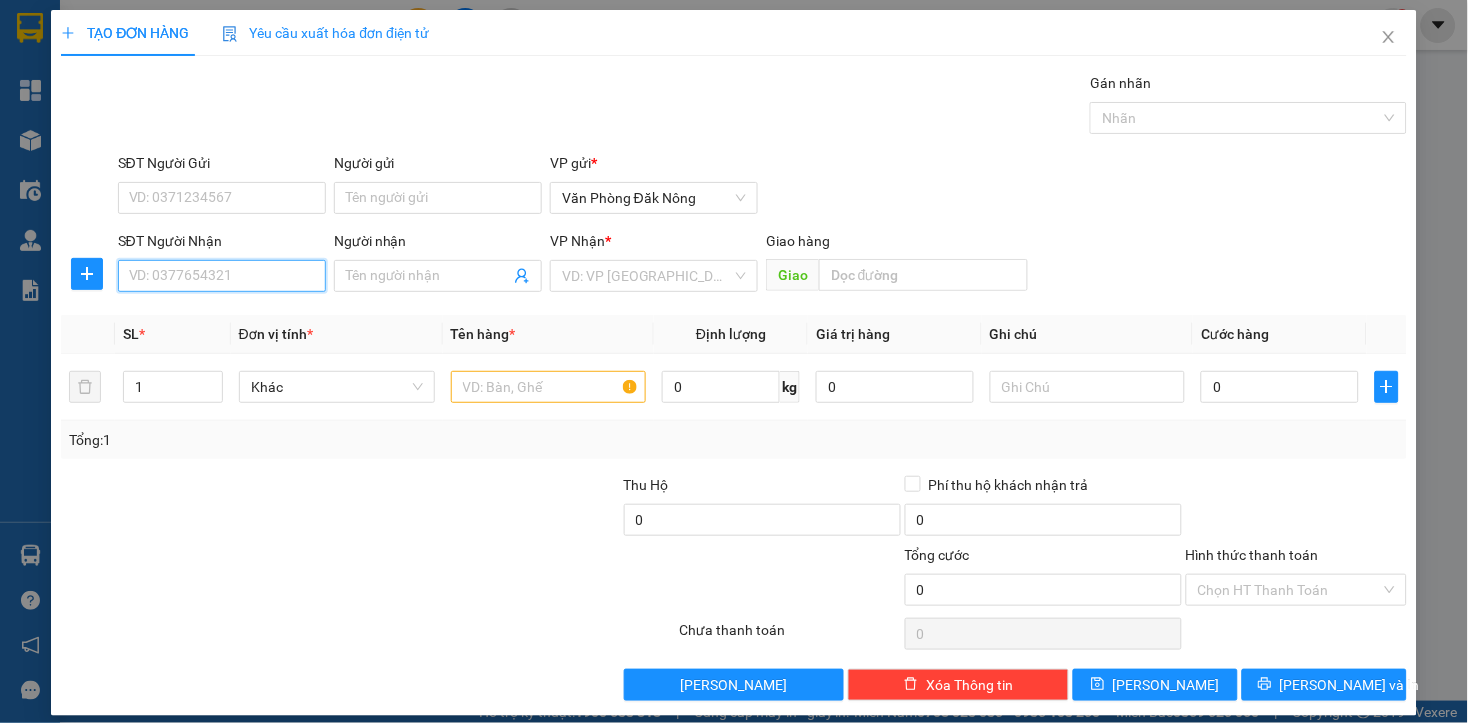 click on "SĐT Người Nhận" at bounding box center (222, 276) 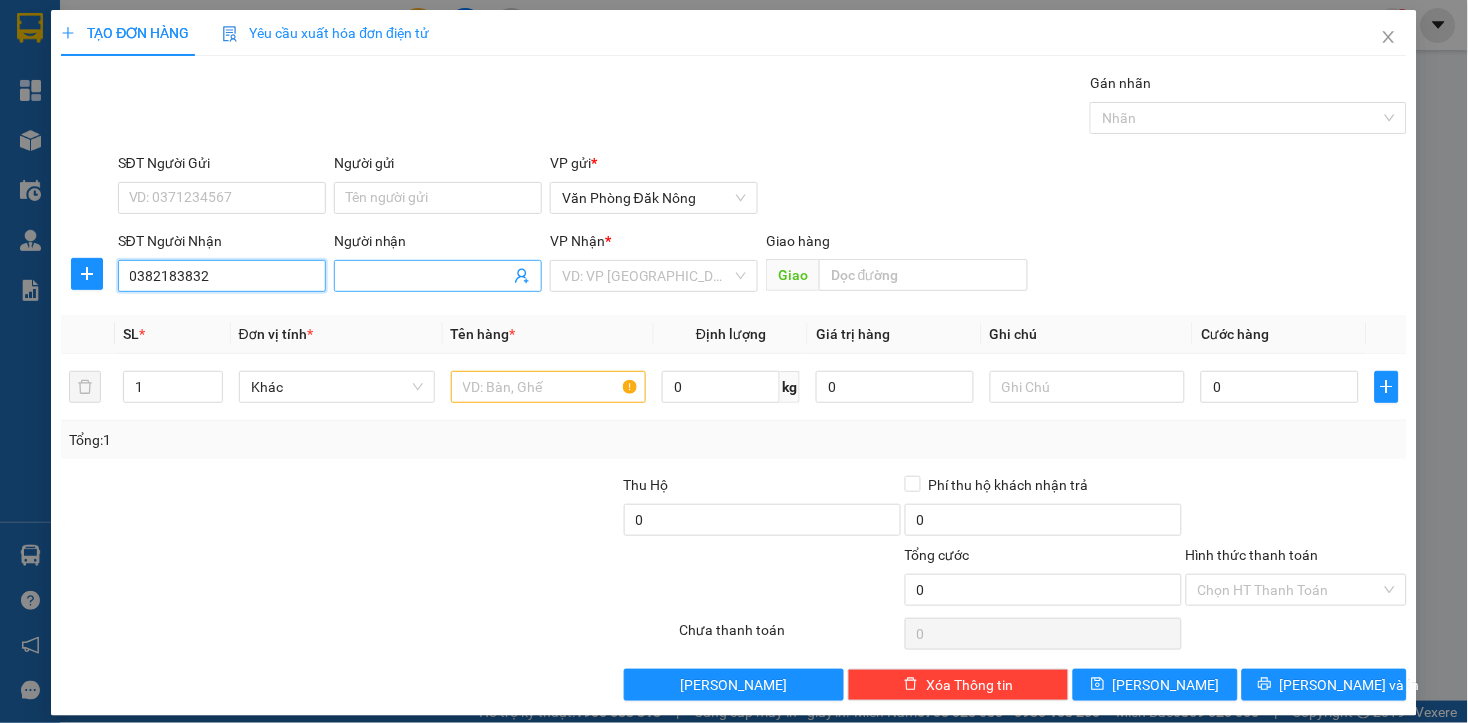 type on "0382183832" 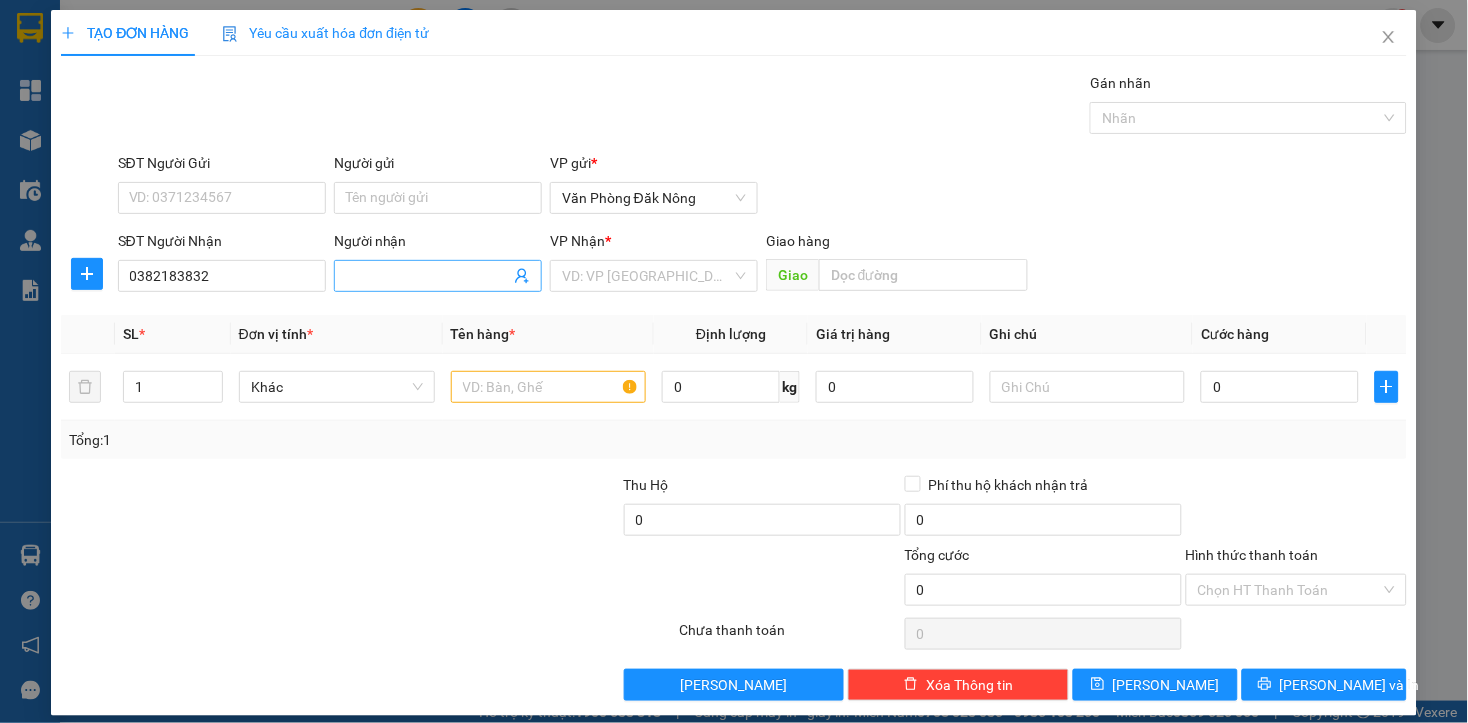 drag, startPoint x: 466, startPoint y: 261, endPoint x: 606, endPoint y: 256, distance: 140.08926 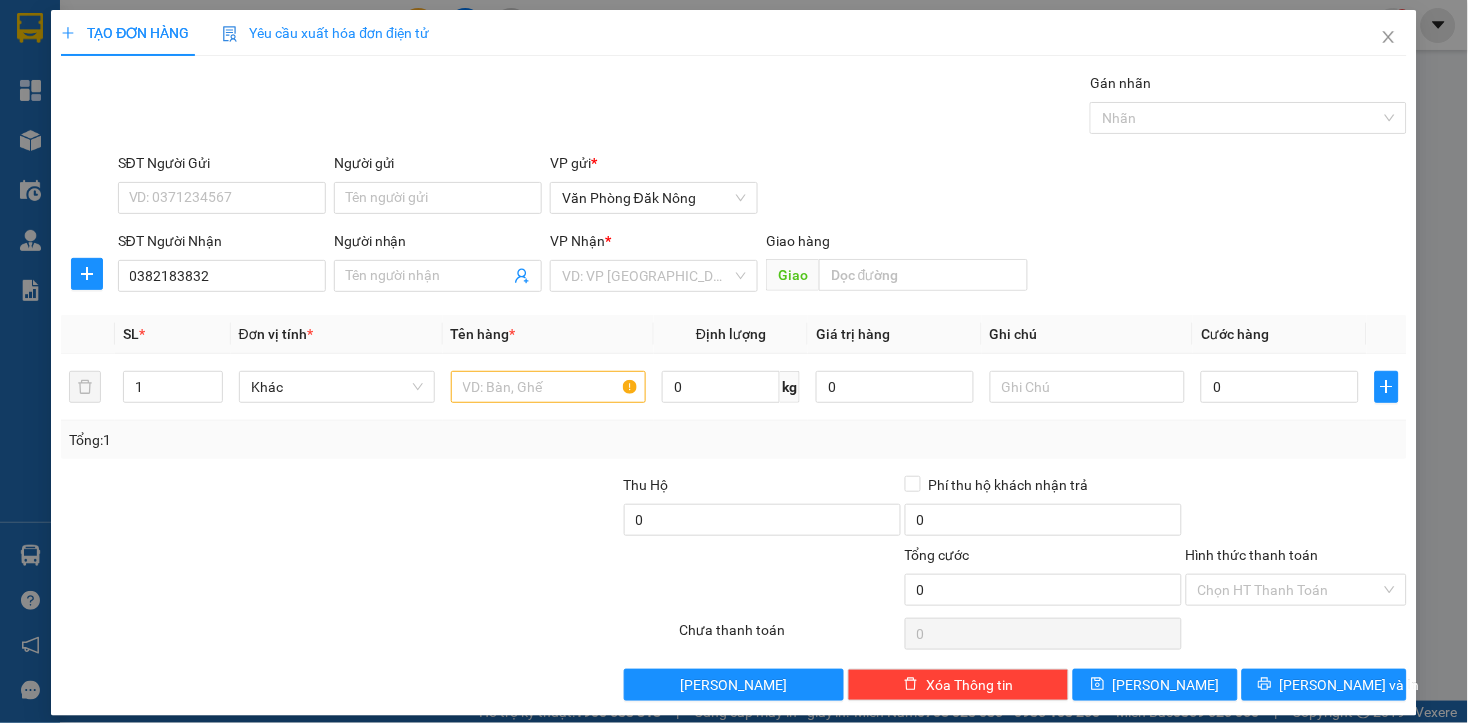click at bounding box center [438, 276] 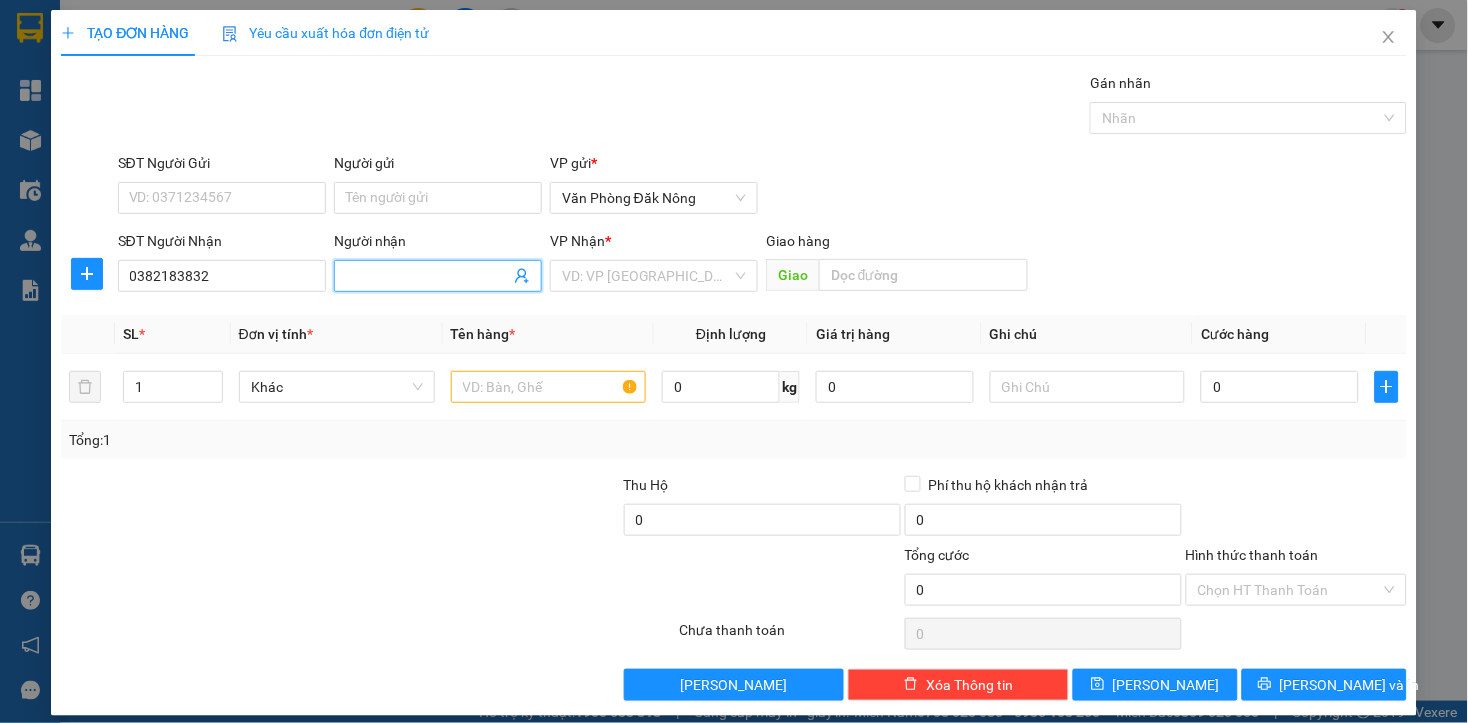 click on "VP Nhận  *" at bounding box center [654, 245] 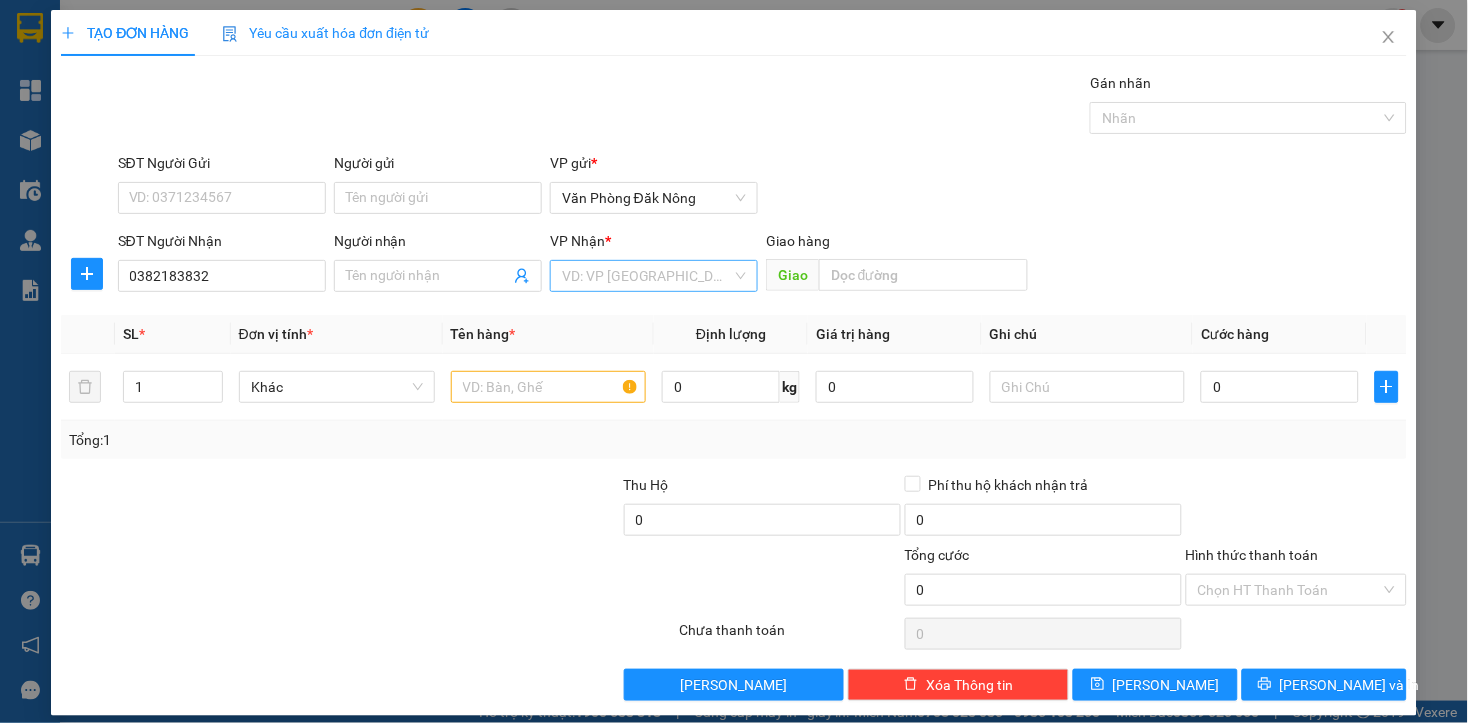 click at bounding box center (647, 276) 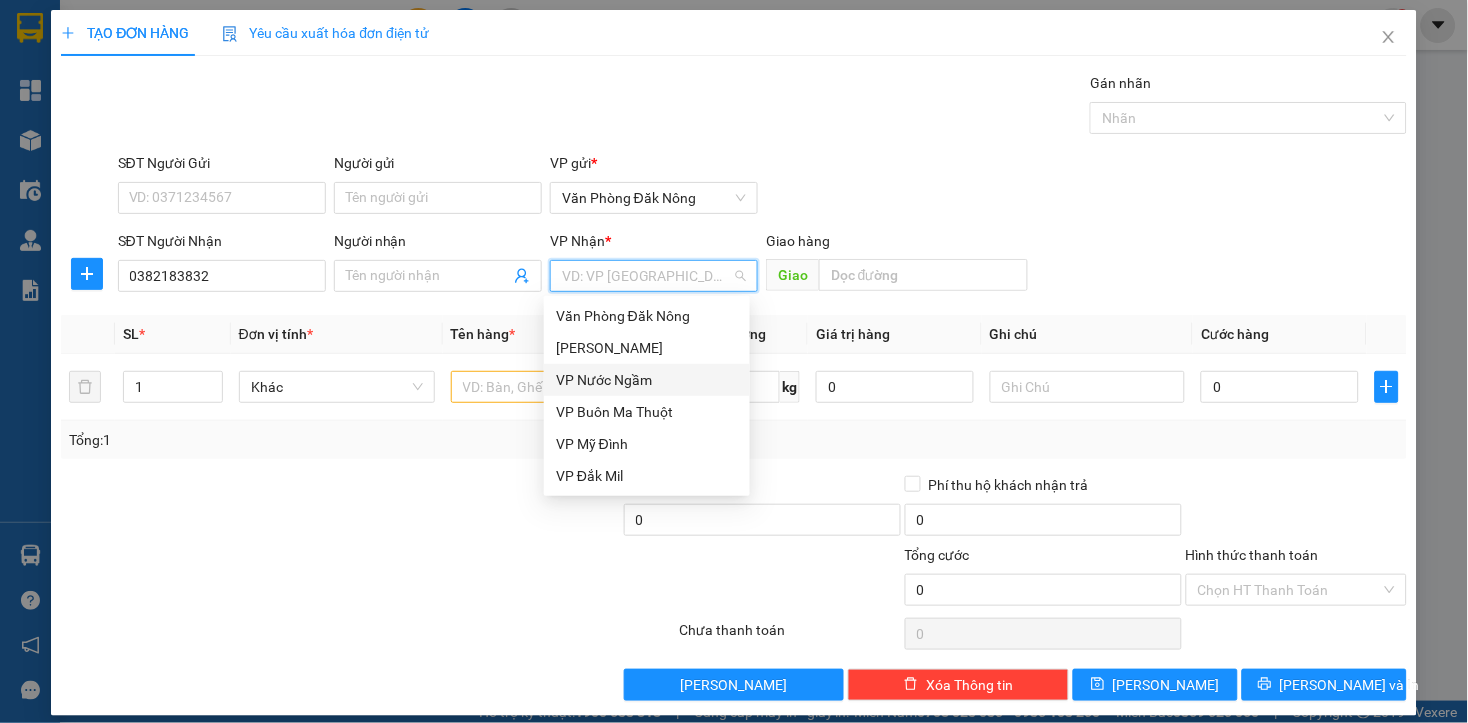 click on "VP Nước Ngầm" at bounding box center [647, 380] 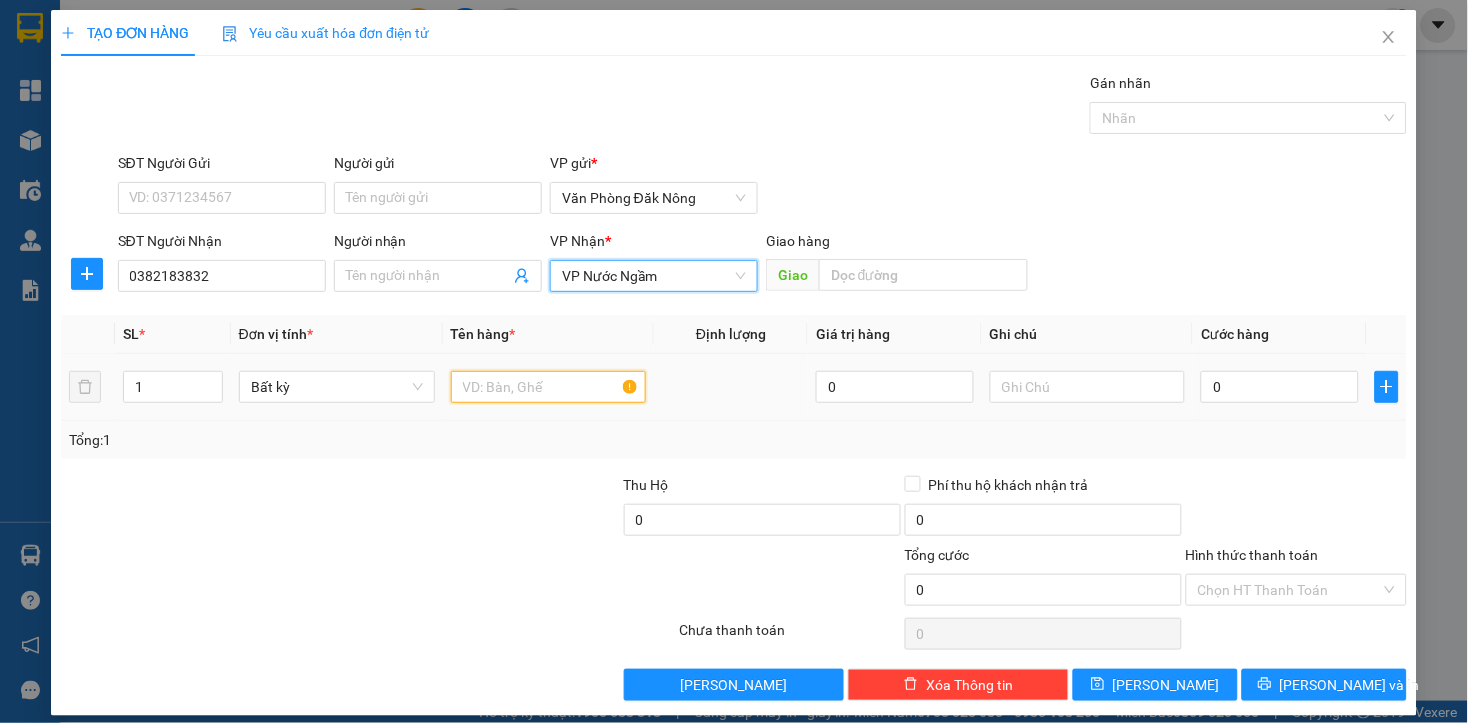 click at bounding box center [549, 387] 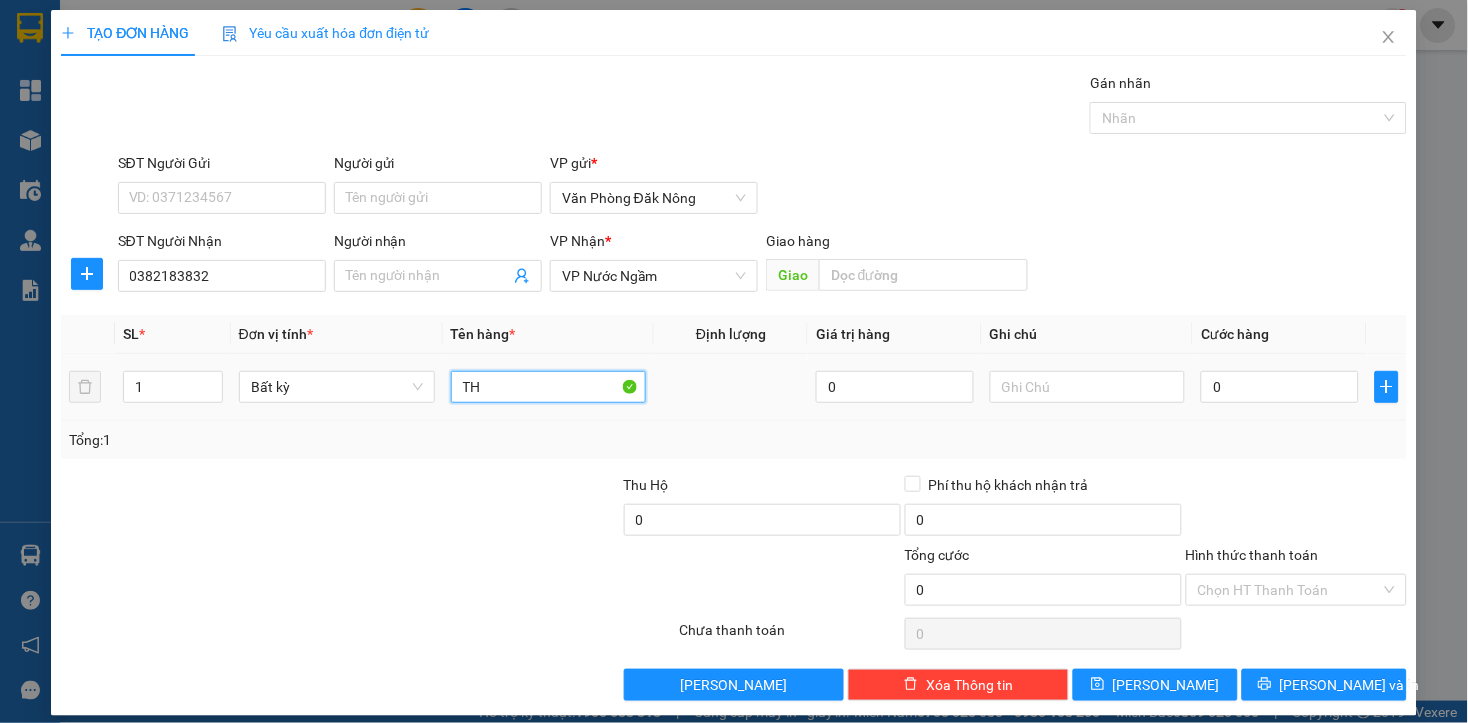 type on "T" 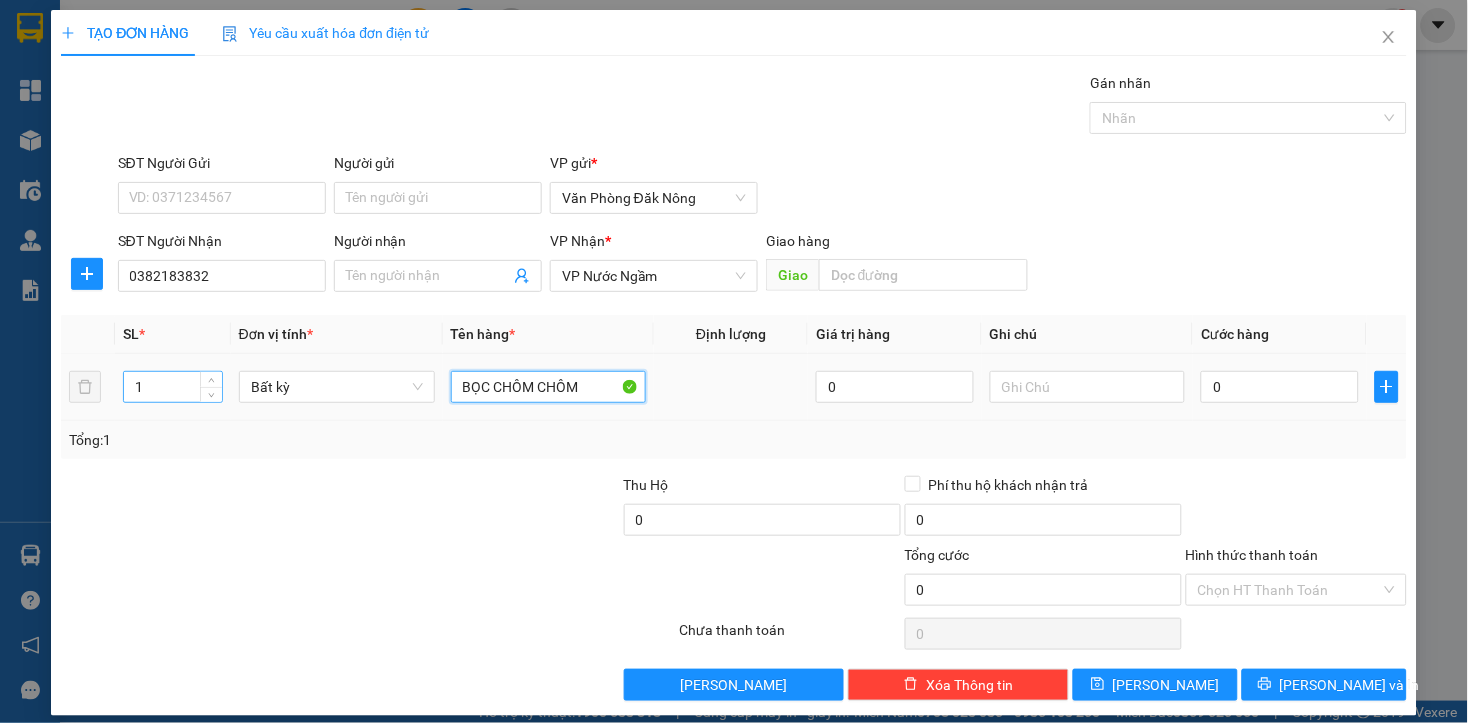 type on "BỌC CHÔM CHÔM" 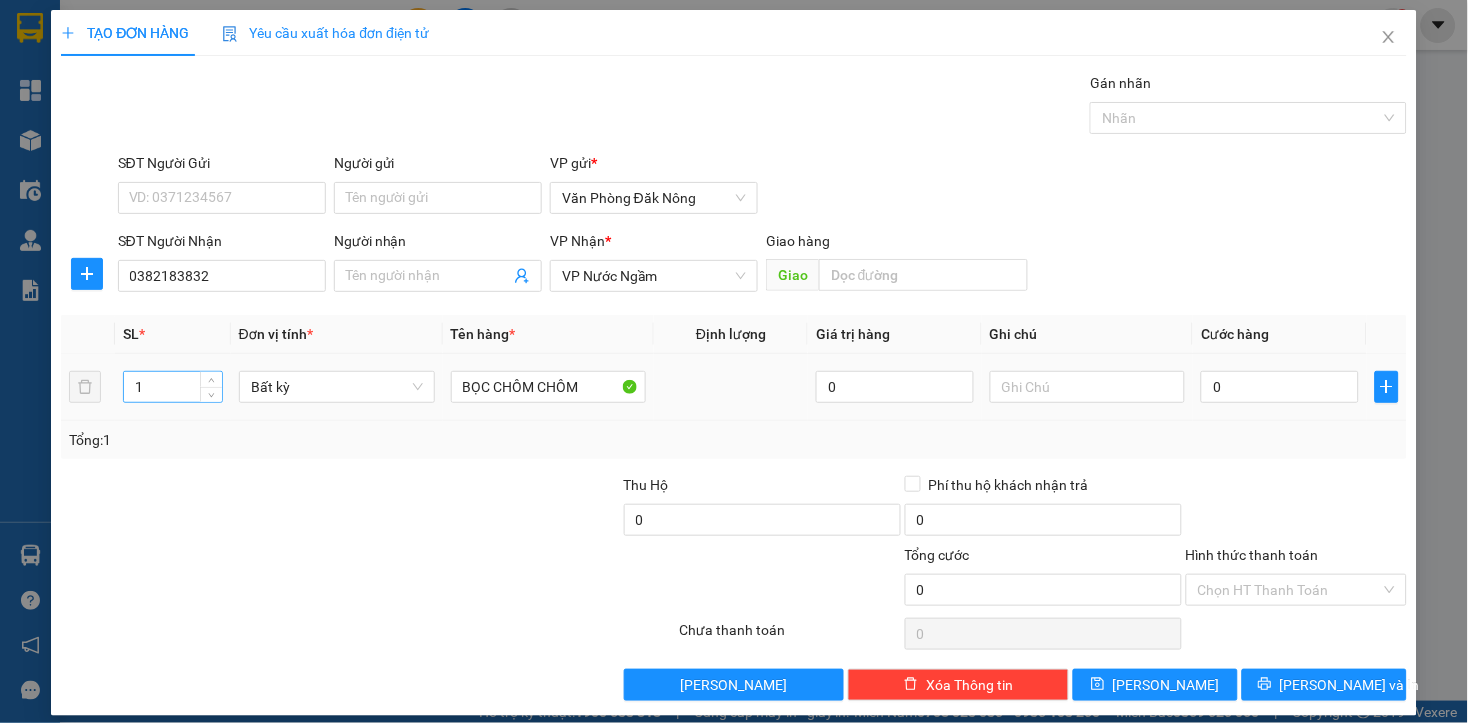 click on "1" at bounding box center (173, 387) 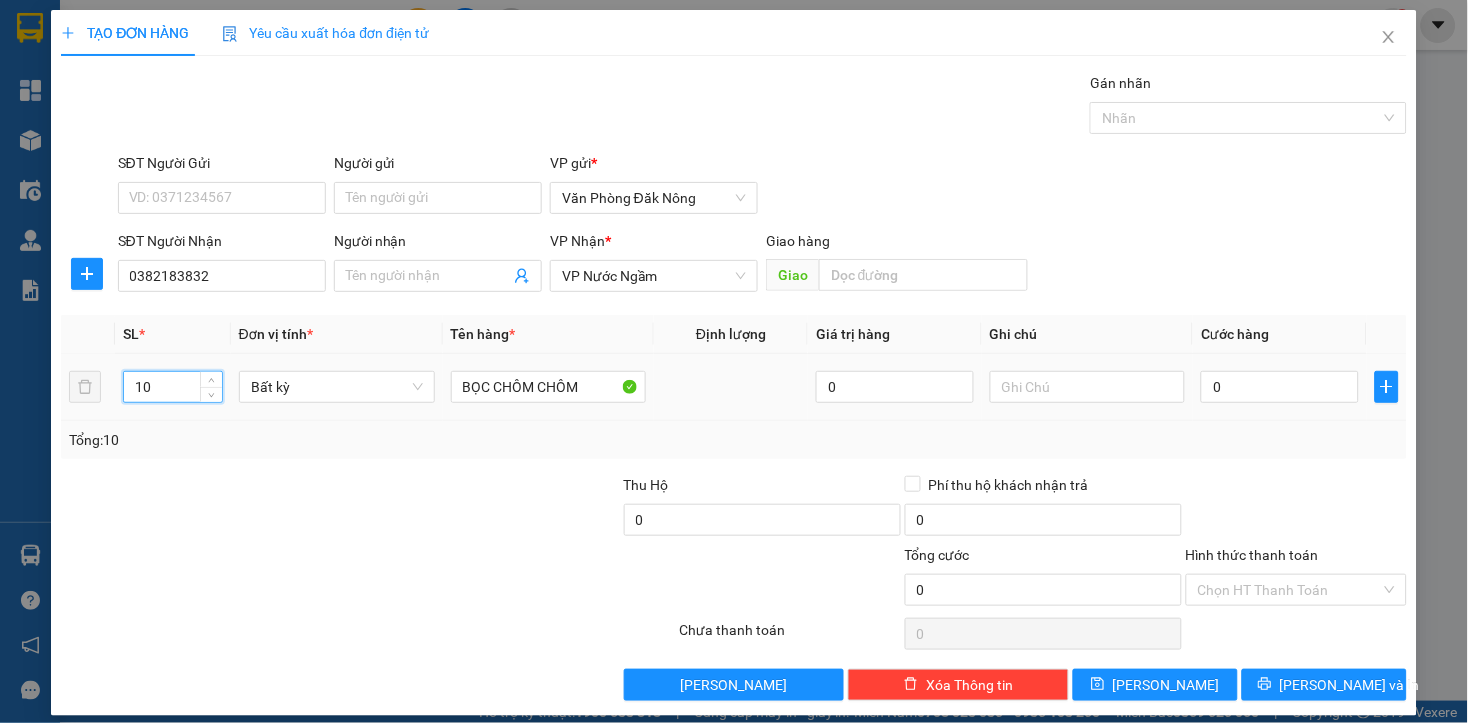 type on "10" 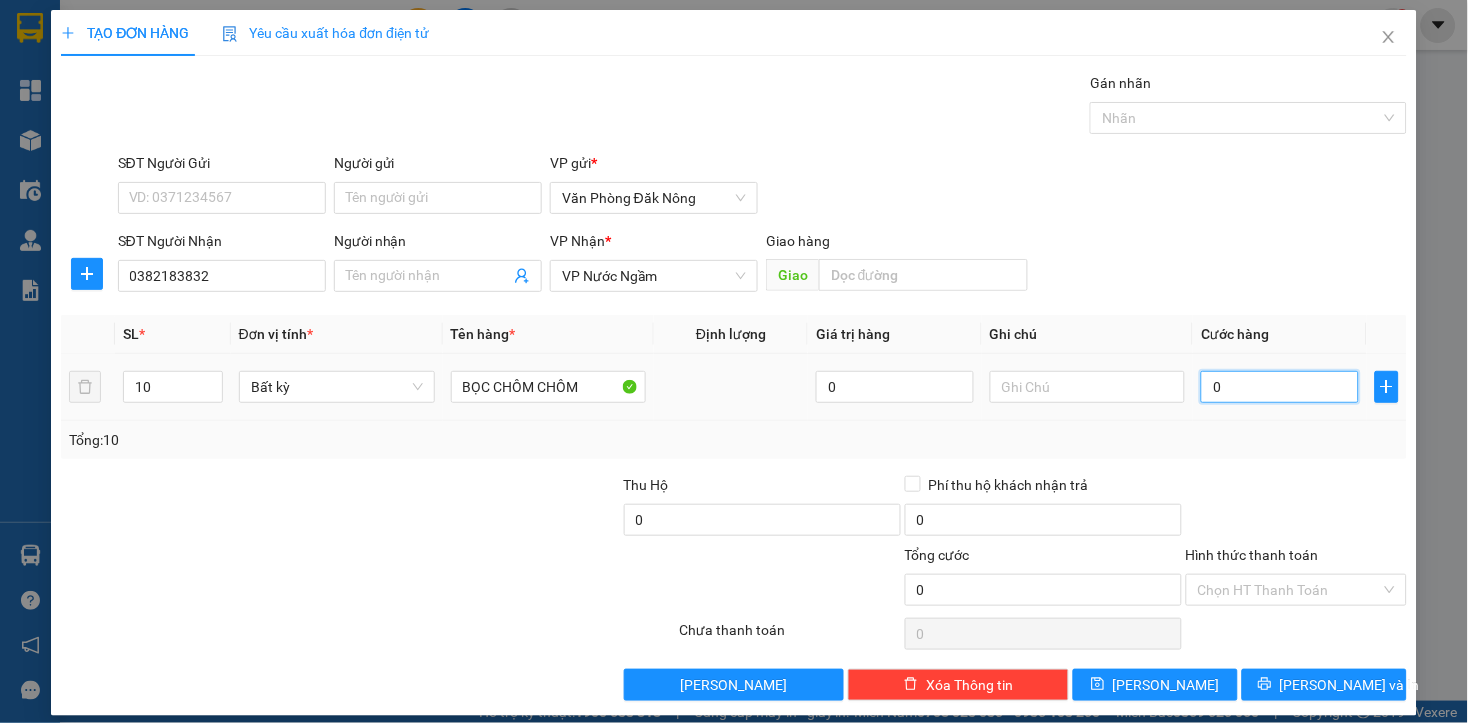 click on "0" at bounding box center (1279, 387) 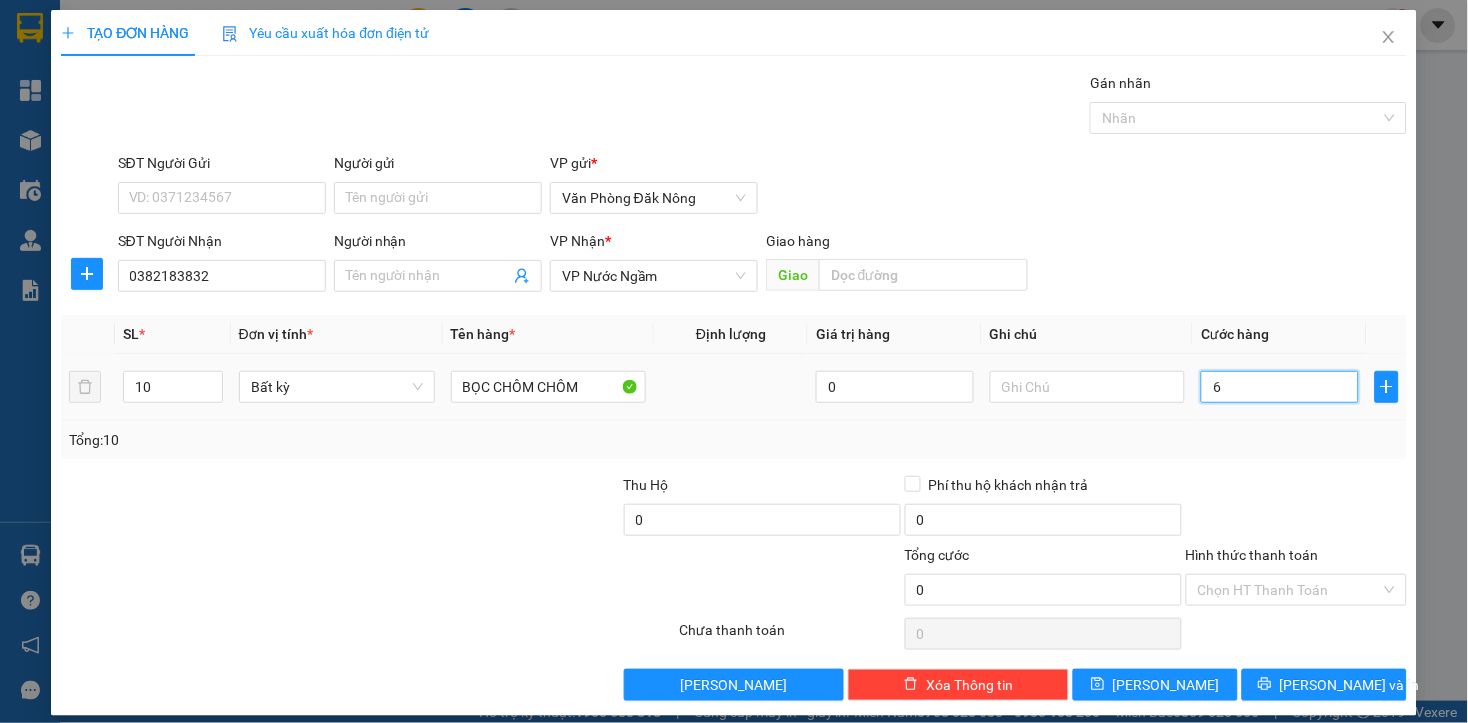 type on "6" 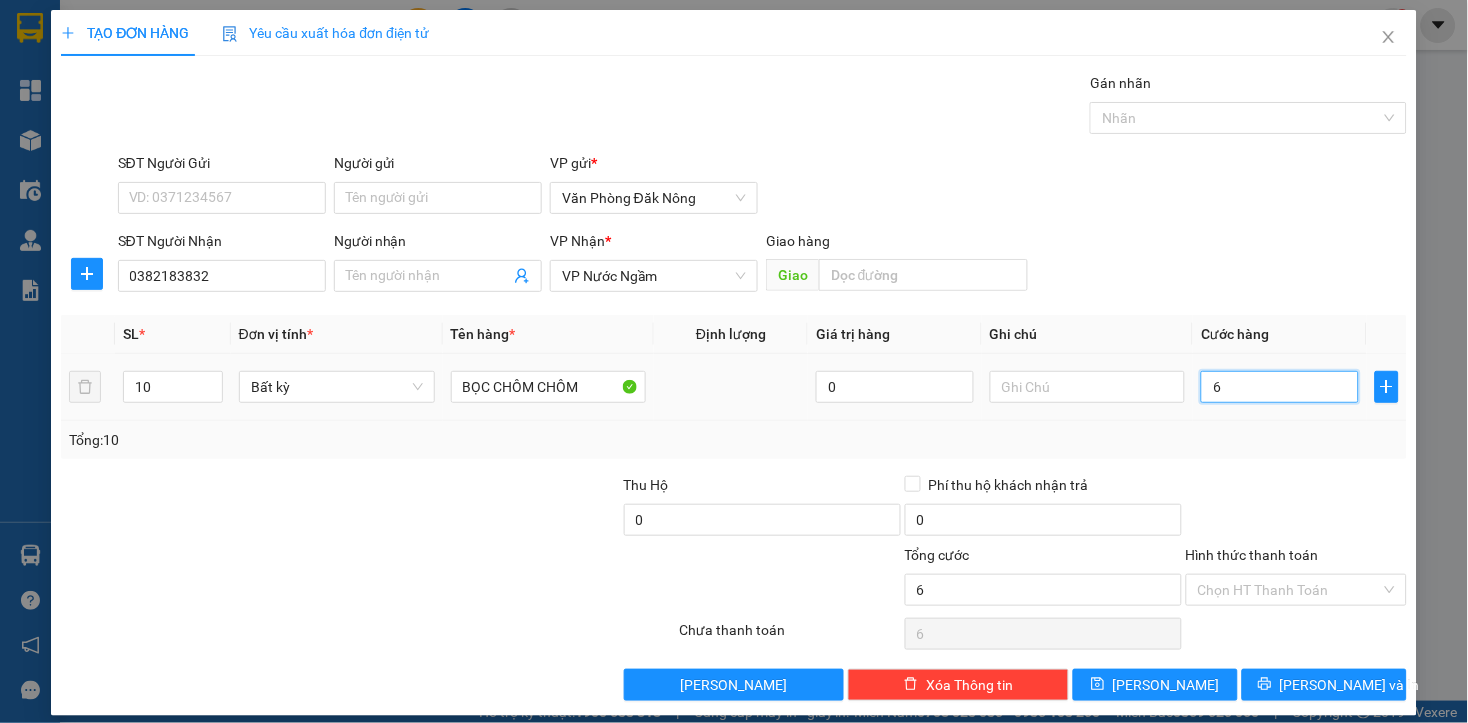 type on "60" 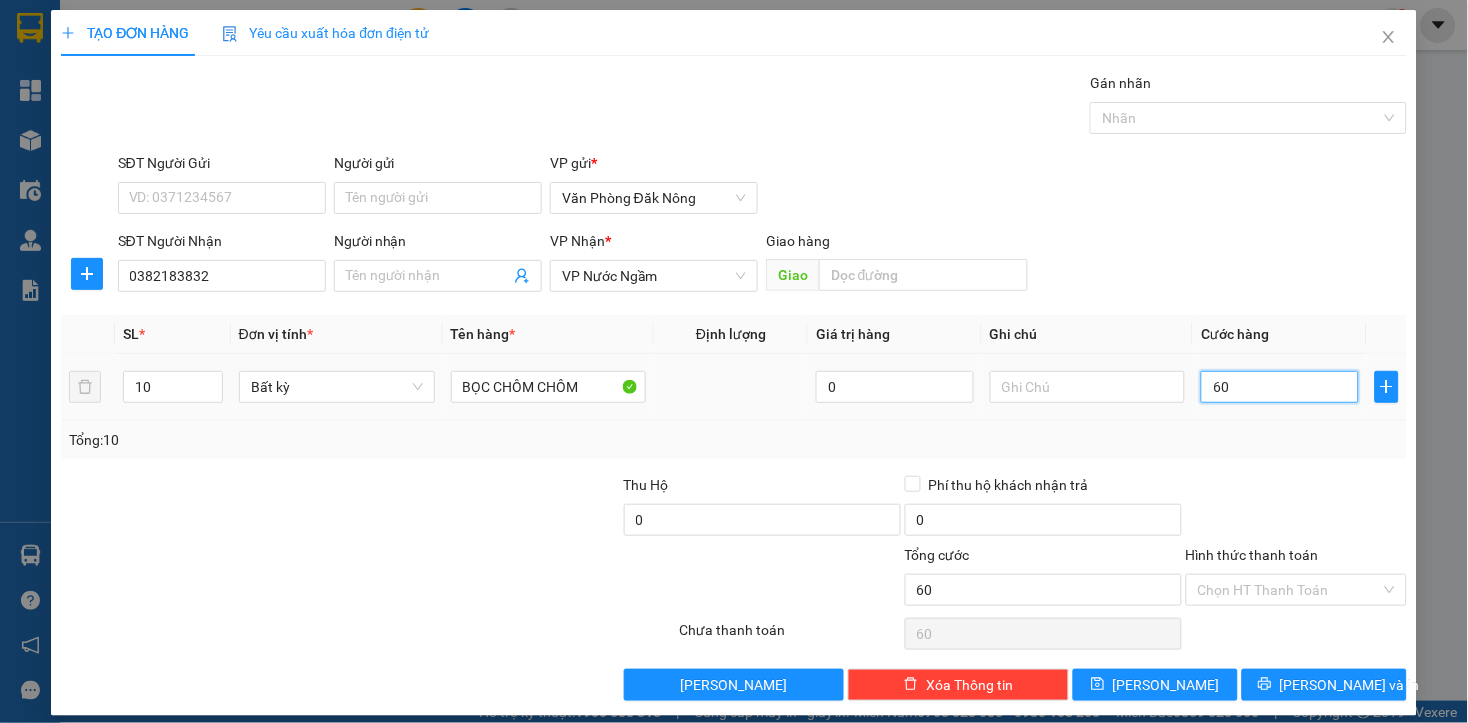 type on "600" 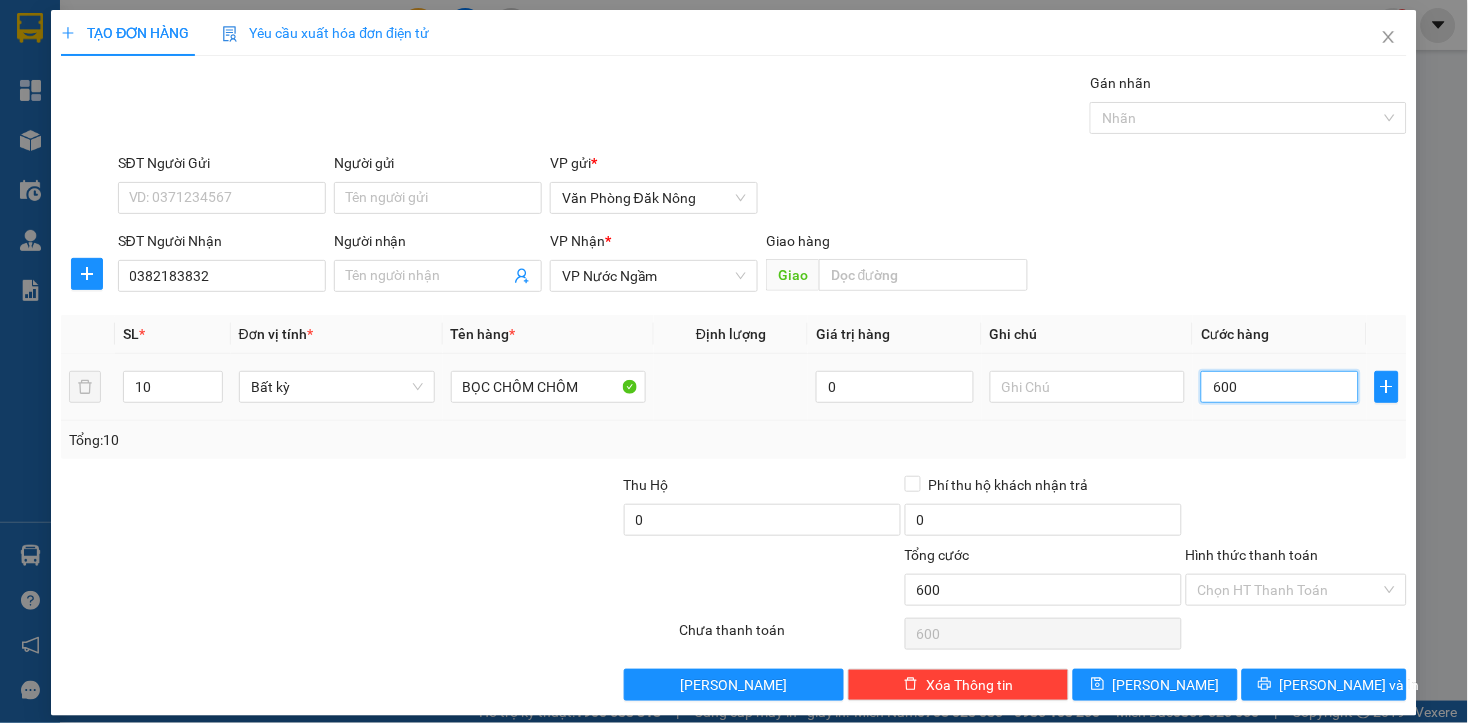 type on "6.000" 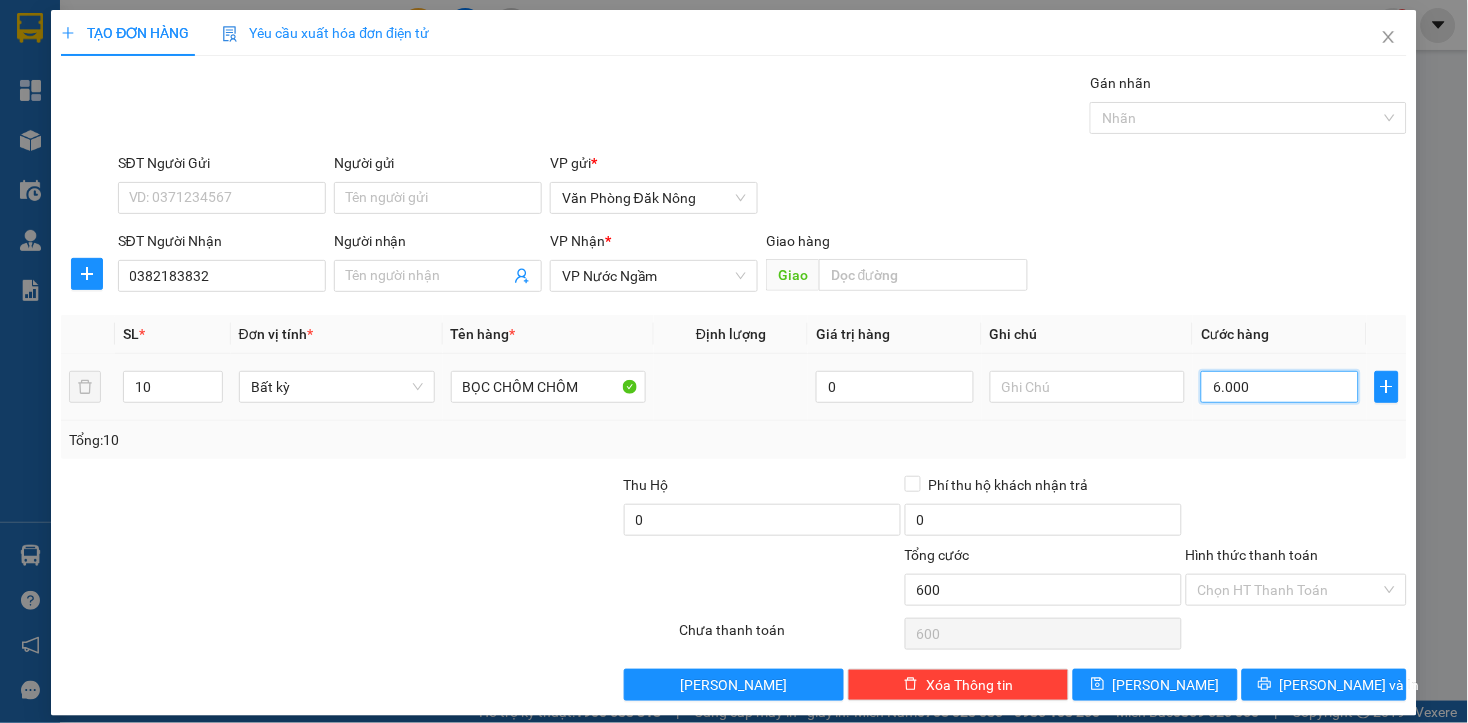 type on "6.000" 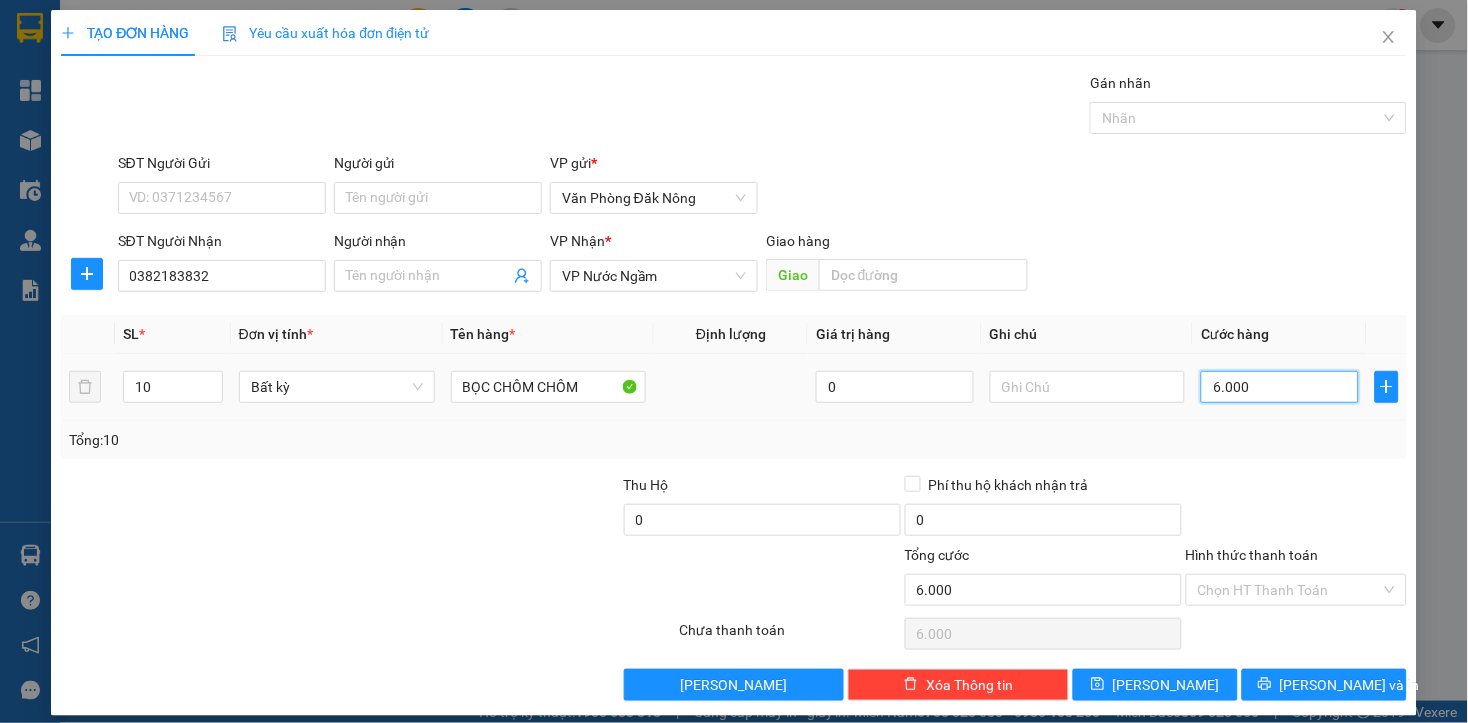 type on "60.000" 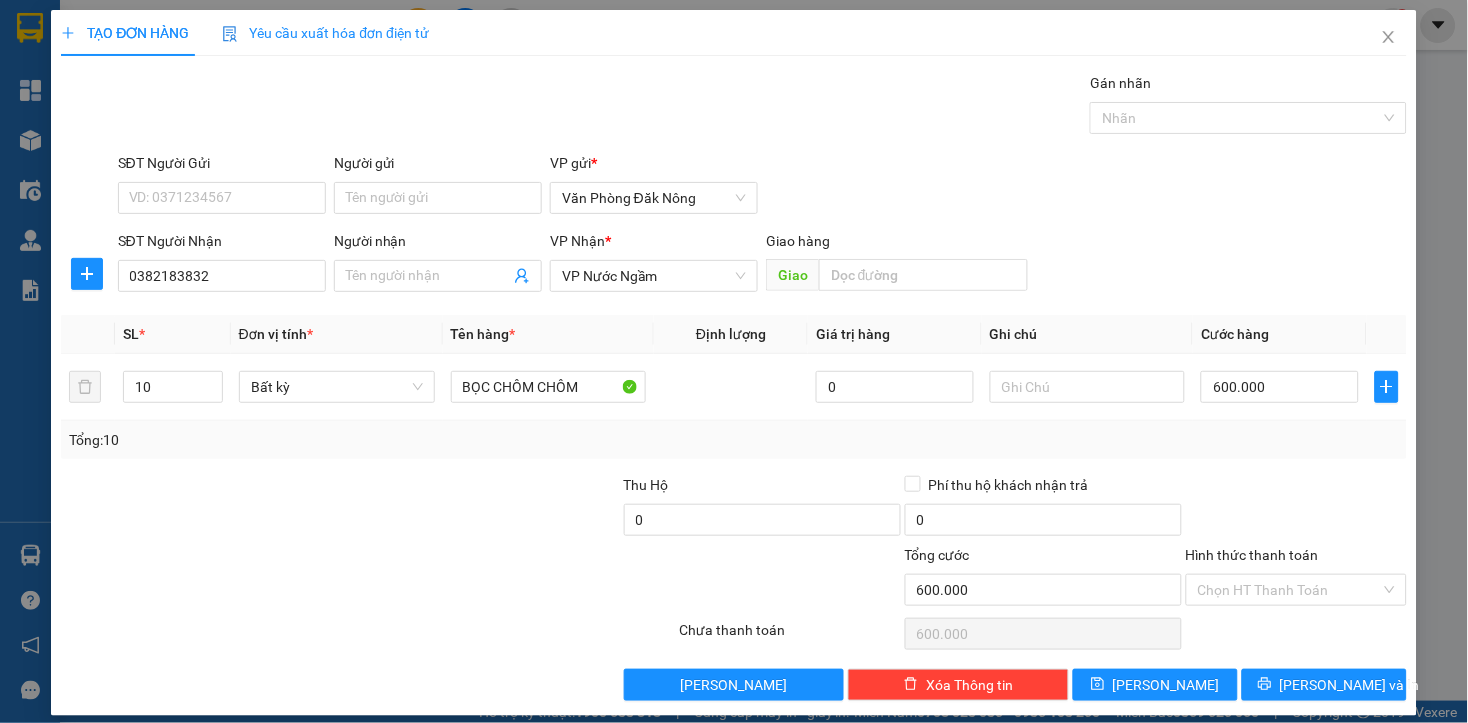 drag, startPoint x: 457, startPoint y: 497, endPoint x: 1228, endPoint y: 411, distance: 775.78156 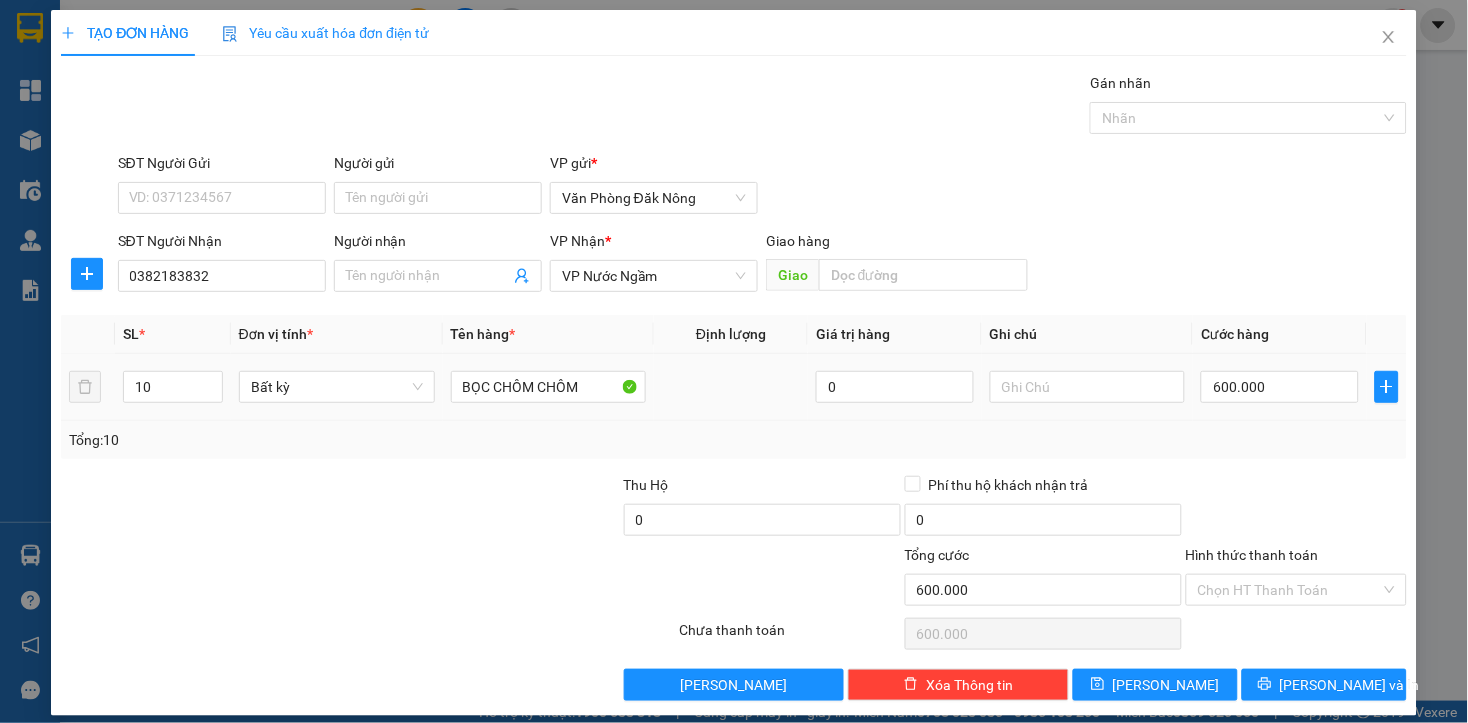 click at bounding box center [480, 509] 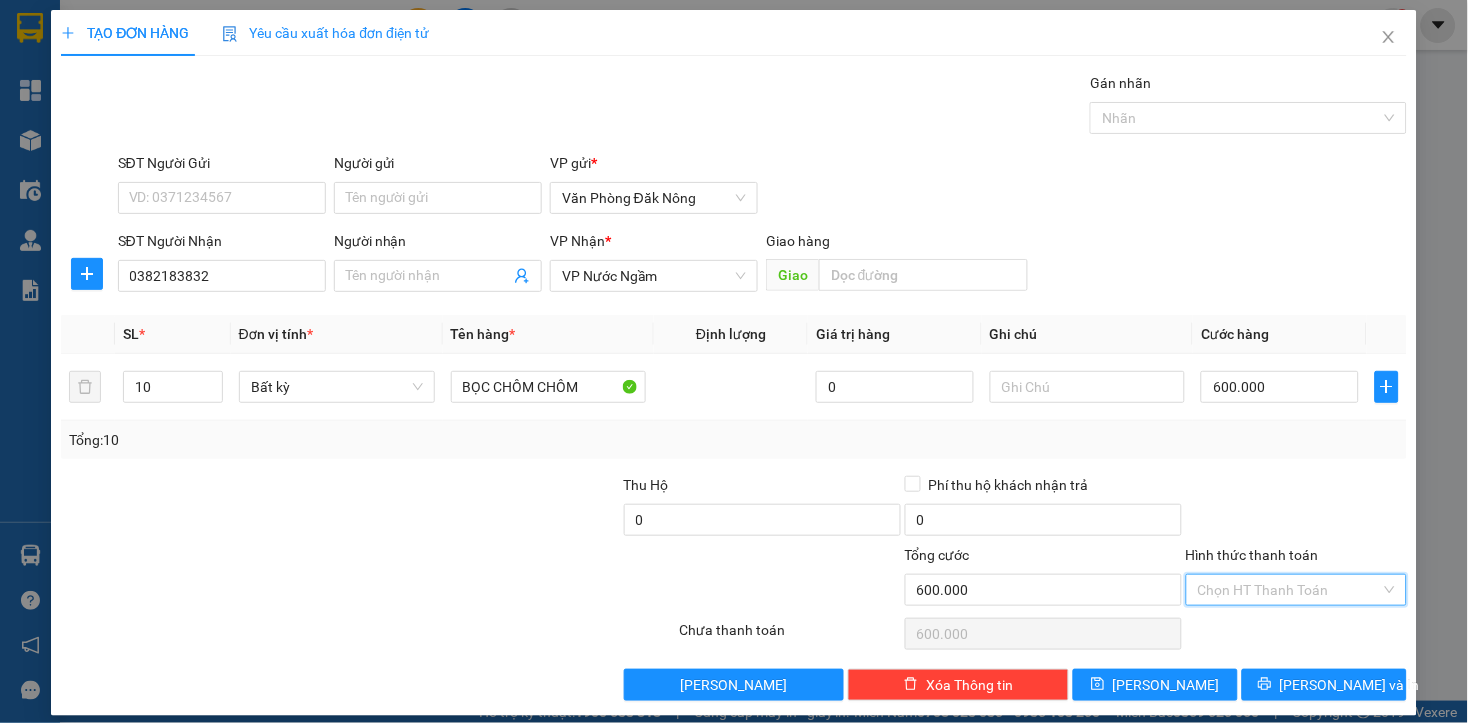 drag, startPoint x: 1307, startPoint y: 575, endPoint x: 1288, endPoint y: 620, distance: 48.8467 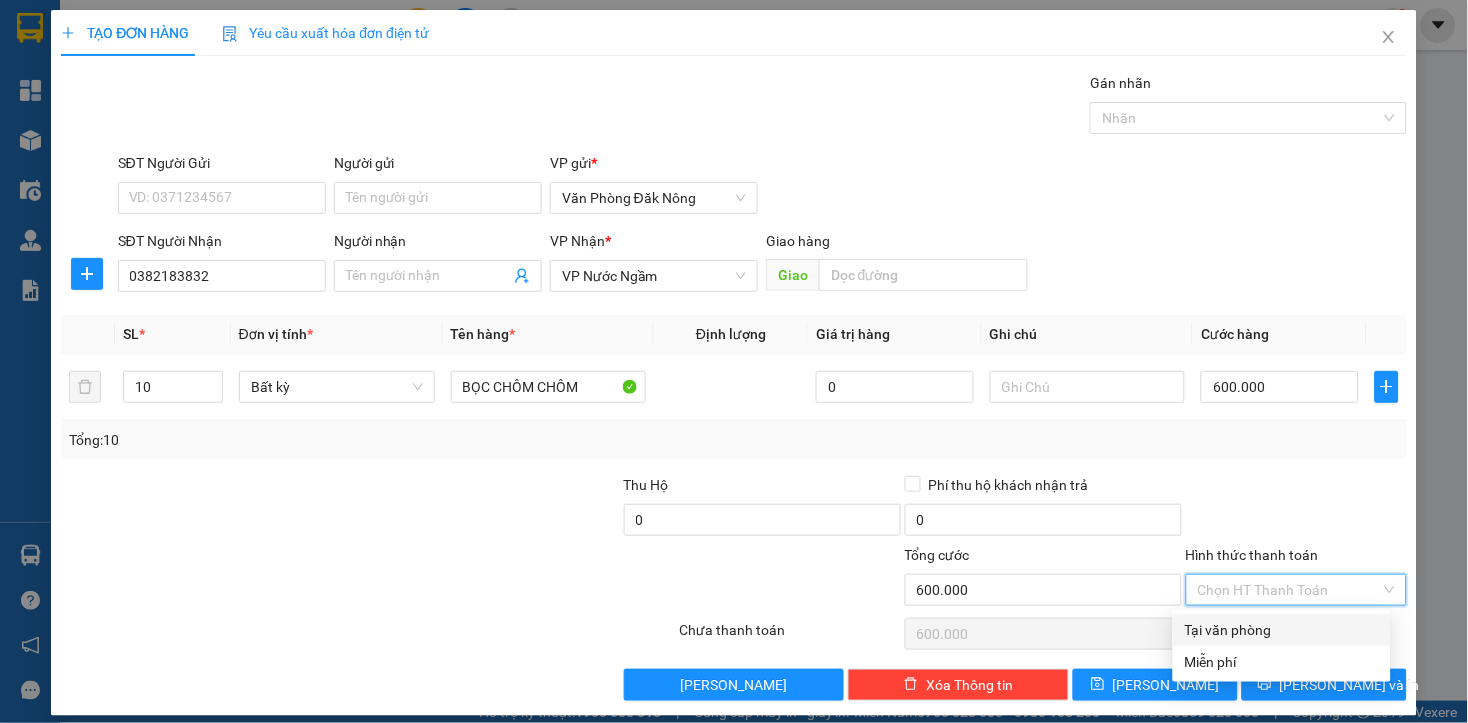 click on "Tại văn phòng" at bounding box center [1282, 630] 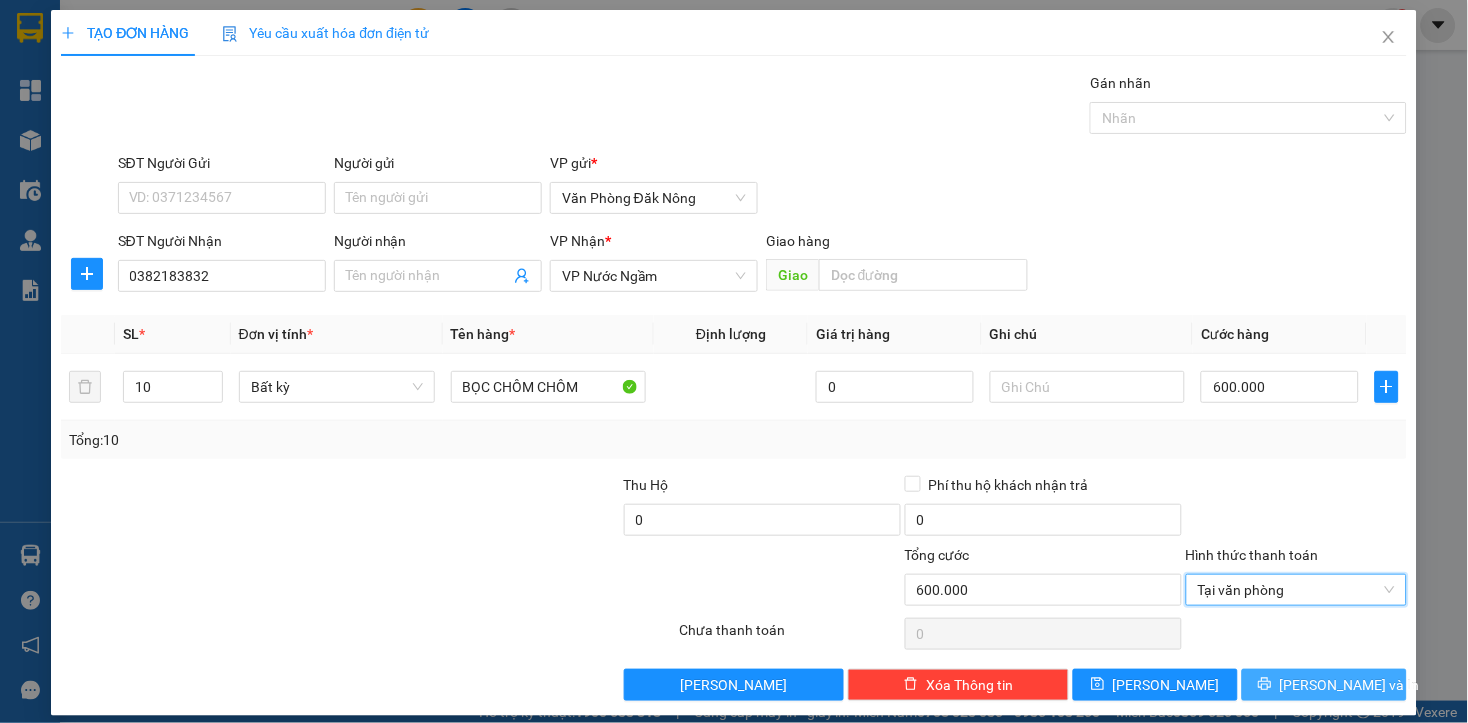 click on "Lưu và In" at bounding box center [1350, 685] 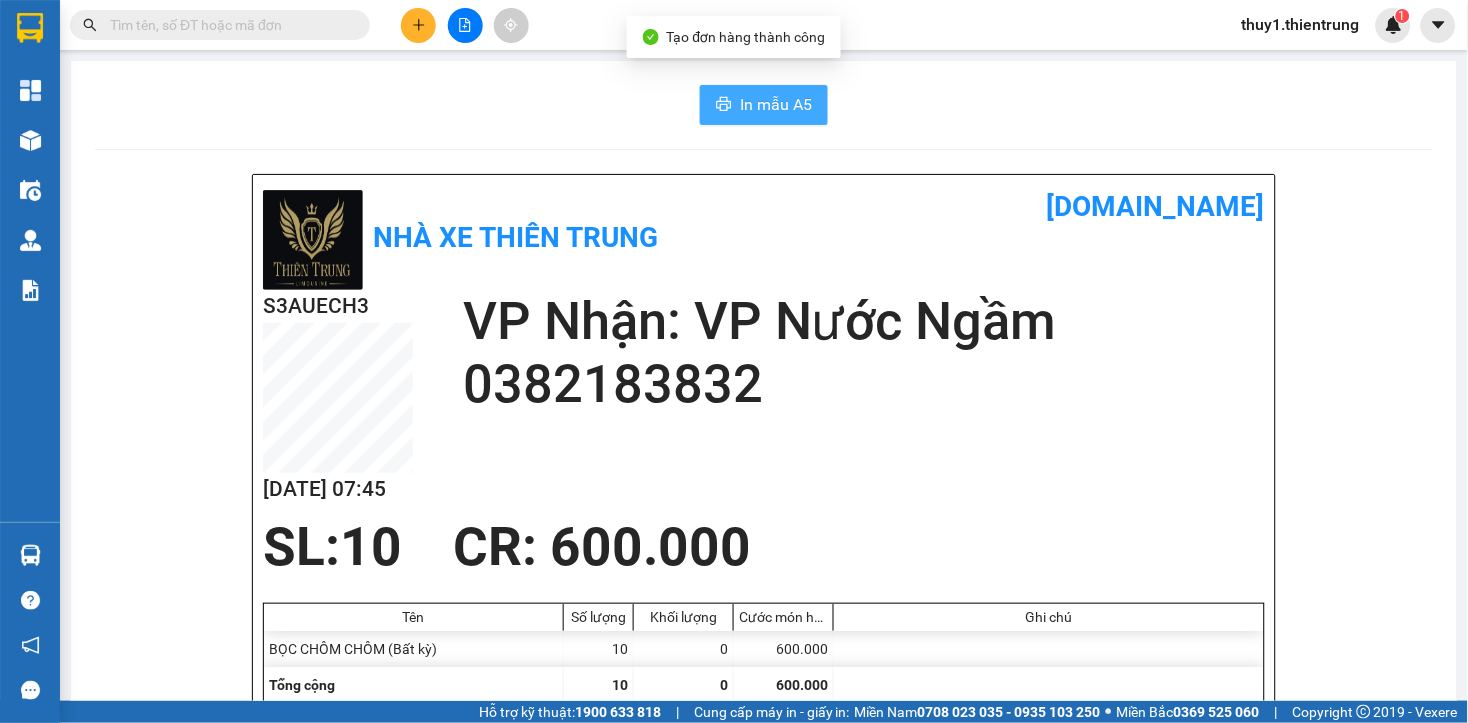 click on "In mẫu A5" at bounding box center [776, 104] 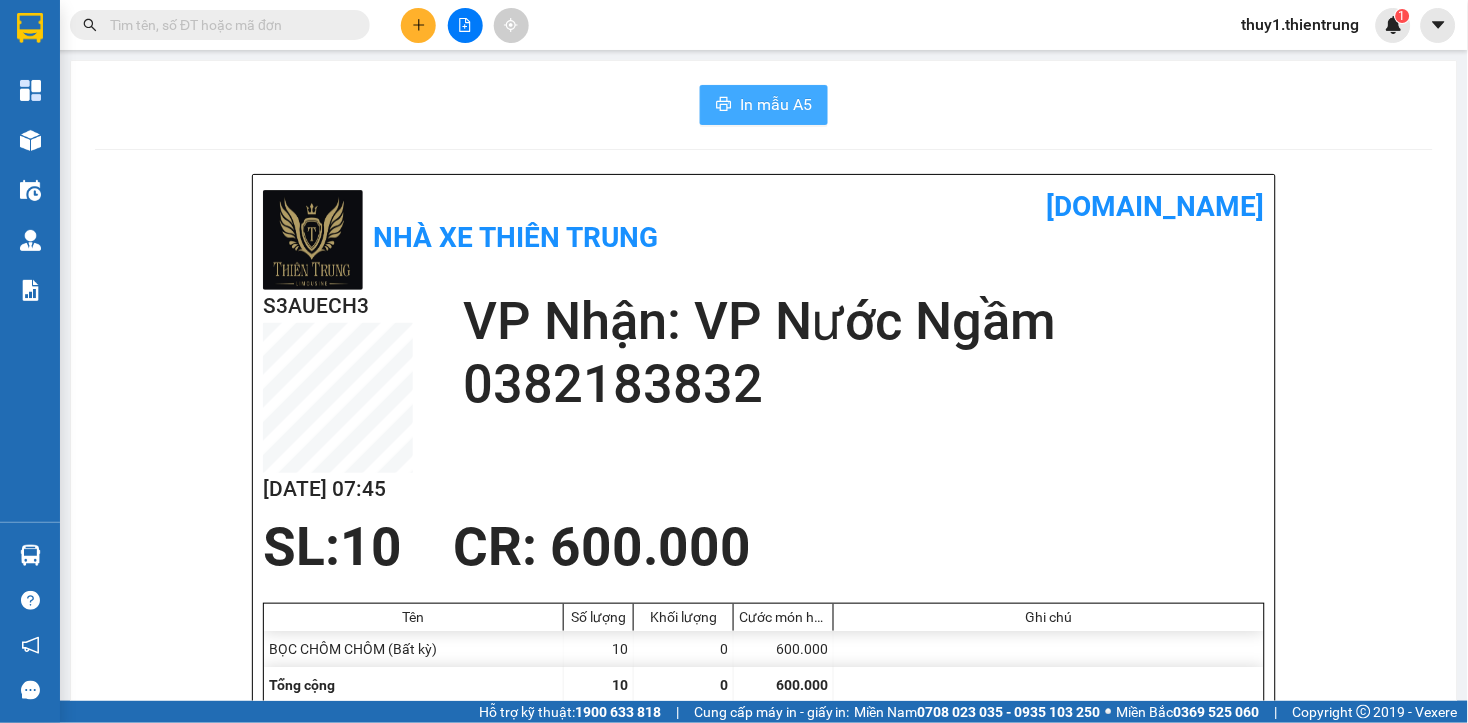 click on "In mẫu A5" at bounding box center (764, 105) 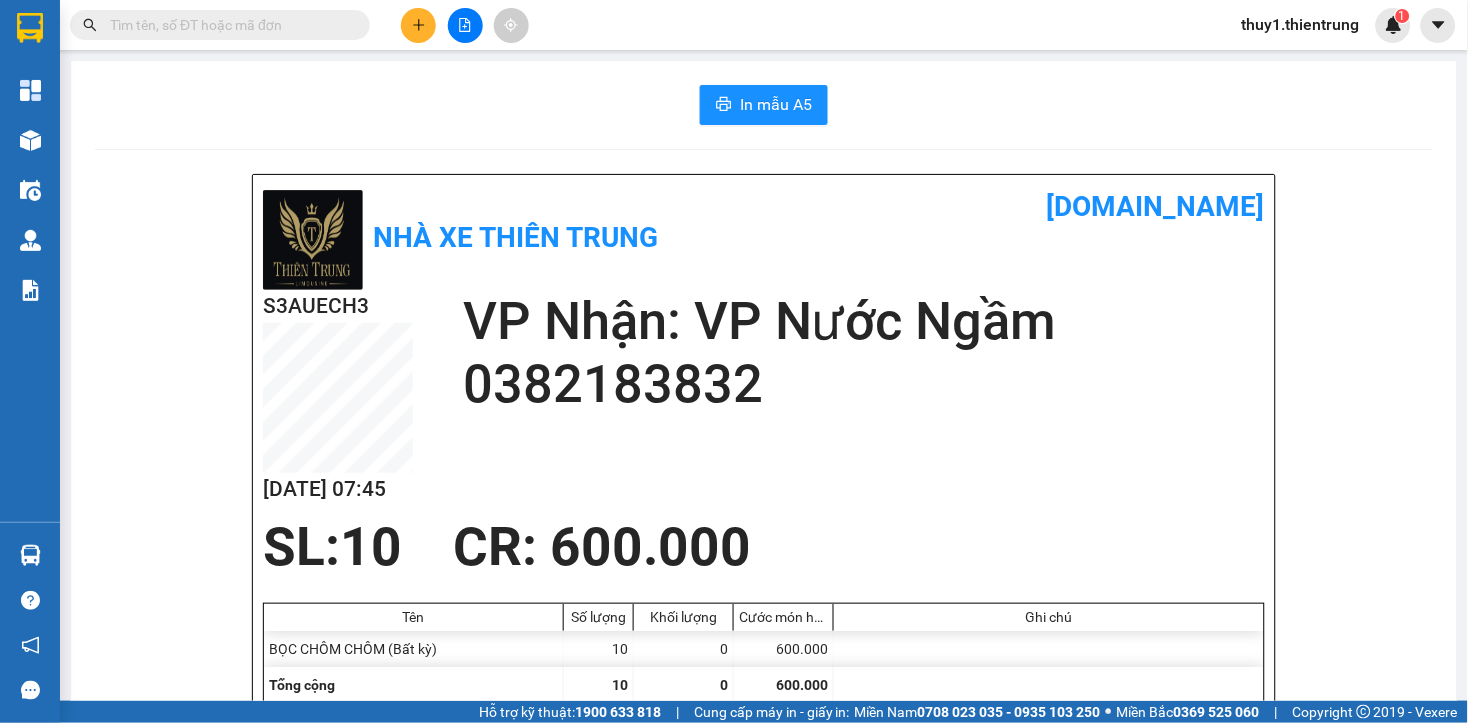 click 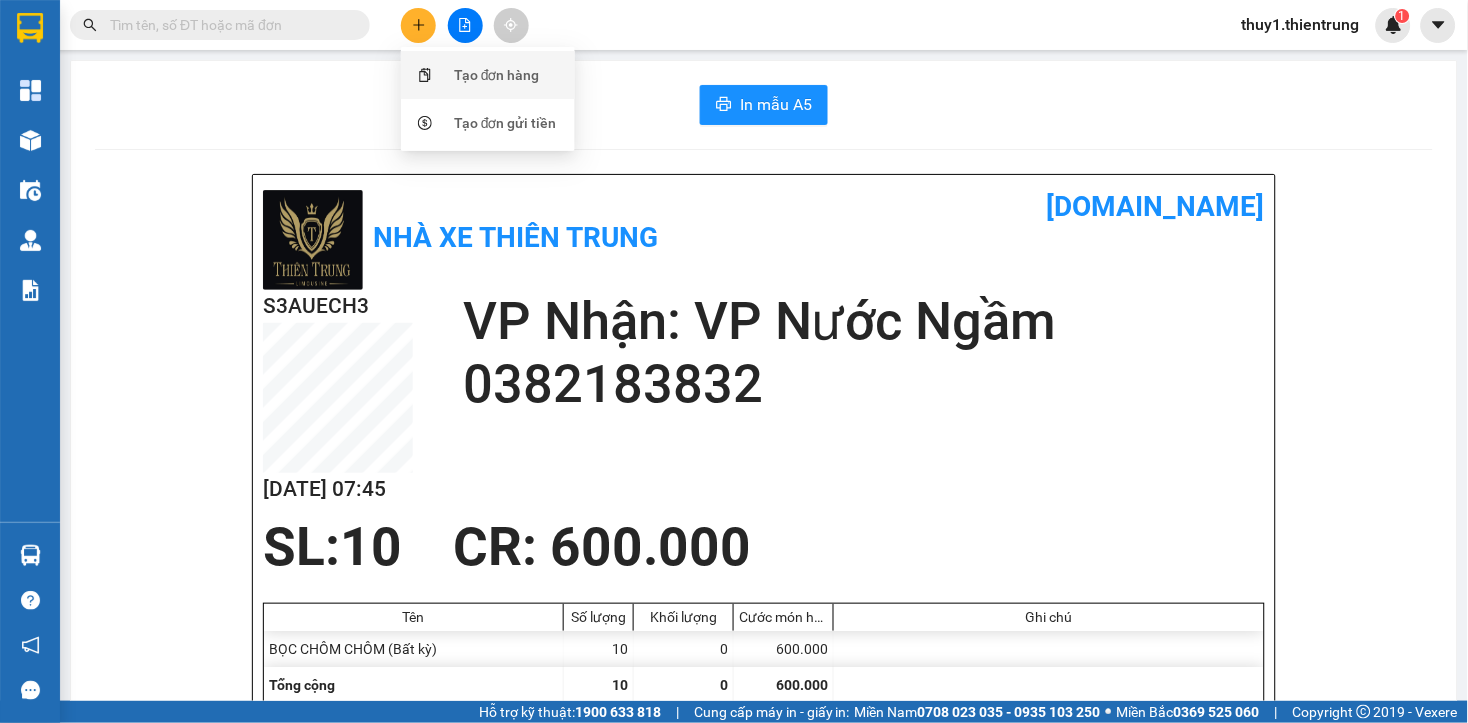 click on "Tạo đơn hàng" at bounding box center [497, 75] 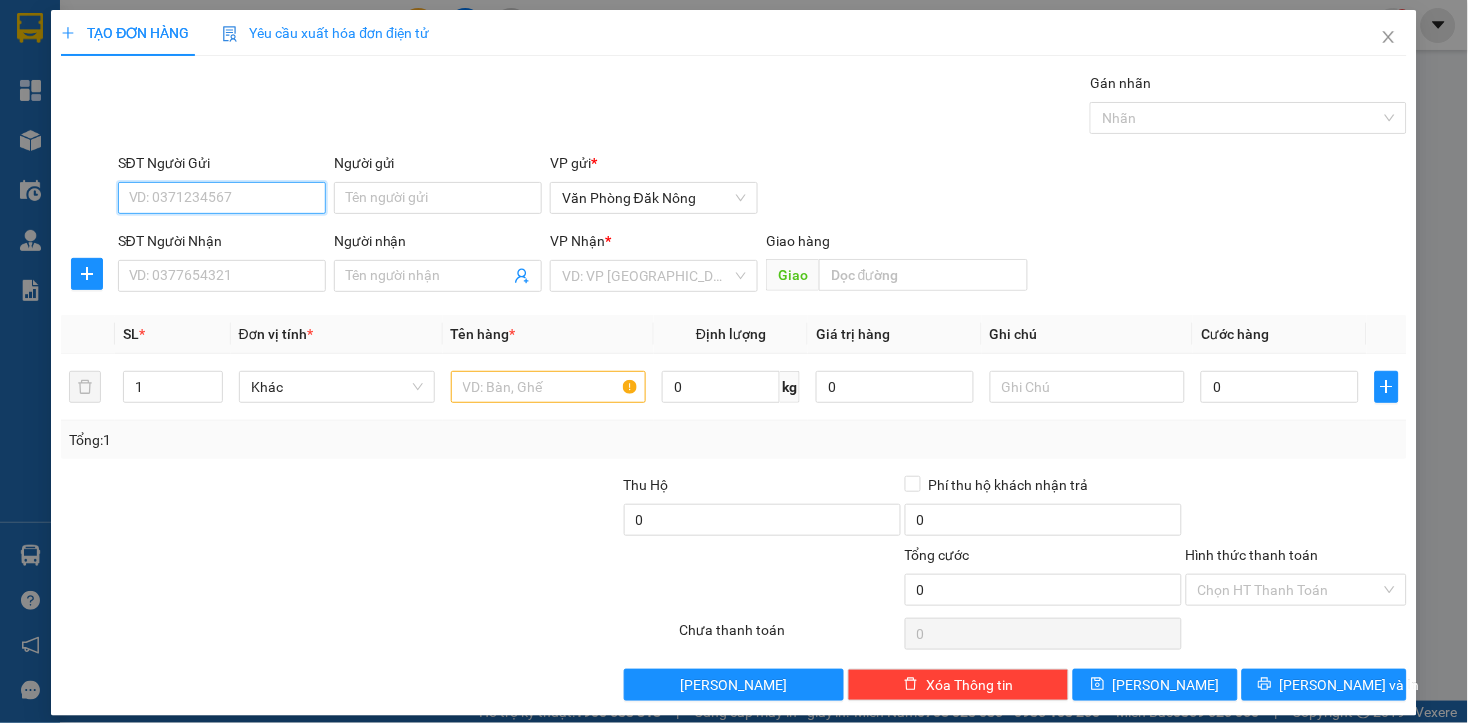 click on "SĐT Người Gửi" at bounding box center [222, 198] 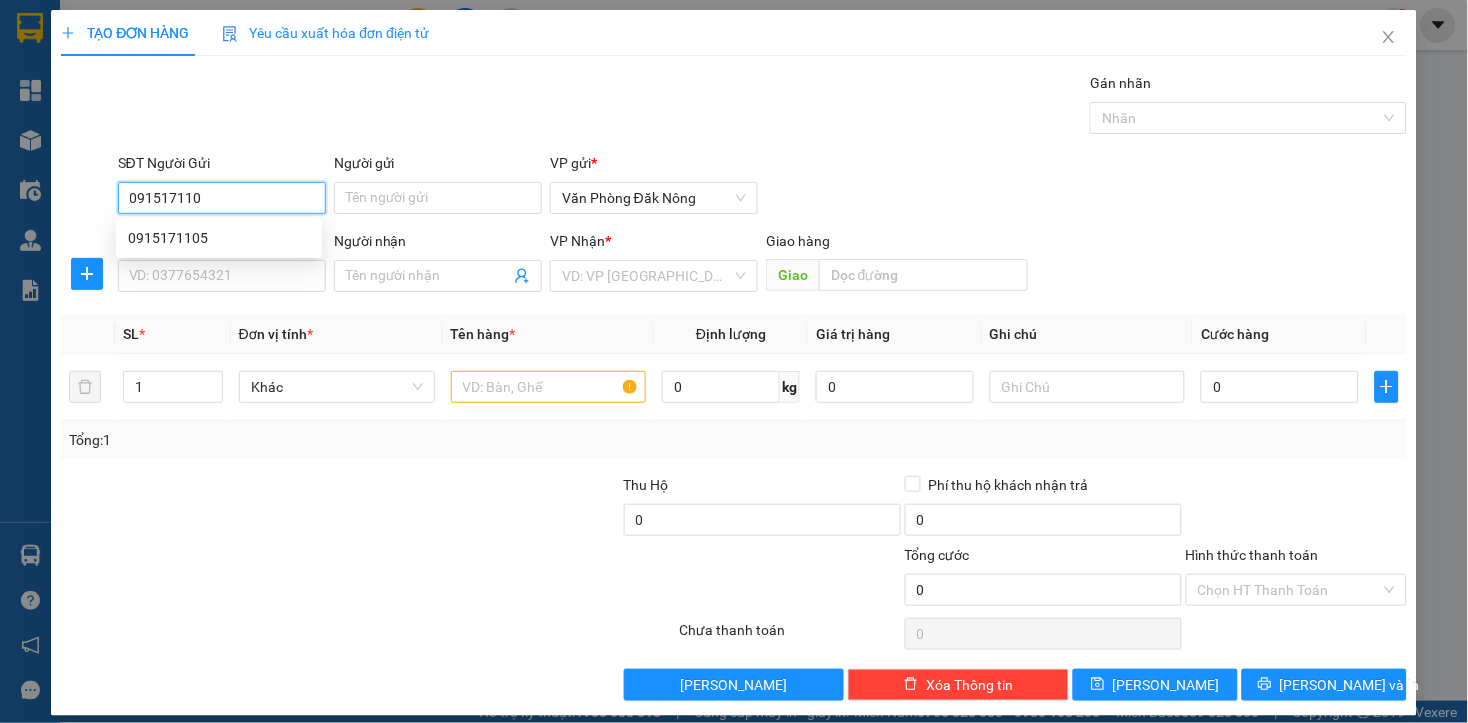 type on "0915171105" 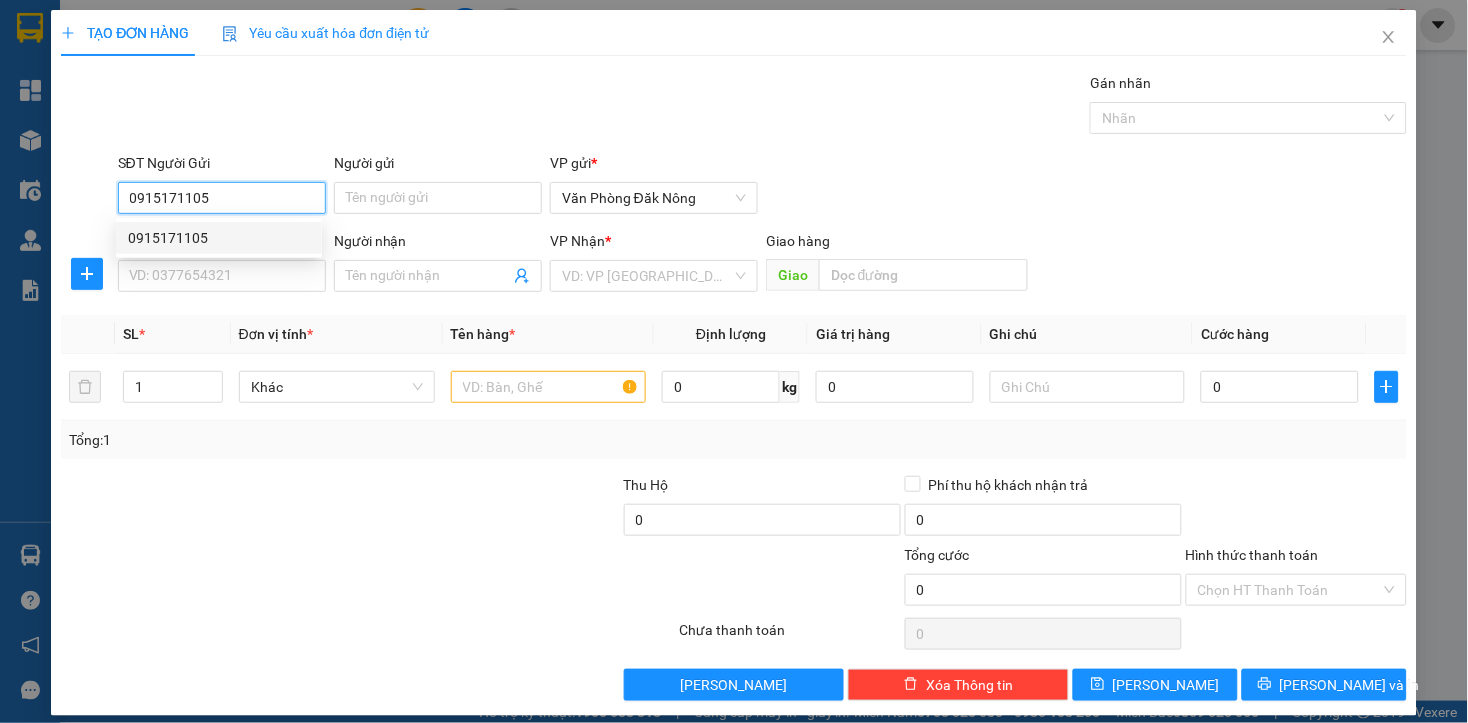 click on "0915171105" at bounding box center [219, 238] 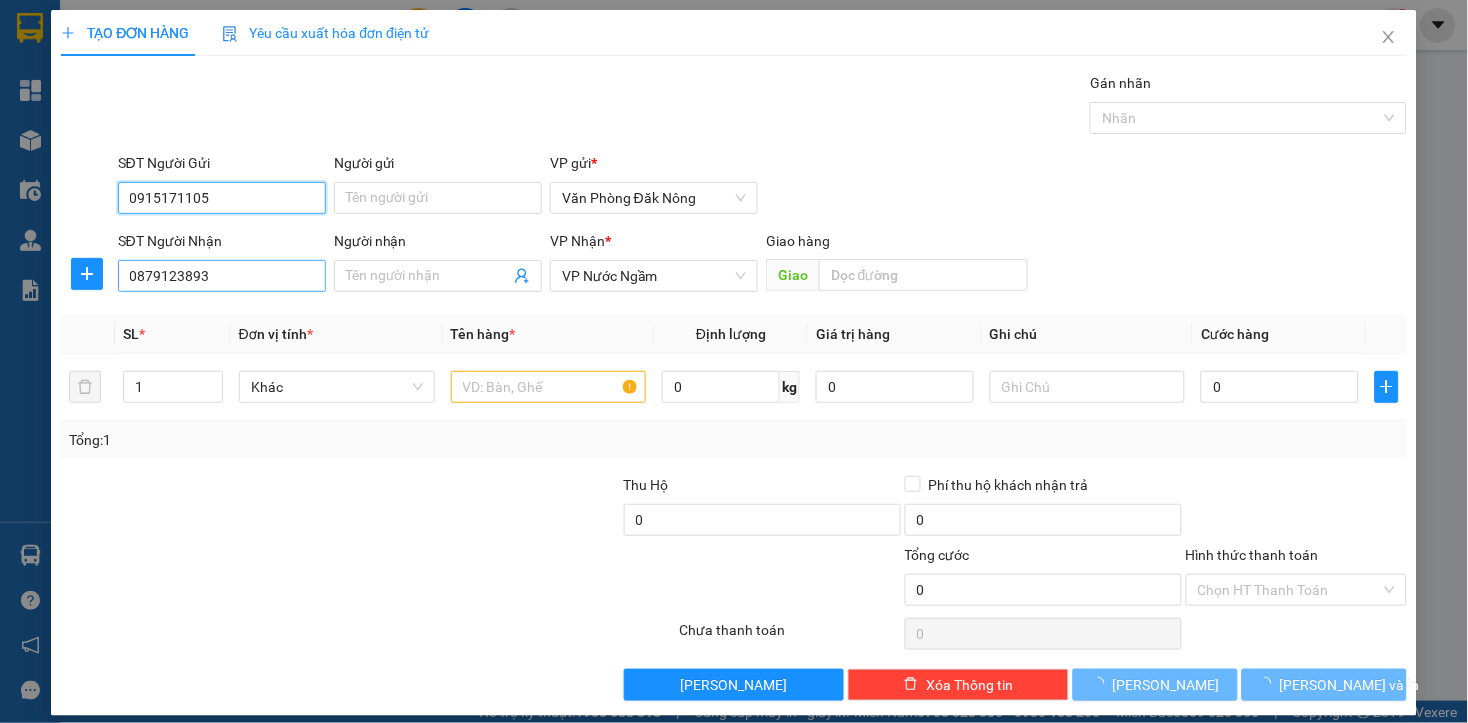 type on "100.000" 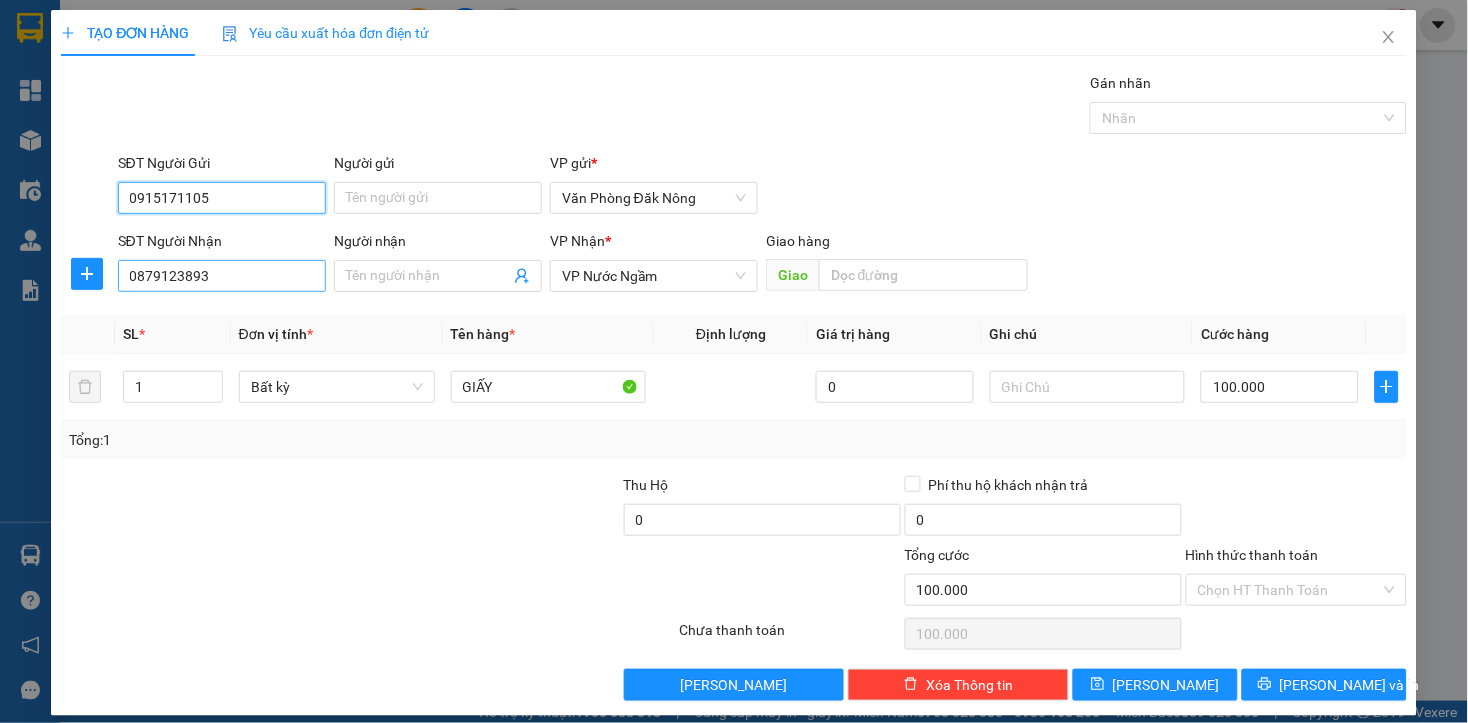 type on "0915171105" 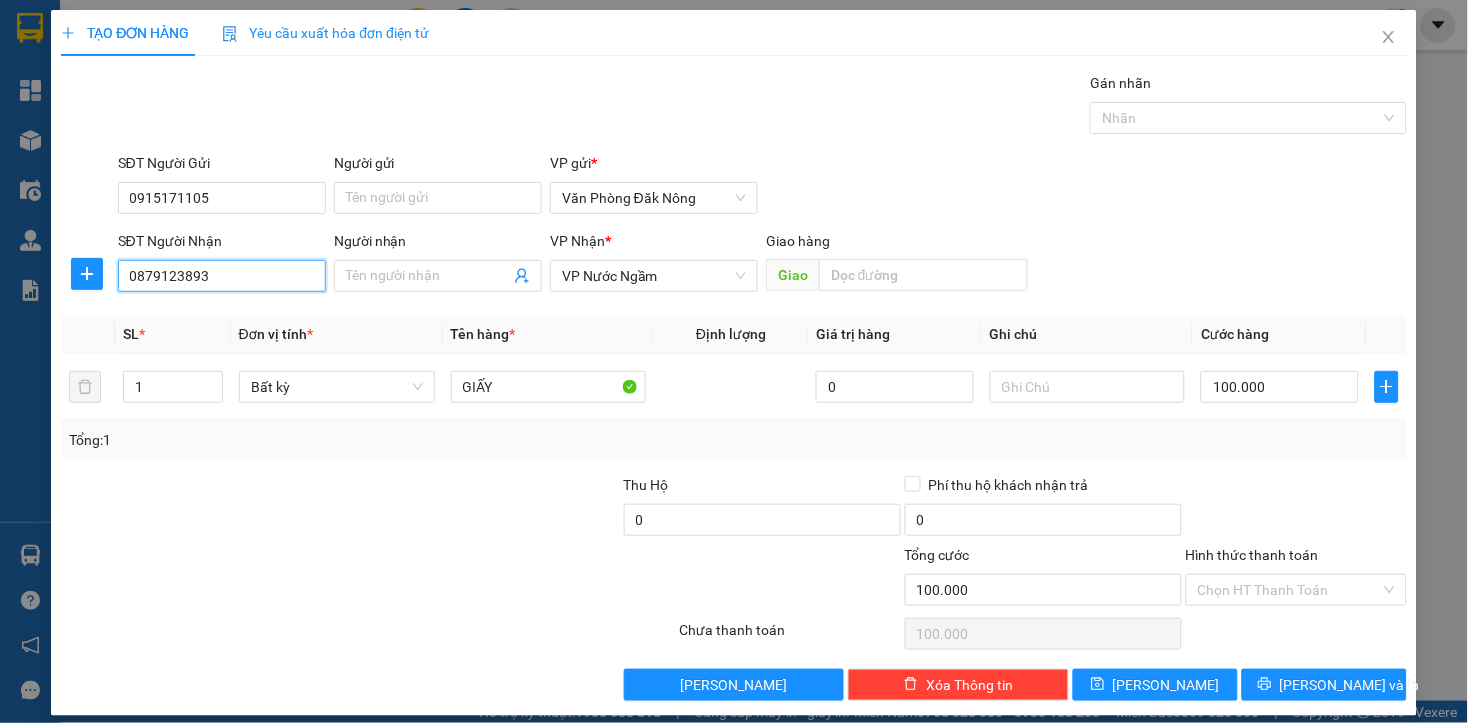 click on "0879123893" at bounding box center (222, 276) 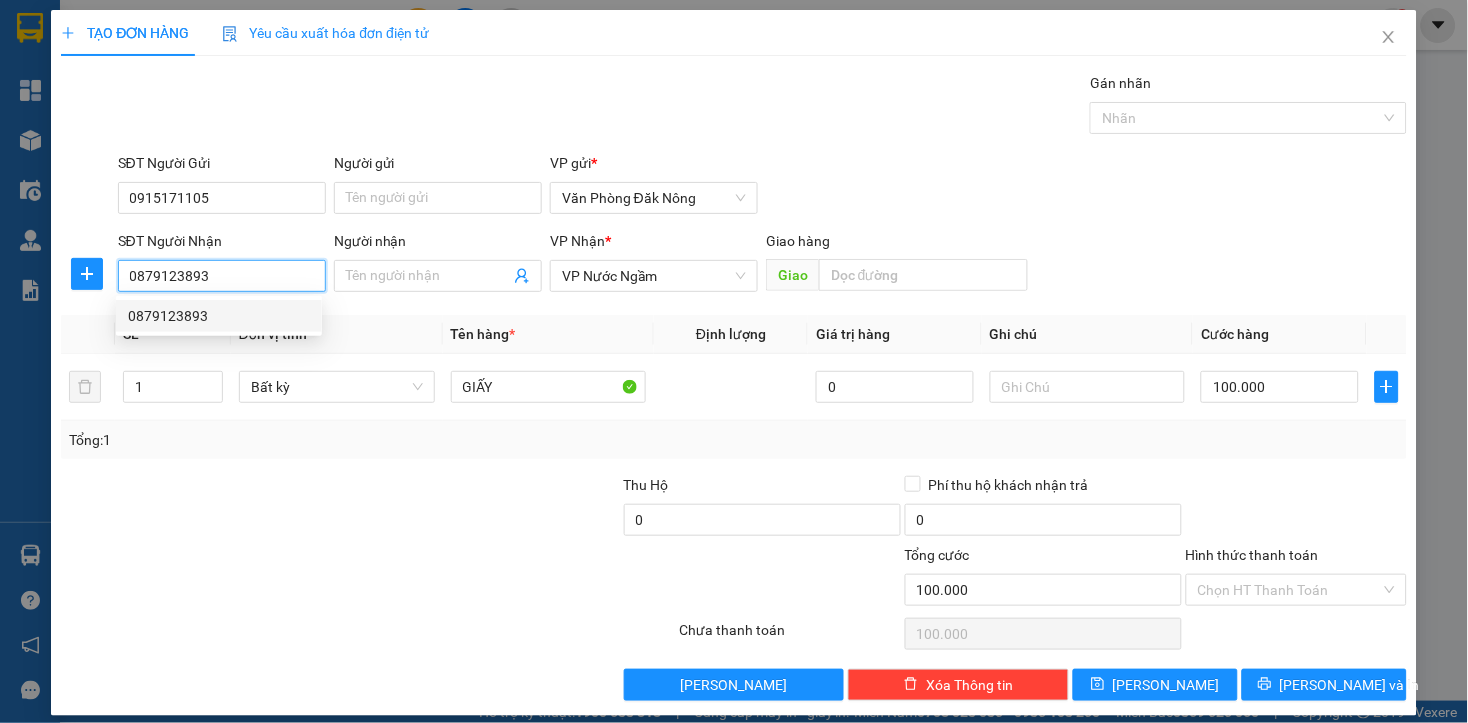 click on "0879123893" at bounding box center [219, 316] 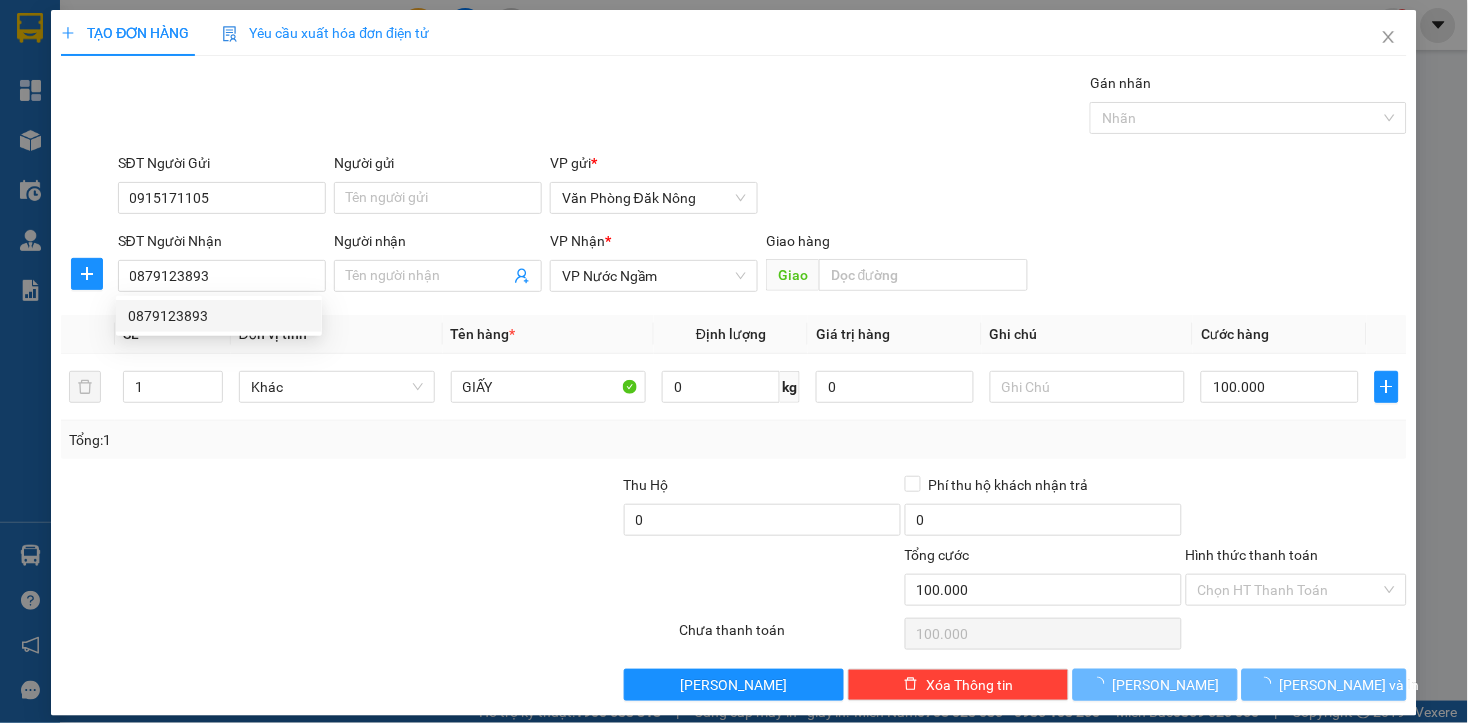 click on "Transit Pickup Surcharge Ids Transit Deliver Surcharge Ids Transit Deliver Surcharge Transit Deliver Surcharge Gói vận chuyển  * Tiêu chuẩn Gán nhãn   Nhãn SĐT Người Gửi 0915171105 Người gửi Tên người gửi VP gửi  * Văn Phòng Đăk Nông SĐT Người Nhận 0879123893 Người nhận Tên người nhận VP Nhận  * VP Nước Ngầm Giao hàng Giao SL  * Đơn vị tính  * Tên hàng  * Định lượng Giá trị hàng Ghi chú Cước hàng                   1 Khác GIẤY 0 kg 0 100.000 Tổng:  1 Thu Hộ 0 Phí thu hộ khách nhận trả 0 Tổng cước 100.000 Hình thức thanh toán Chọn HT Thanh Toán Số tiền thu trước 0 Chưa thanh toán 100.000 Chọn HT Thanh Toán Lưu nháp Xóa Thông tin Lưu Lưu và In" at bounding box center (733, 386) 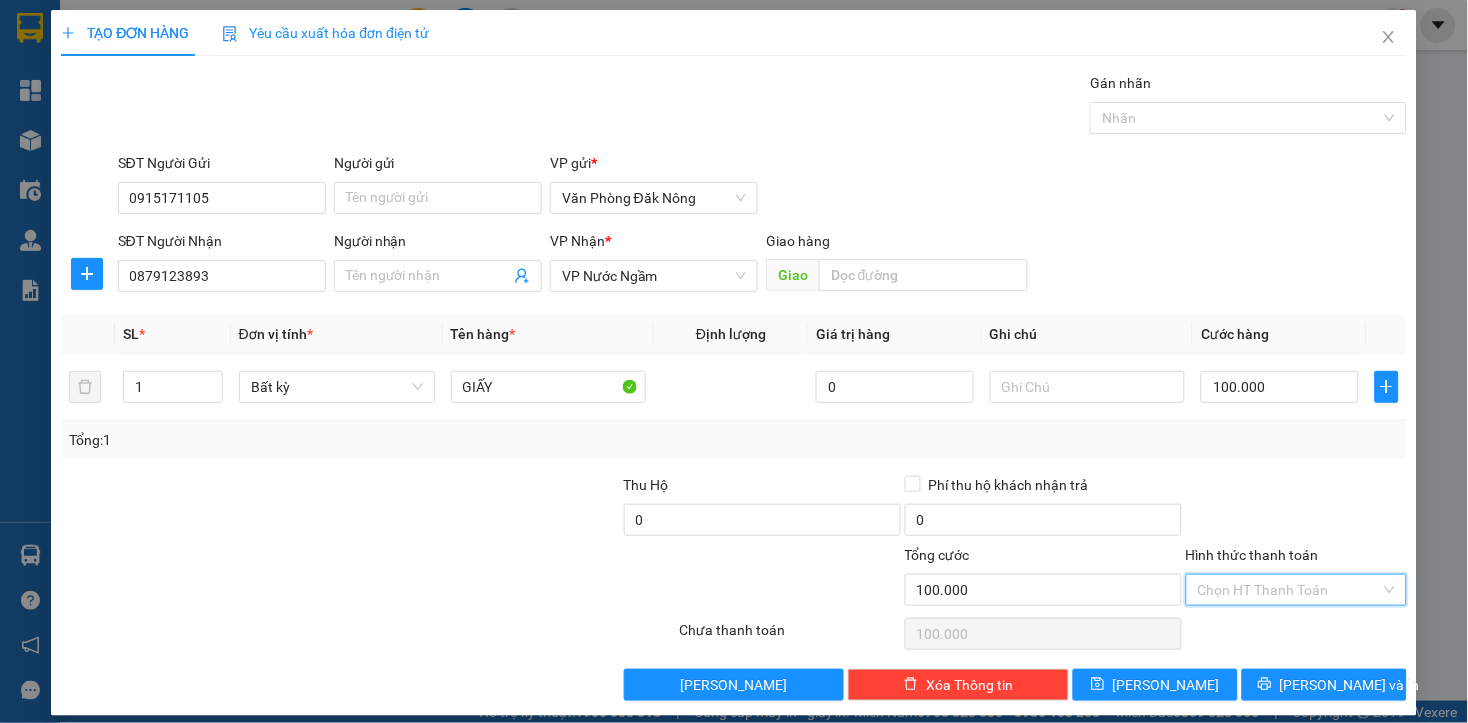 click on "Hình thức thanh toán" at bounding box center [1289, 590] 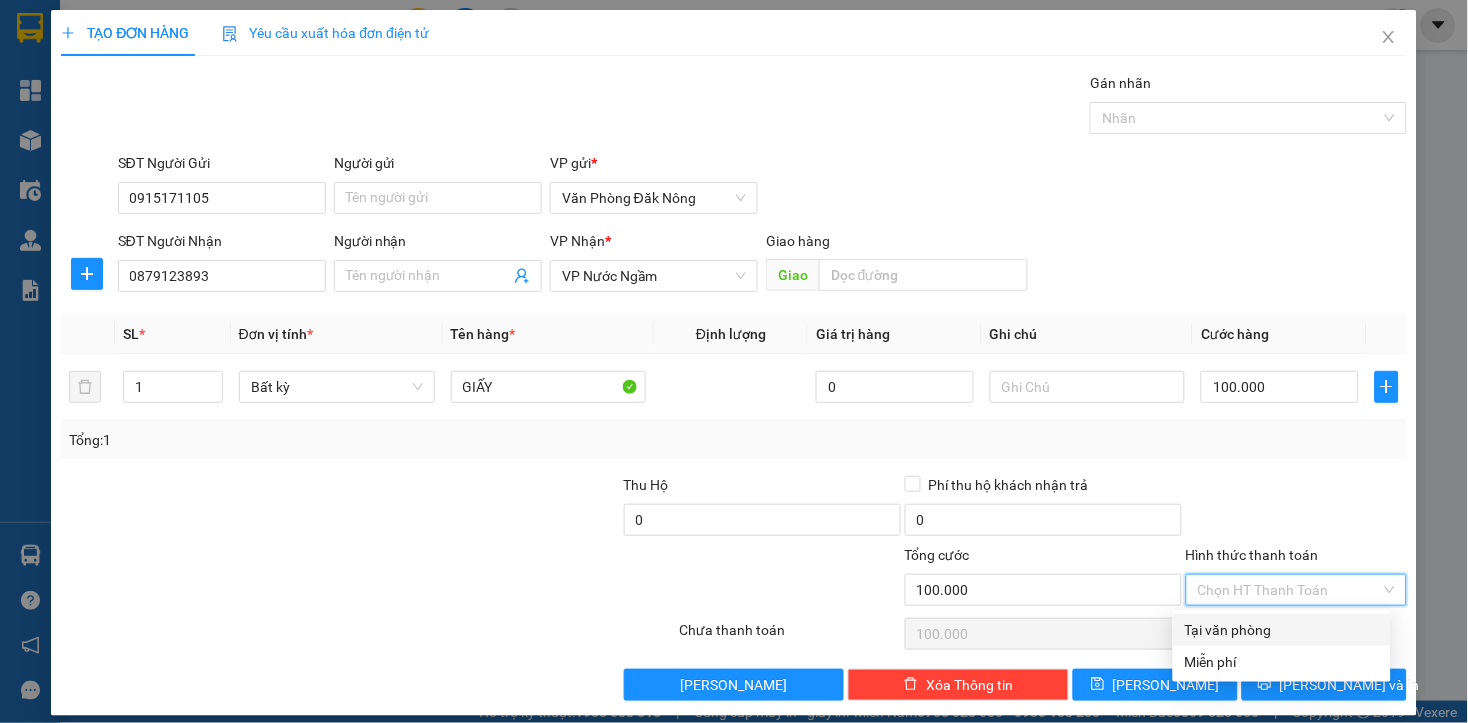click on "Tại văn phòng" at bounding box center [1282, 630] 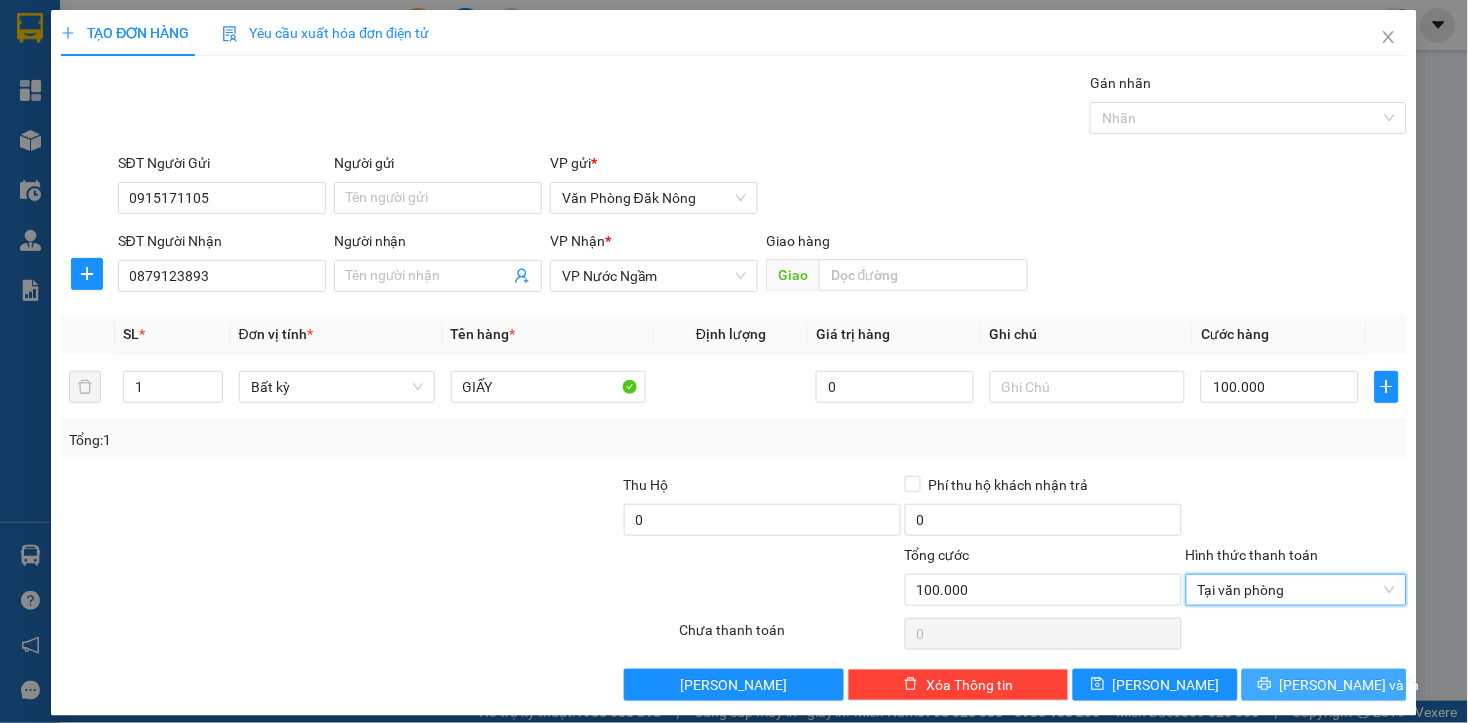 drag, startPoint x: 1346, startPoint y: 666, endPoint x: 1341, endPoint y: 654, distance: 13 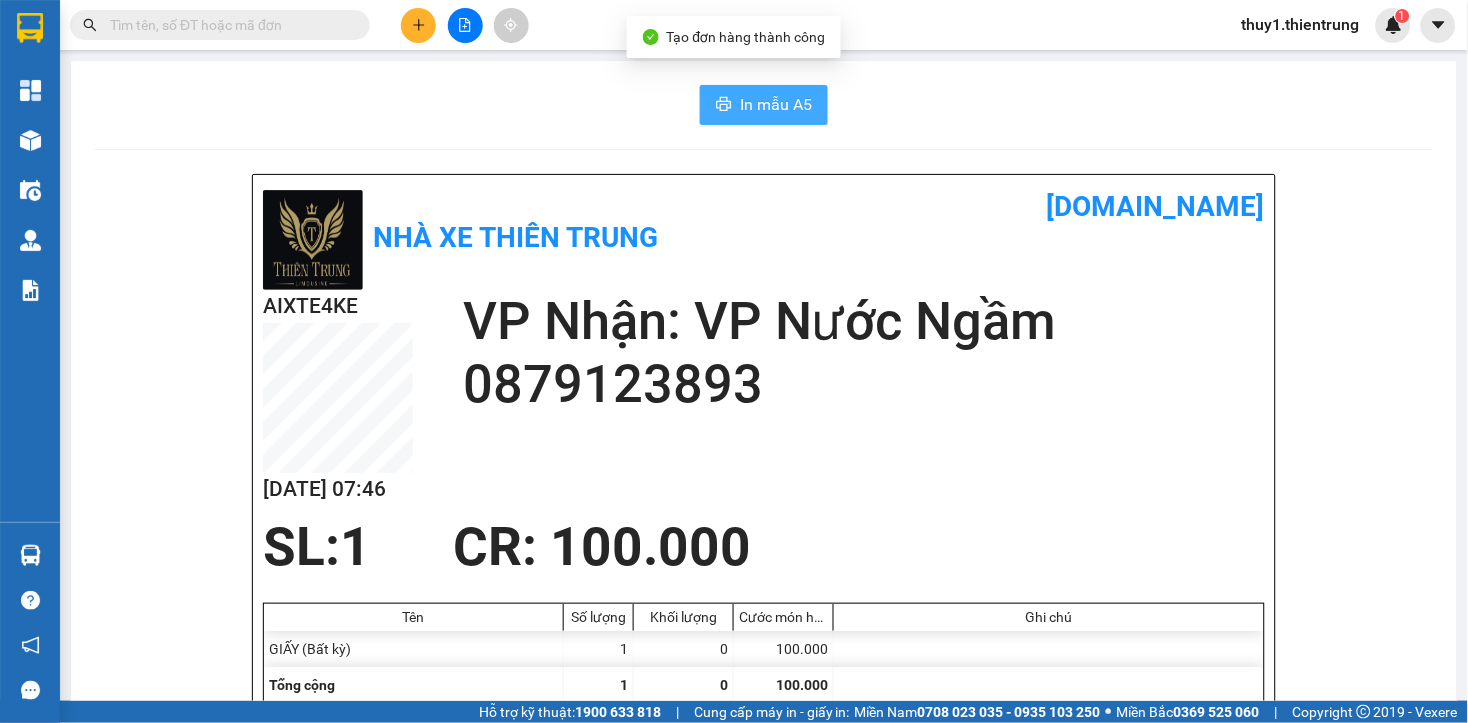 click on "In mẫu A5" at bounding box center (776, 104) 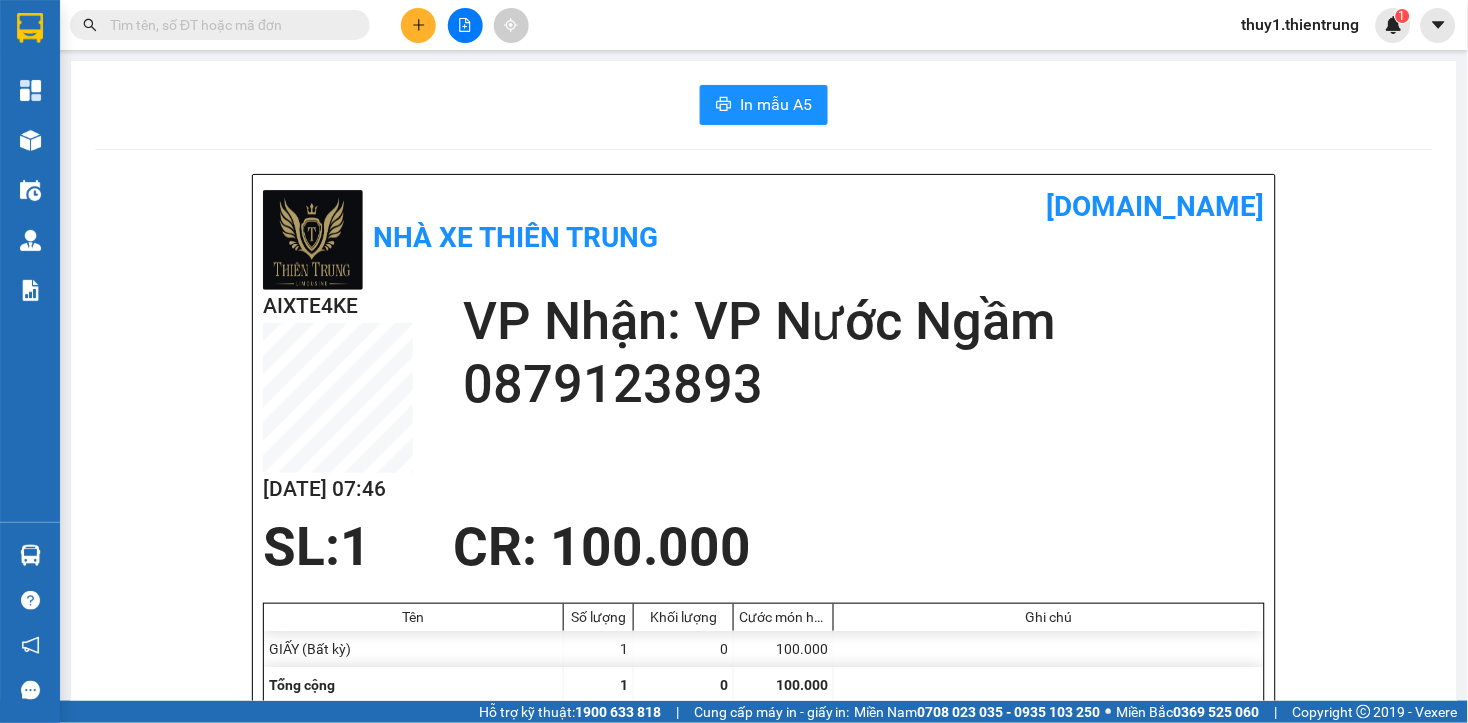 drag, startPoint x: 966, startPoint y: 524, endPoint x: 835, endPoint y: 401, distance: 179.69418 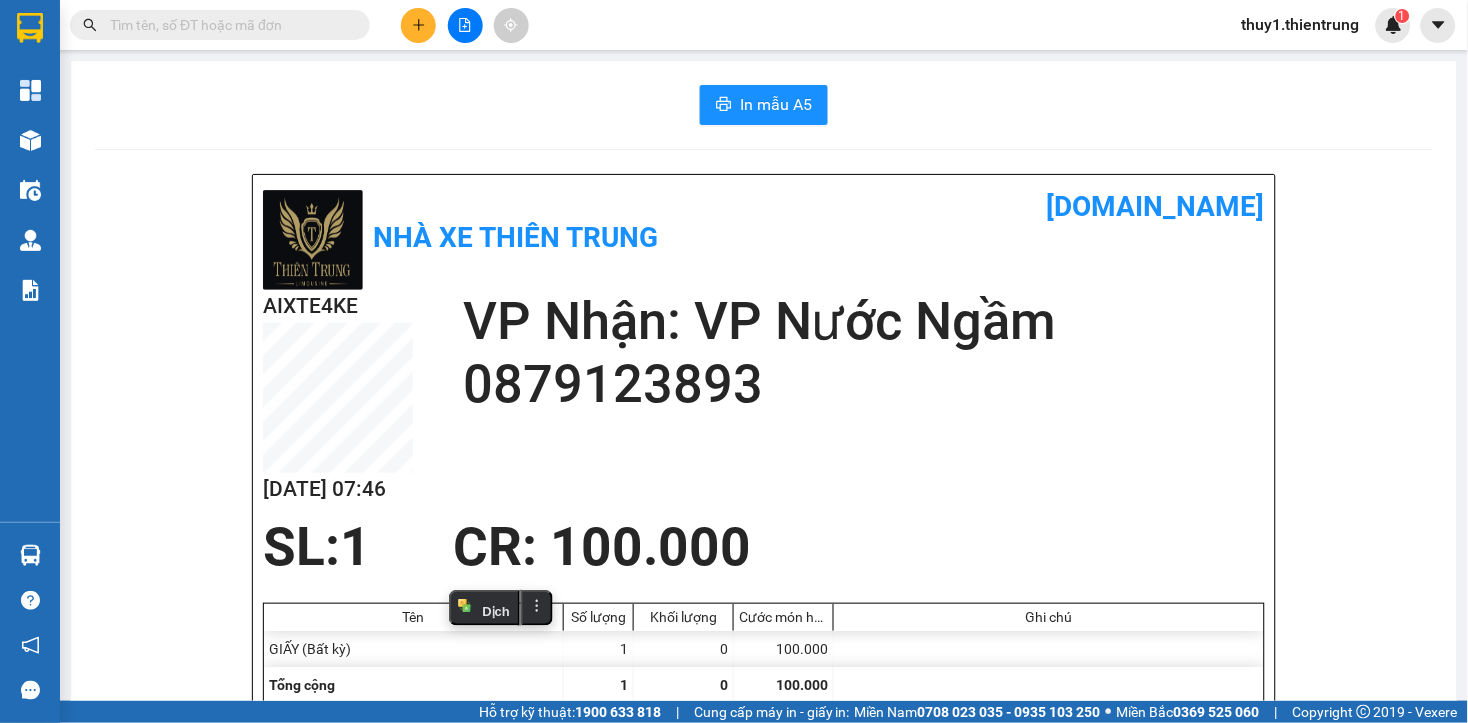 click 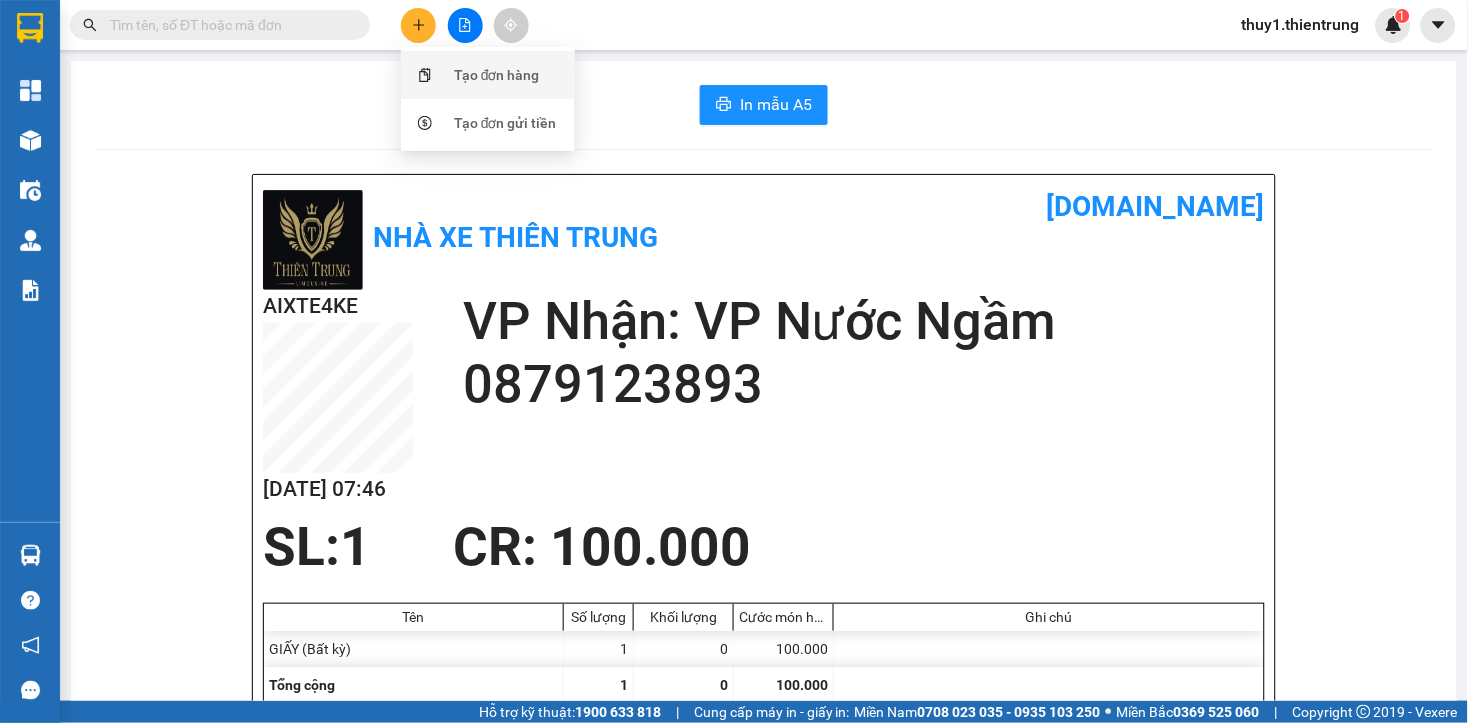 click on "Tạo đơn hàng" at bounding box center [488, 75] 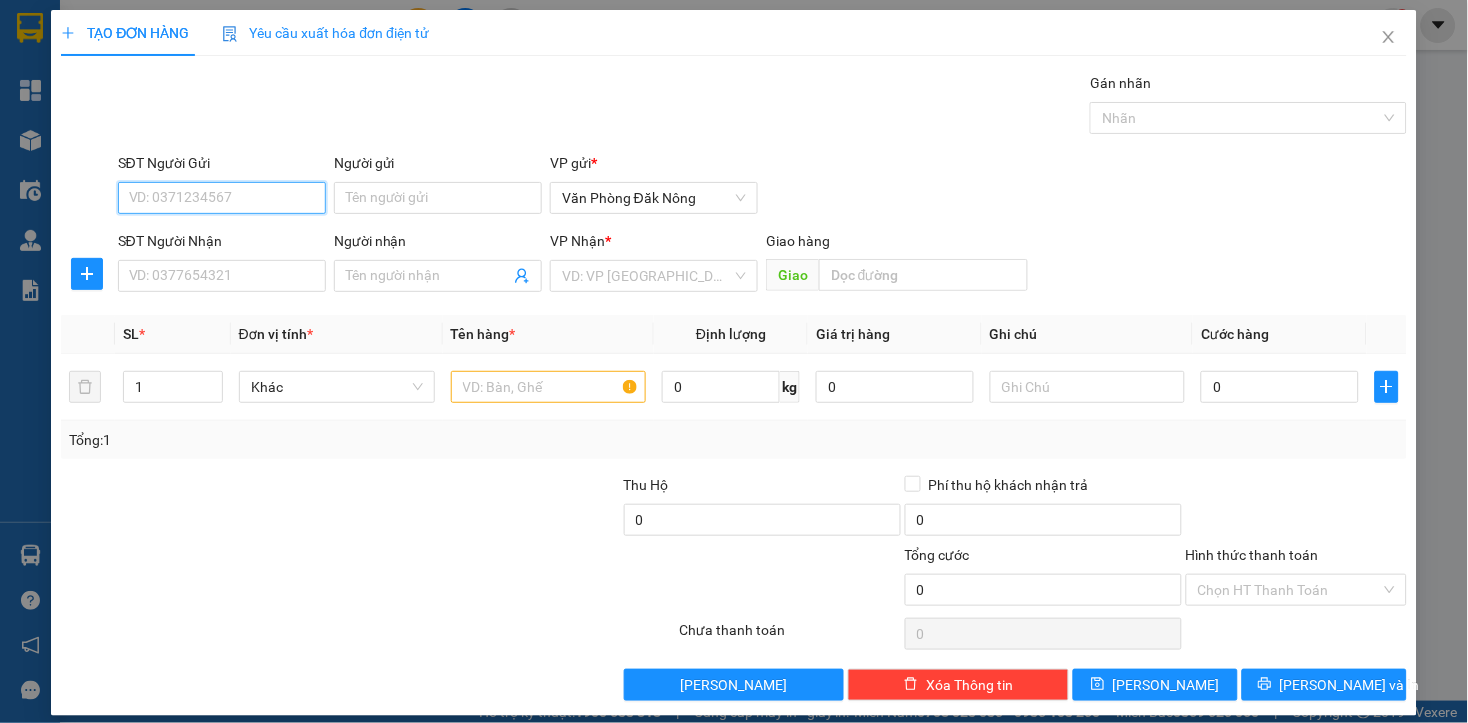 click on "SĐT Người Gửi" at bounding box center (222, 198) 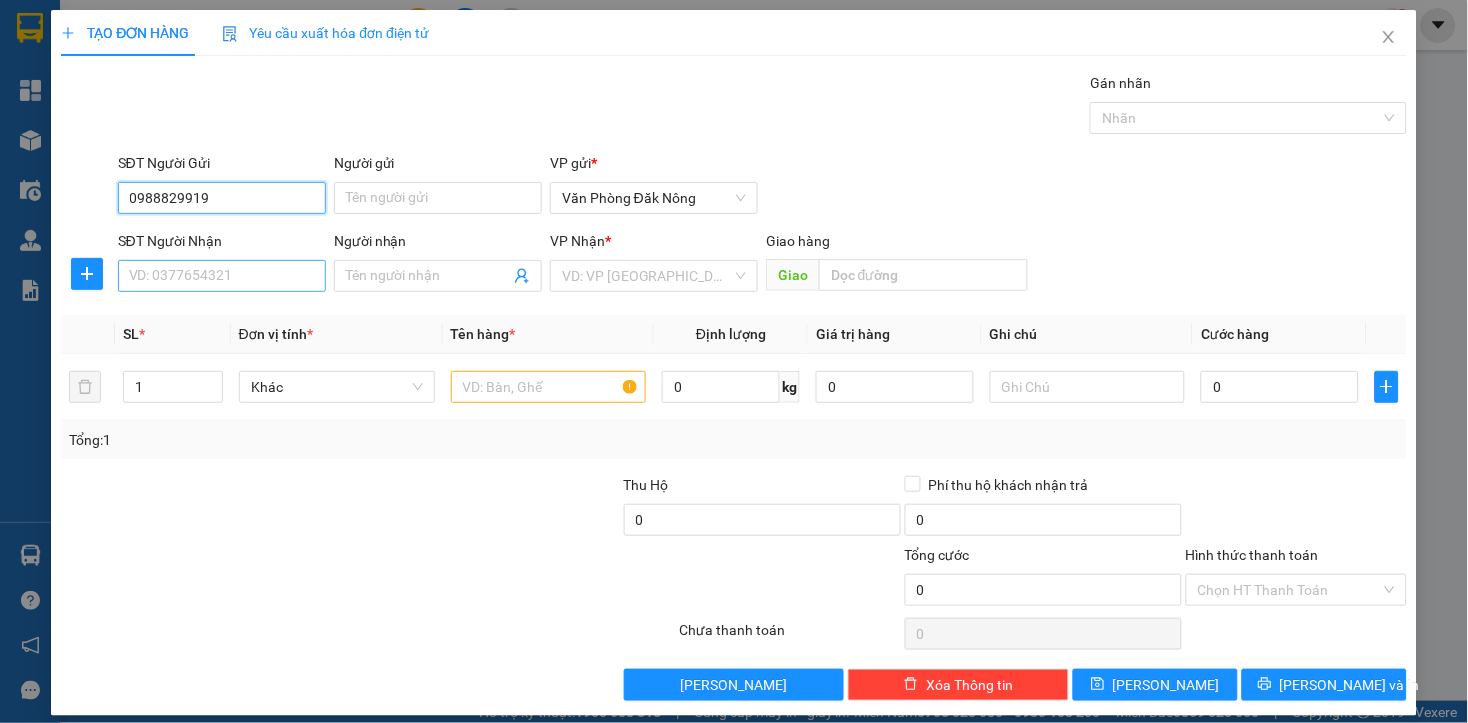 type on "0988829919" 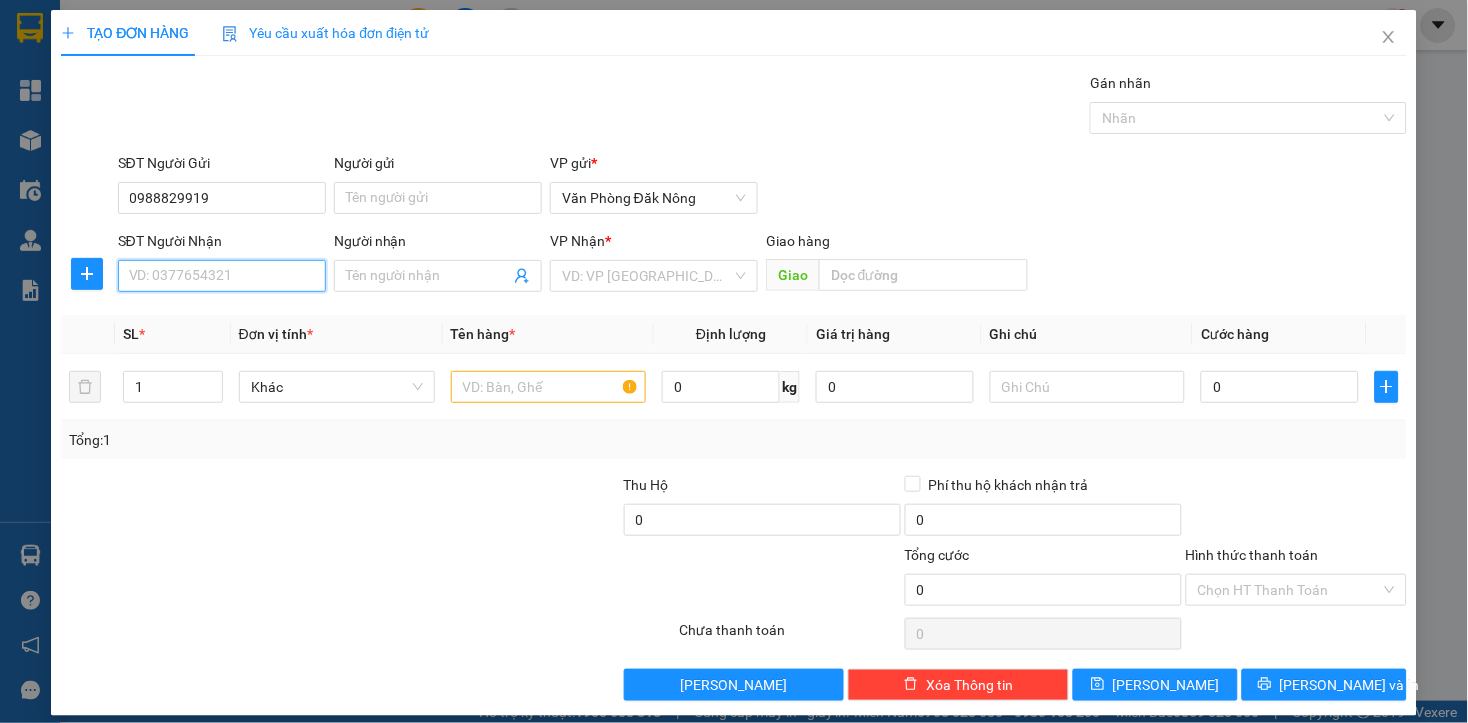 click on "SĐT Người Nhận" at bounding box center [222, 276] 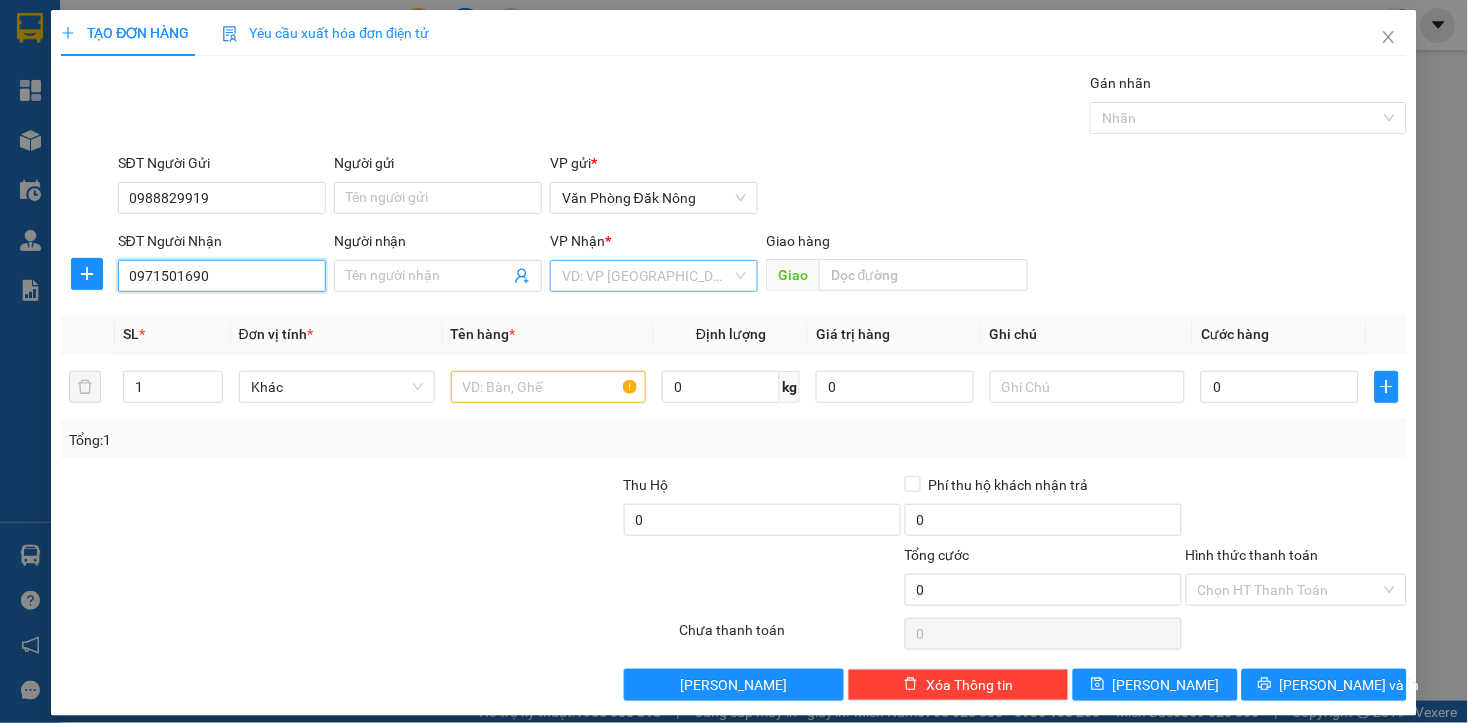 type on "0971501690" 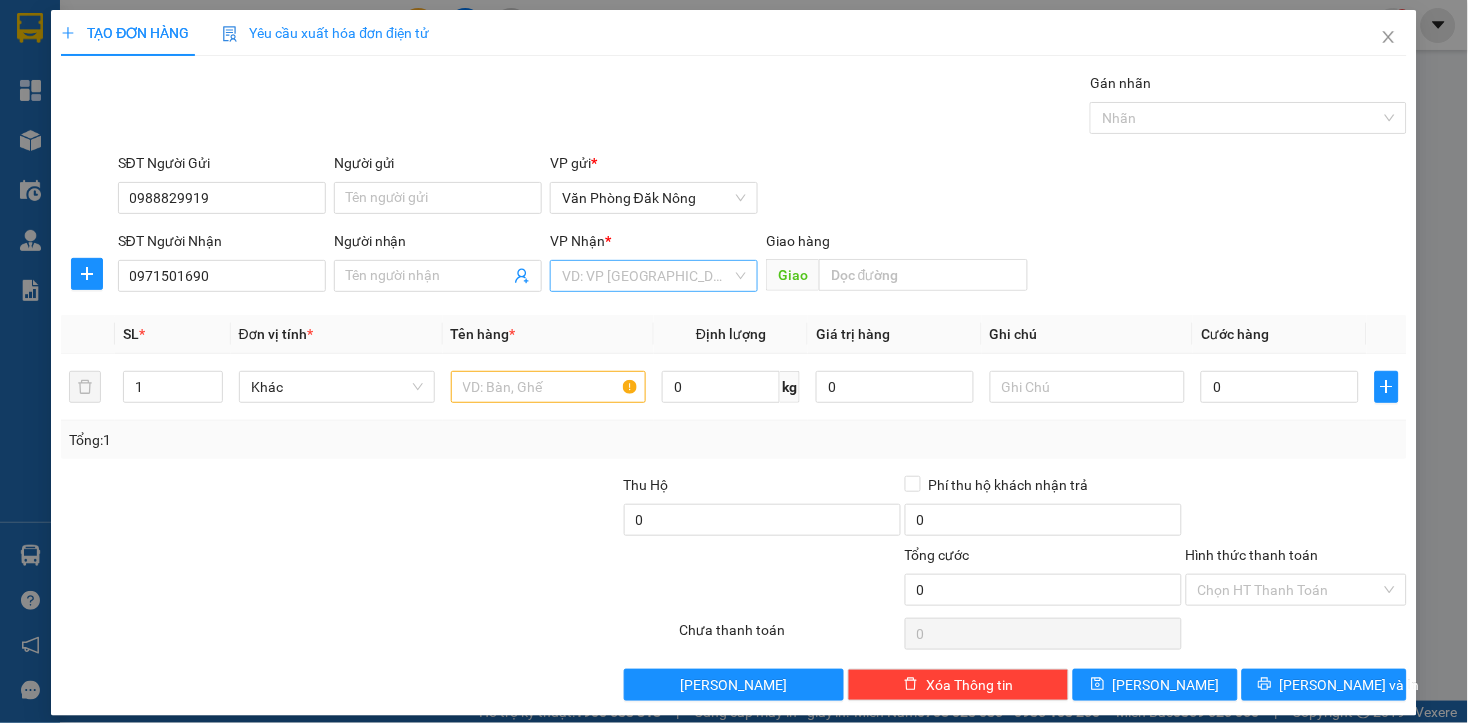 click at bounding box center [647, 276] 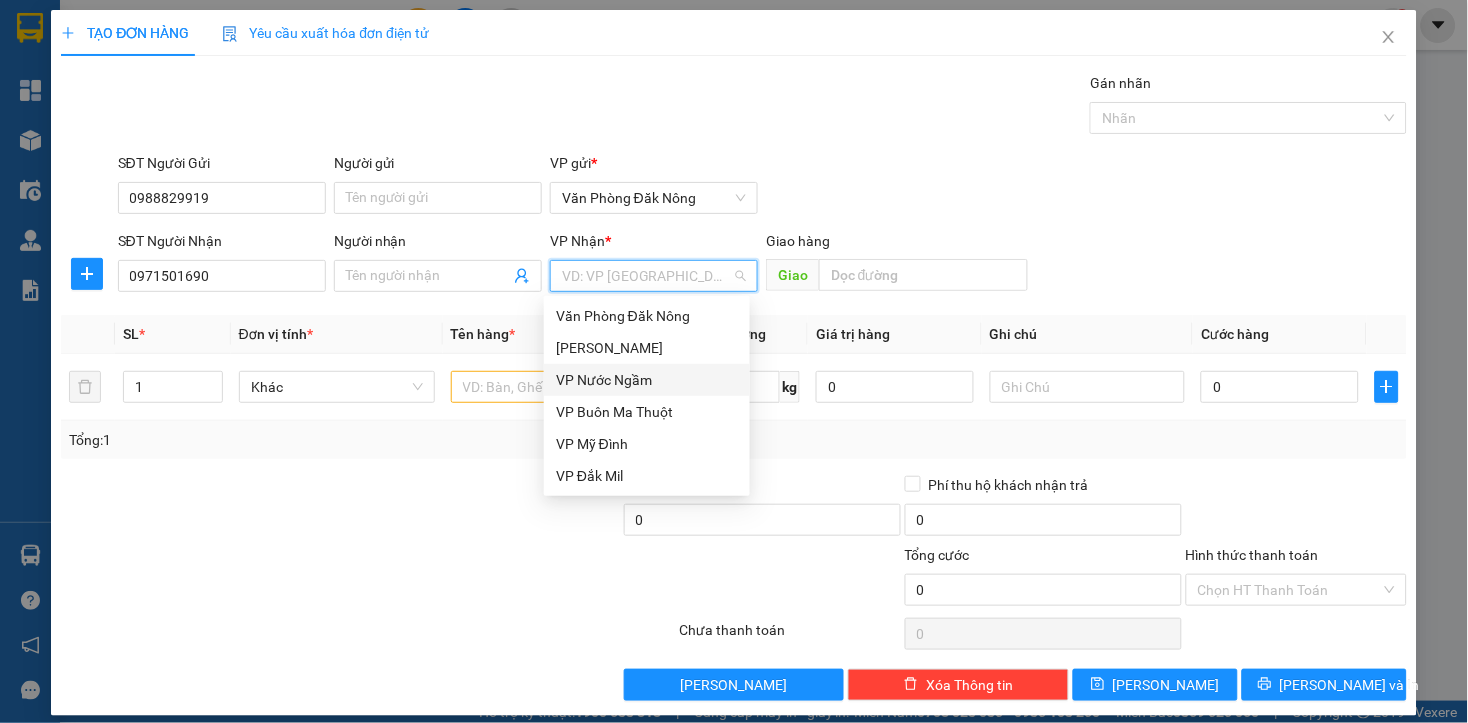 click on "VP Nước Ngầm" at bounding box center (647, 380) 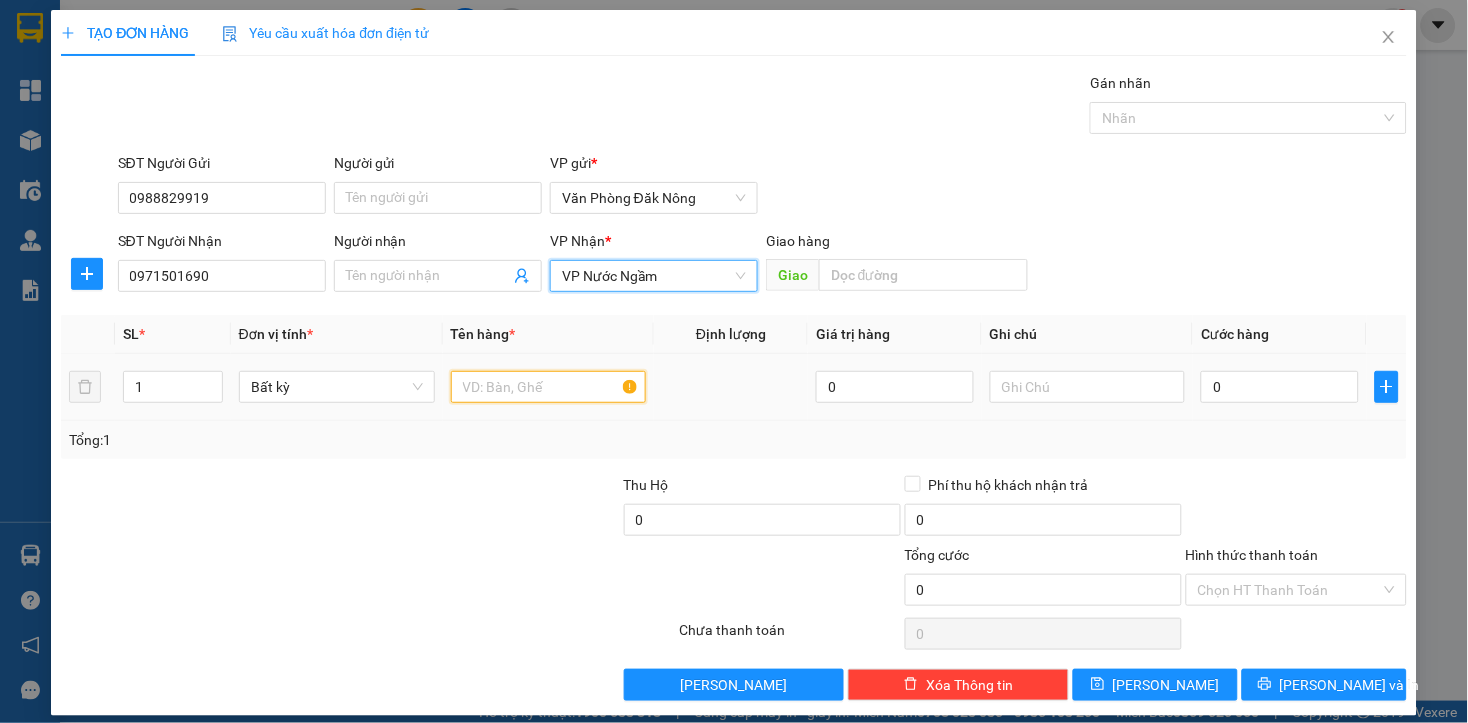 click at bounding box center (549, 387) 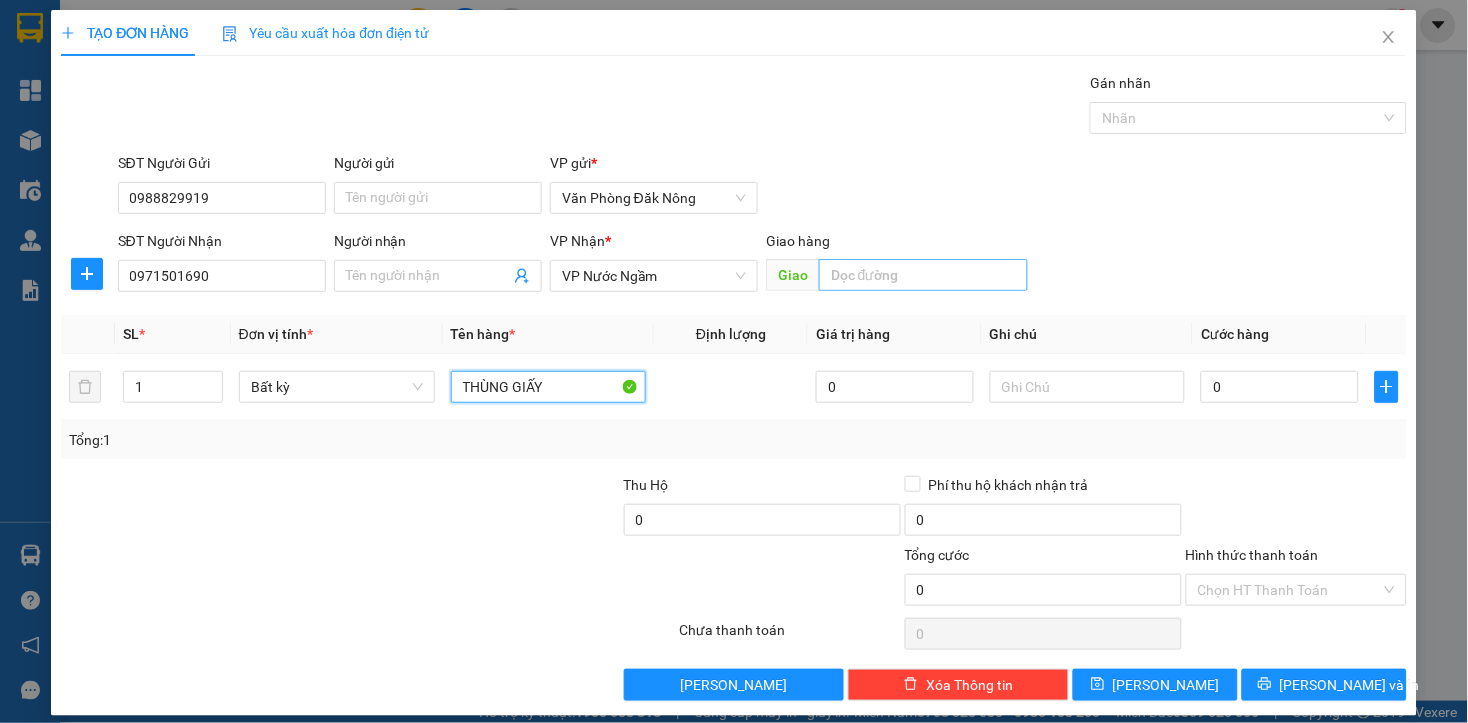type on "THÙNG GIẤY" 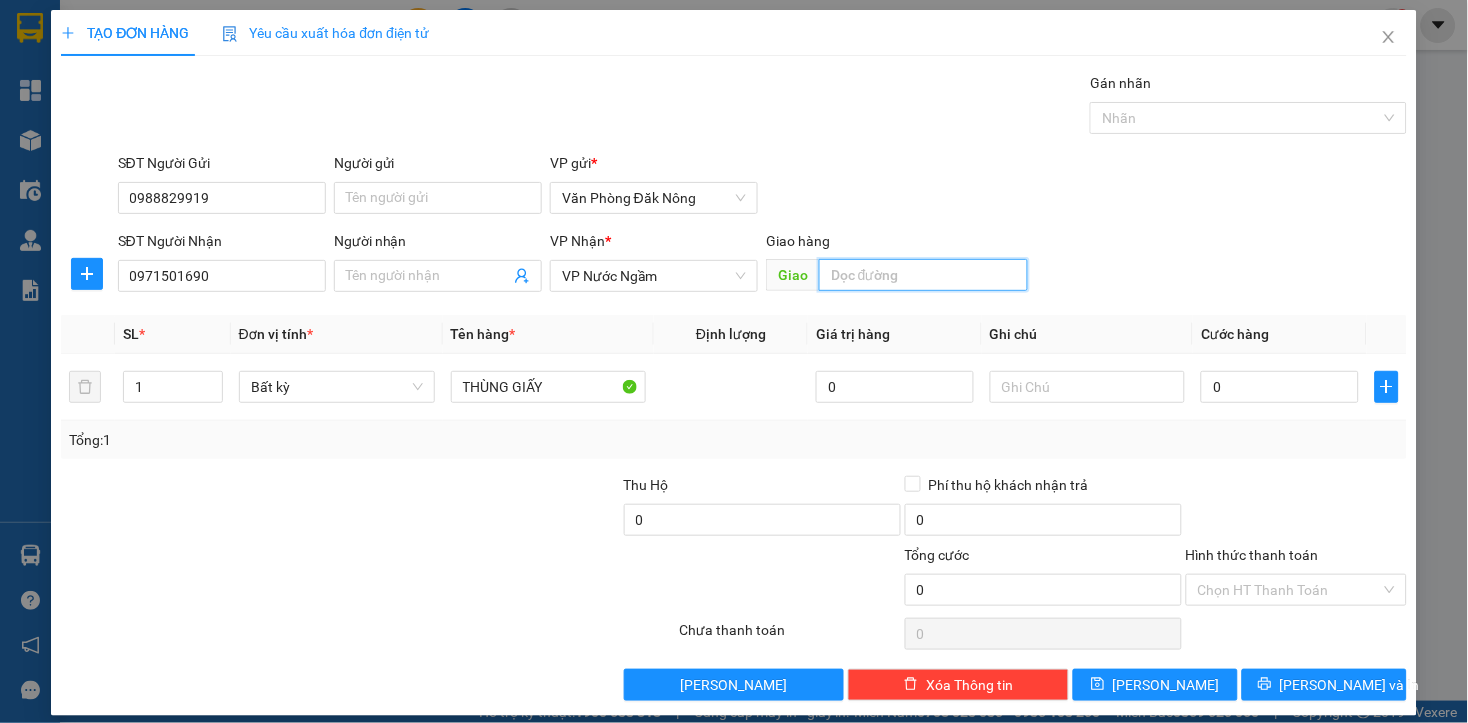click at bounding box center [923, 275] 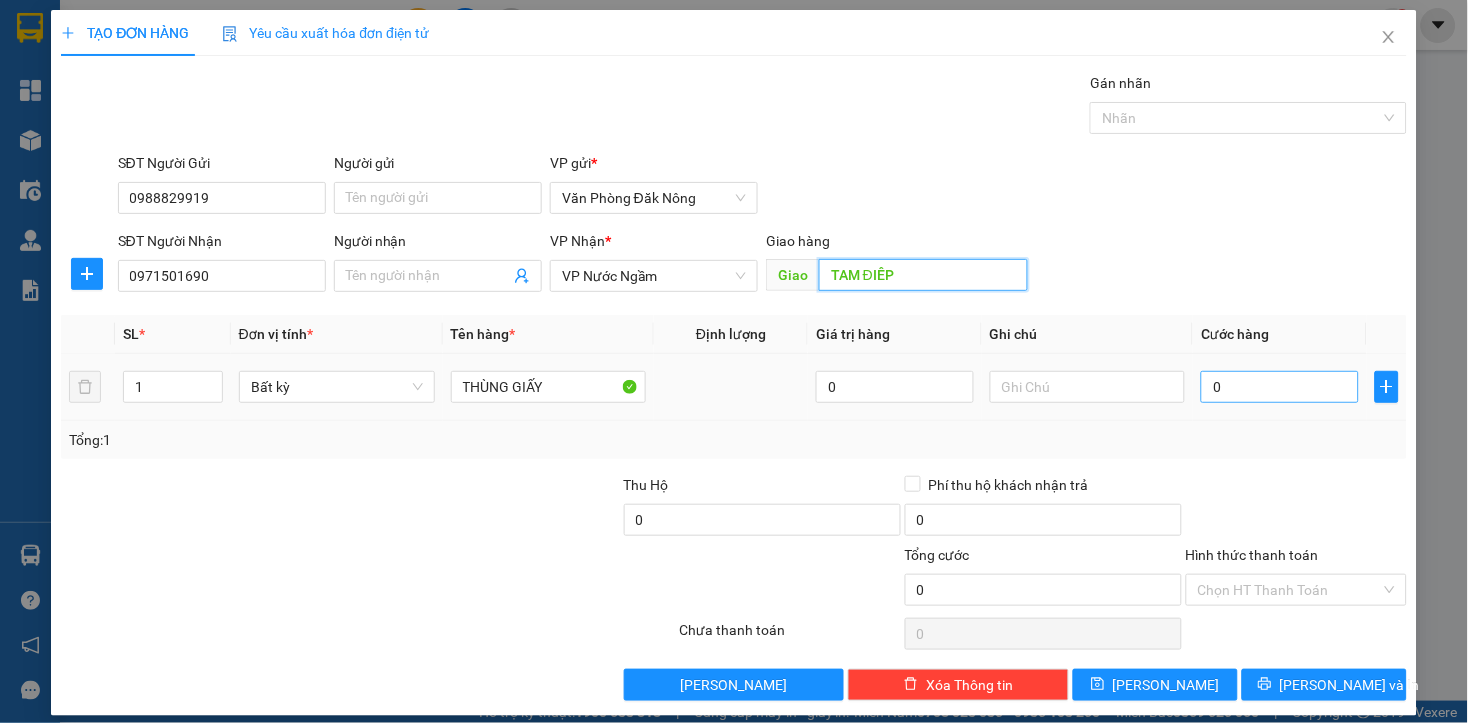 type on "TAM ĐIÊP" 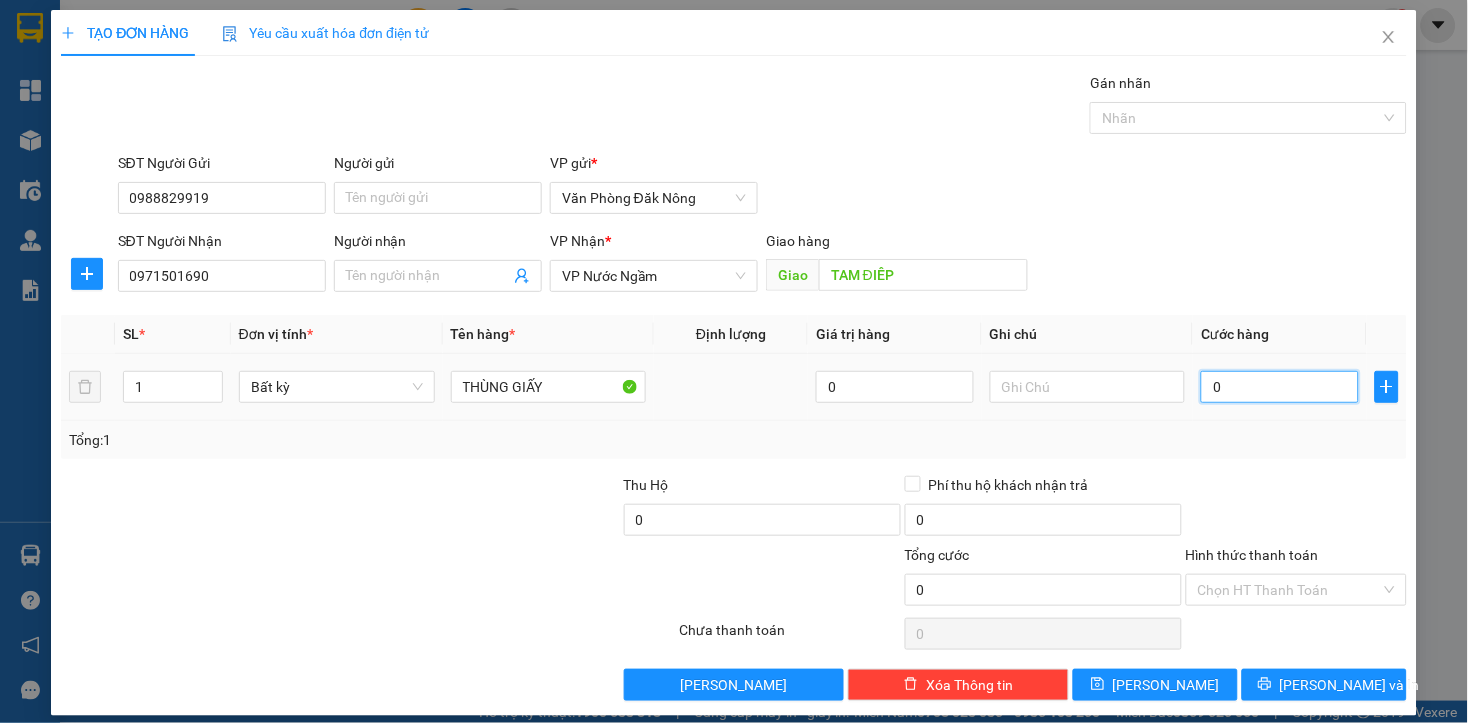 click on "0" at bounding box center [1279, 387] 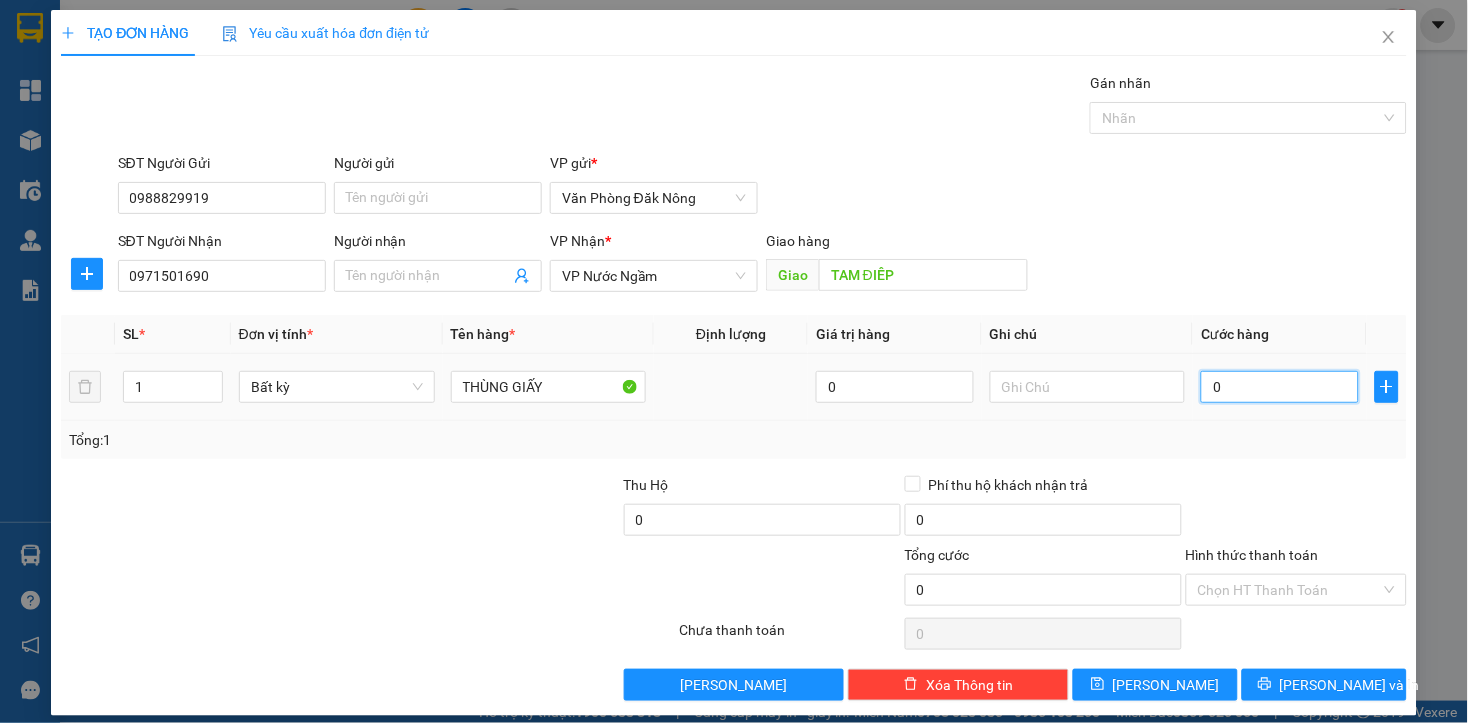 type on "1" 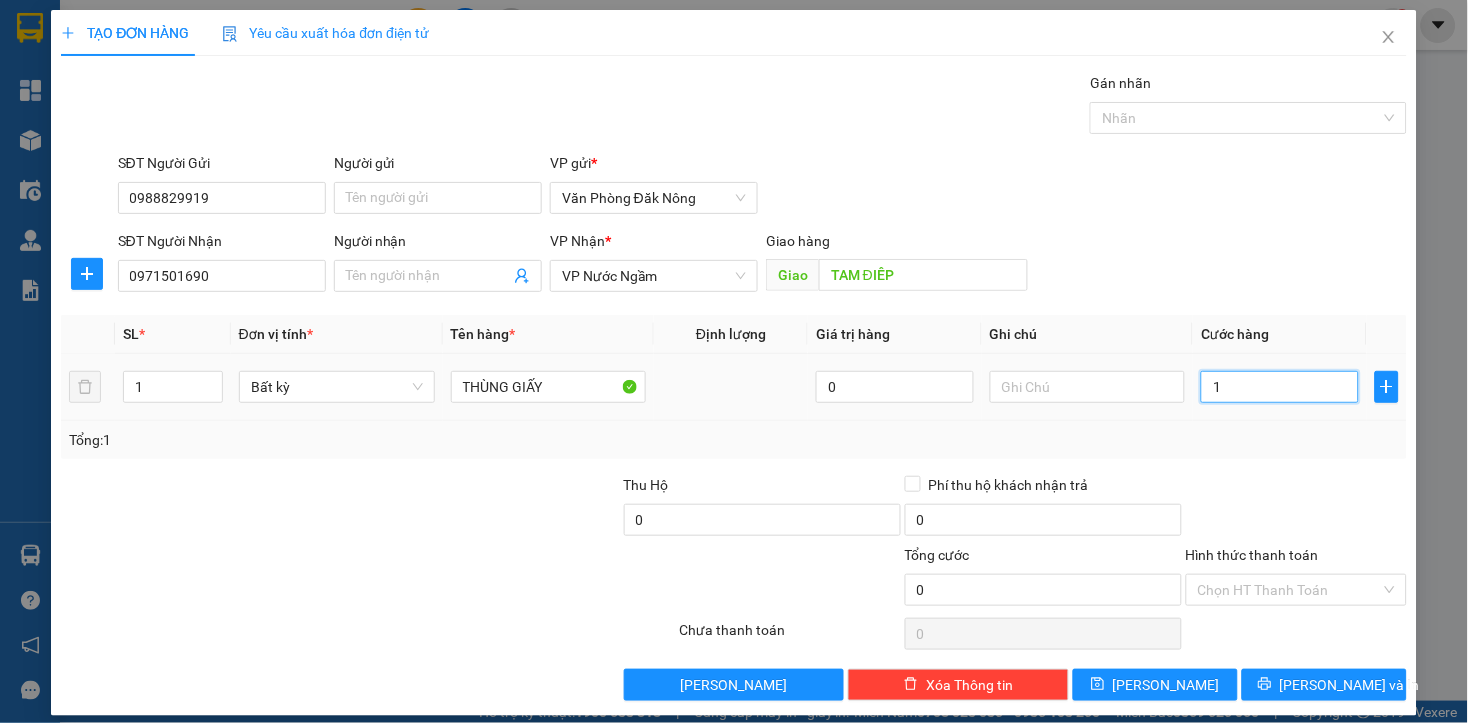 type on "1" 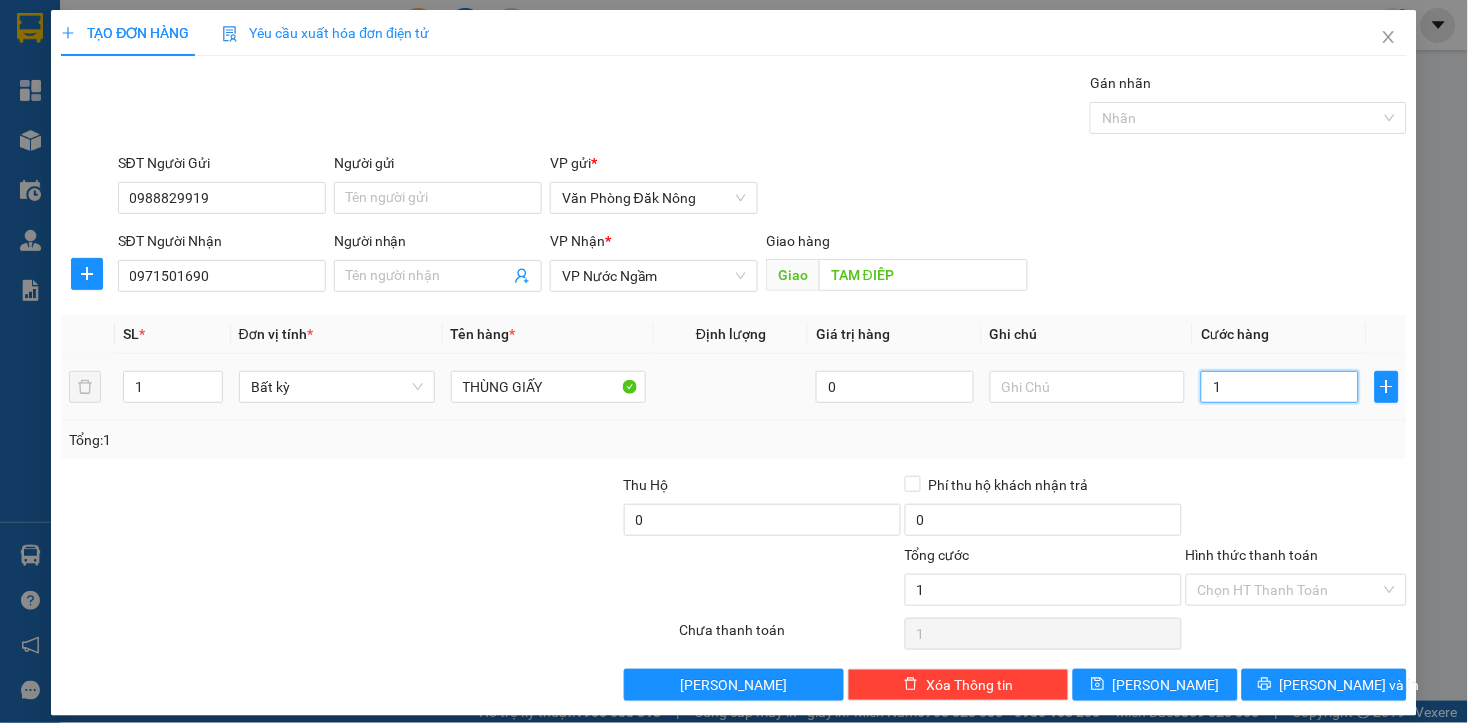 type on "10" 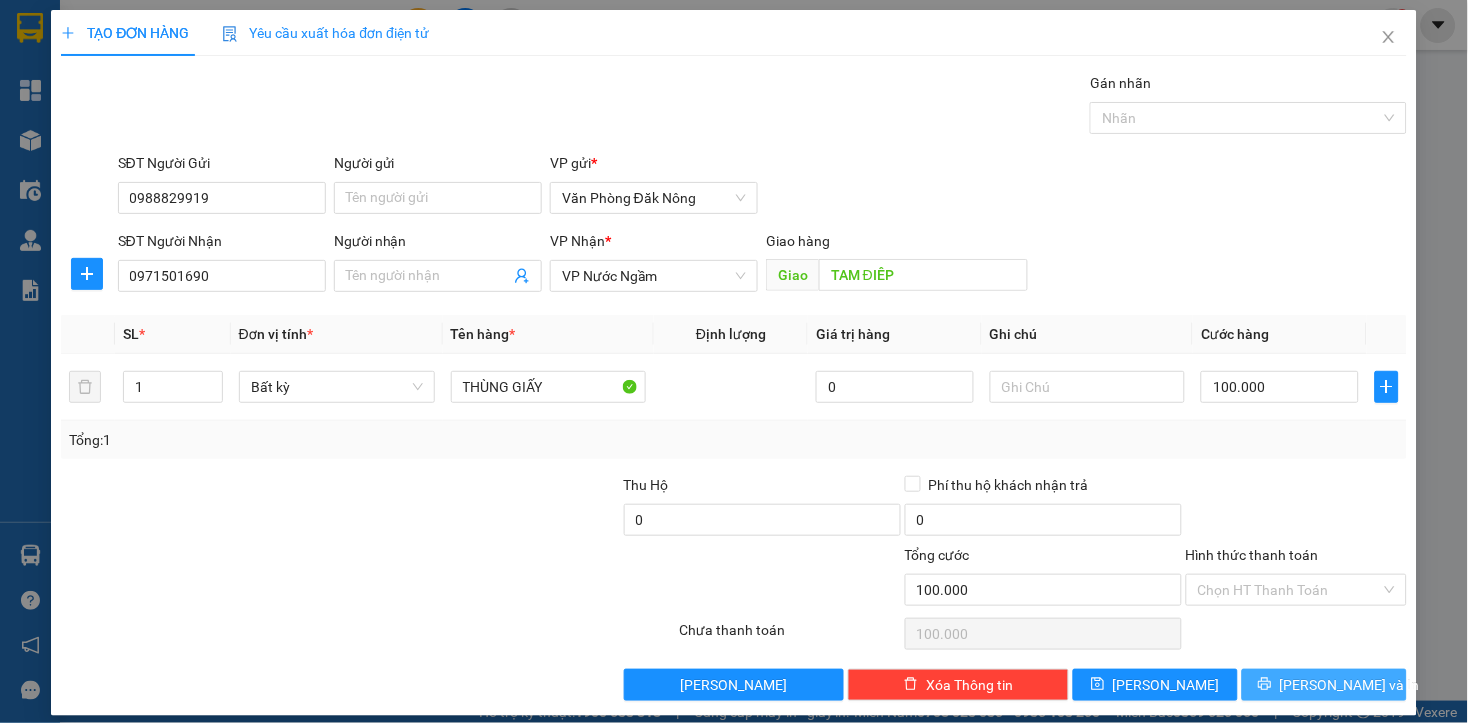 click on "Lưu và In" at bounding box center [1324, 685] 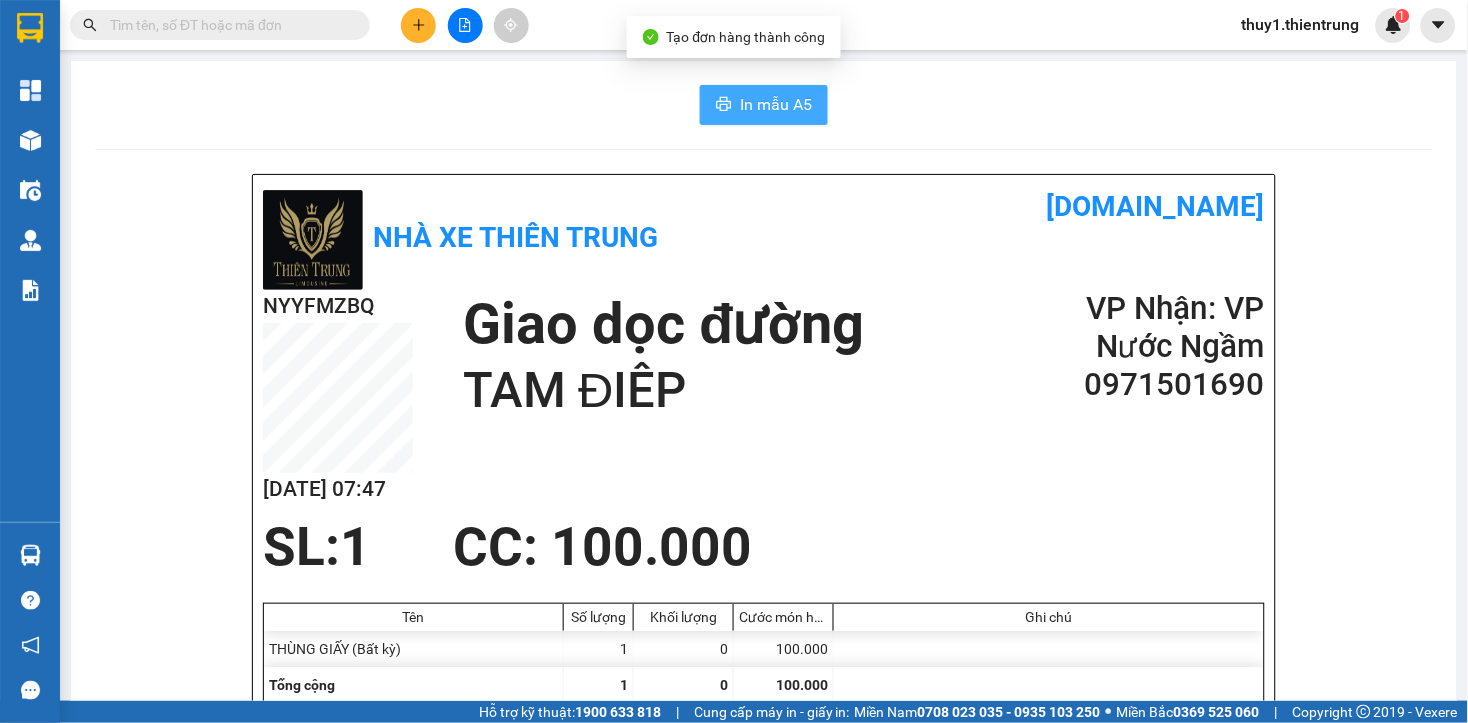 drag, startPoint x: 771, startPoint y: 115, endPoint x: 987, endPoint y: 308, distance: 289.6636 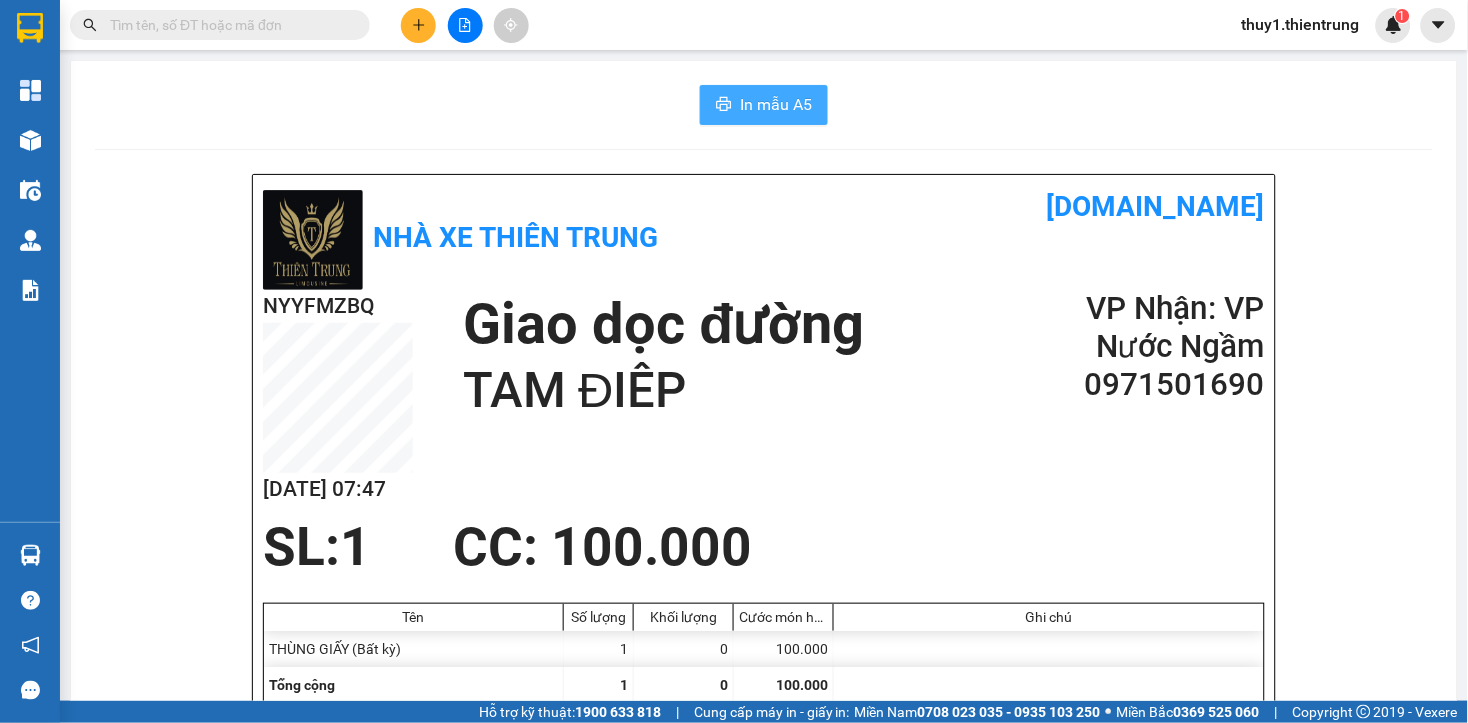 click on "In mẫu A5" at bounding box center [776, 104] 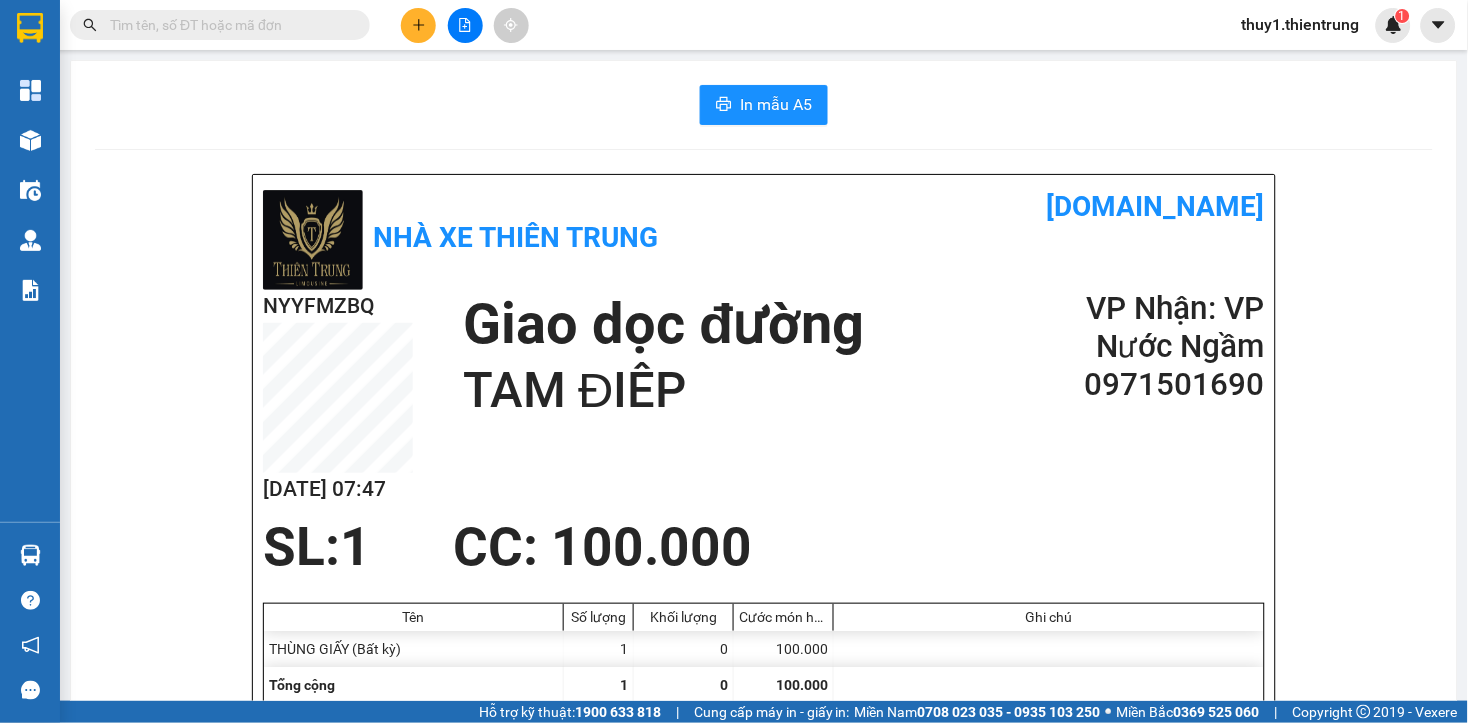 click on "SL:  1 CC : 100.000" at bounding box center [752, 547] 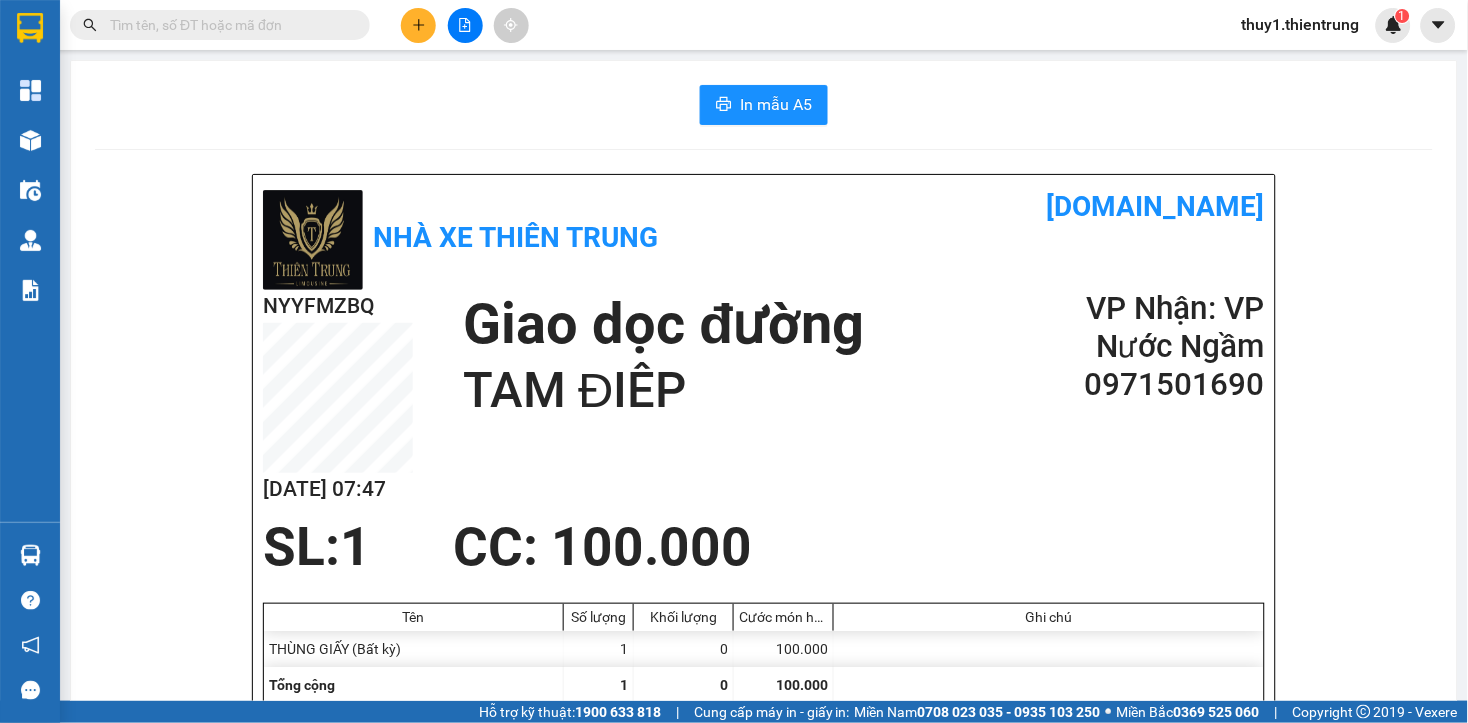 click at bounding box center (418, 25) 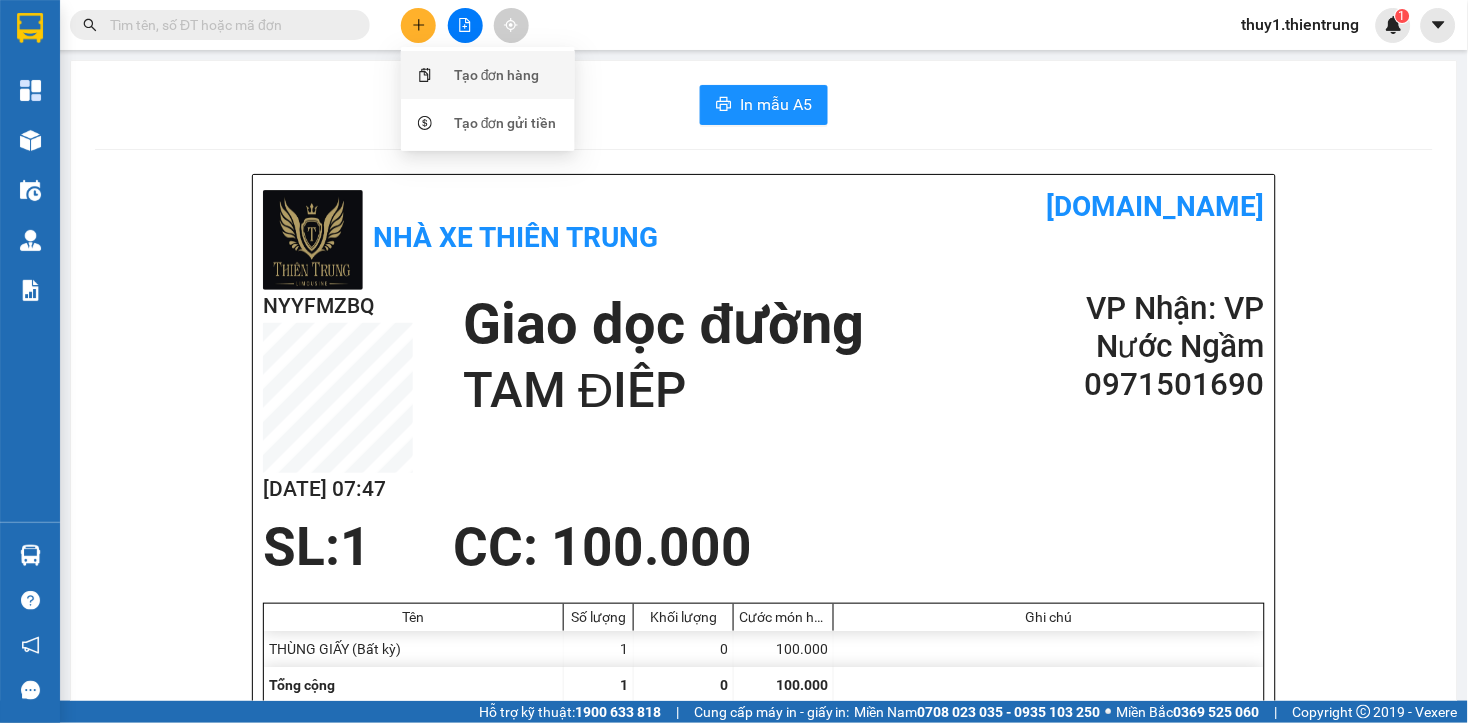 click on "Tạo đơn hàng" at bounding box center [497, 75] 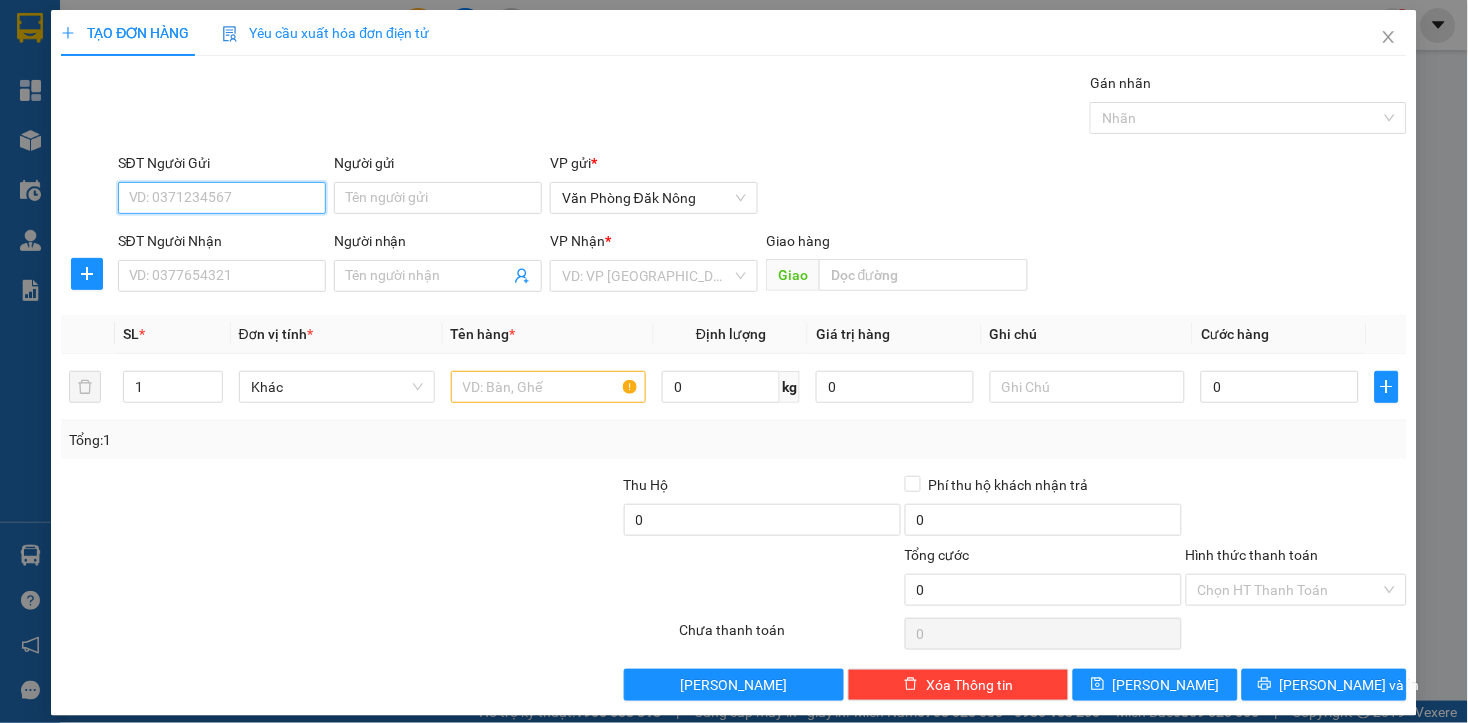 click on "SĐT Người Gửi" at bounding box center (222, 198) 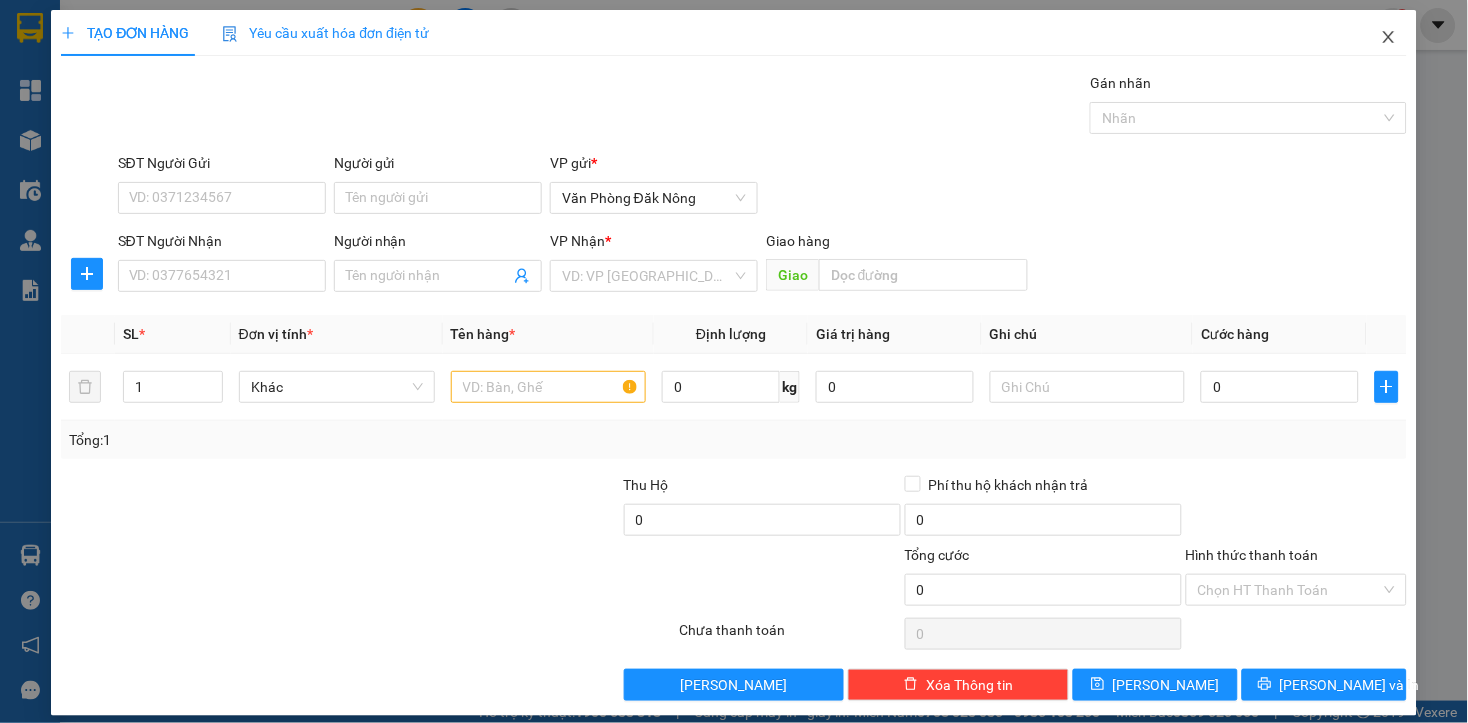 click 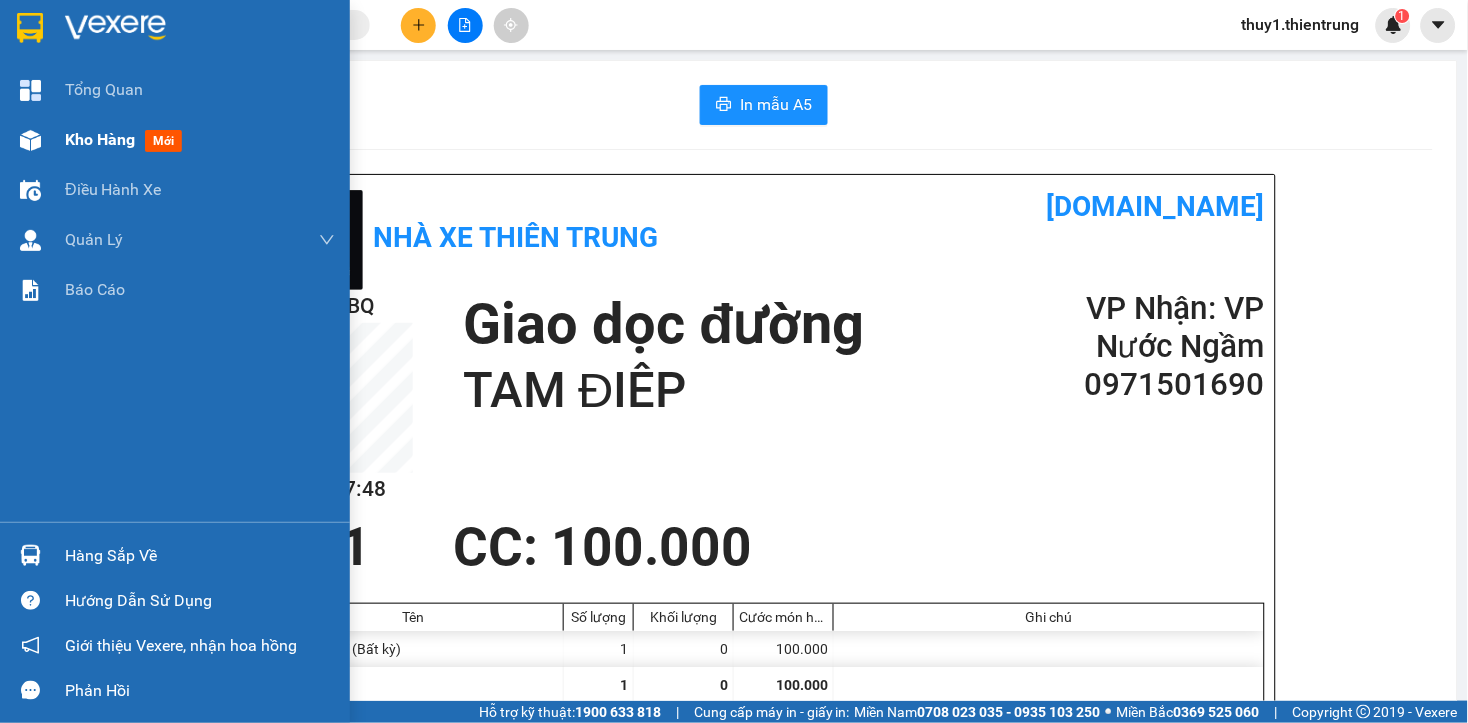 click at bounding box center [30, 140] 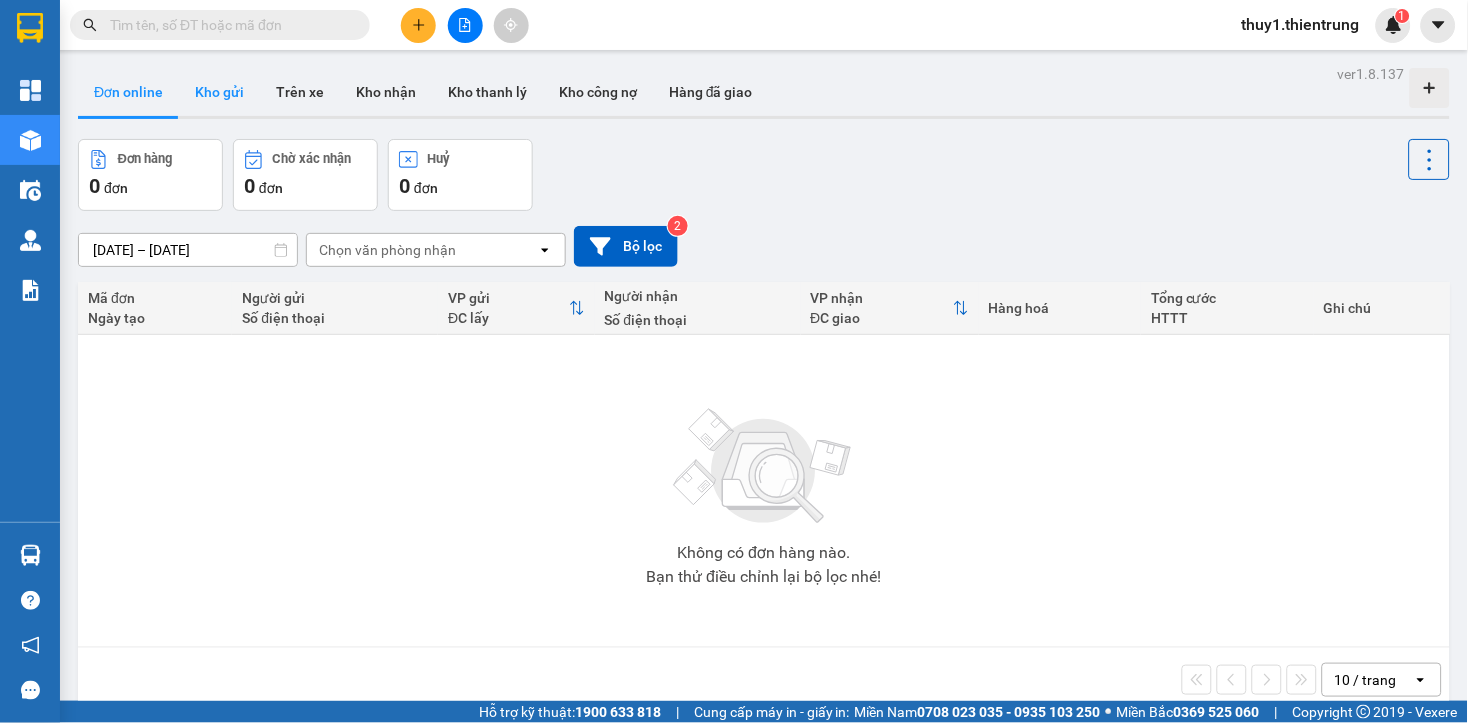 click on "Kho gửi" at bounding box center (219, 92) 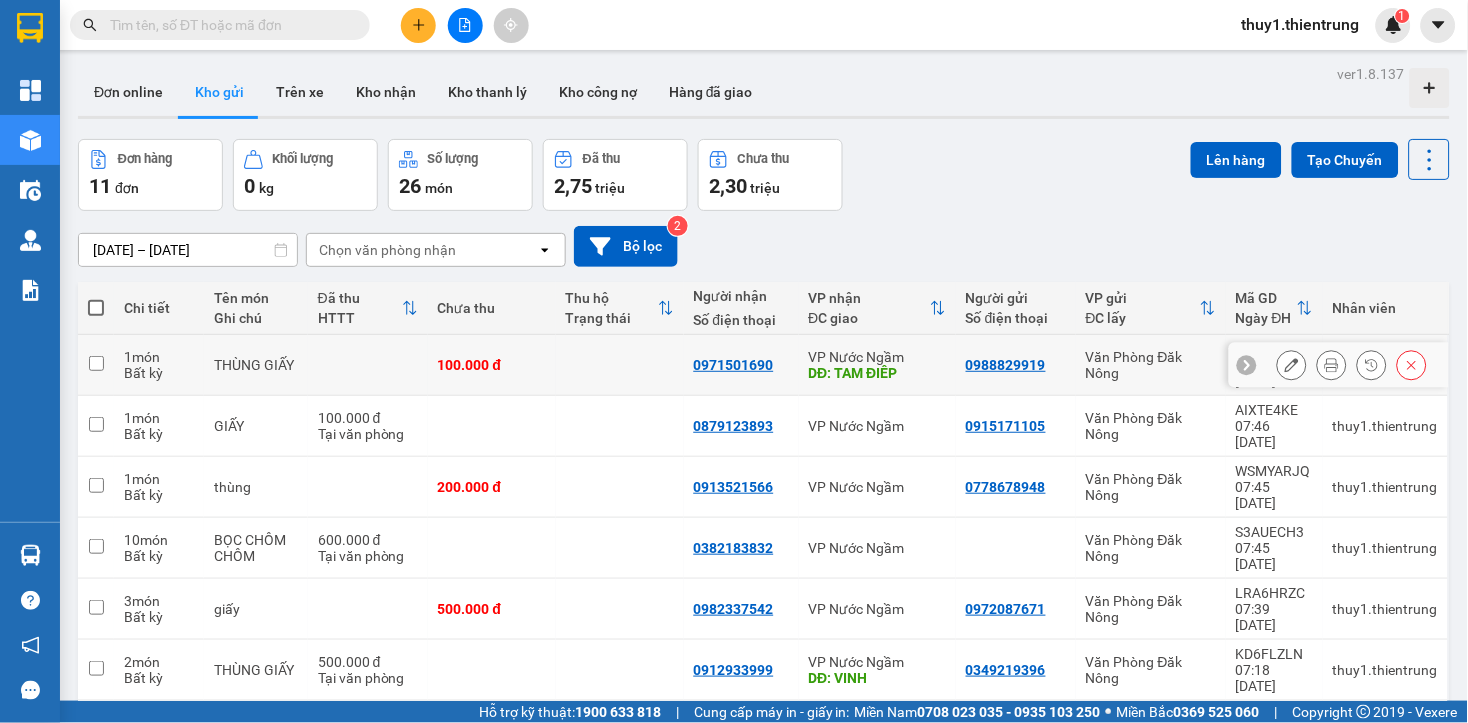 click 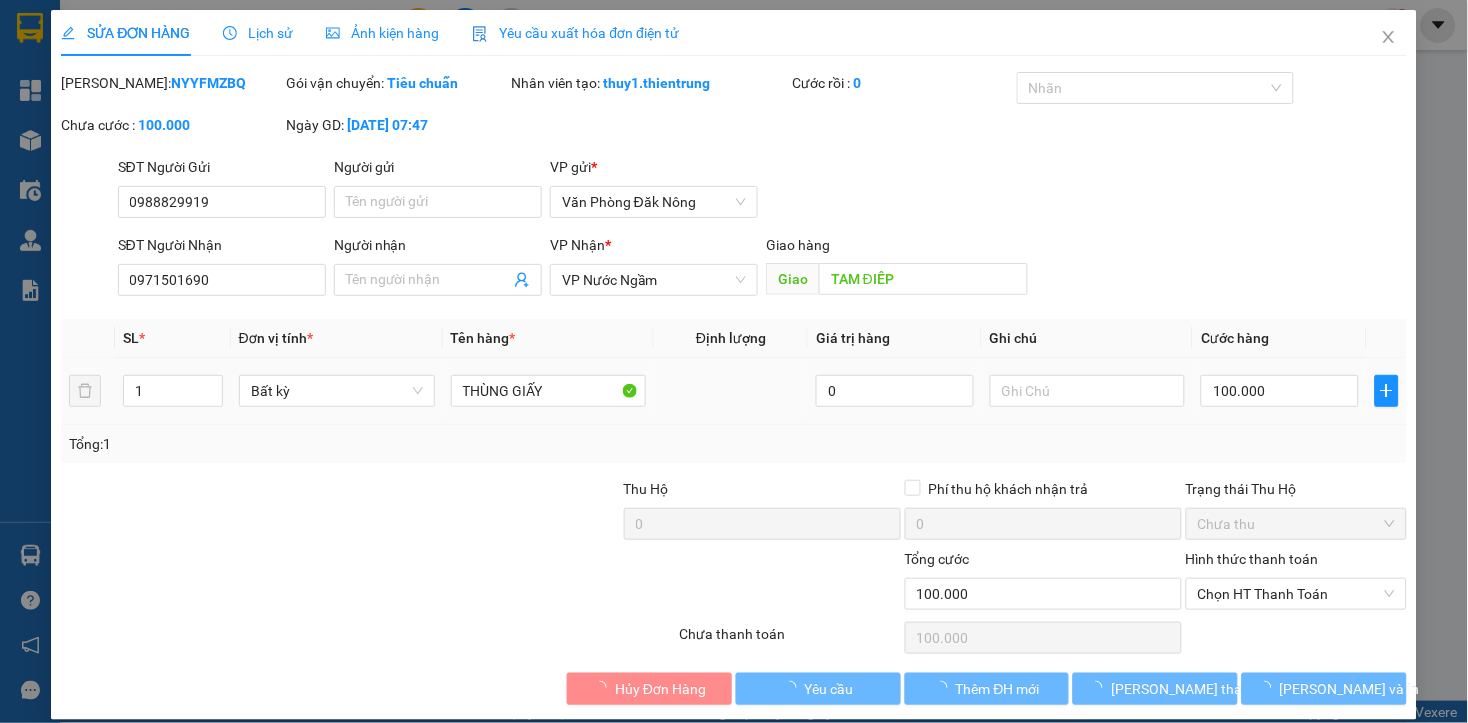 type on "0988829919" 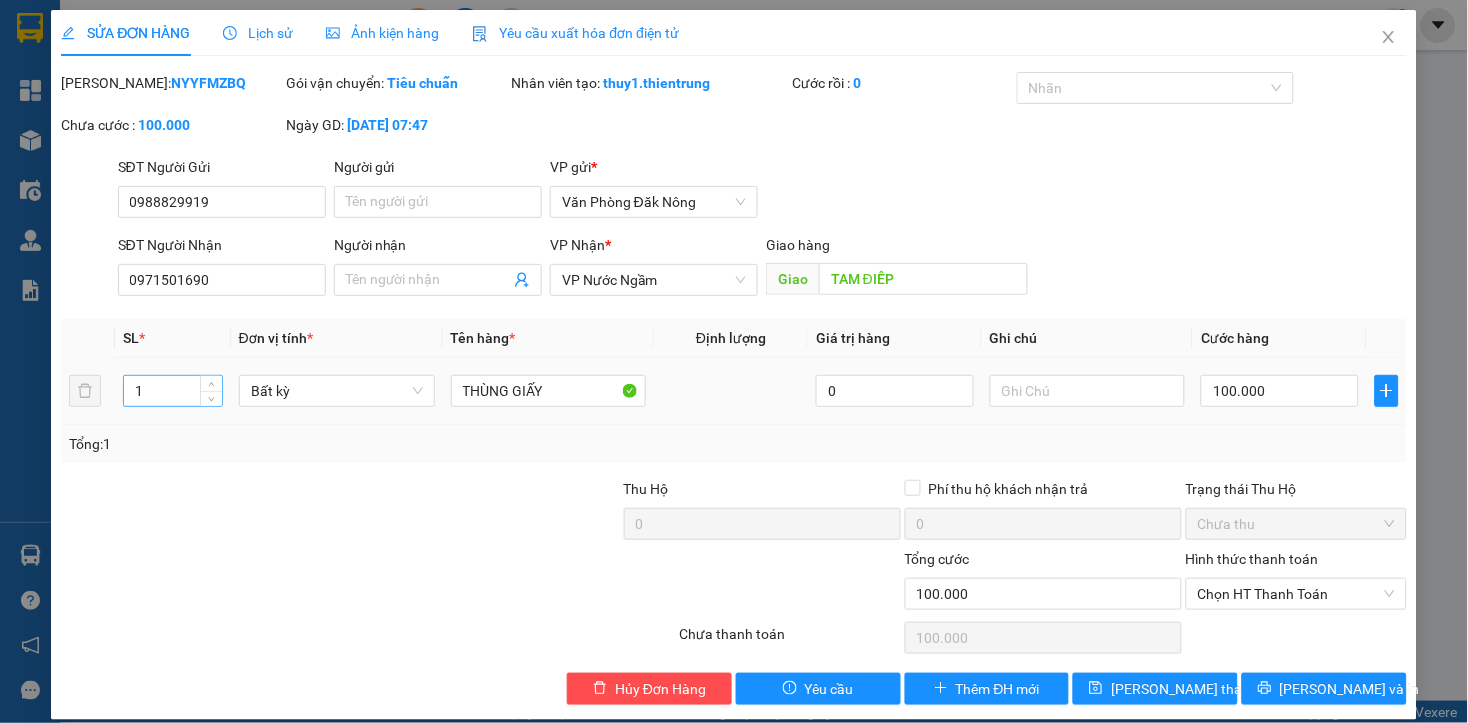 click on "1" at bounding box center [173, 391] 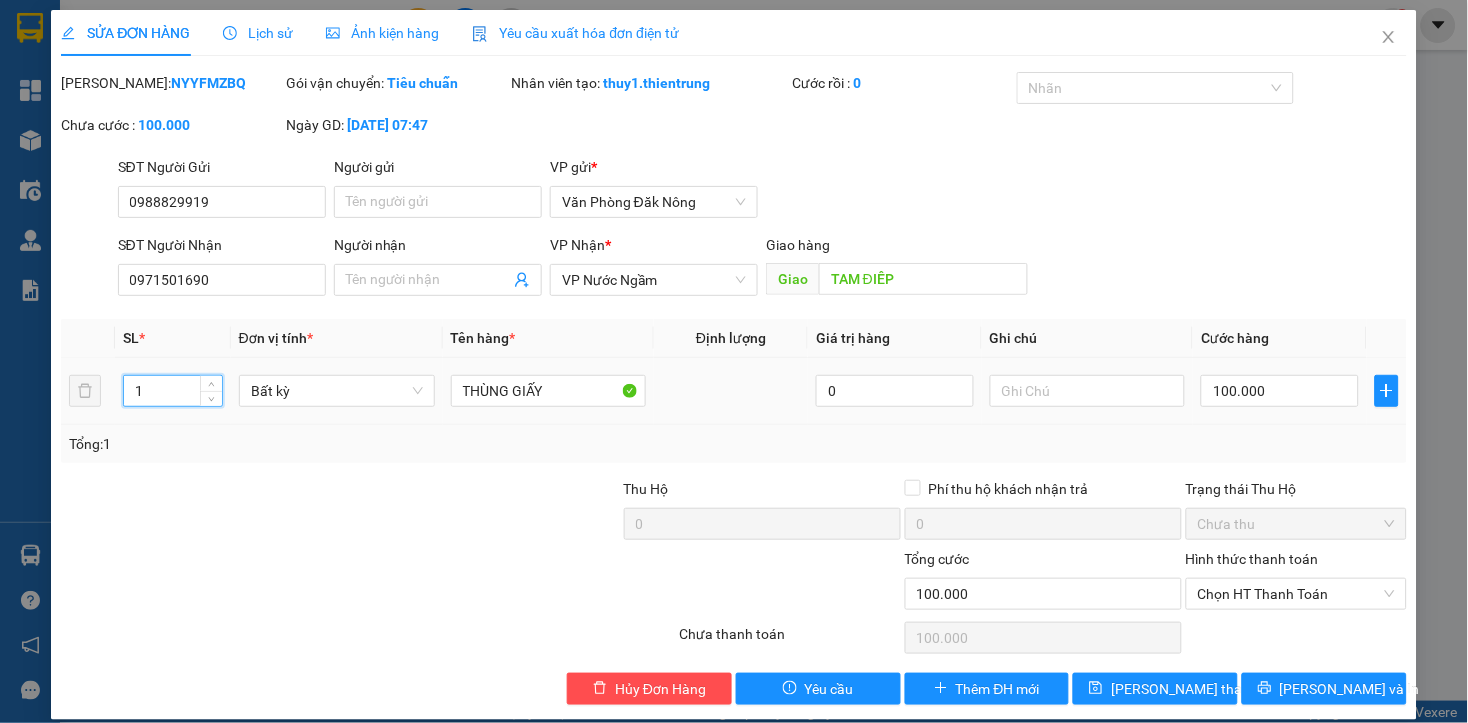 click on "1" at bounding box center [173, 391] 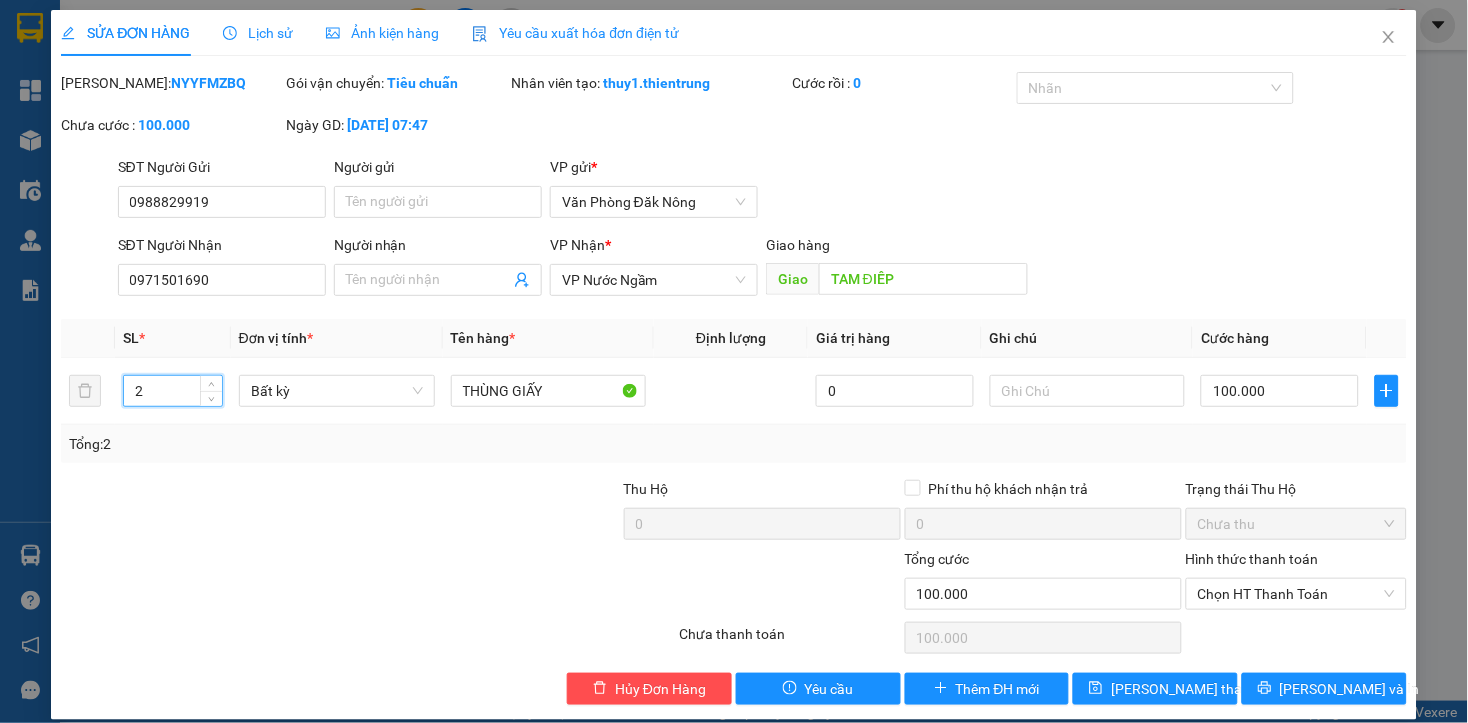 type on "2" 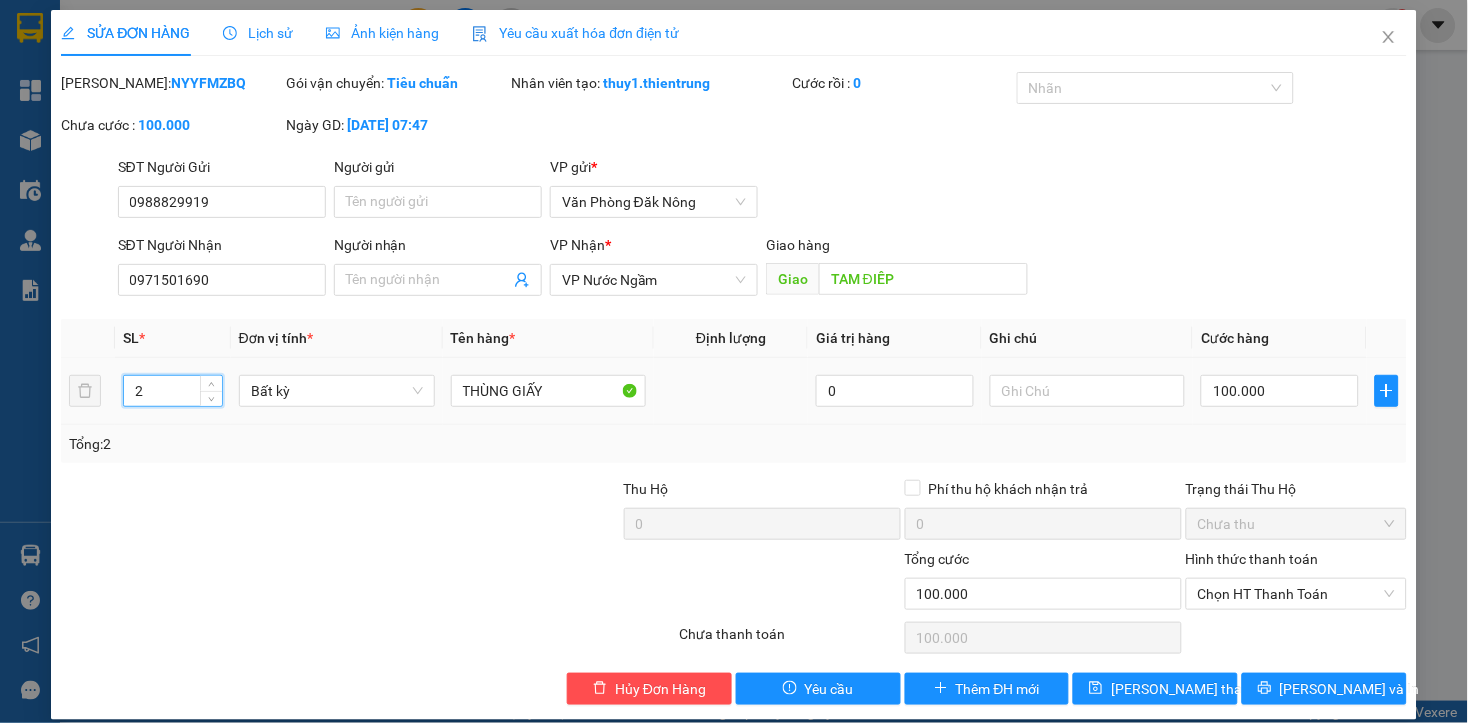 drag, startPoint x: 240, startPoint y: 526, endPoint x: 801, endPoint y: 421, distance: 570.74164 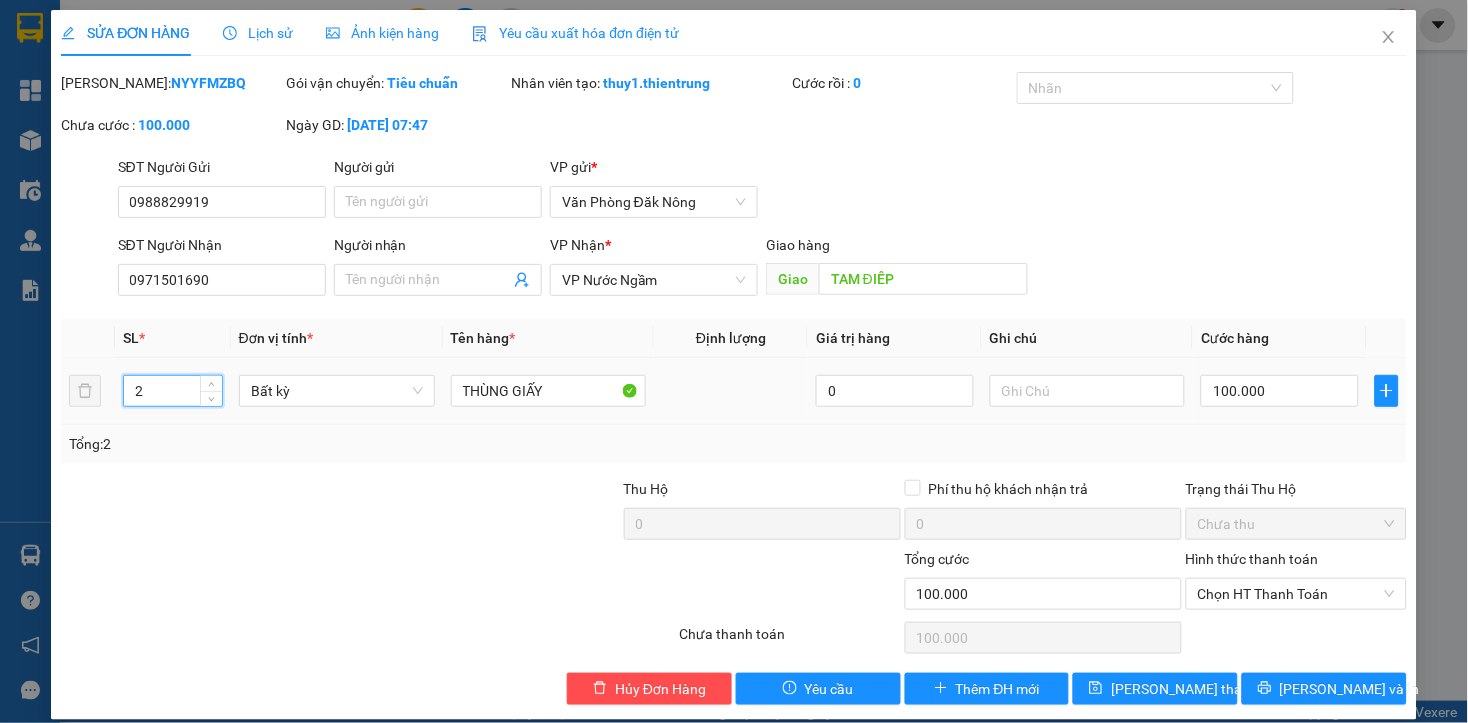 click at bounding box center [199, 513] 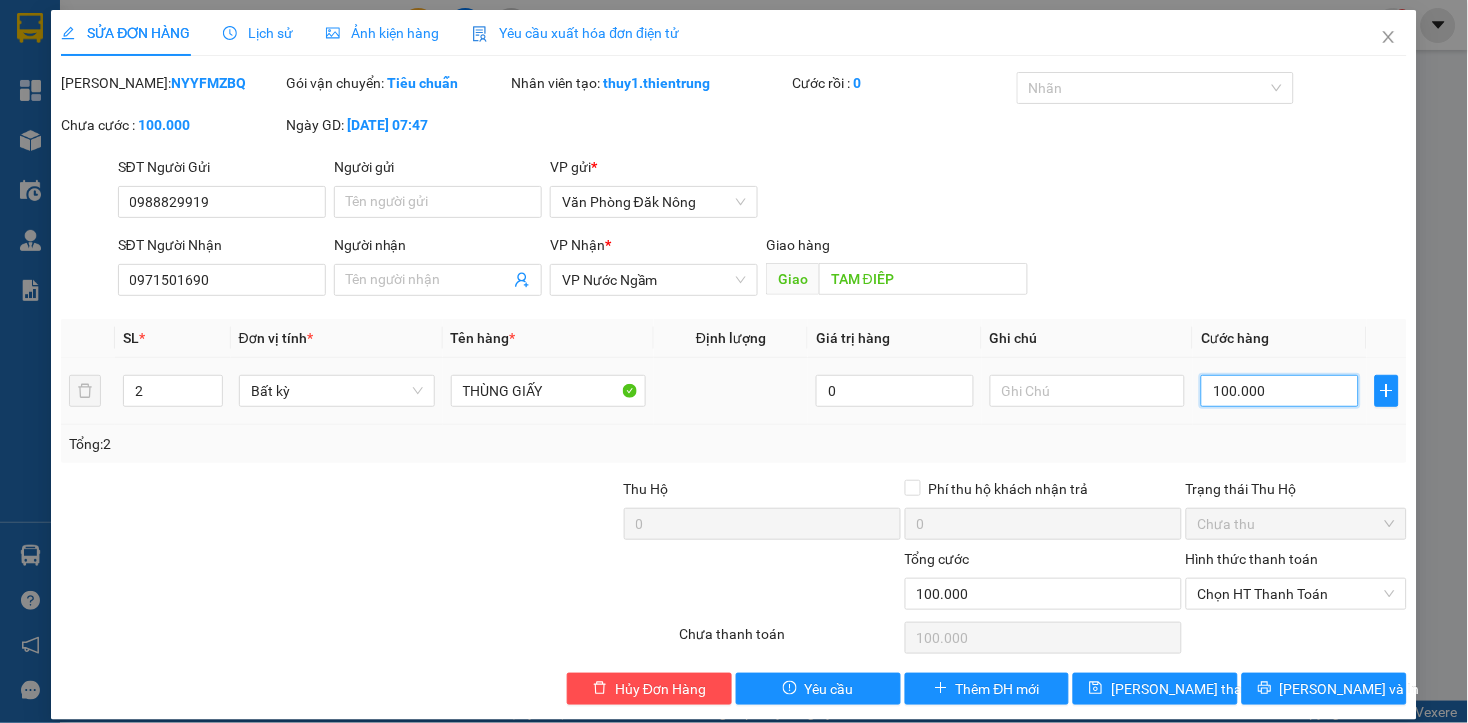 click on "100.000" at bounding box center [1279, 391] 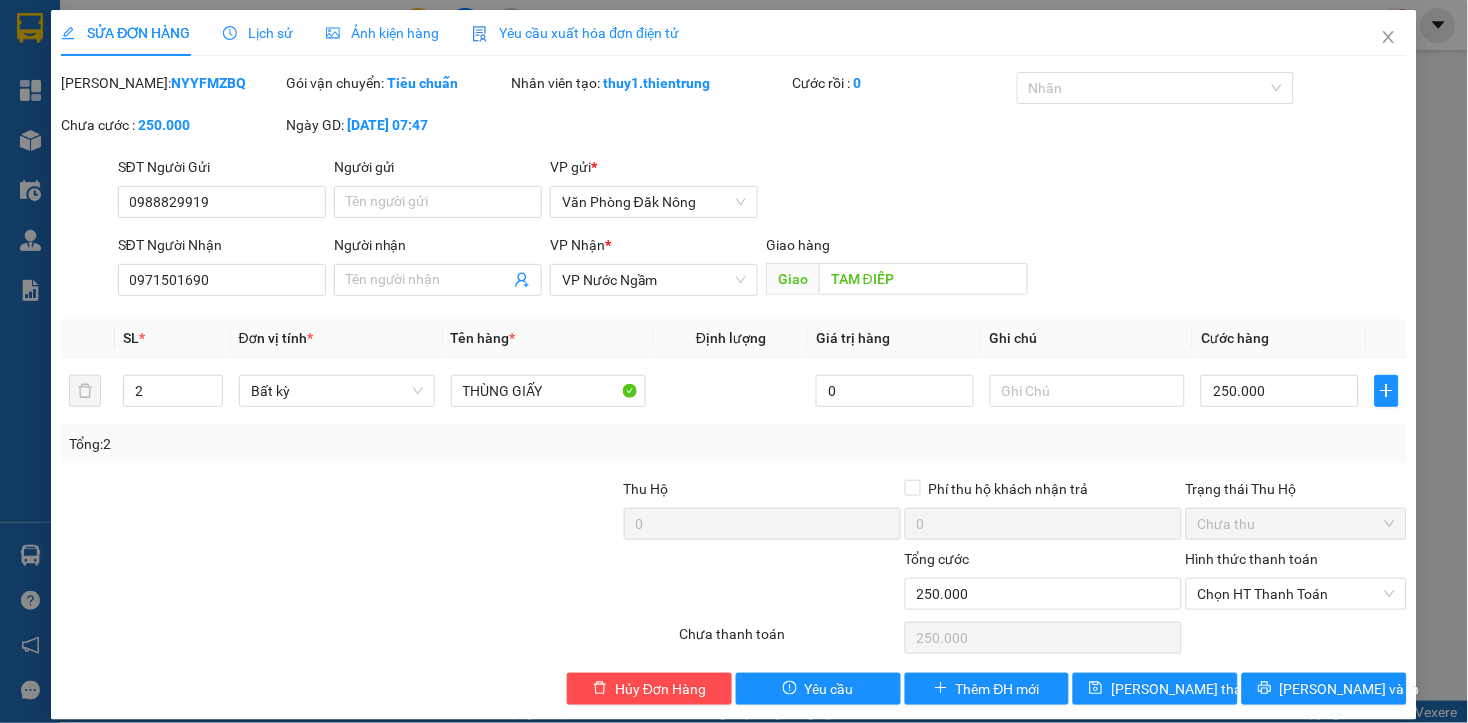 click at bounding box center (480, 513) 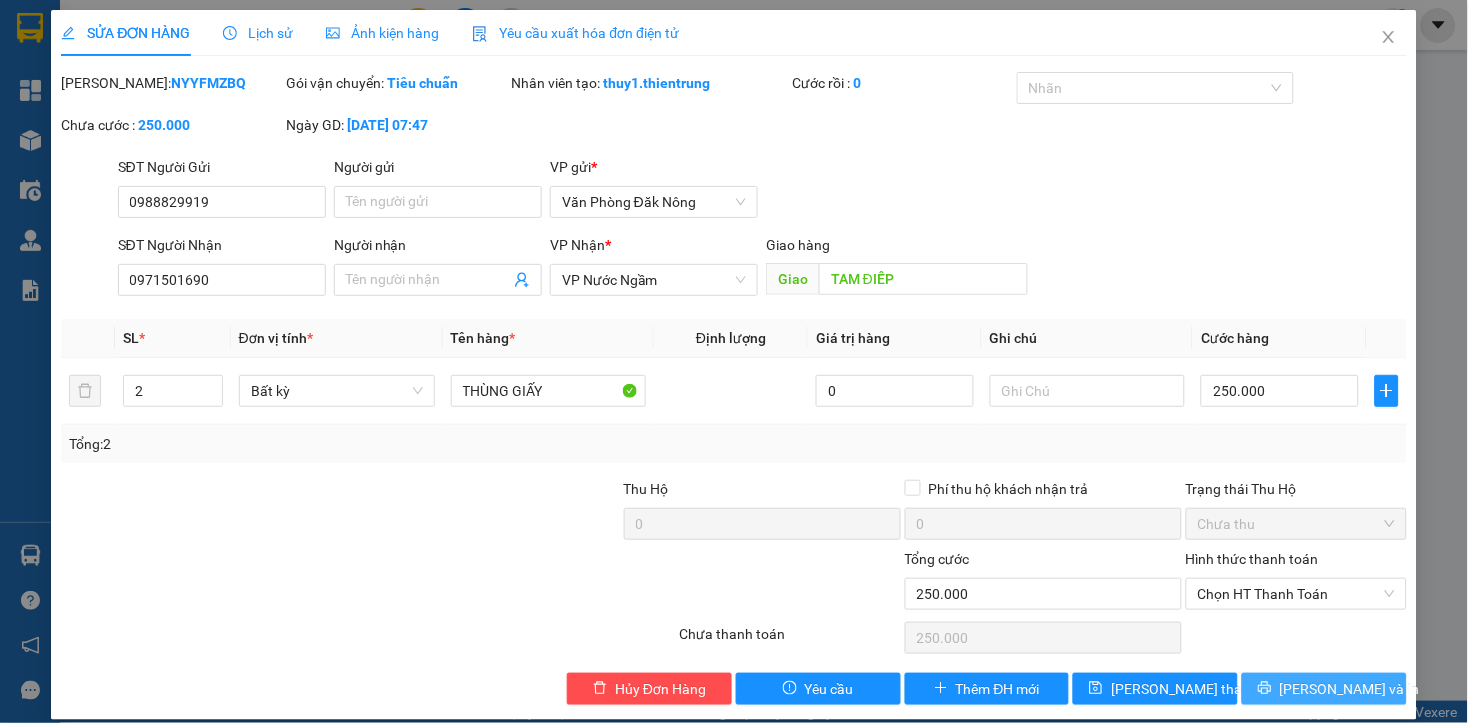 click on "Lưu và In" at bounding box center [1350, 689] 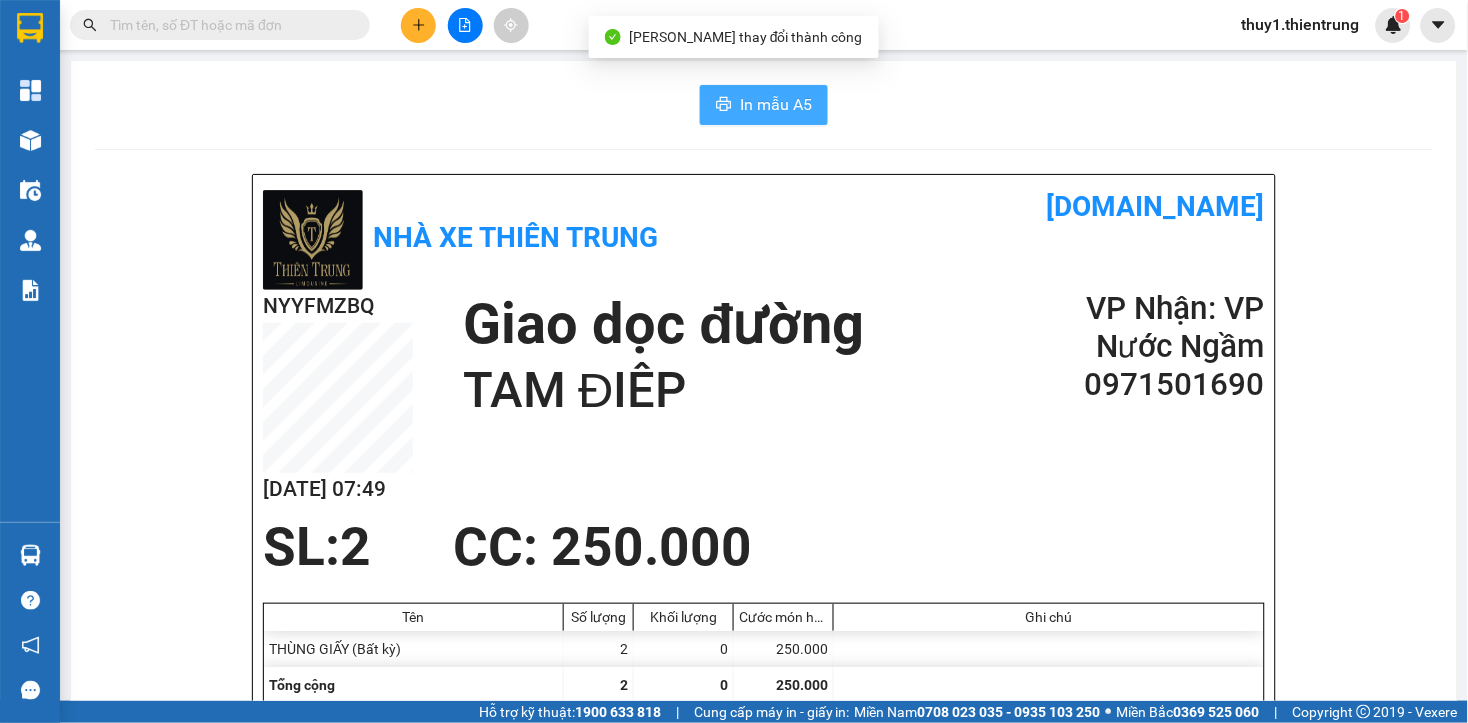 click on "In mẫu A5" at bounding box center (776, 104) 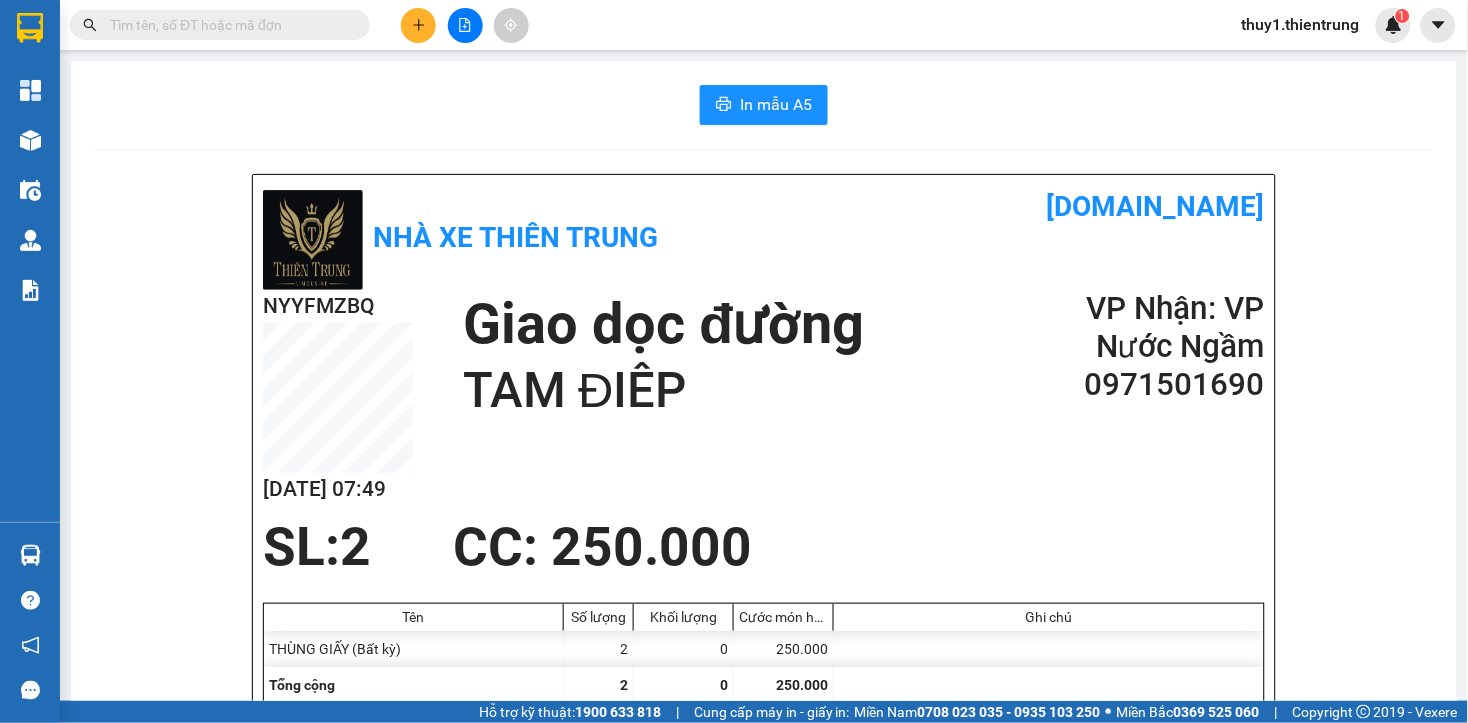 click on "NYYFMZBQ 10/07 07:49 Giao dọc đường   TAM ĐIÊP VP Nhận:   VP Nước Ngầm 0971501690" at bounding box center (764, 403) 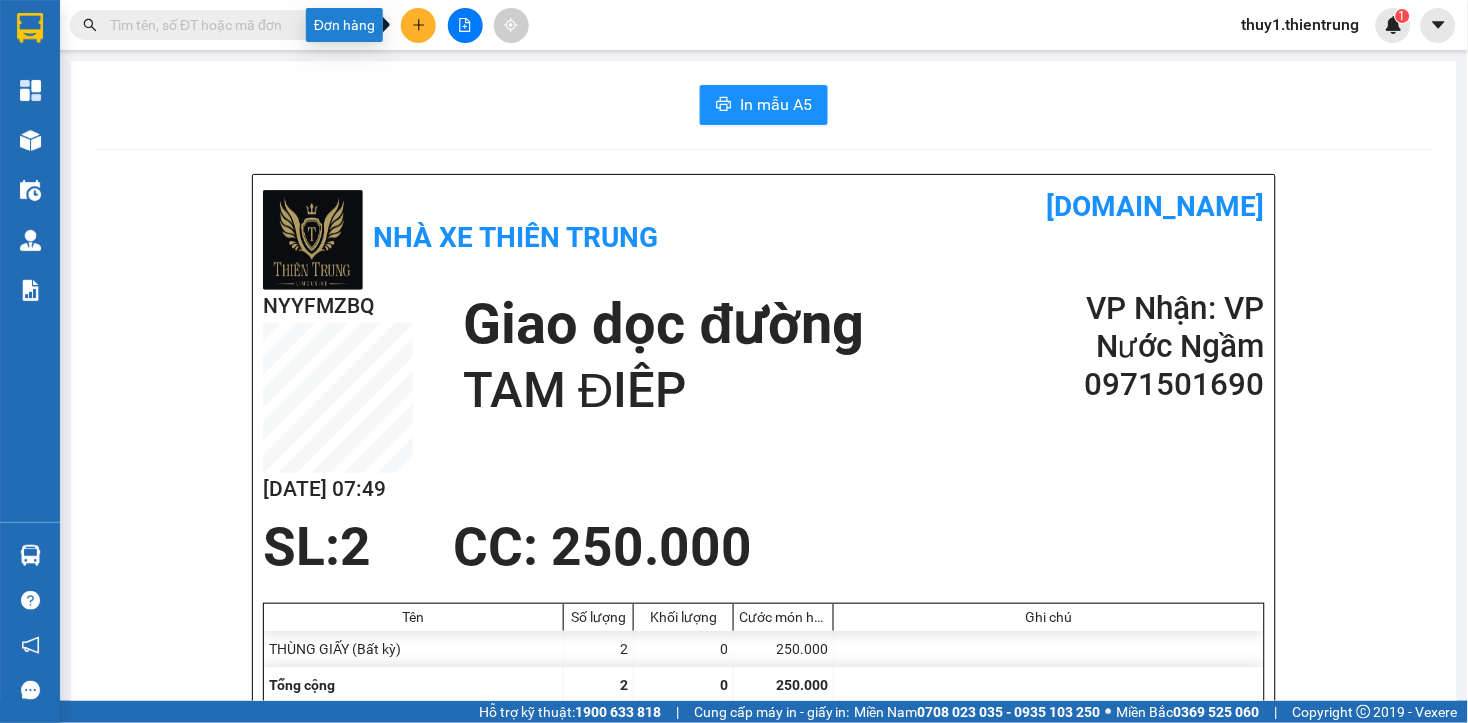 click 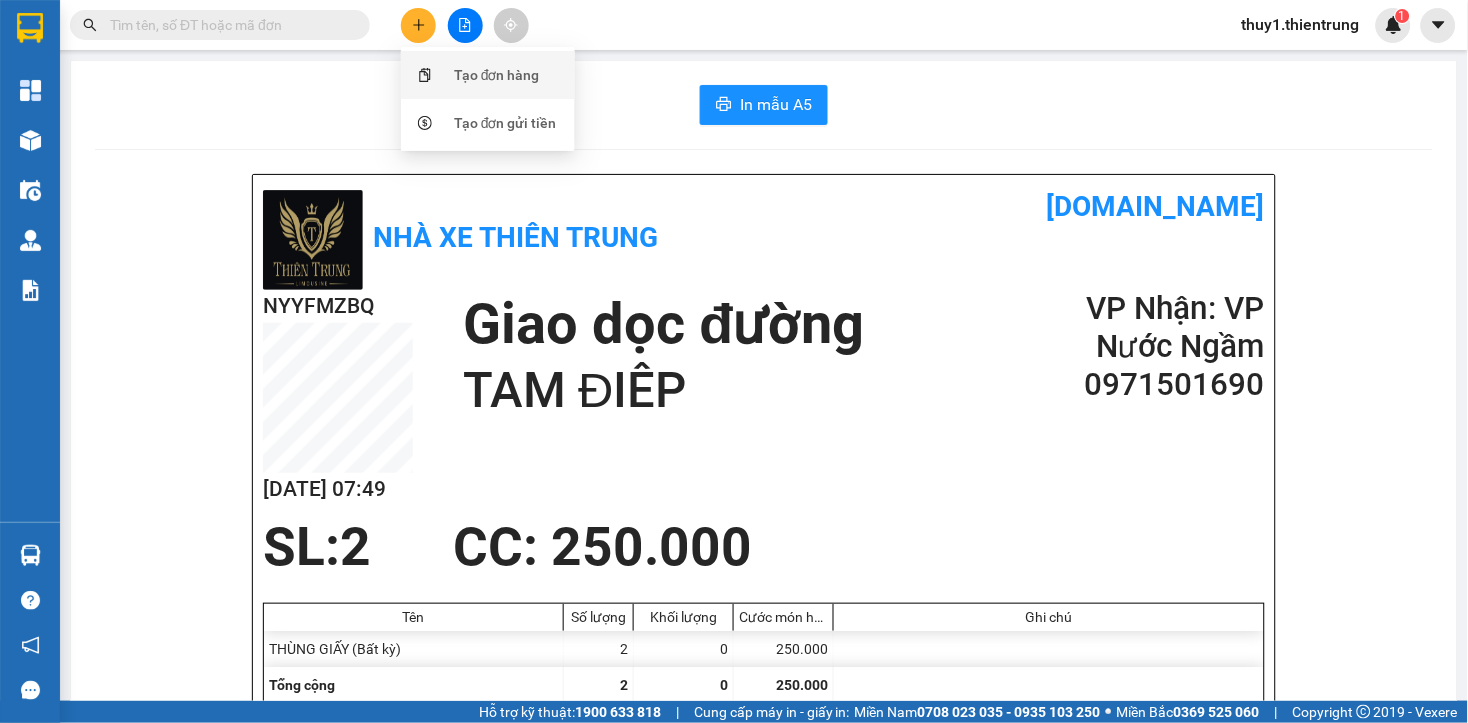 click on "Tạo đơn hàng" at bounding box center [488, 75] 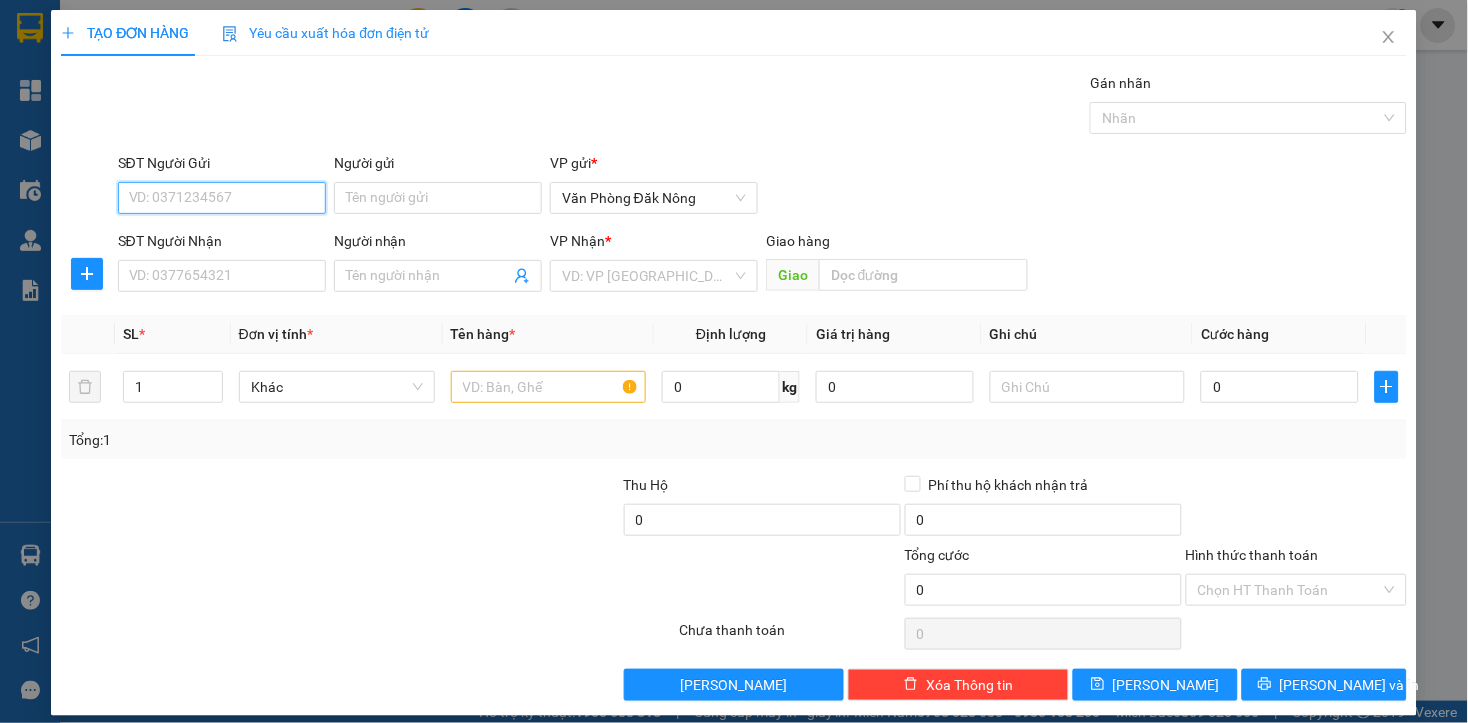 click on "SĐT Người Gửi" at bounding box center [222, 198] 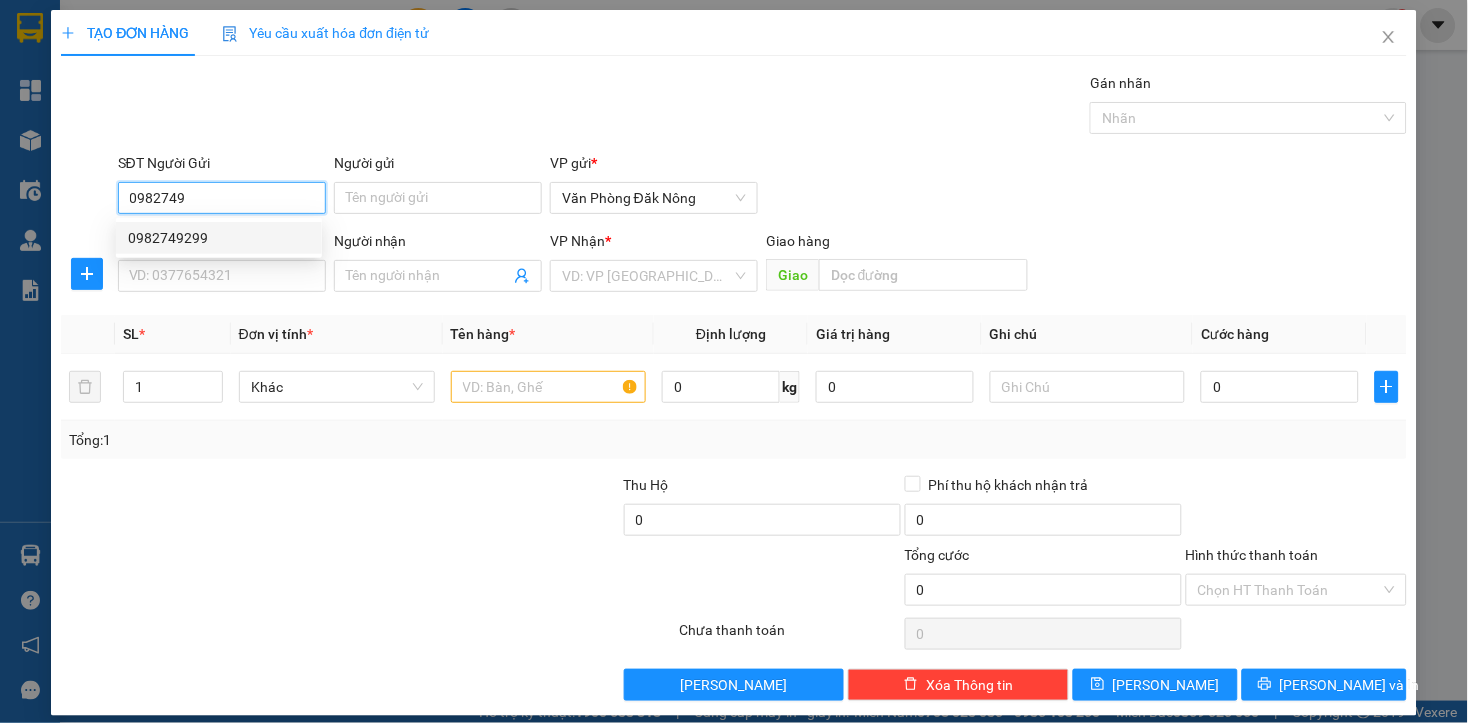 click on "0982749299" at bounding box center (219, 238) 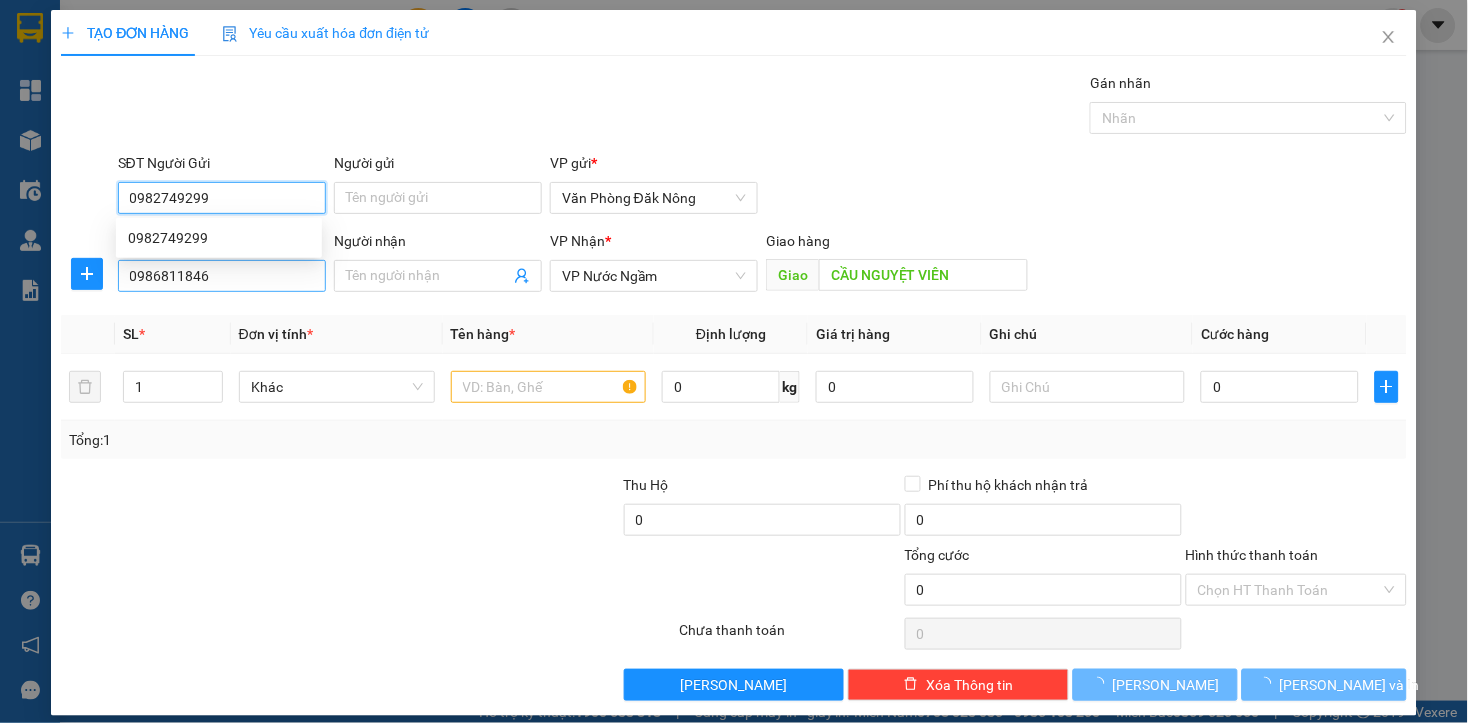 type on "0982749299" 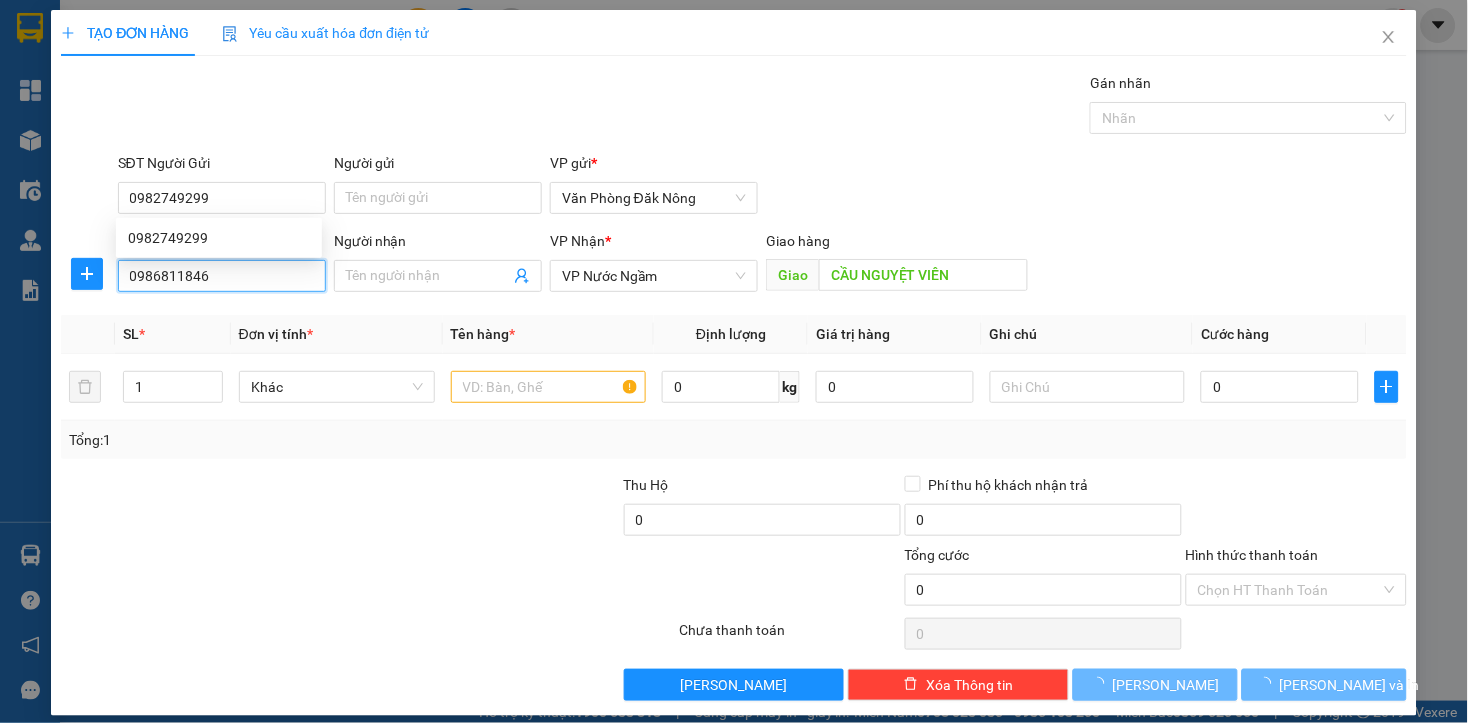 click on "0986811846" at bounding box center (222, 276) 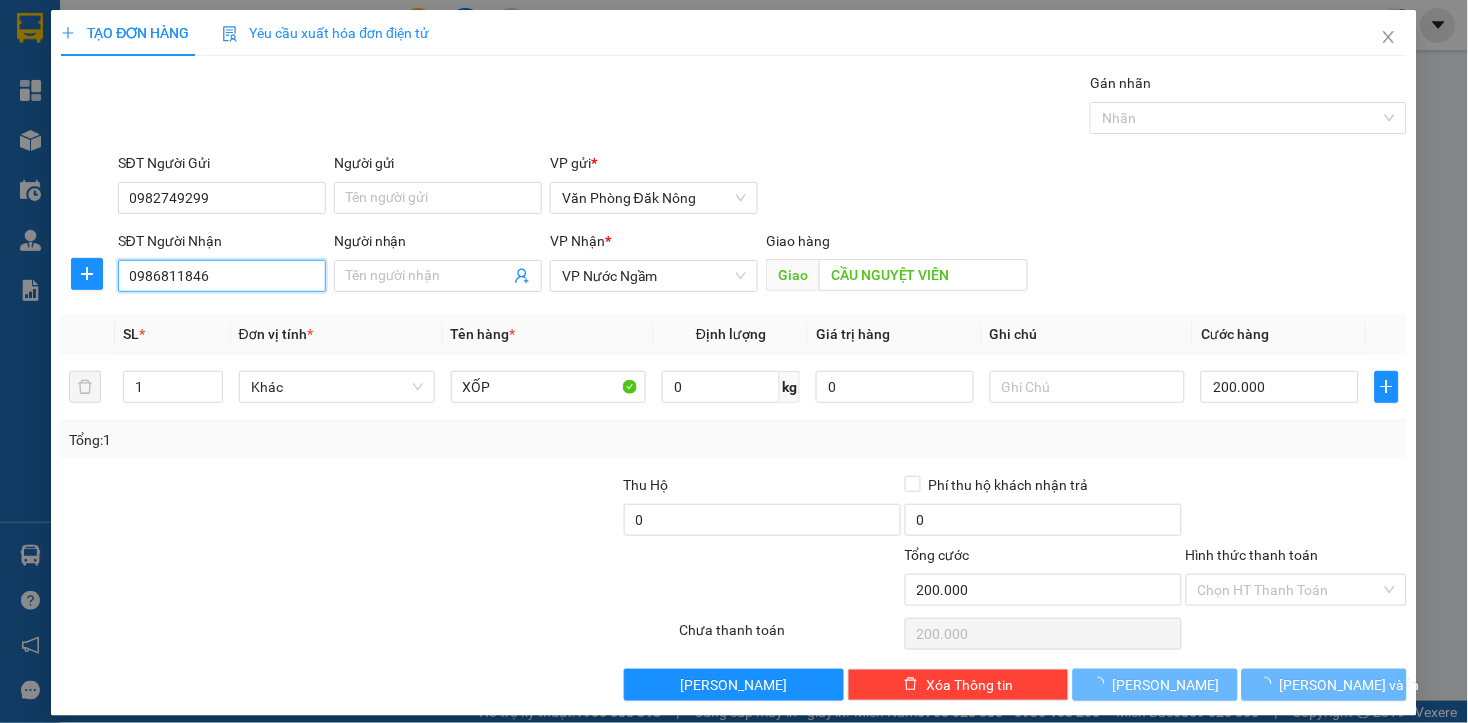 click on "0986811846" at bounding box center (222, 276) 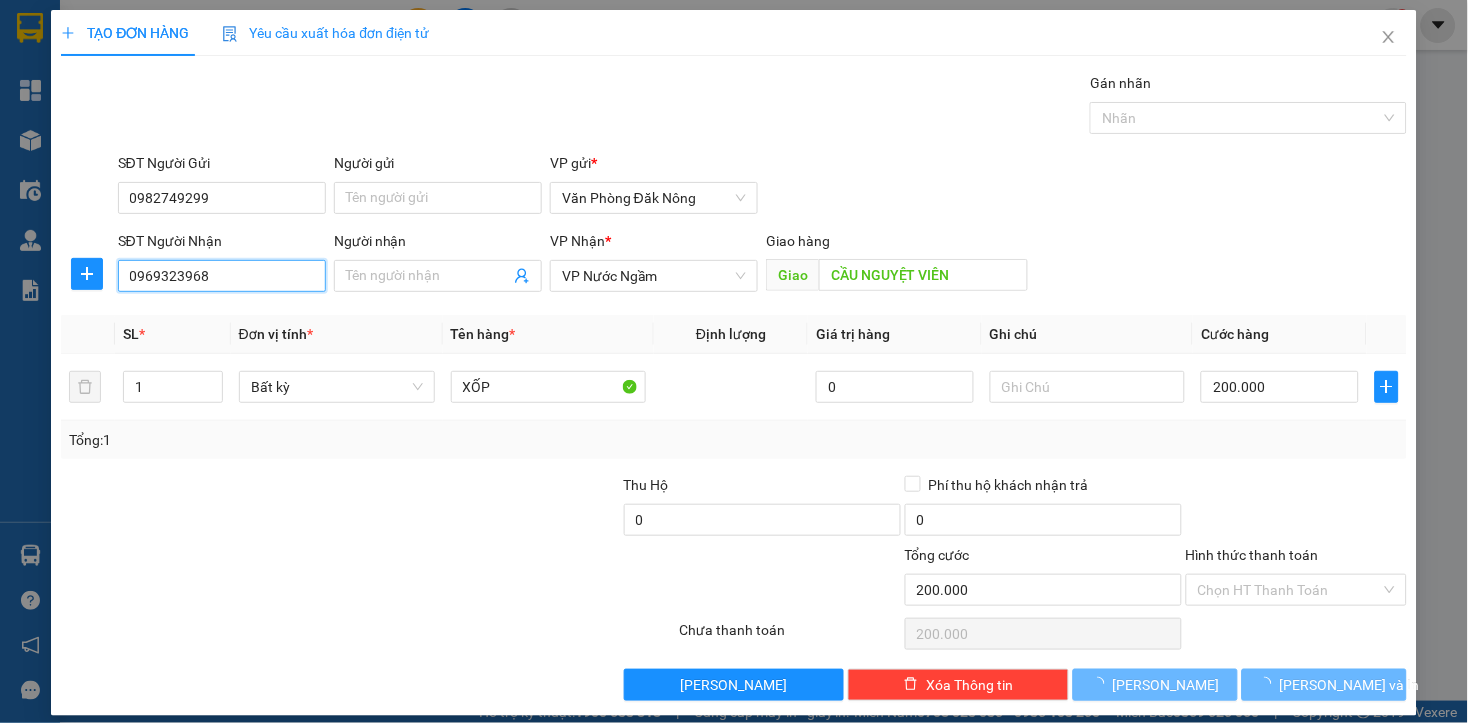 type on "0969323968" 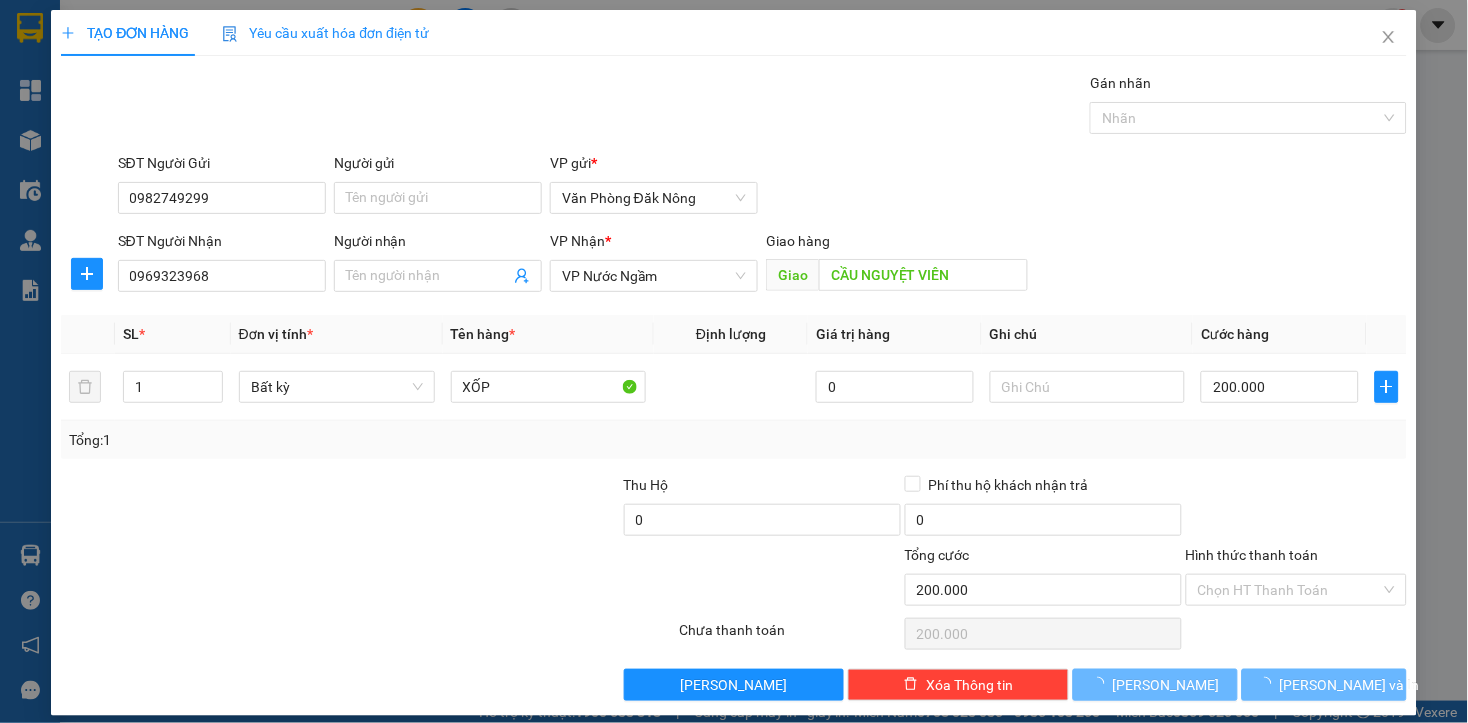 click at bounding box center (565, 579) 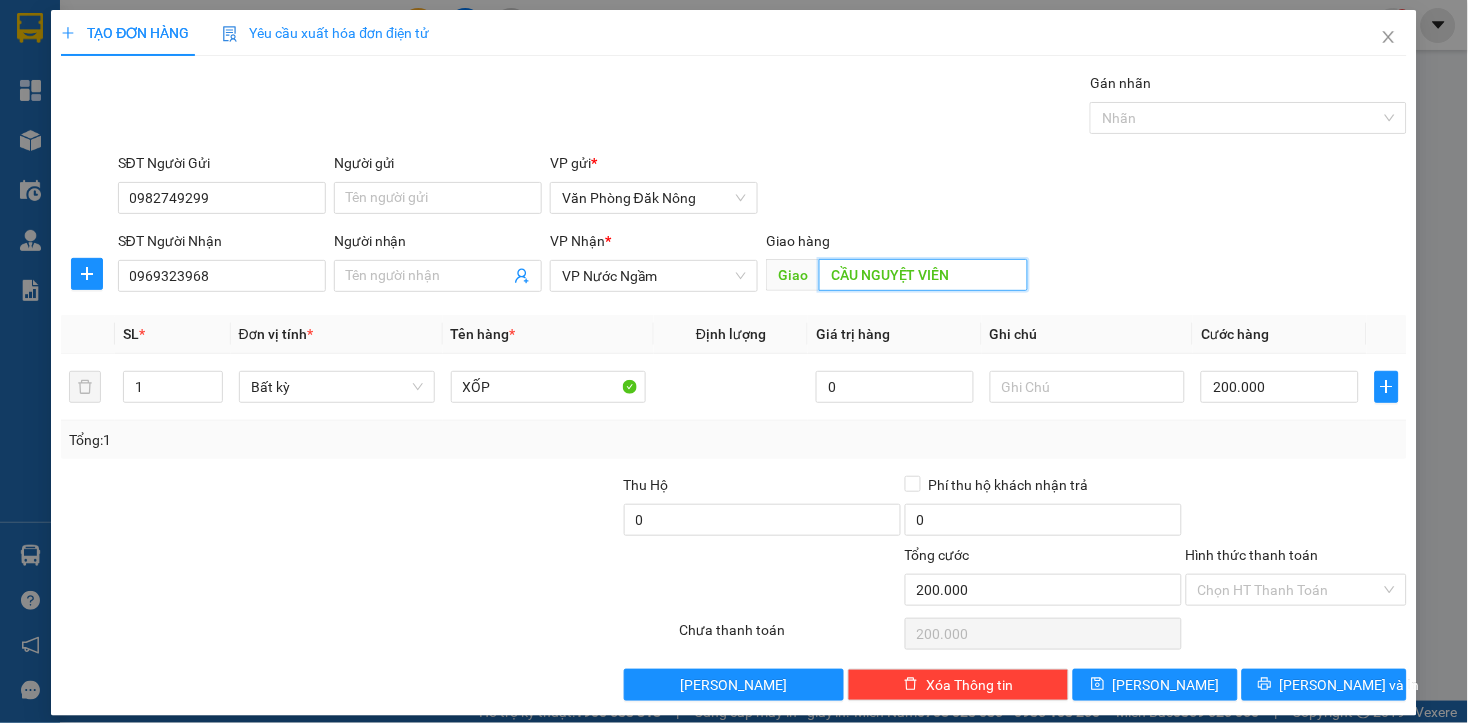 click on "CẦU NGUYỆT VIÊN" at bounding box center (923, 275) 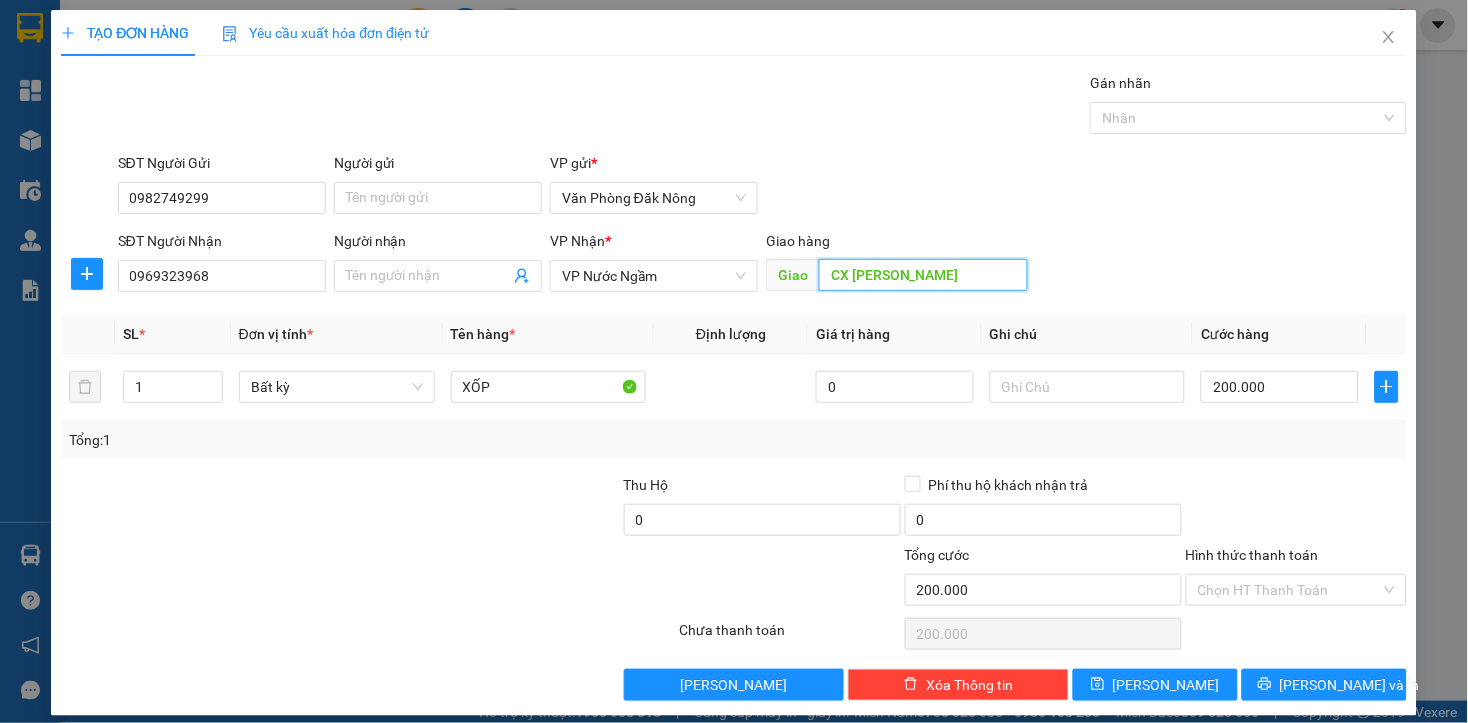 type on "CX HOẰNG MINH" 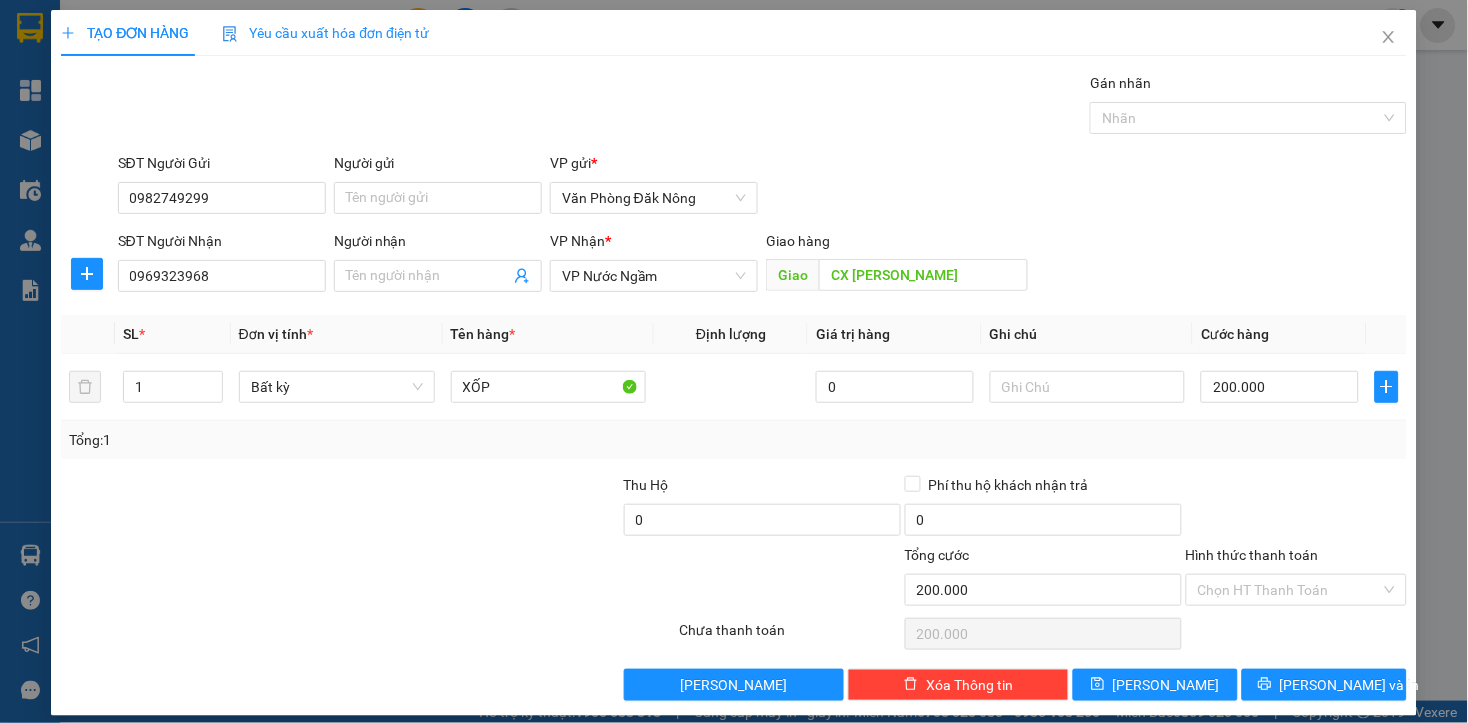 drag, startPoint x: 375, startPoint y: 556, endPoint x: 332, endPoint y: 497, distance: 73.00685 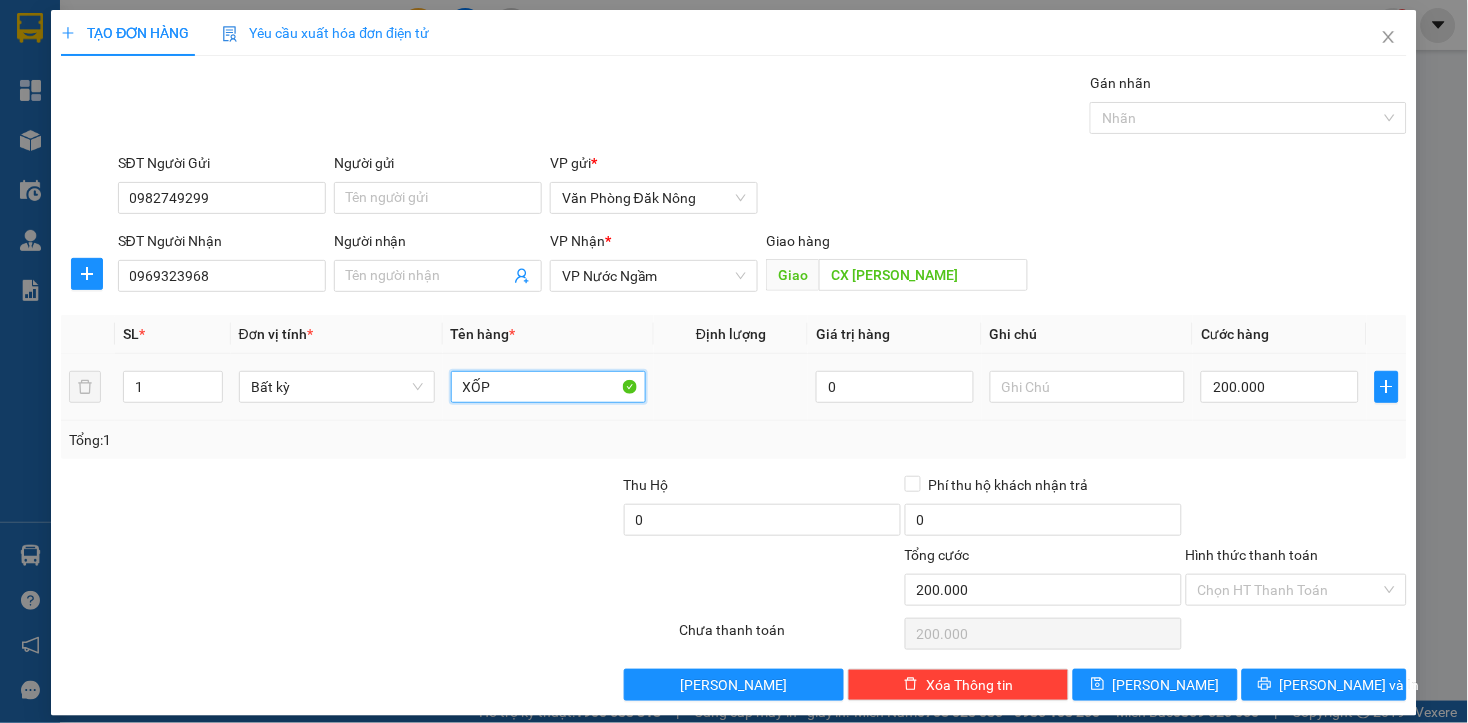 click on "XỐP" at bounding box center (549, 387) 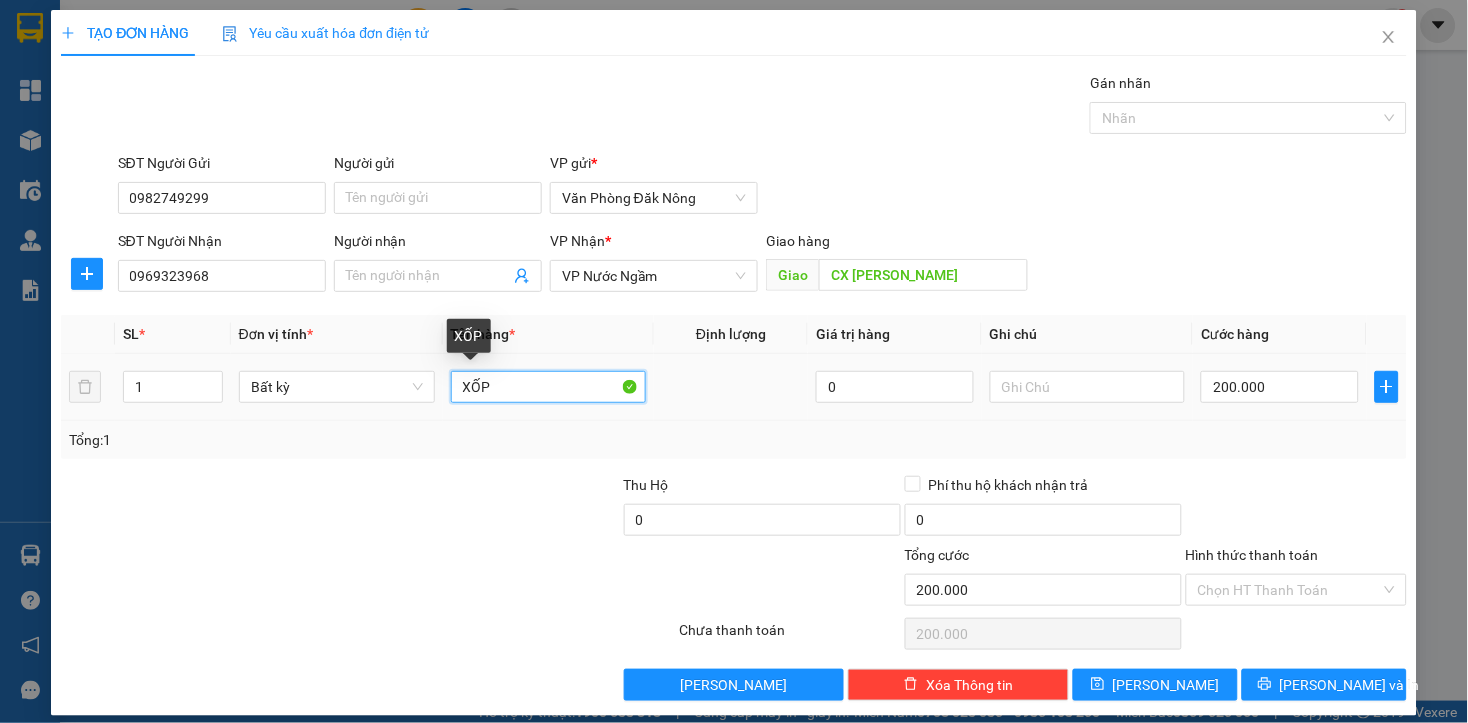 click on "XỐP" at bounding box center (549, 387) 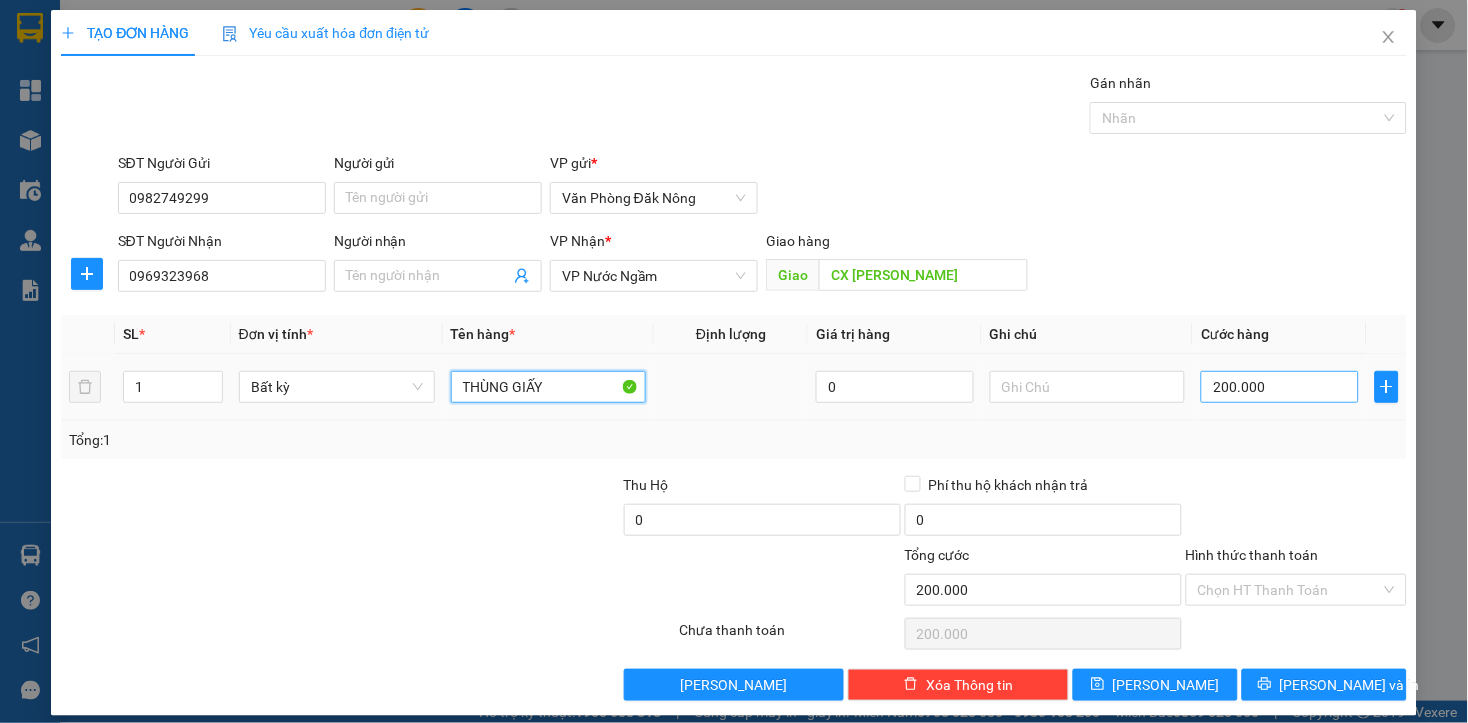 type on "THÙNG GIẤY" 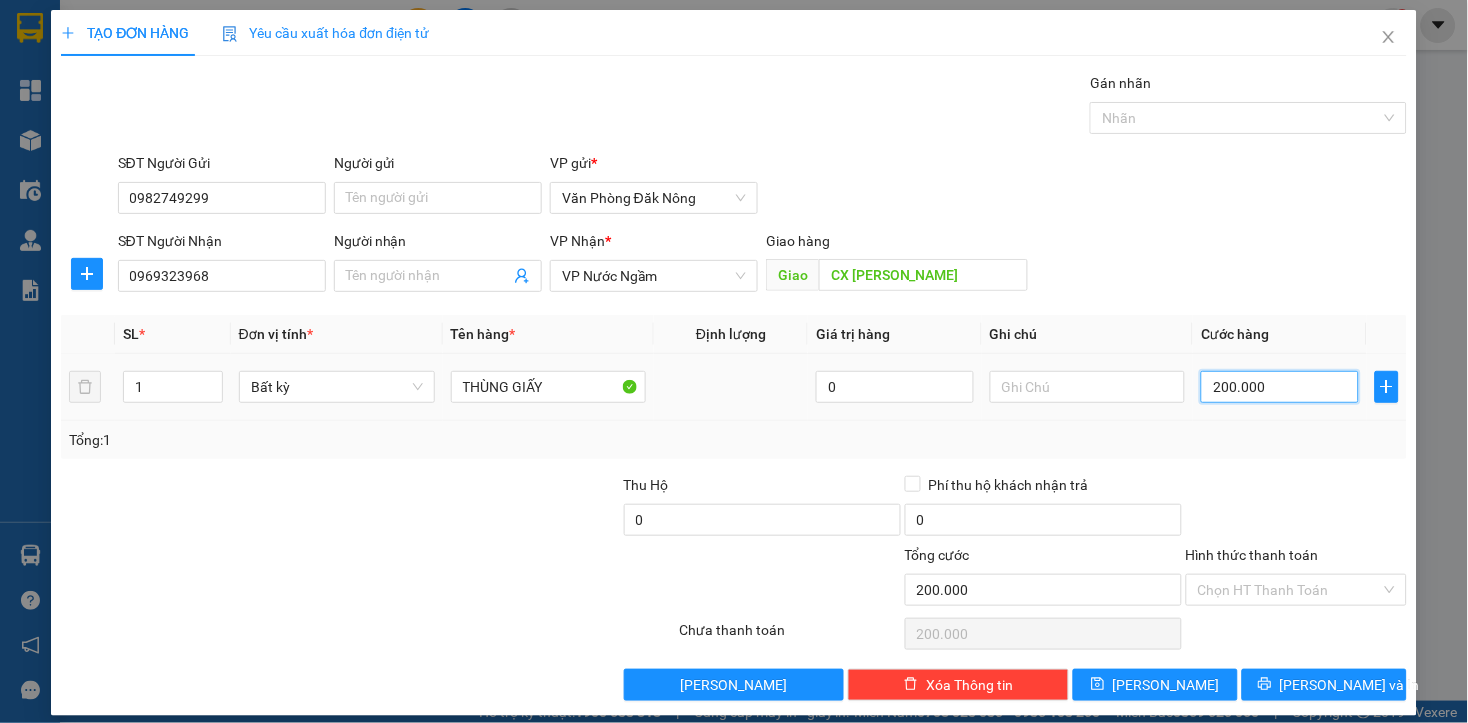 click on "200.000" at bounding box center [1279, 387] 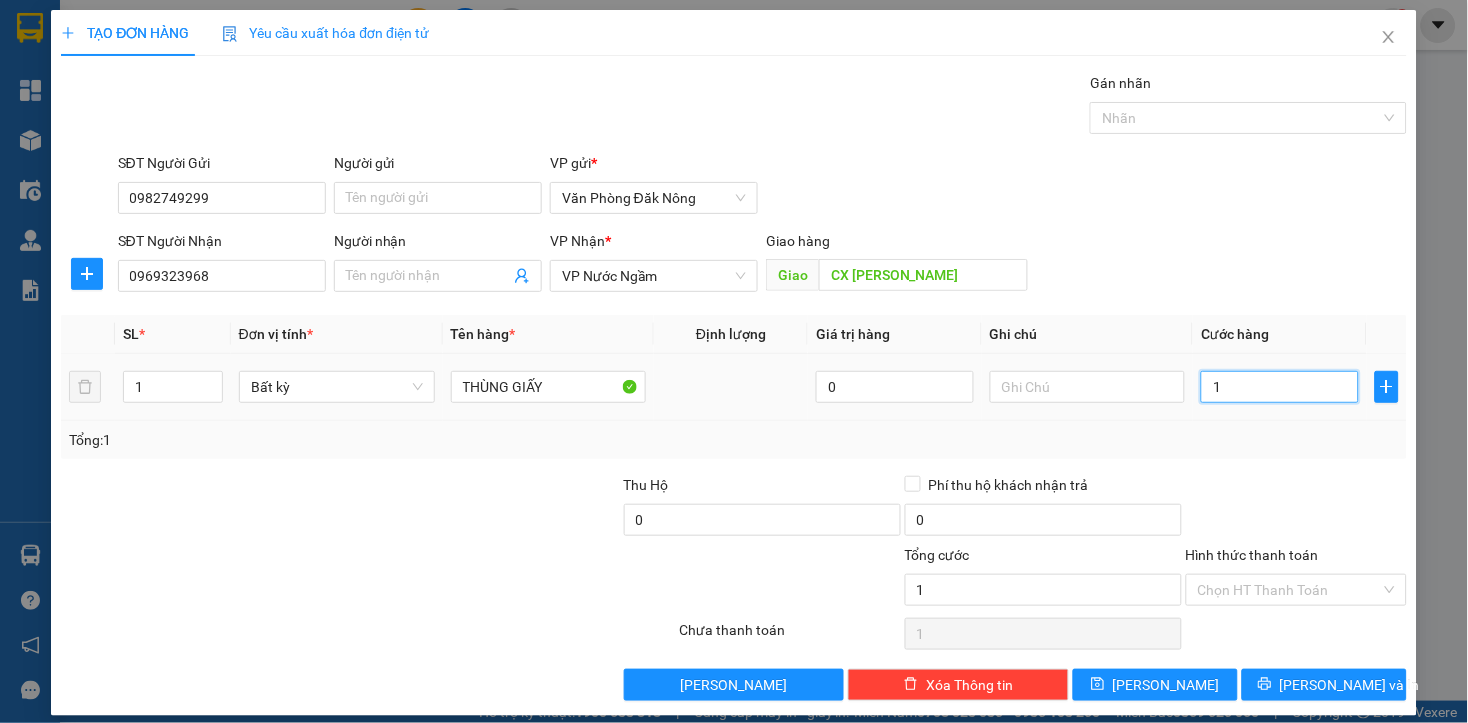 type on "10" 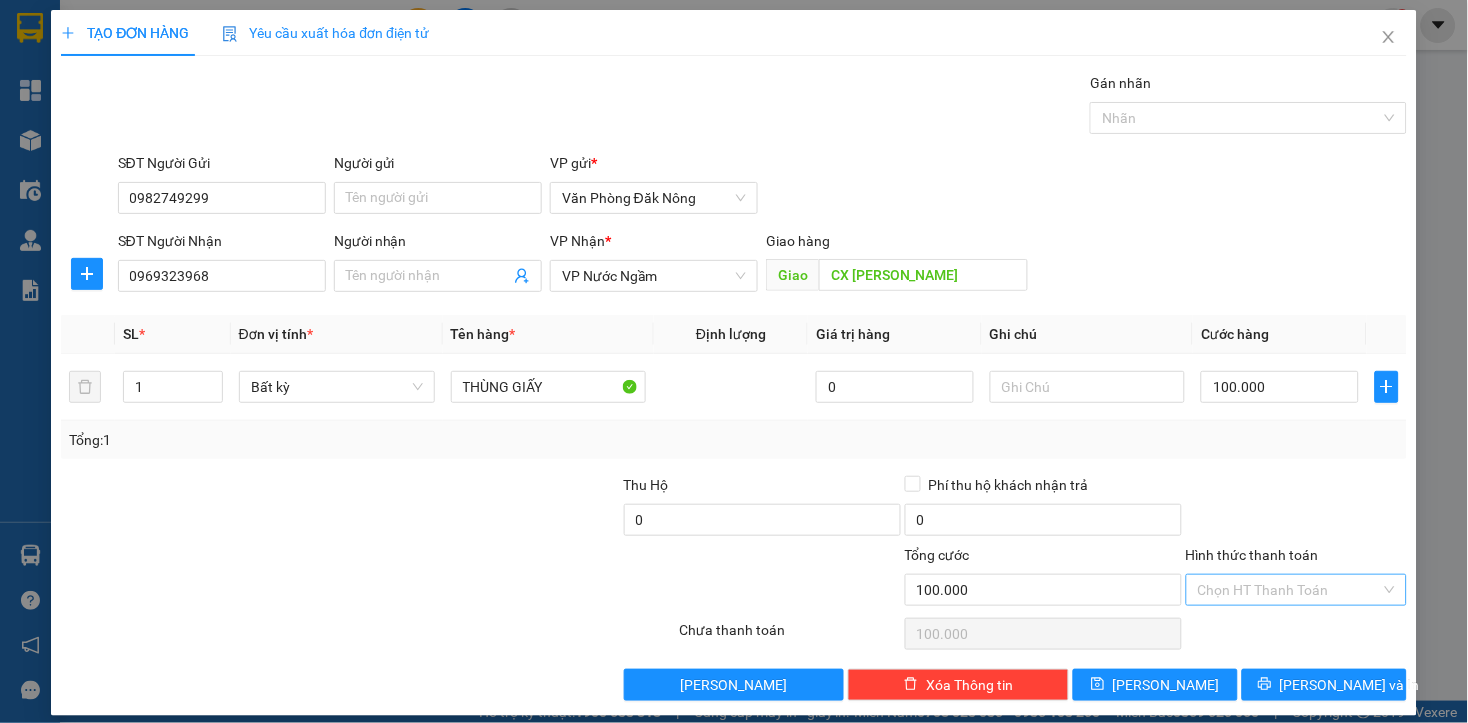 click on "Hình thức thanh toán" at bounding box center (1289, 590) 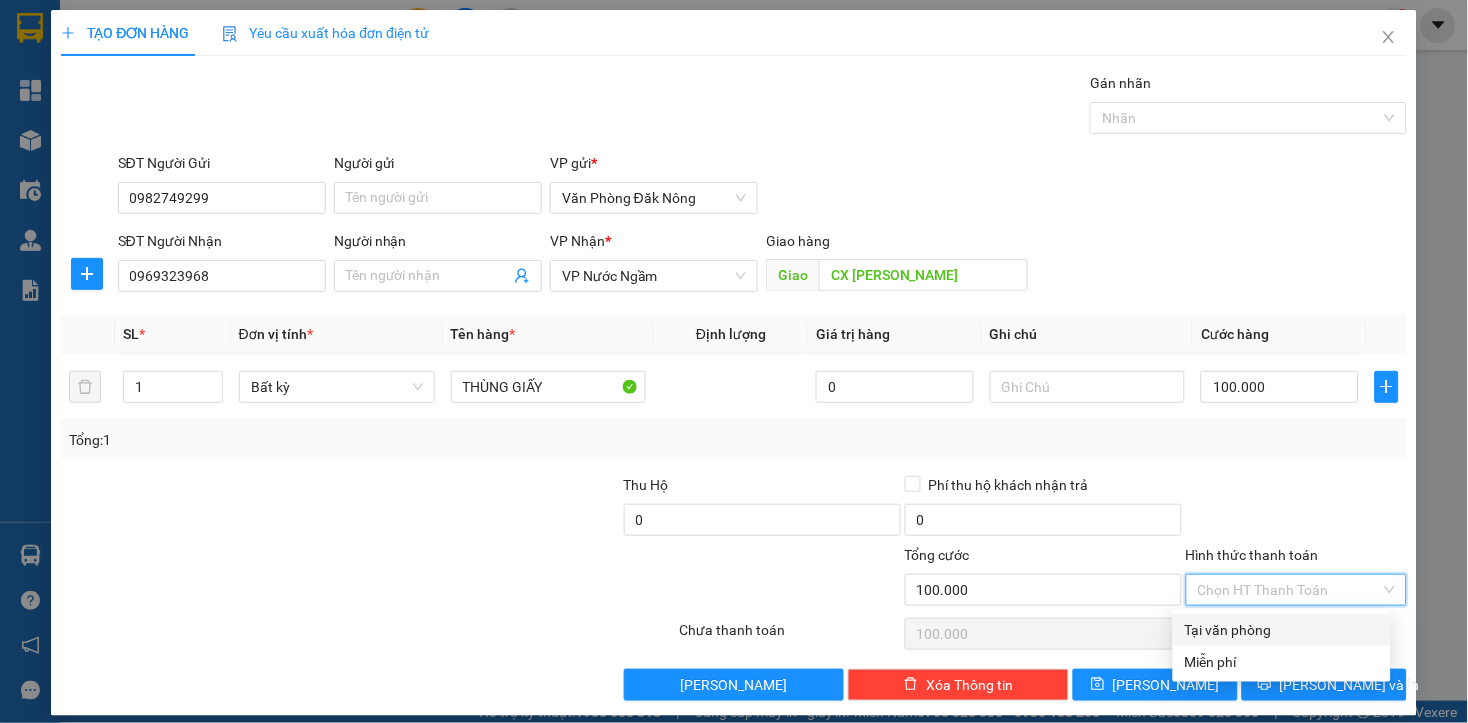 click on "Tại văn phòng" at bounding box center (1282, 630) 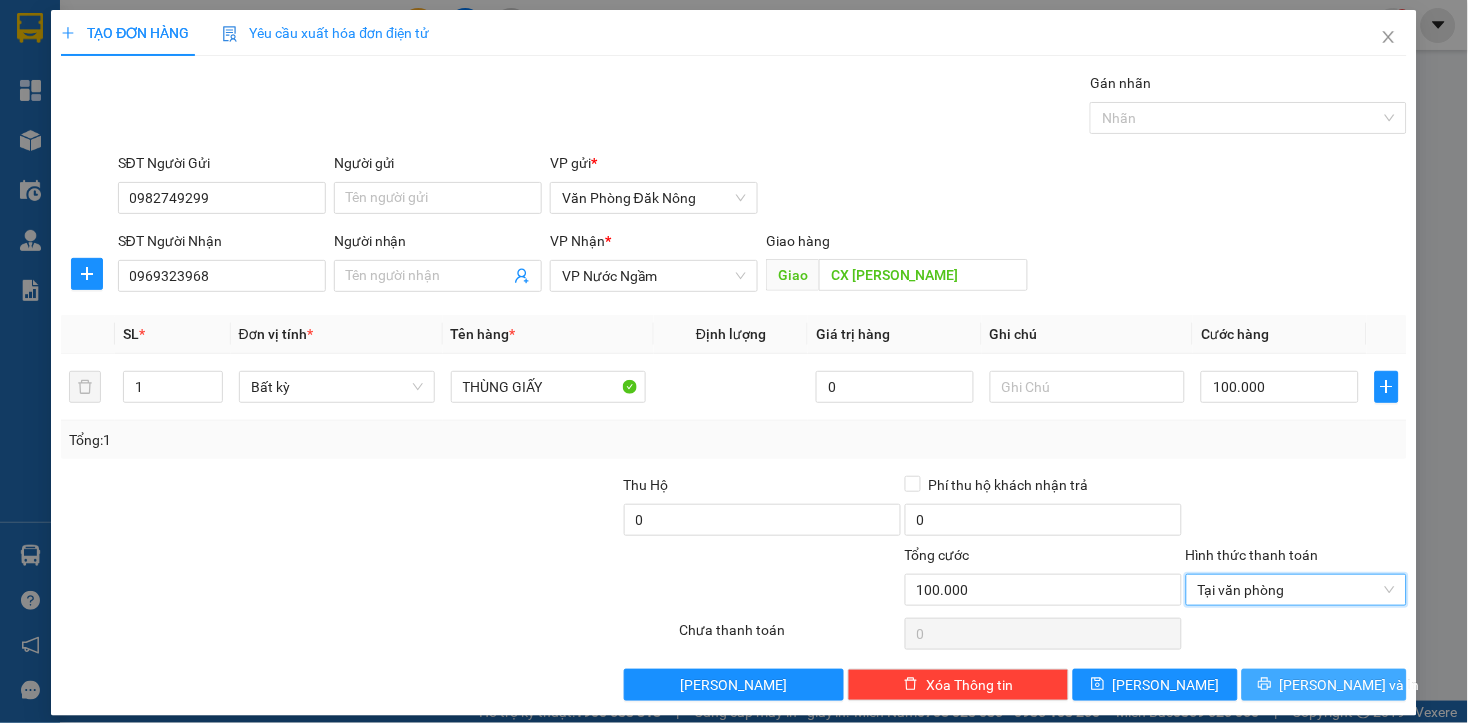 click 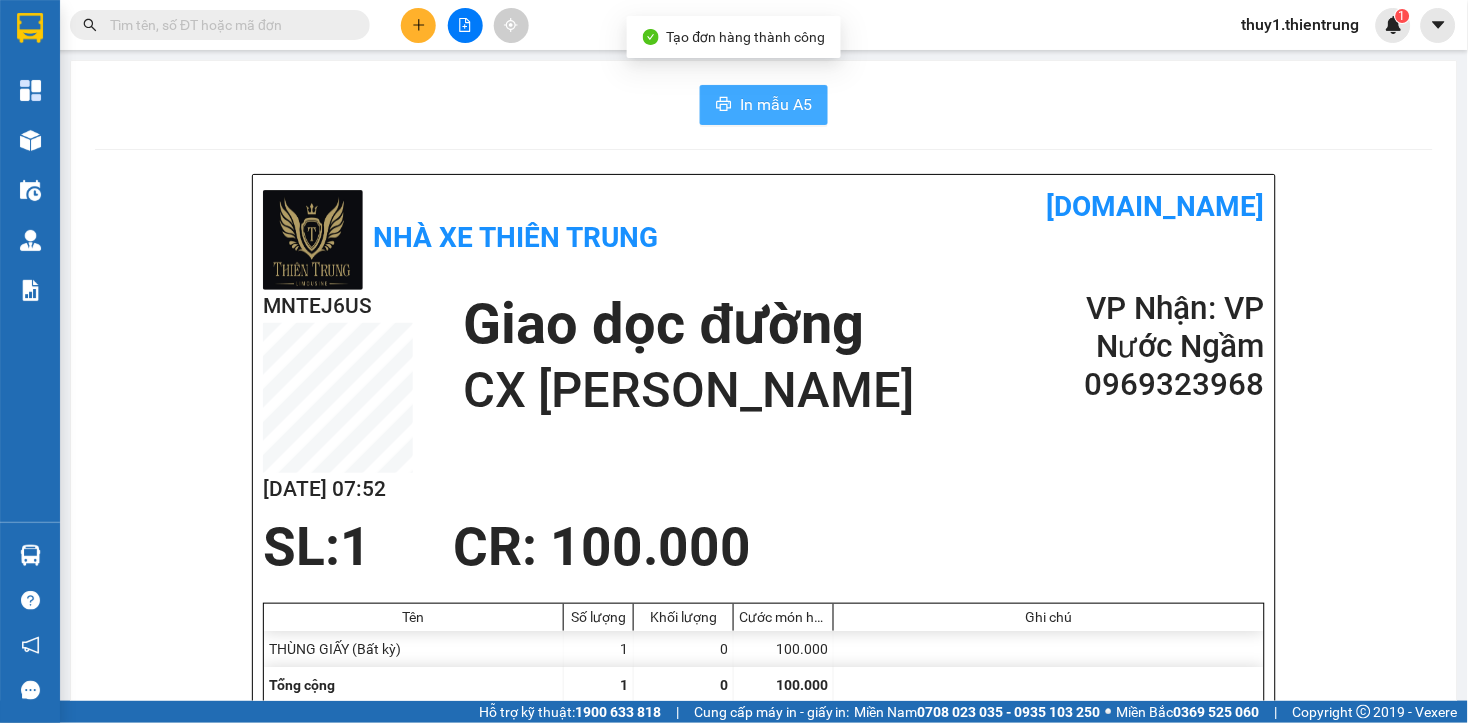 drag, startPoint x: 758, startPoint y: 95, endPoint x: 804, endPoint y: 150, distance: 71.70077 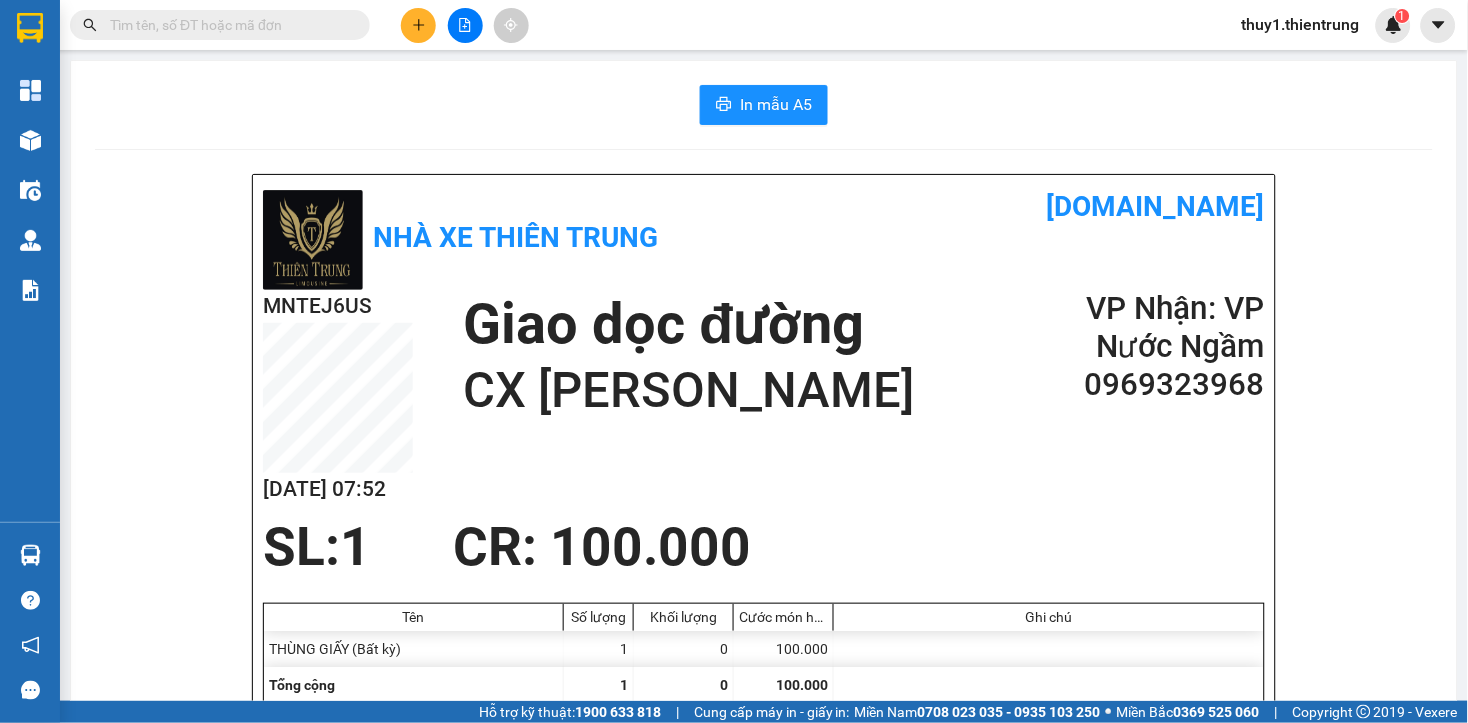 click at bounding box center [418, 25] 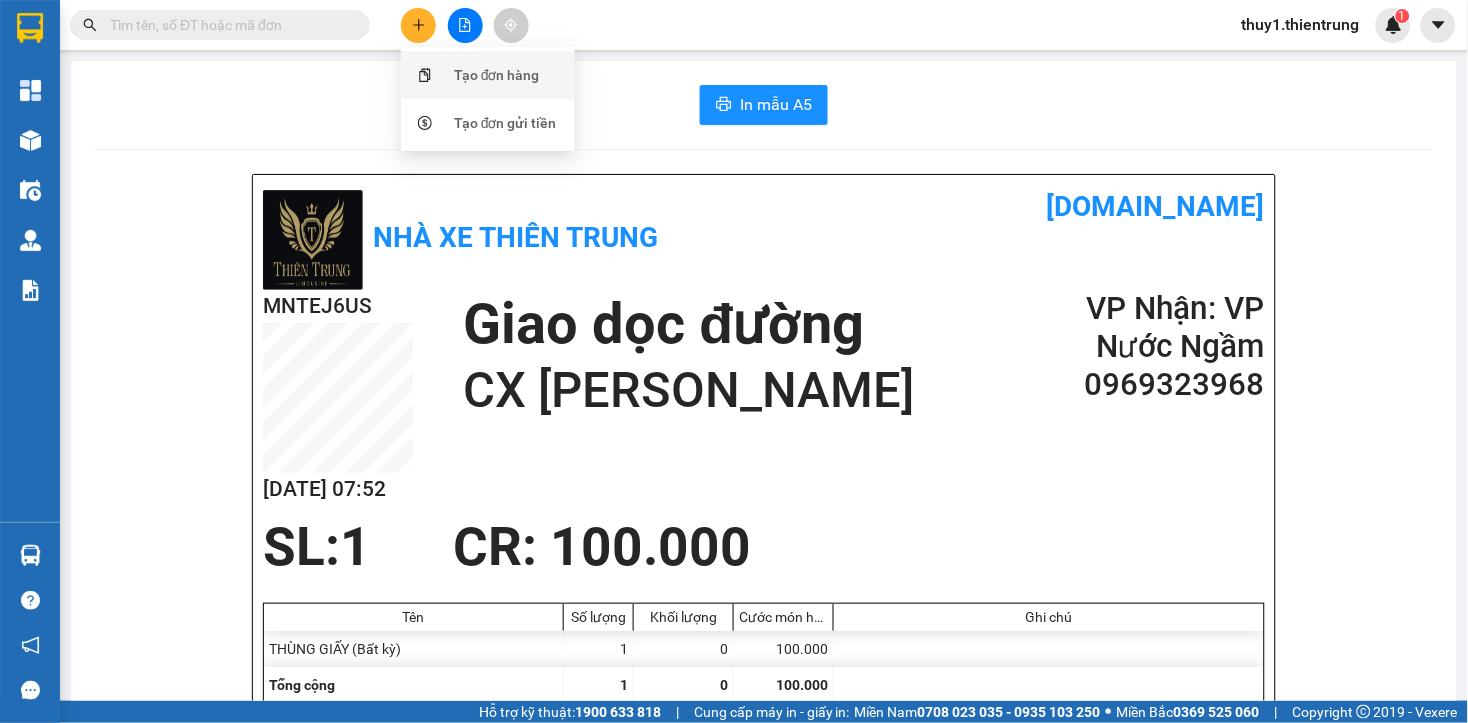 click on "Tạo đơn hàng" at bounding box center [488, 75] 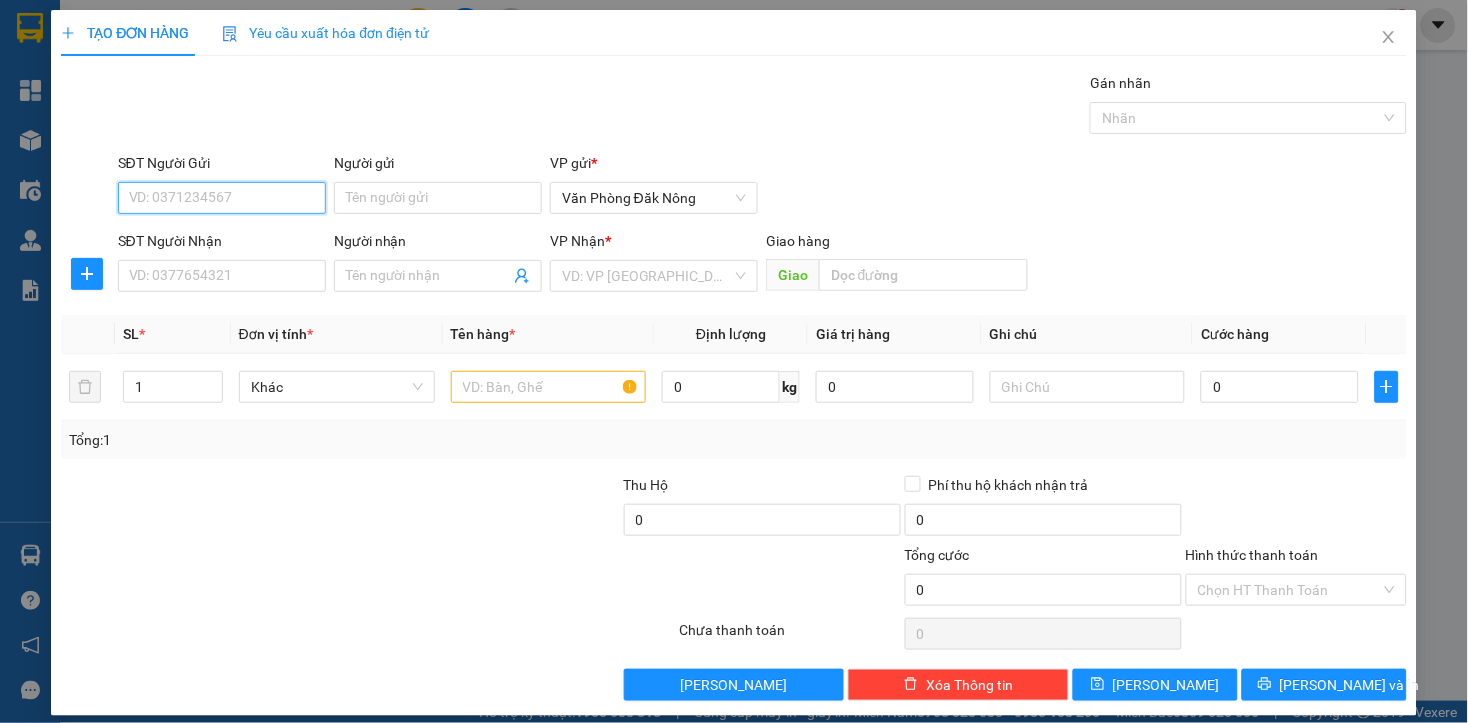 click on "SĐT Người Gửi" at bounding box center [222, 198] 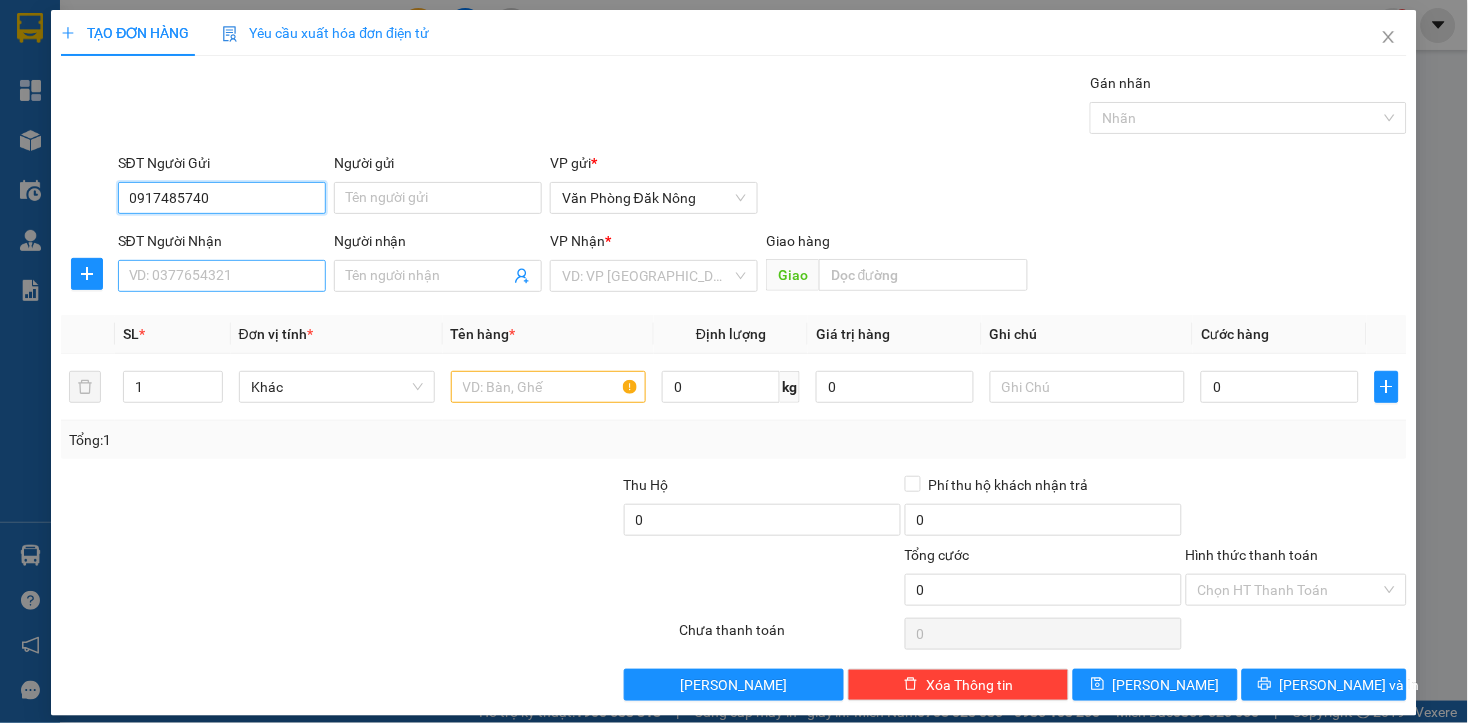 type on "0917485740" 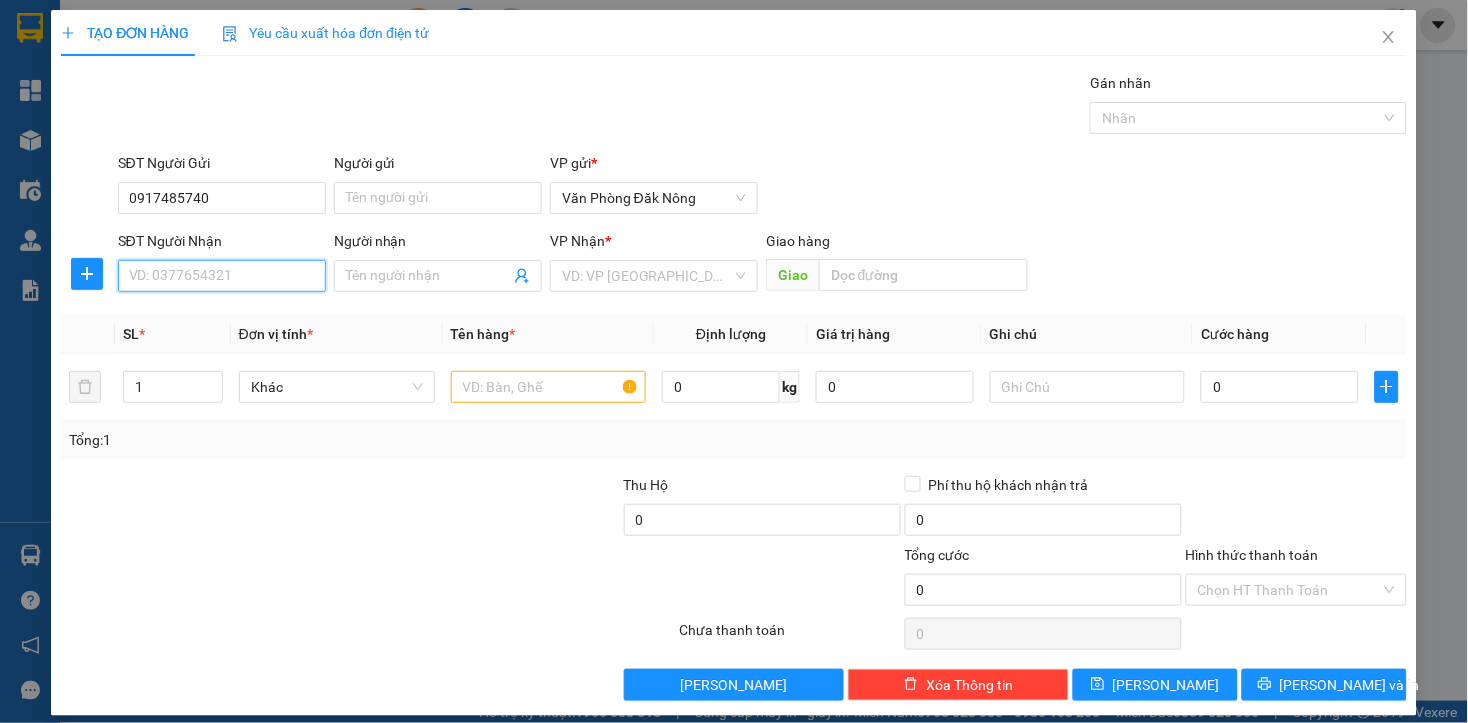 click on "SĐT Người Nhận" at bounding box center (222, 276) 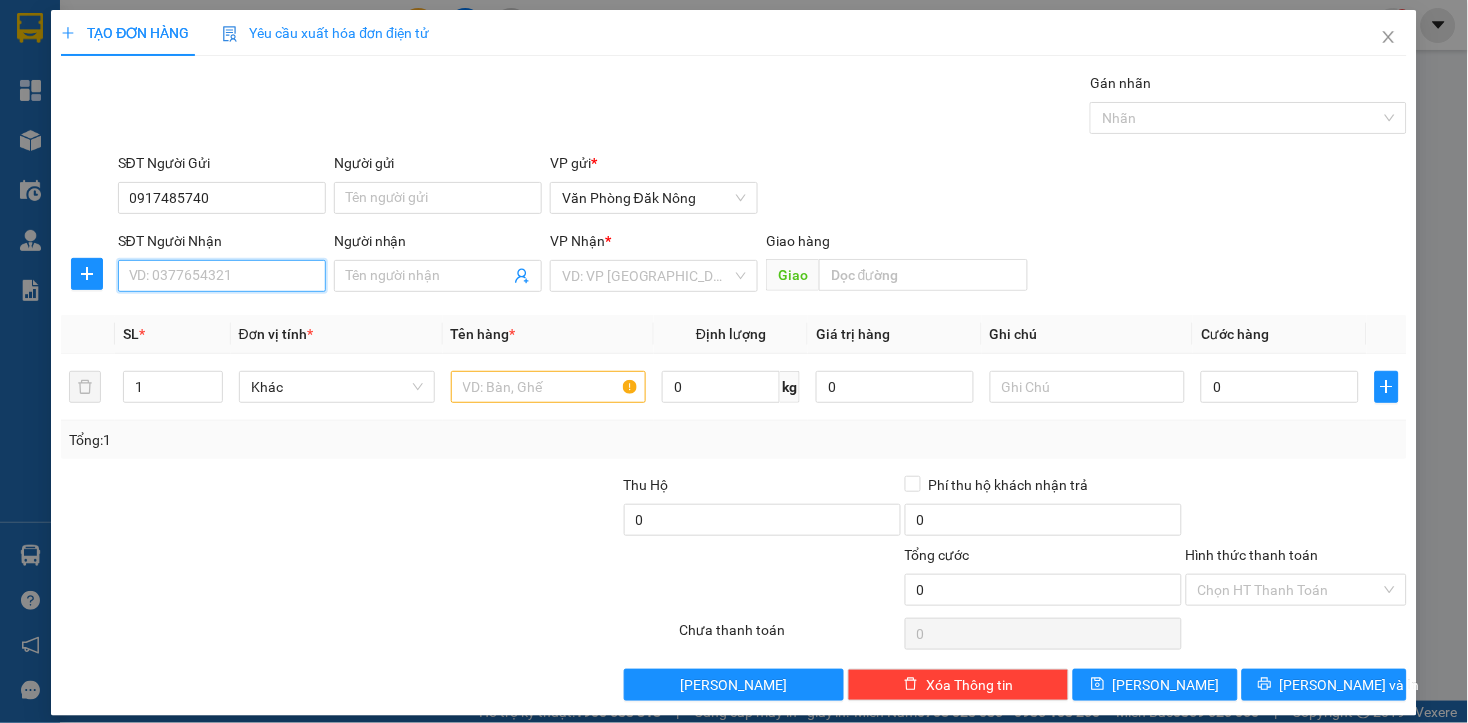 click on "SĐT Người Nhận" at bounding box center [222, 276] 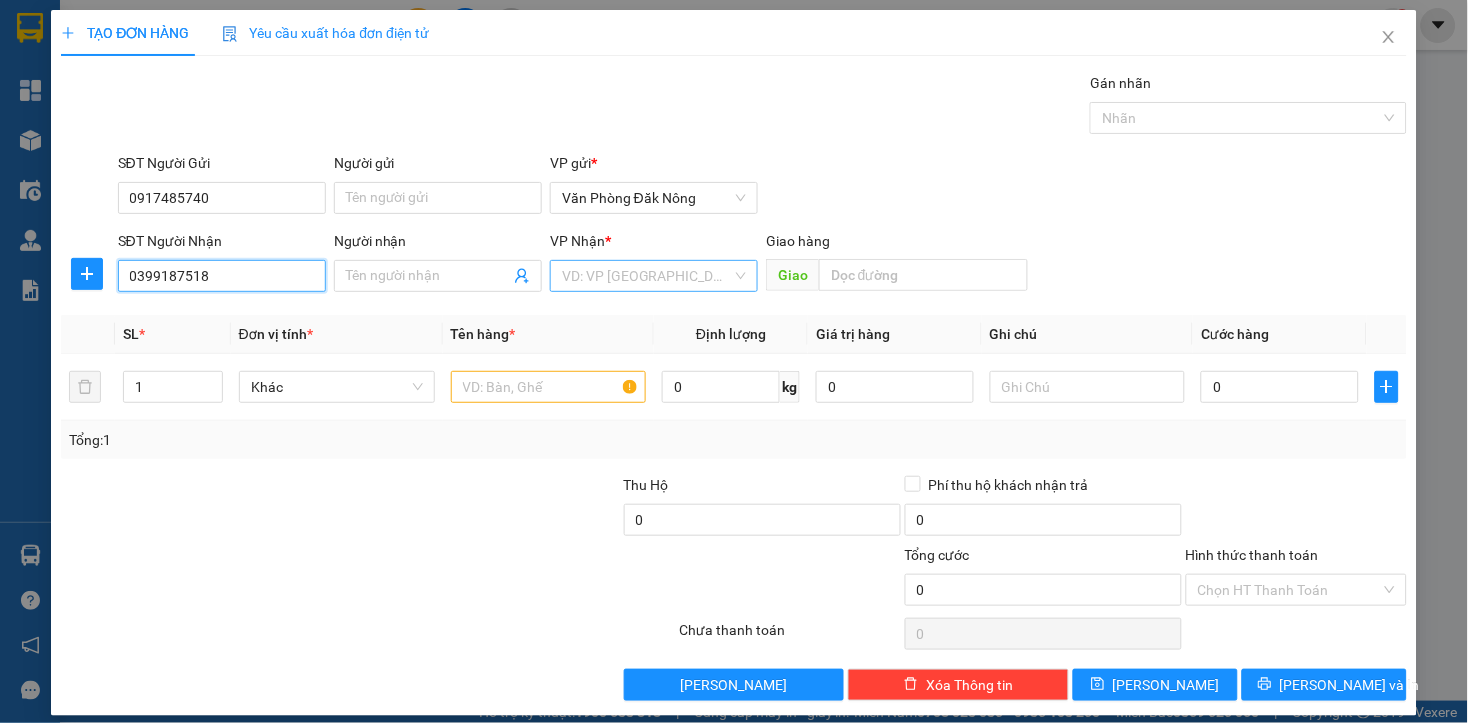 type on "0399187518" 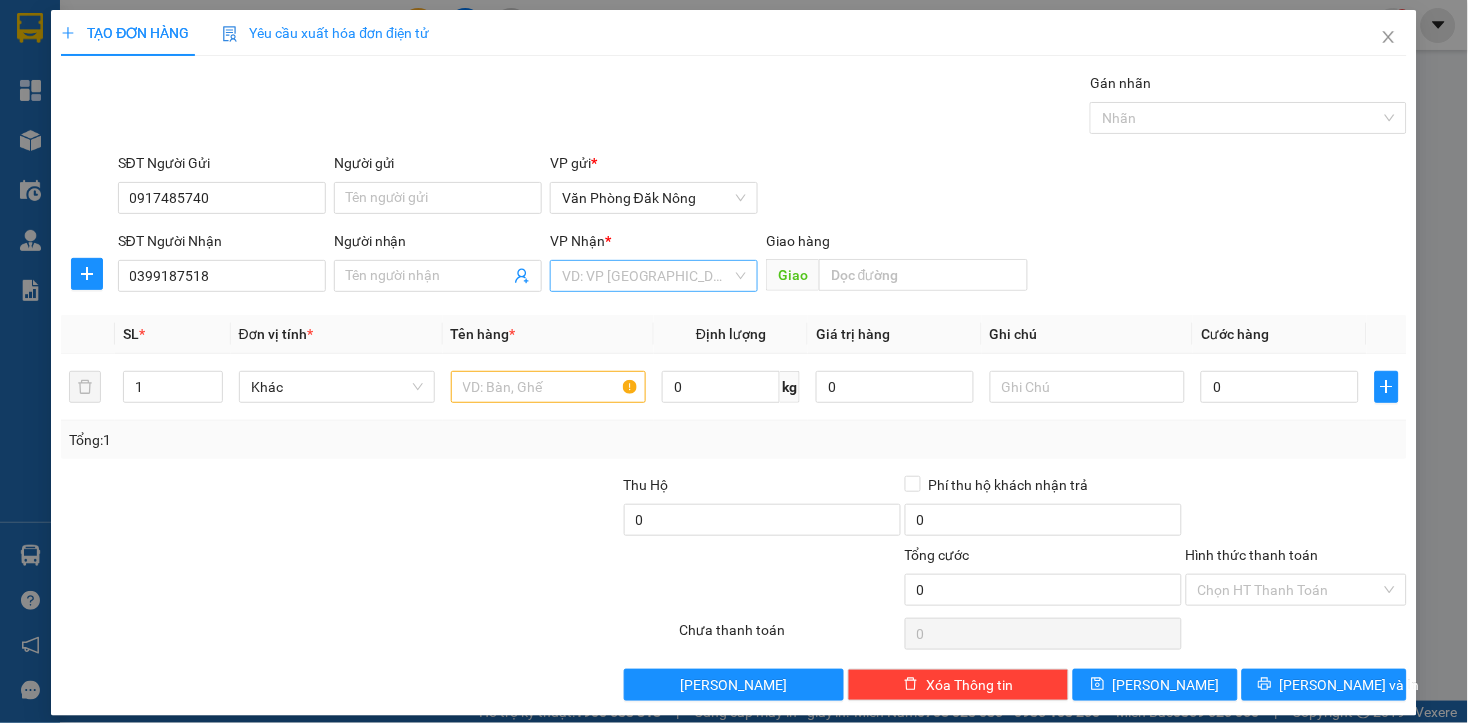 click at bounding box center (647, 276) 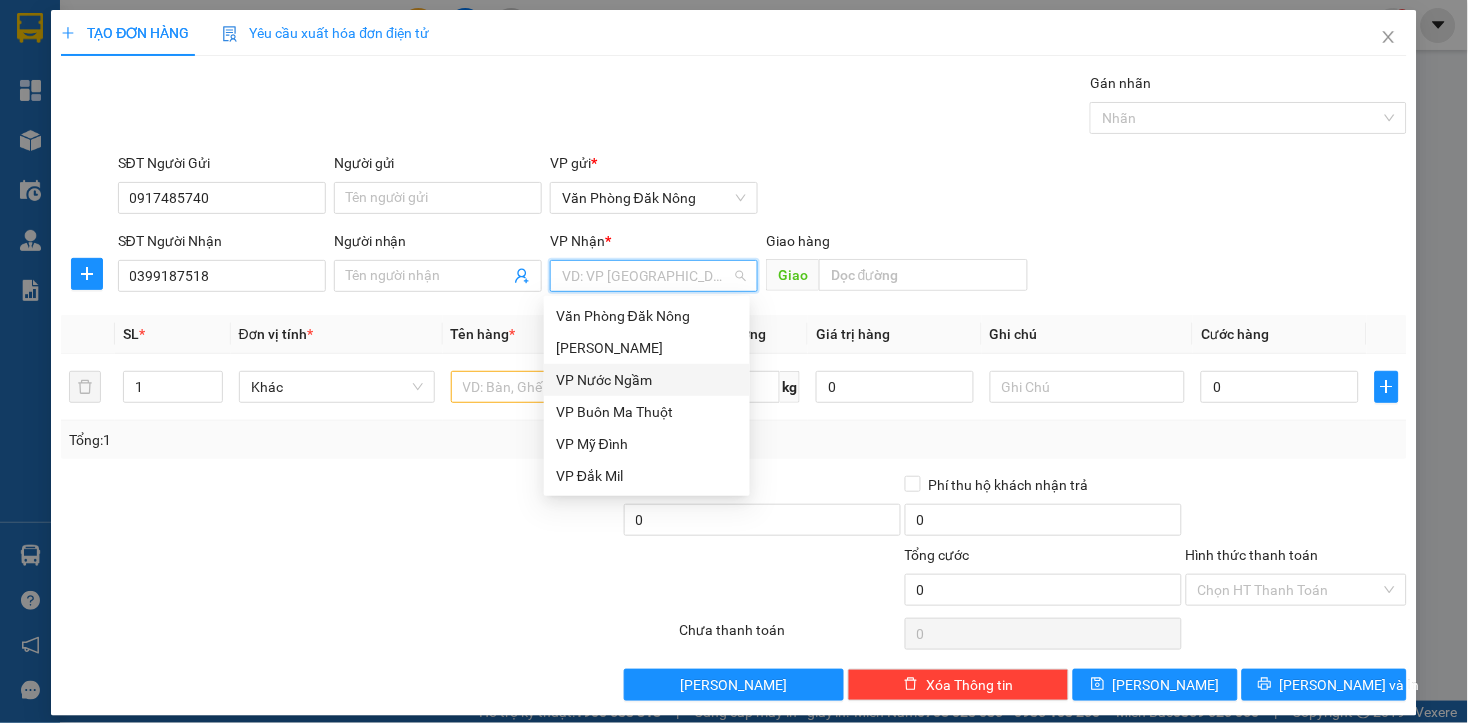 click on "VP Nước Ngầm" at bounding box center (647, 380) 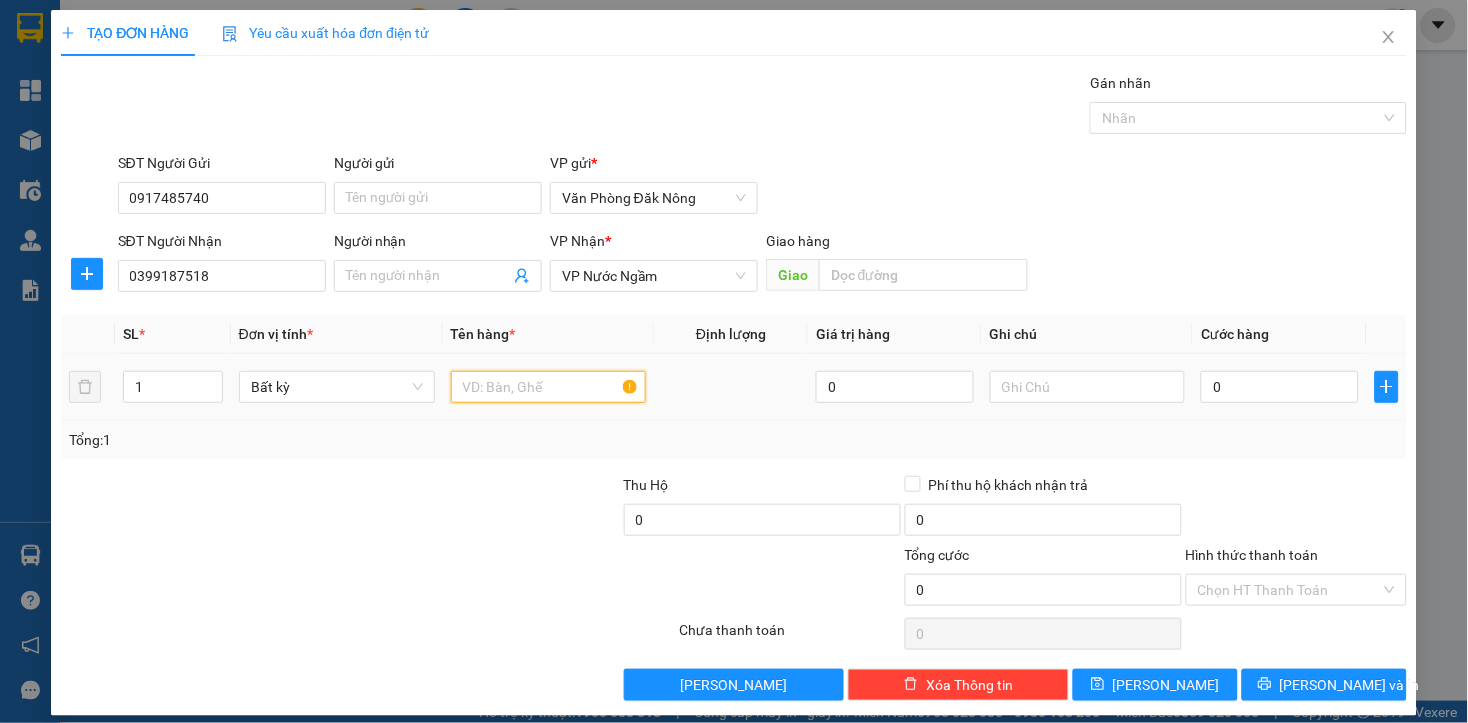 click at bounding box center [549, 387] 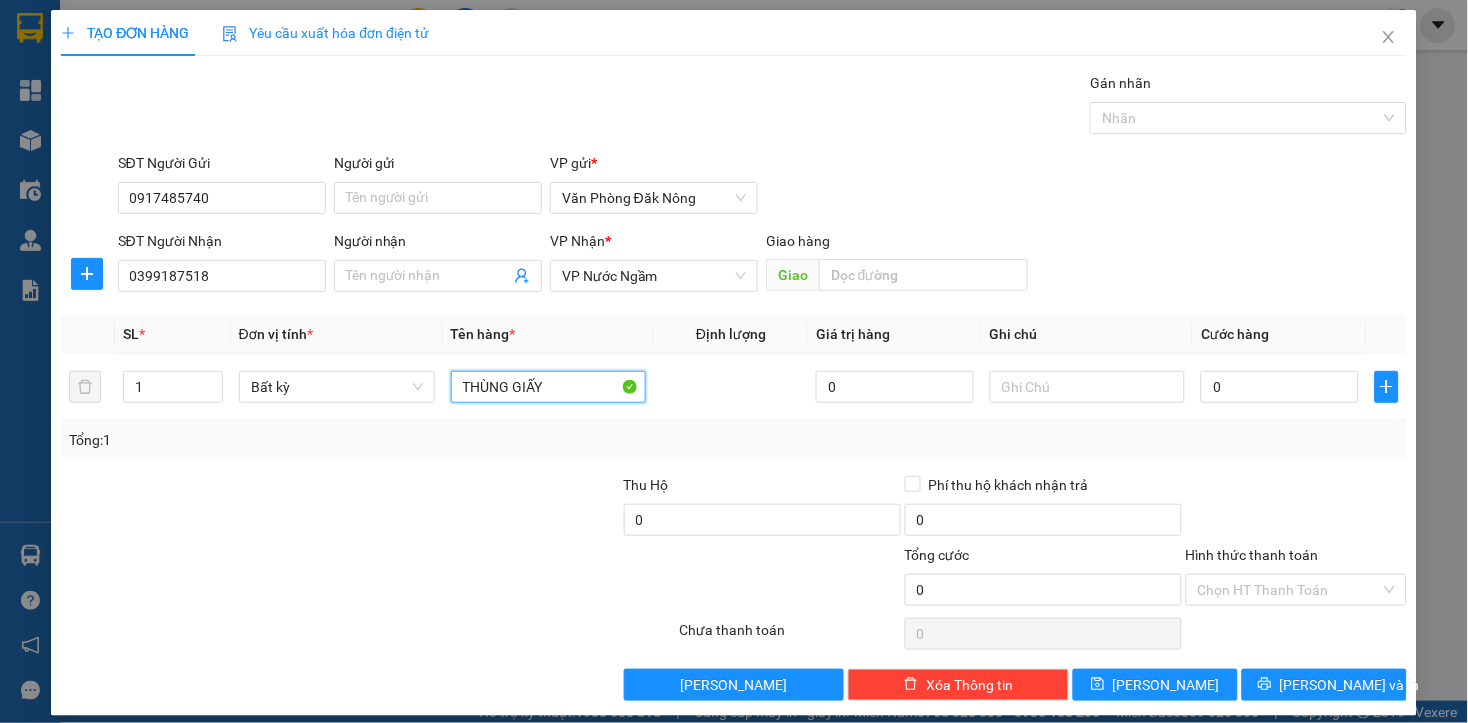 type on "THÙNG GIẤY" 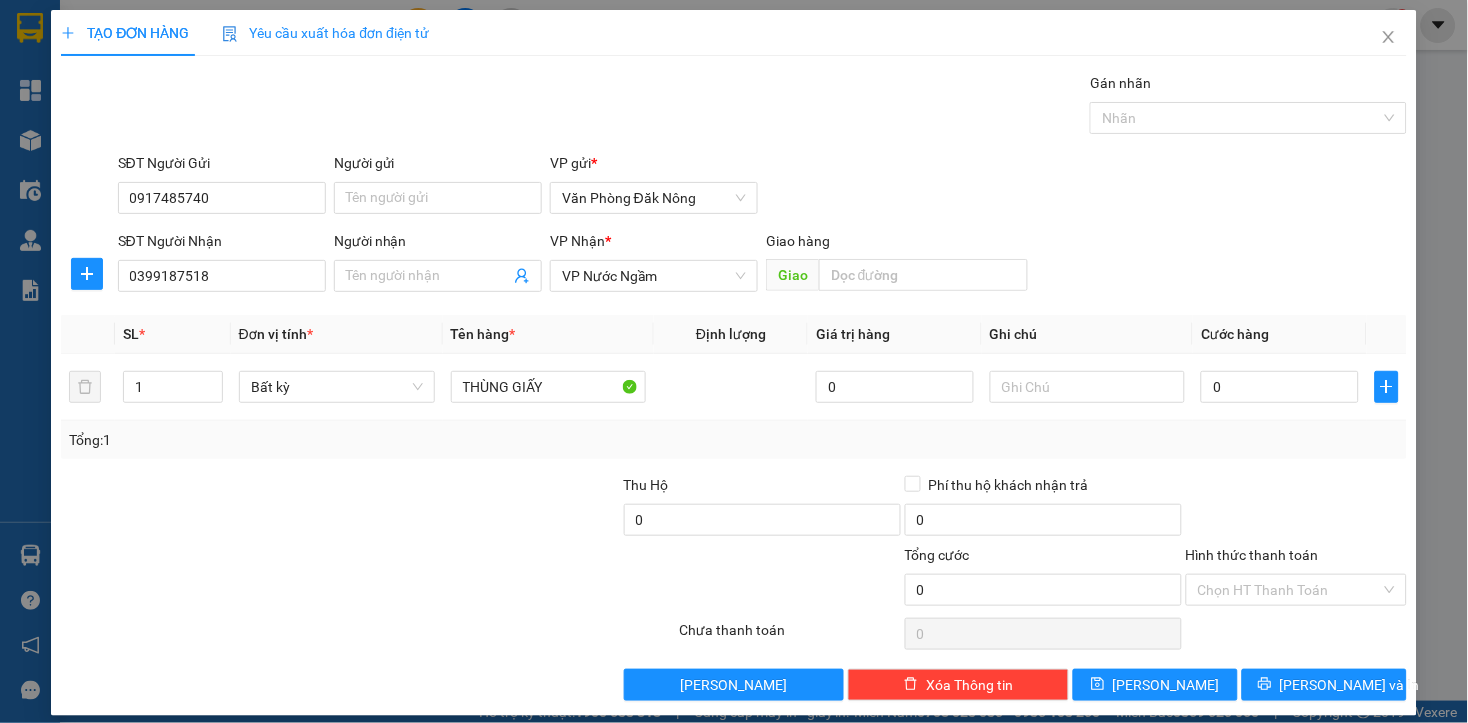 click at bounding box center (565, 579) 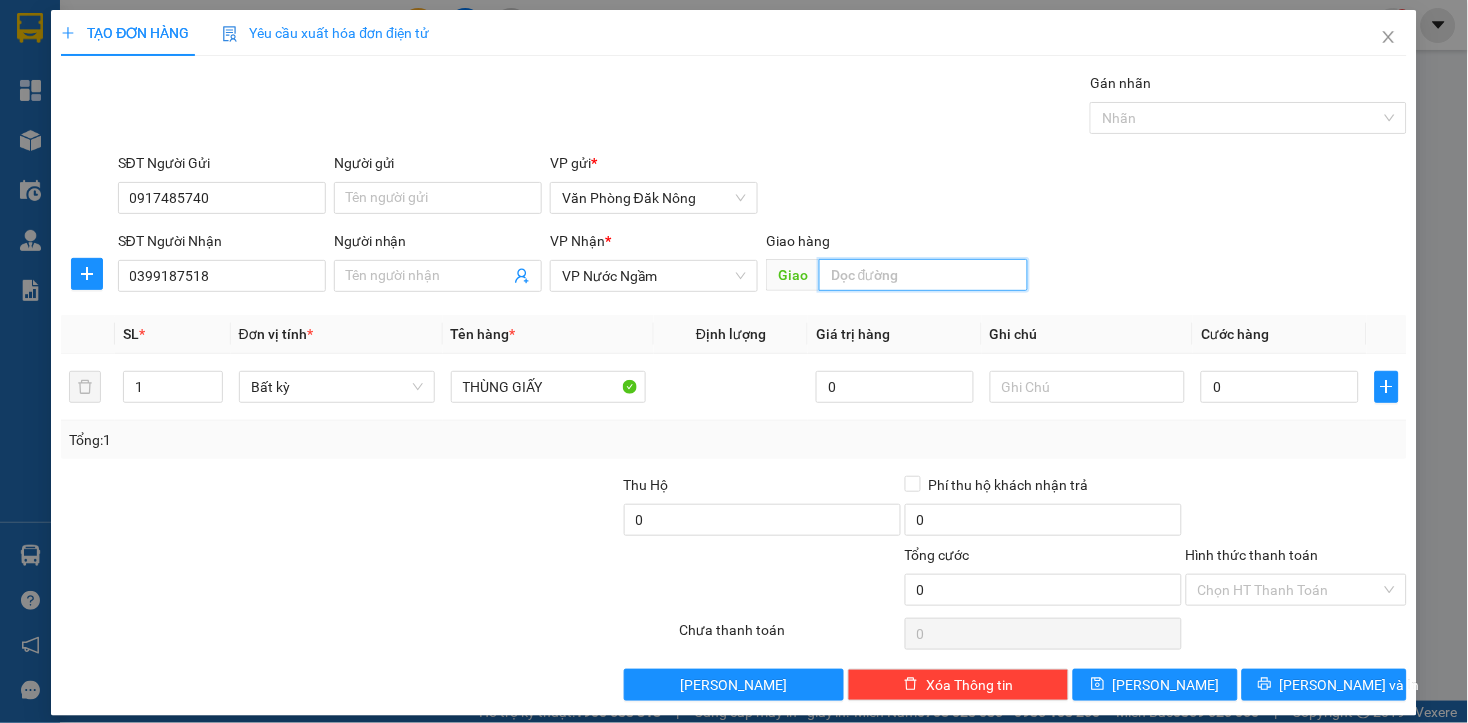 click at bounding box center (923, 275) 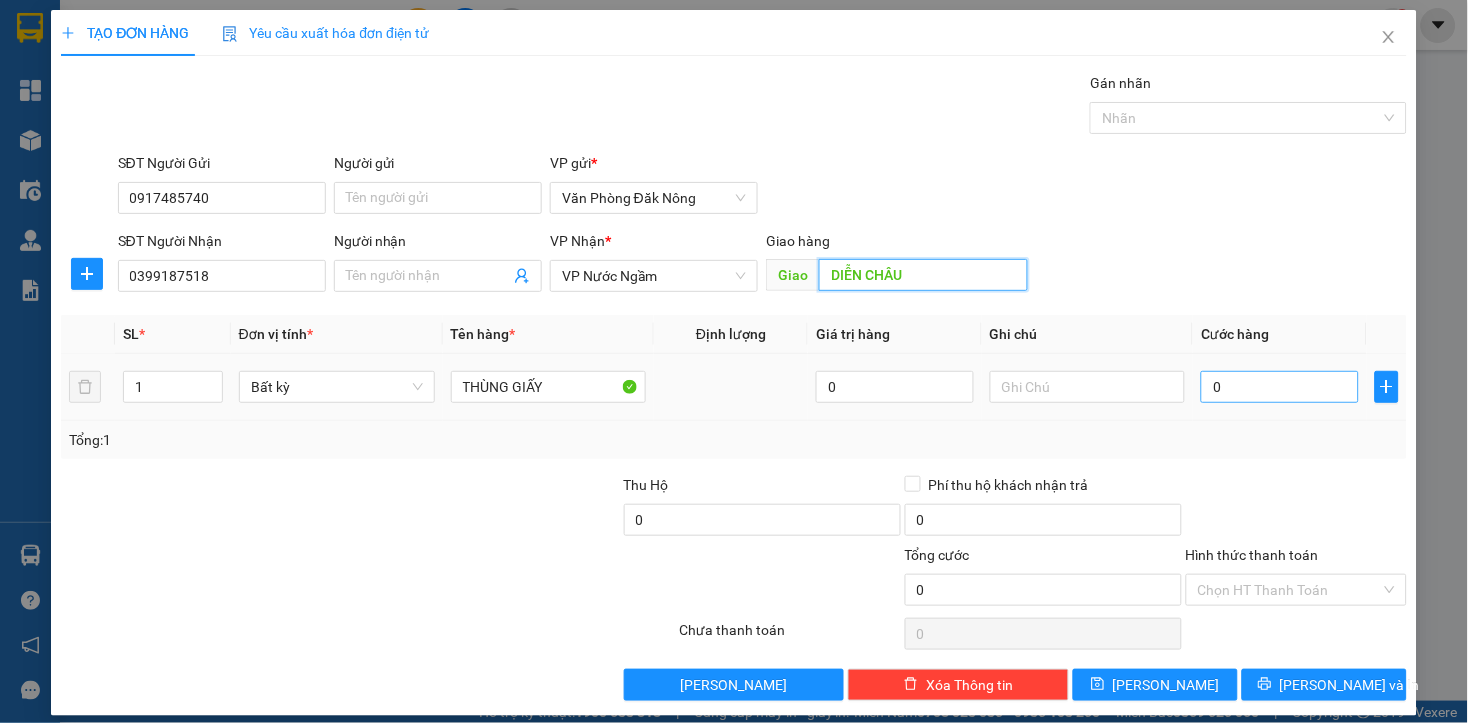 type on "DIỄN CHÂU" 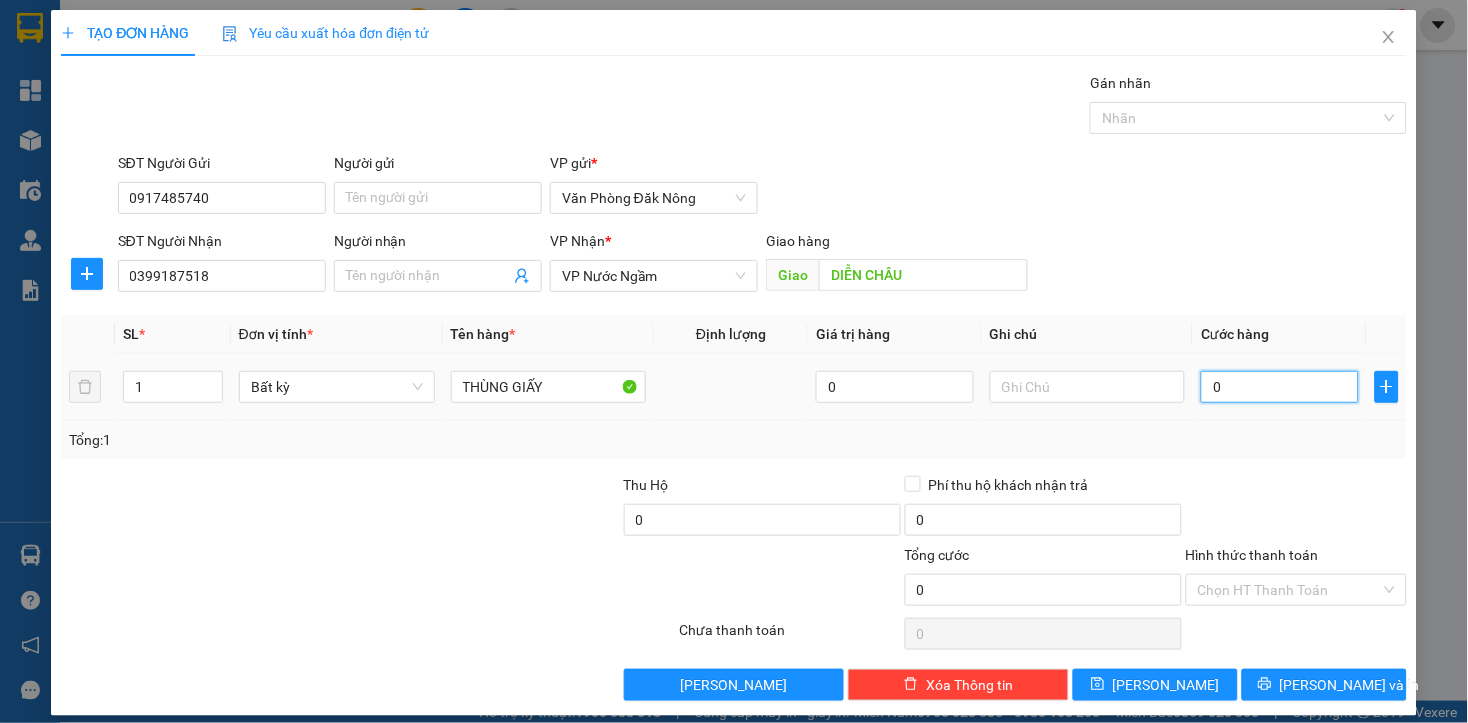 click on "0" at bounding box center (1279, 387) 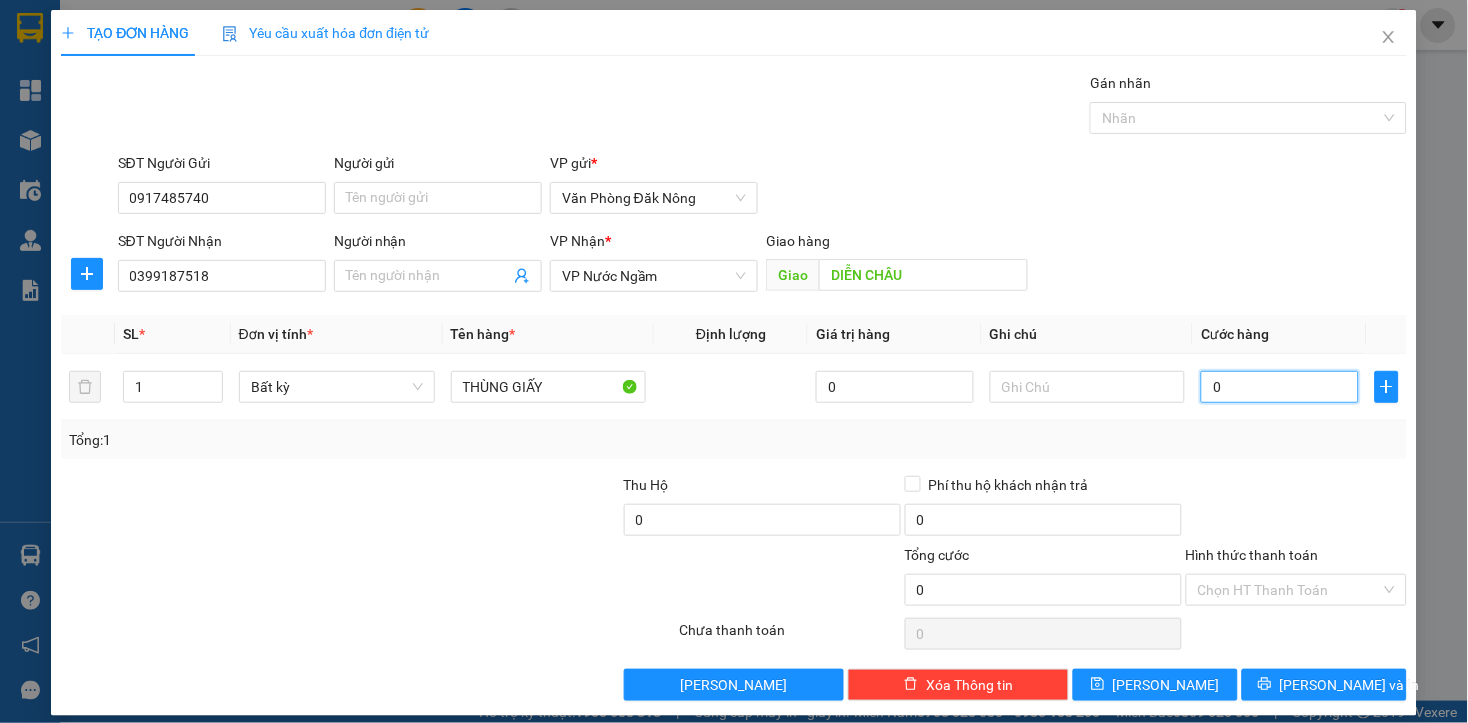 type on "1" 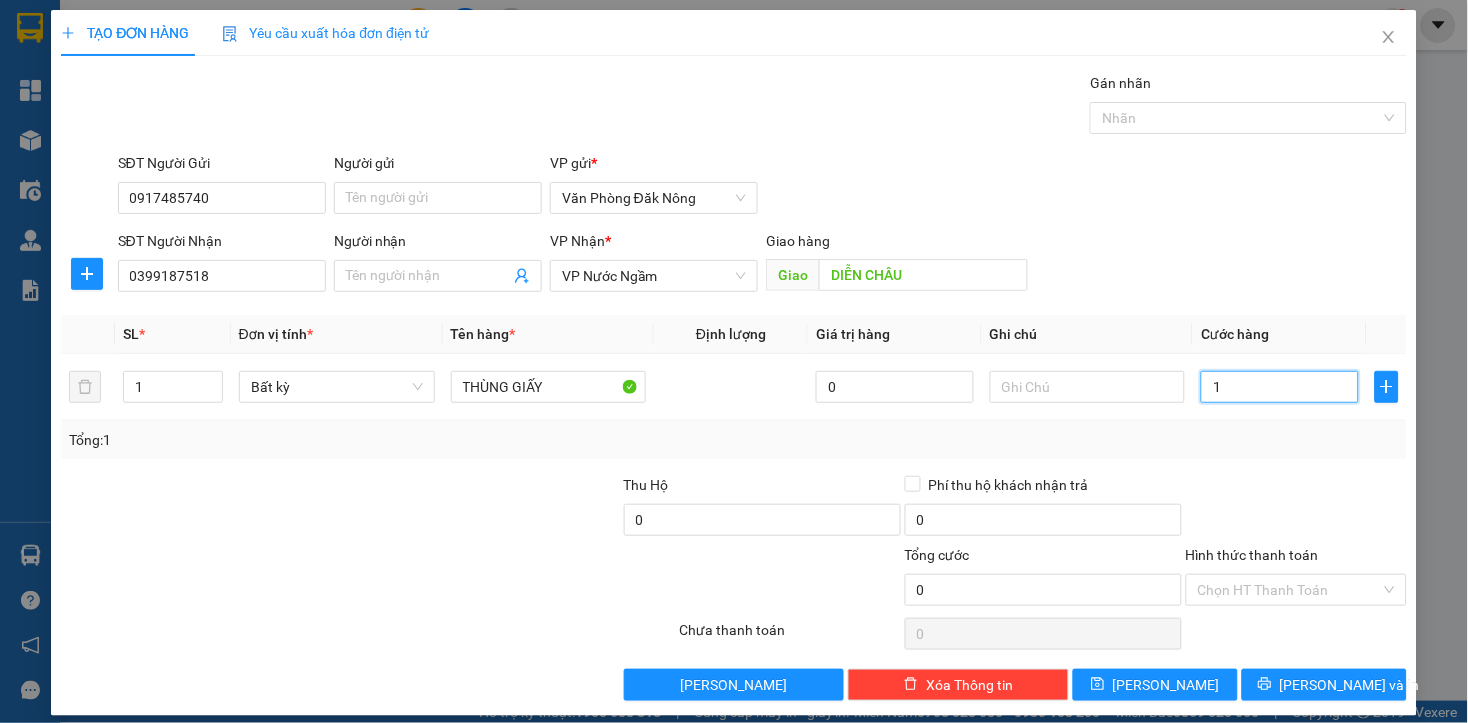 type on "1" 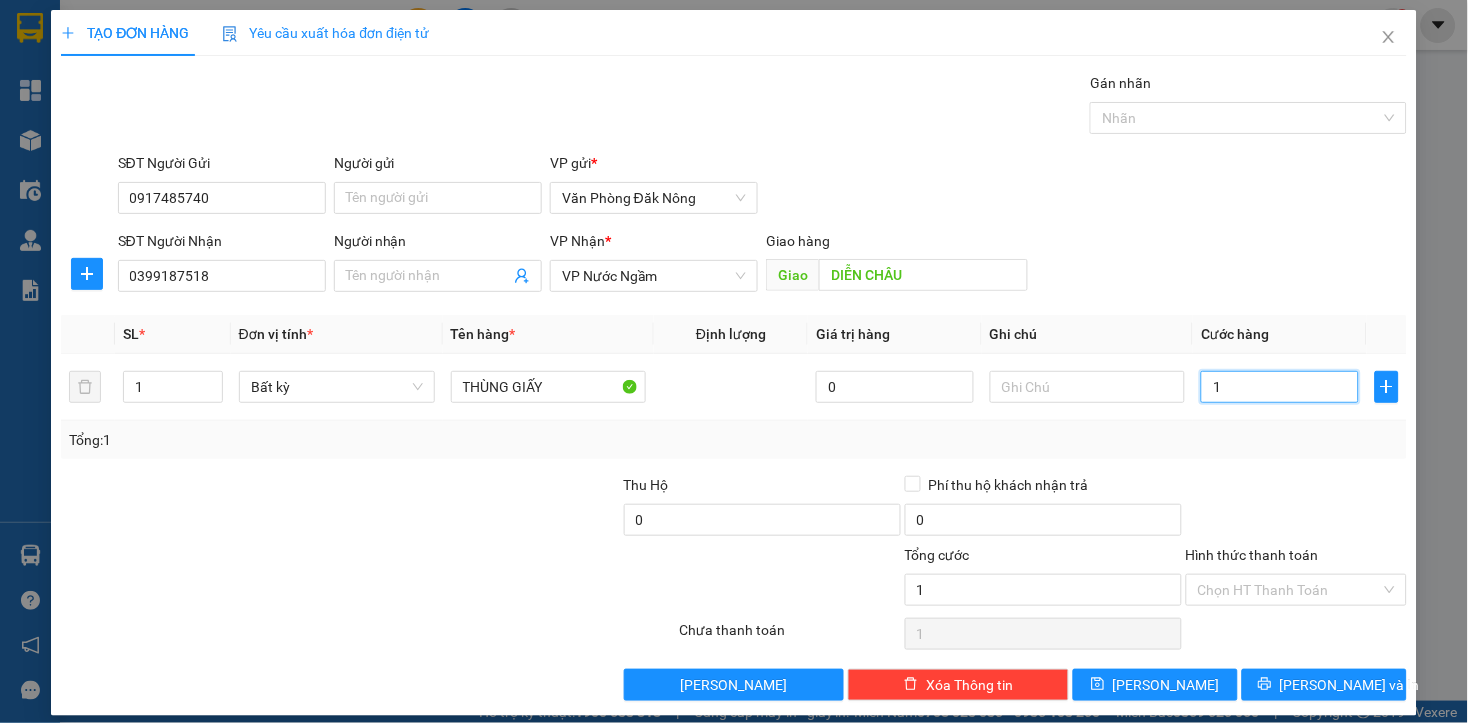type on "15" 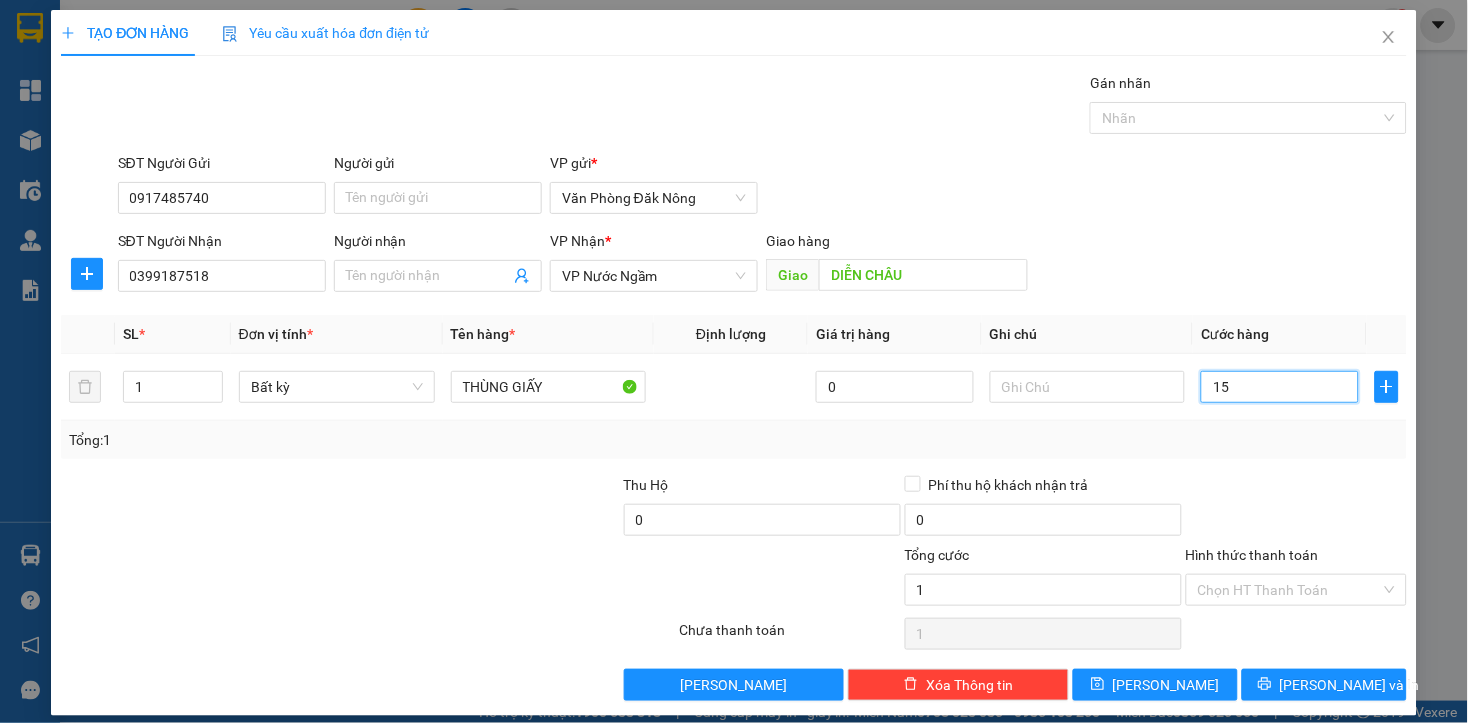 type on "15" 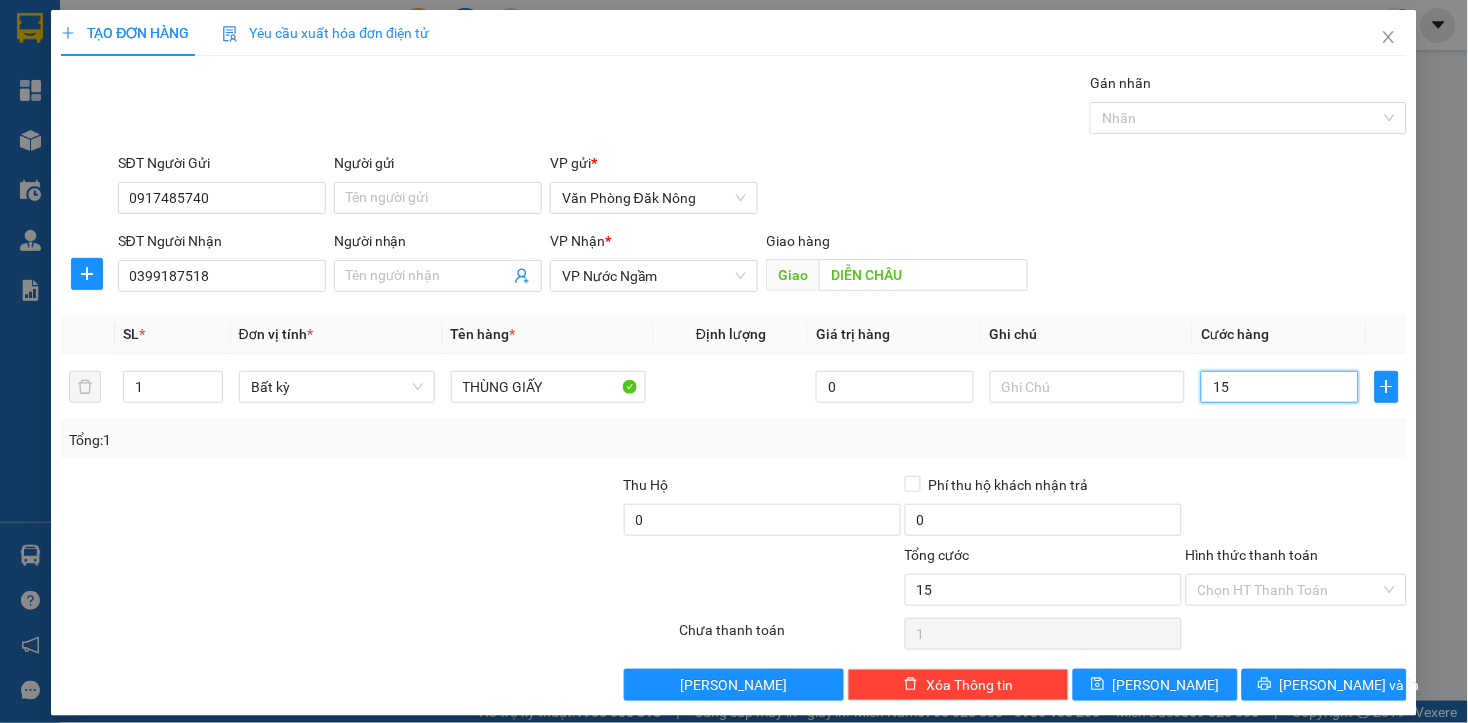 type on "15" 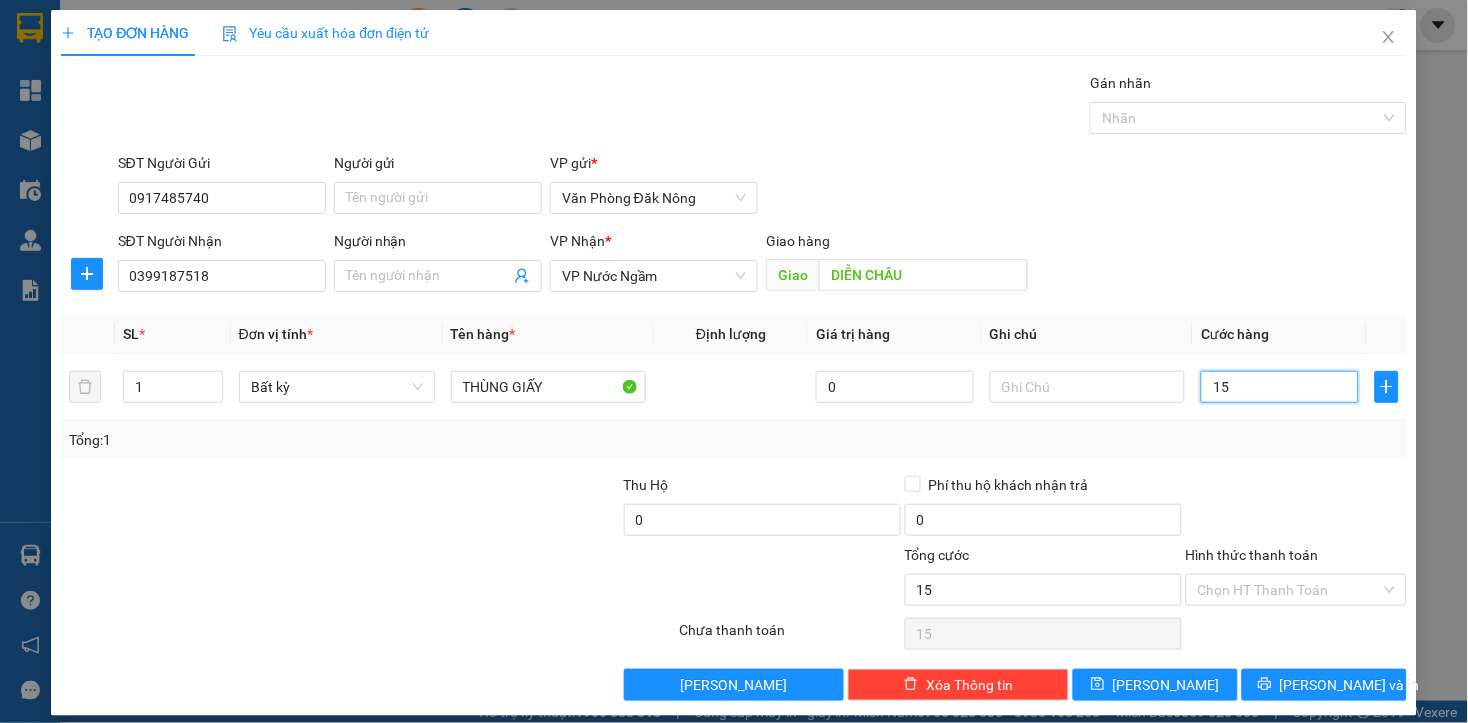 type on "150" 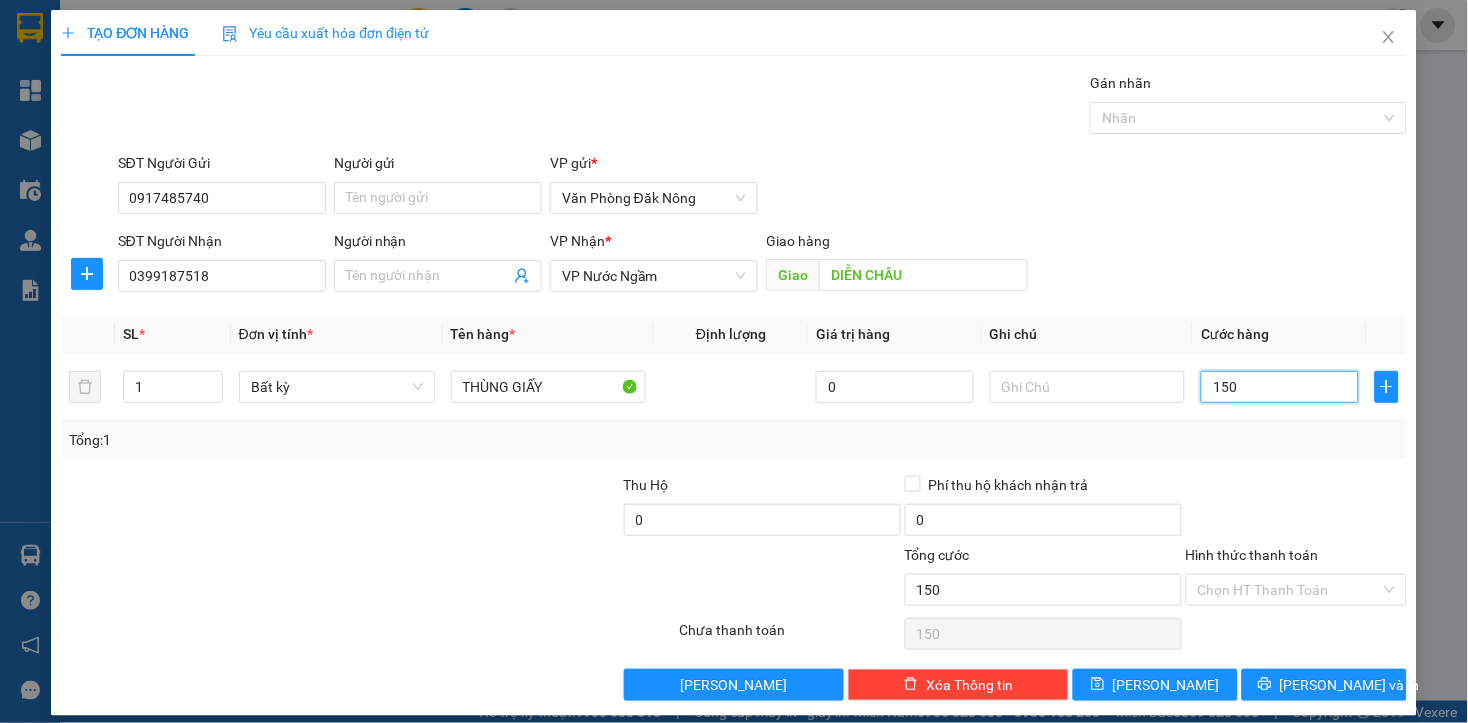 type on "1.500" 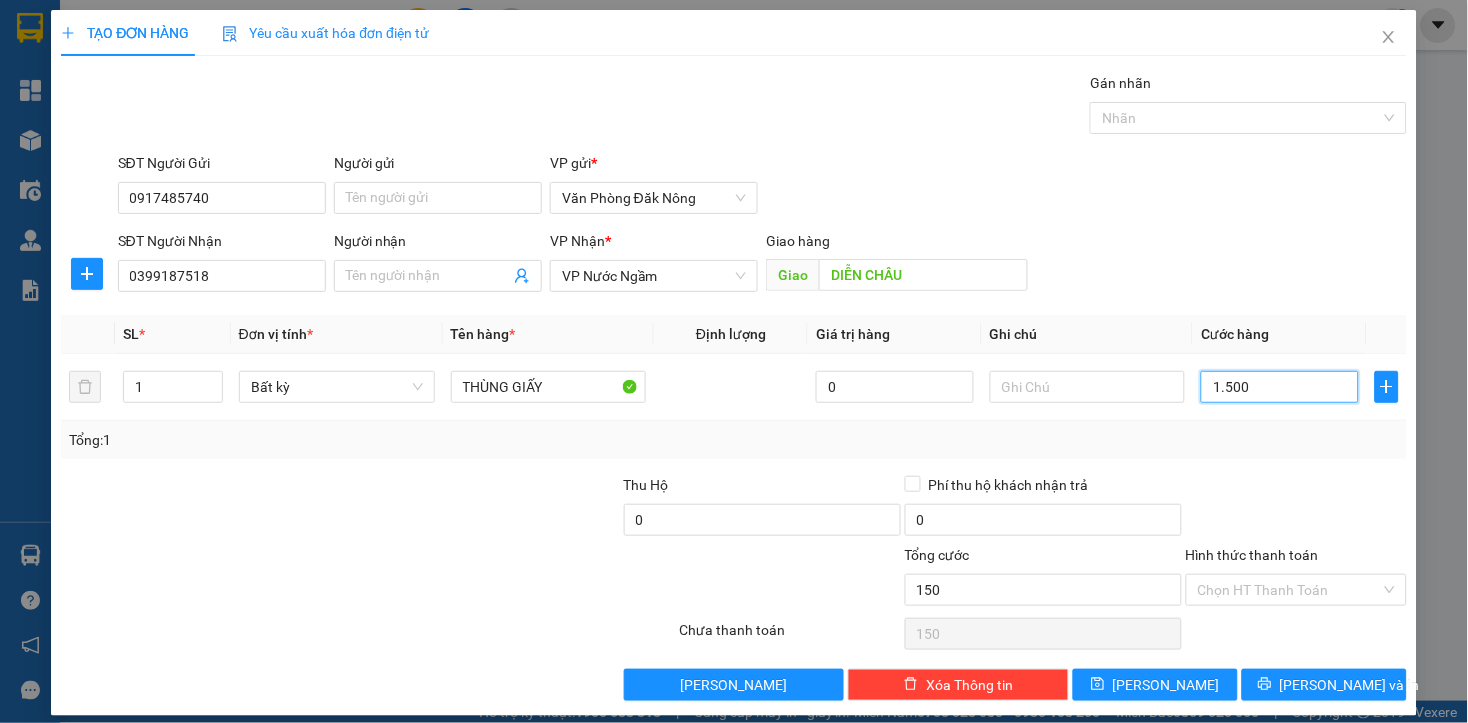 type on "1.500" 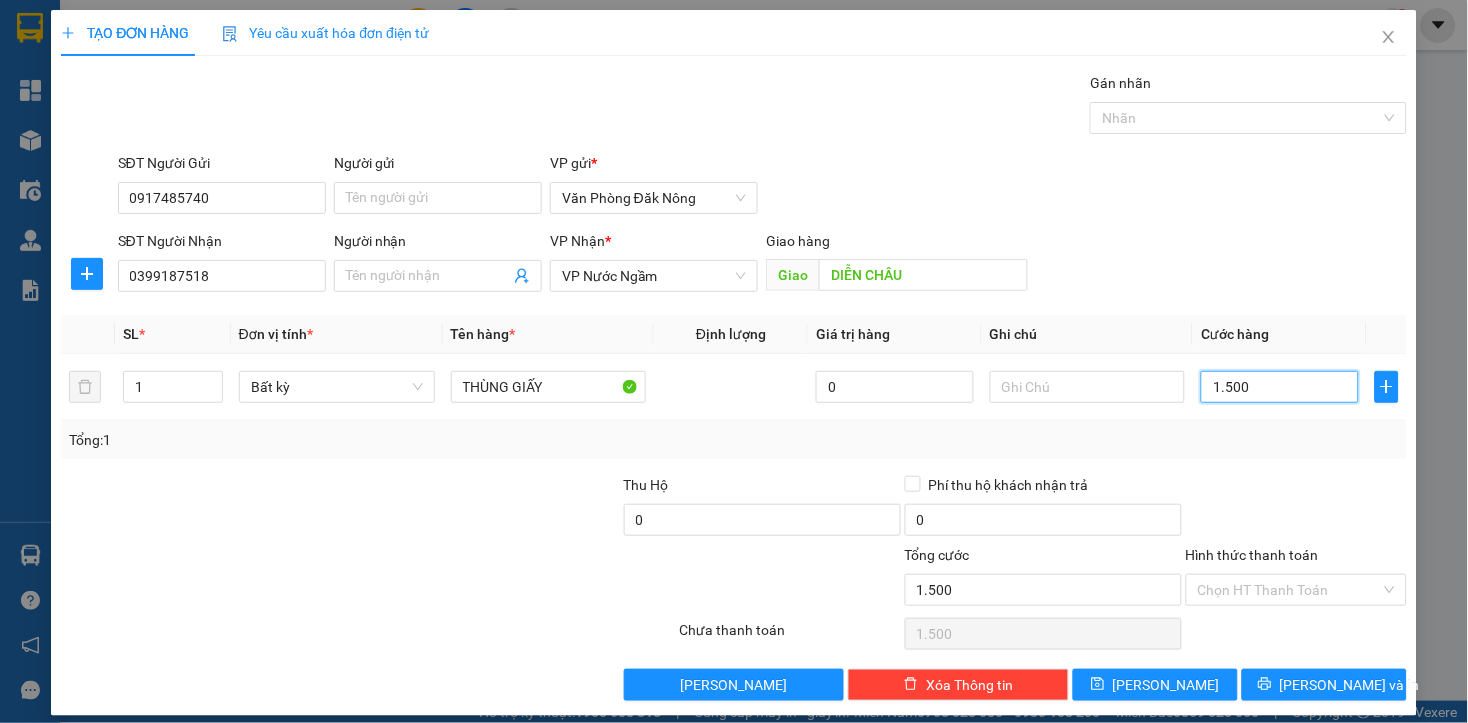 type on "15.000" 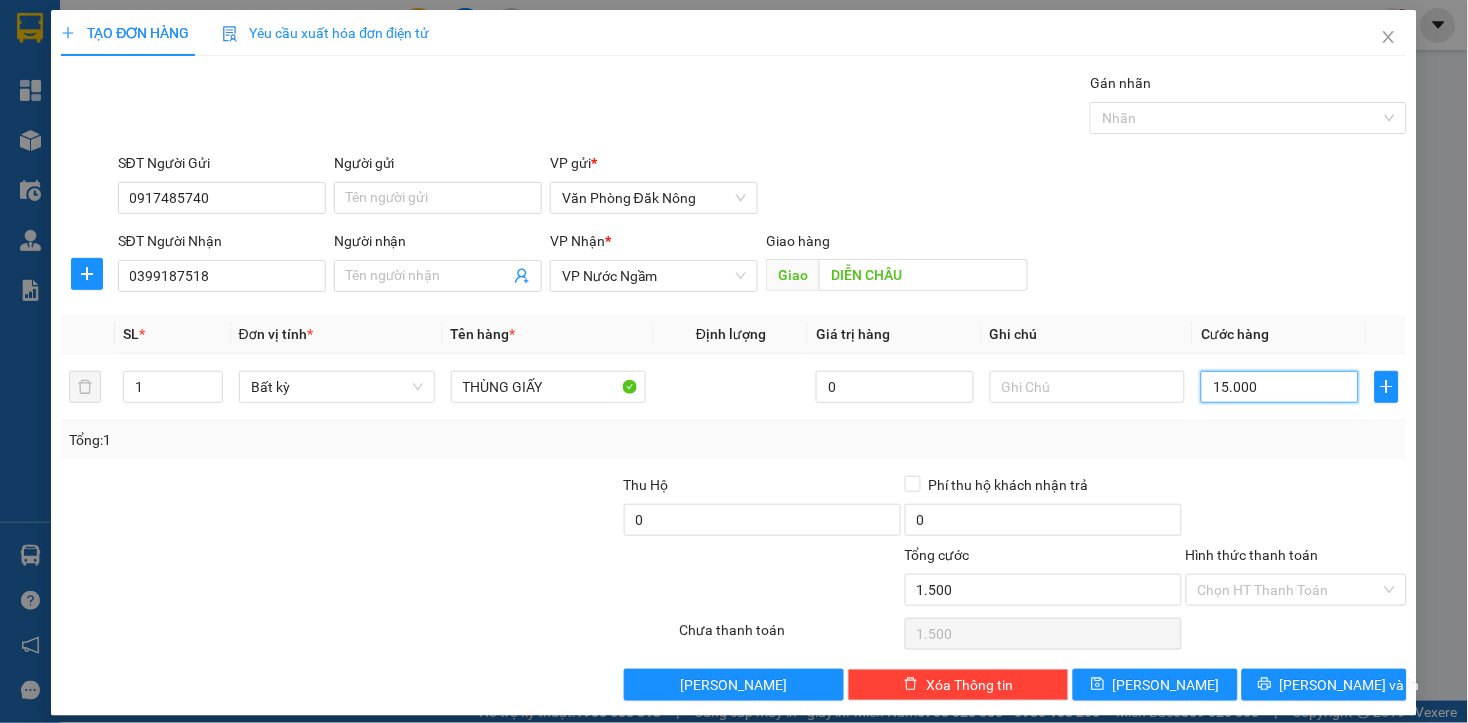type on "15.000" 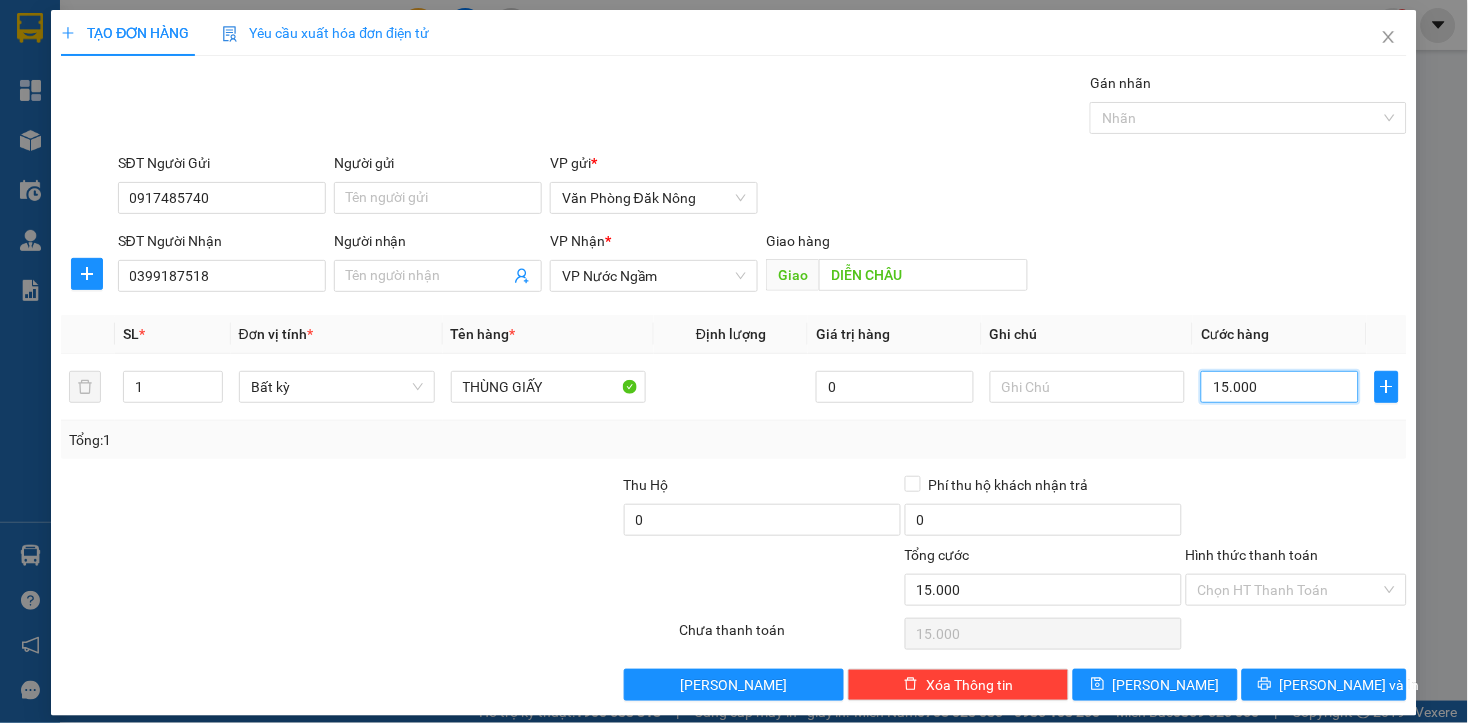 type on "150.000" 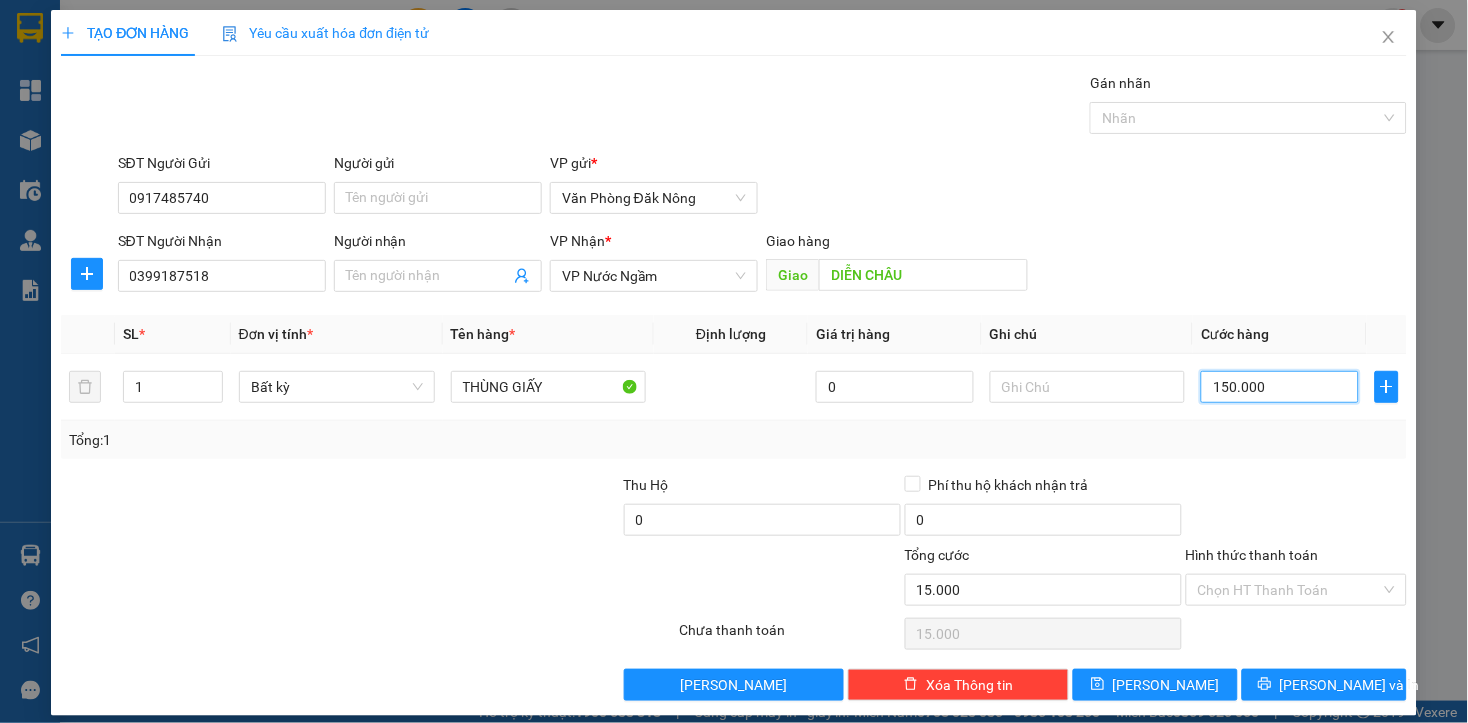 type on "150.000" 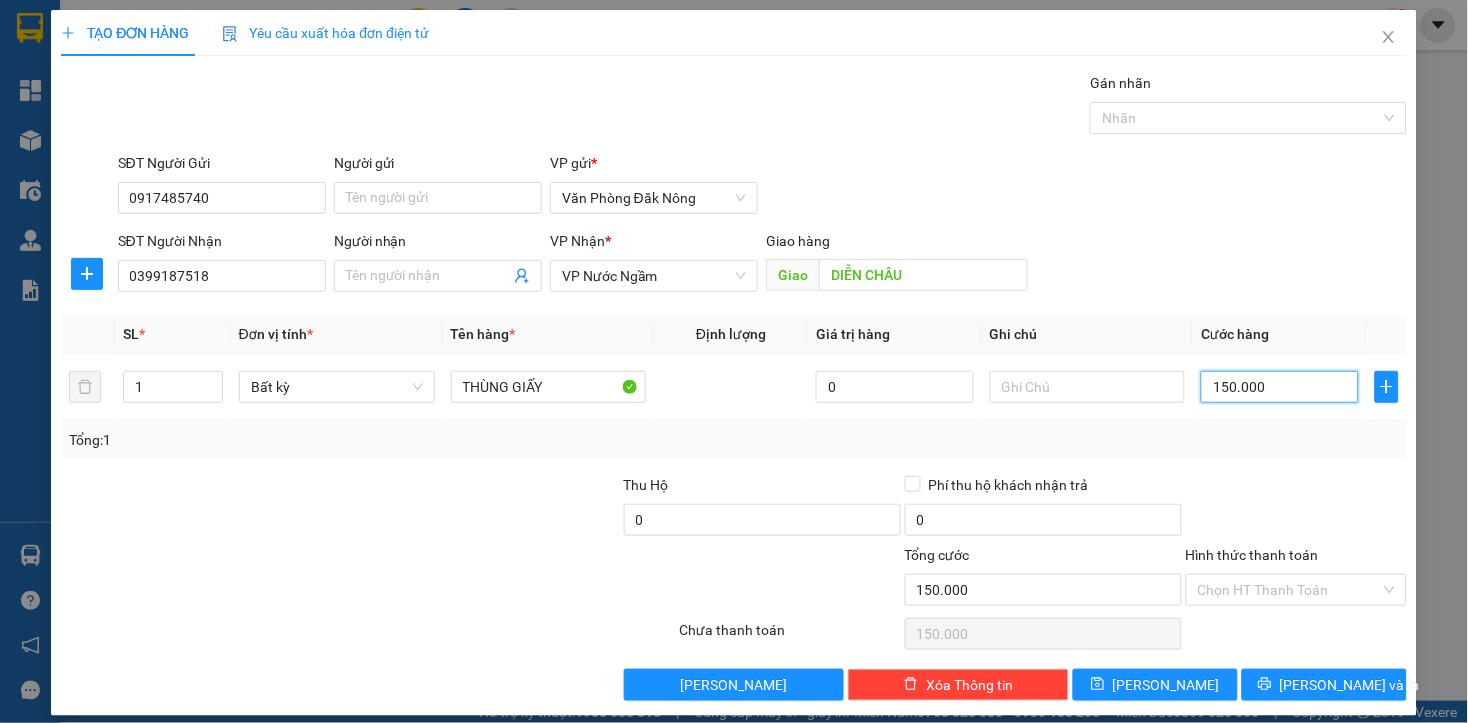 type on "150.000" 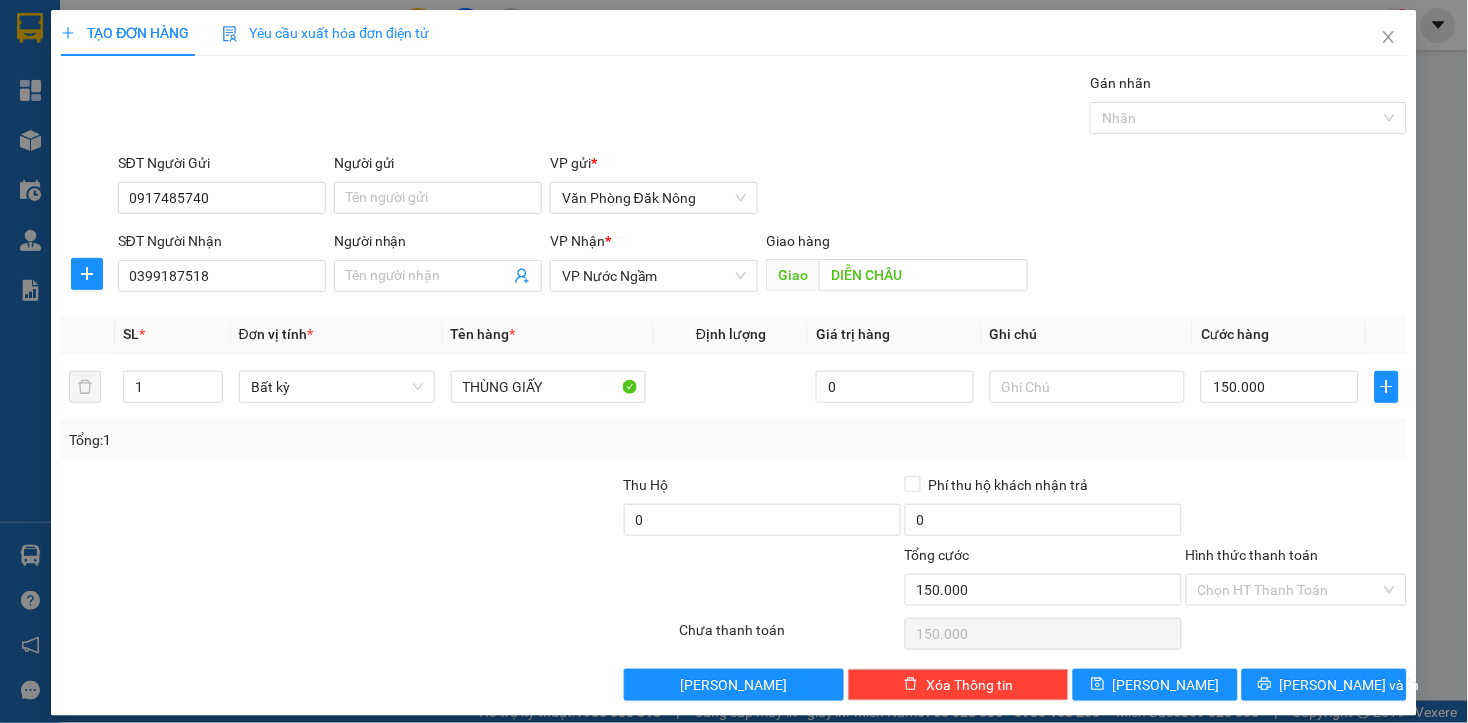 click at bounding box center (368, 634) 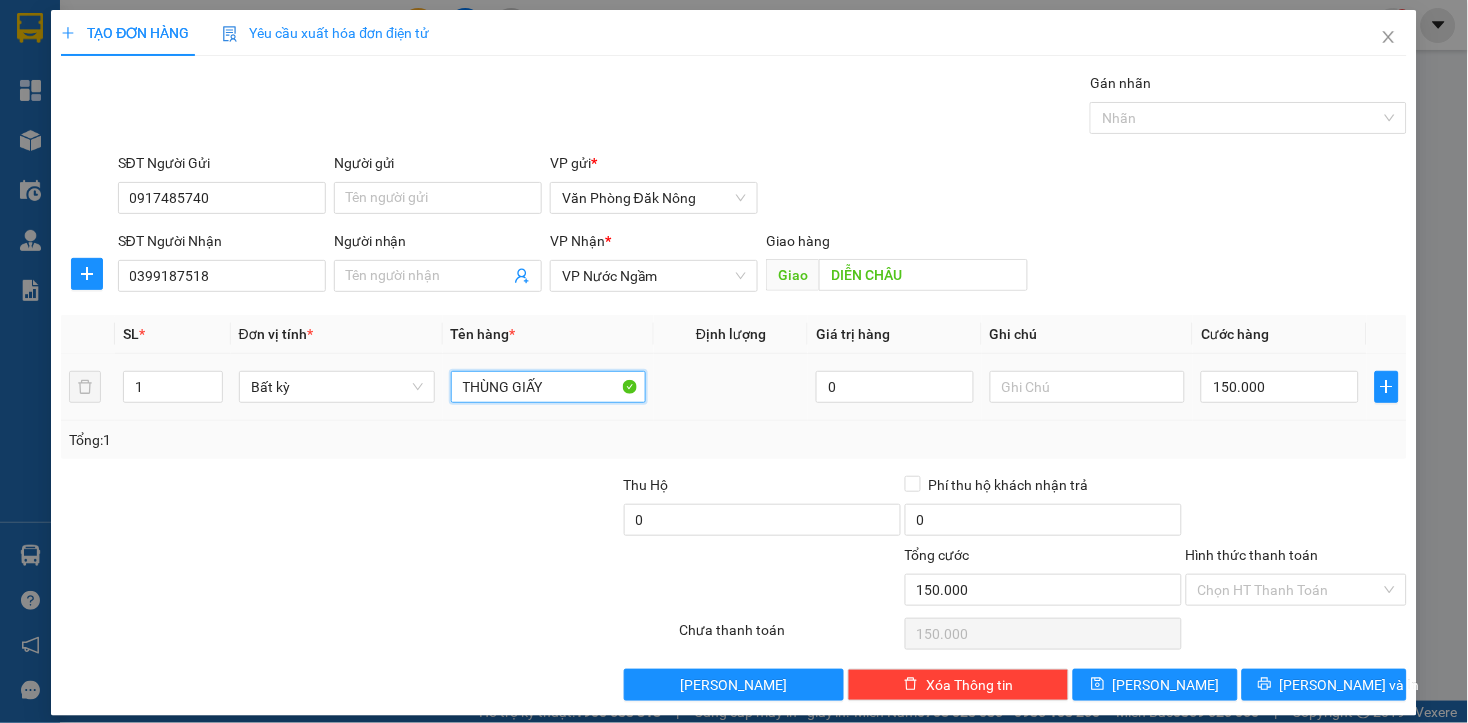 click on "THÙNG GIẤY" at bounding box center [549, 387] 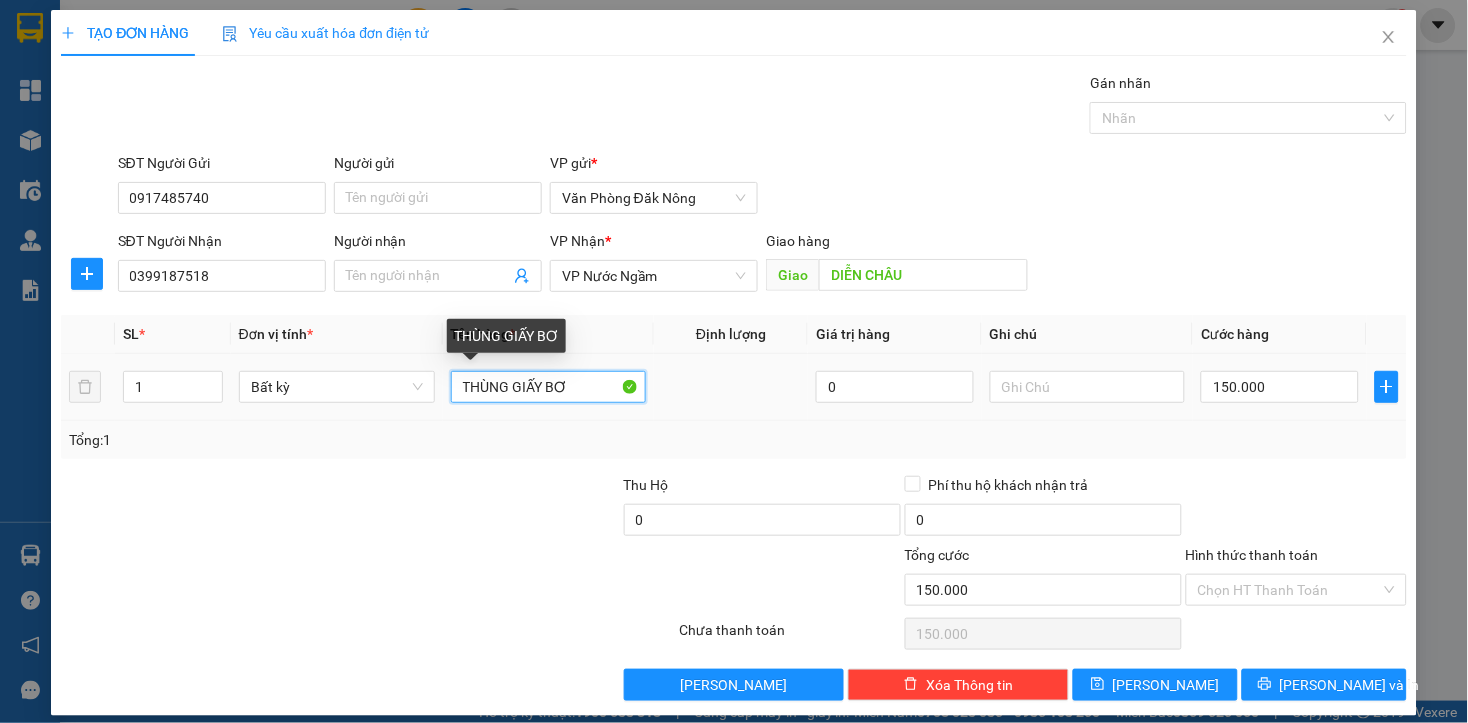 type on "THÙNG GIẤY BƠ" 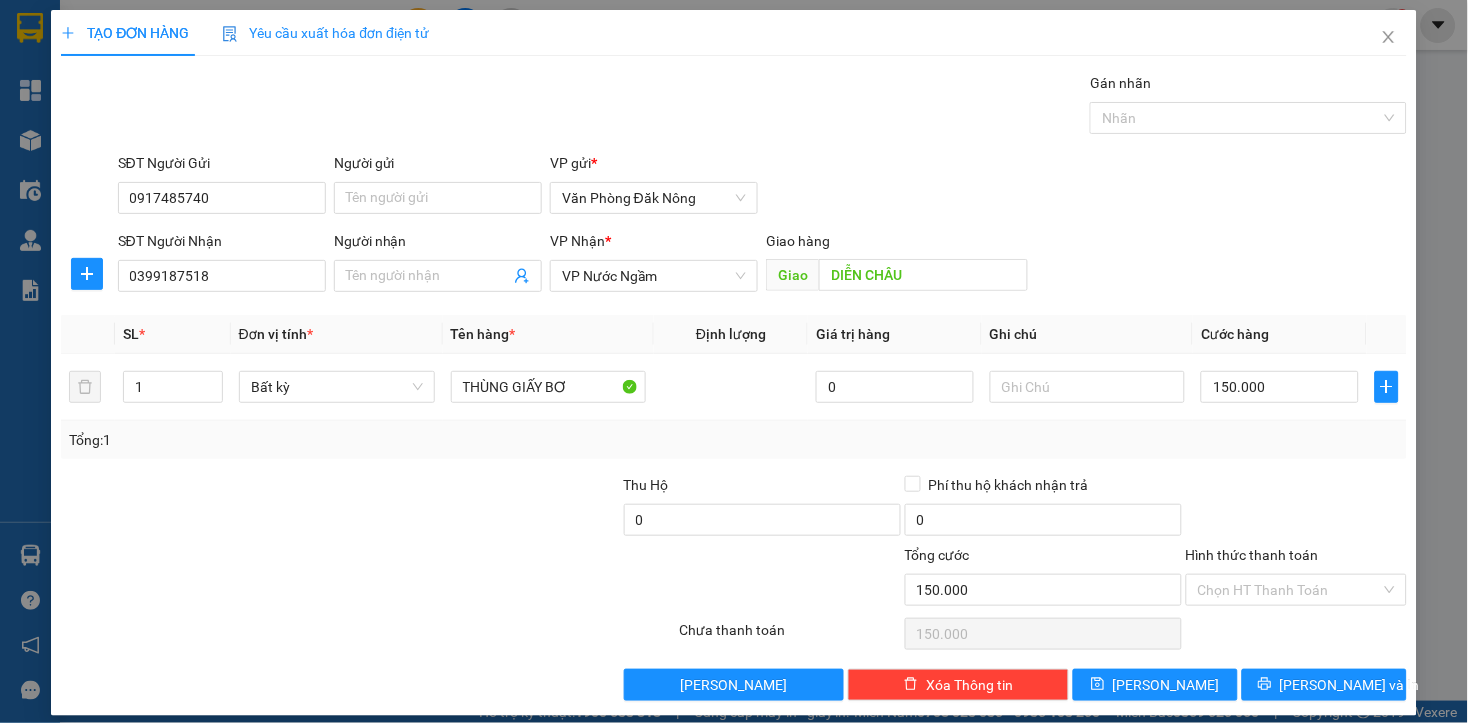 click at bounding box center (480, 509) 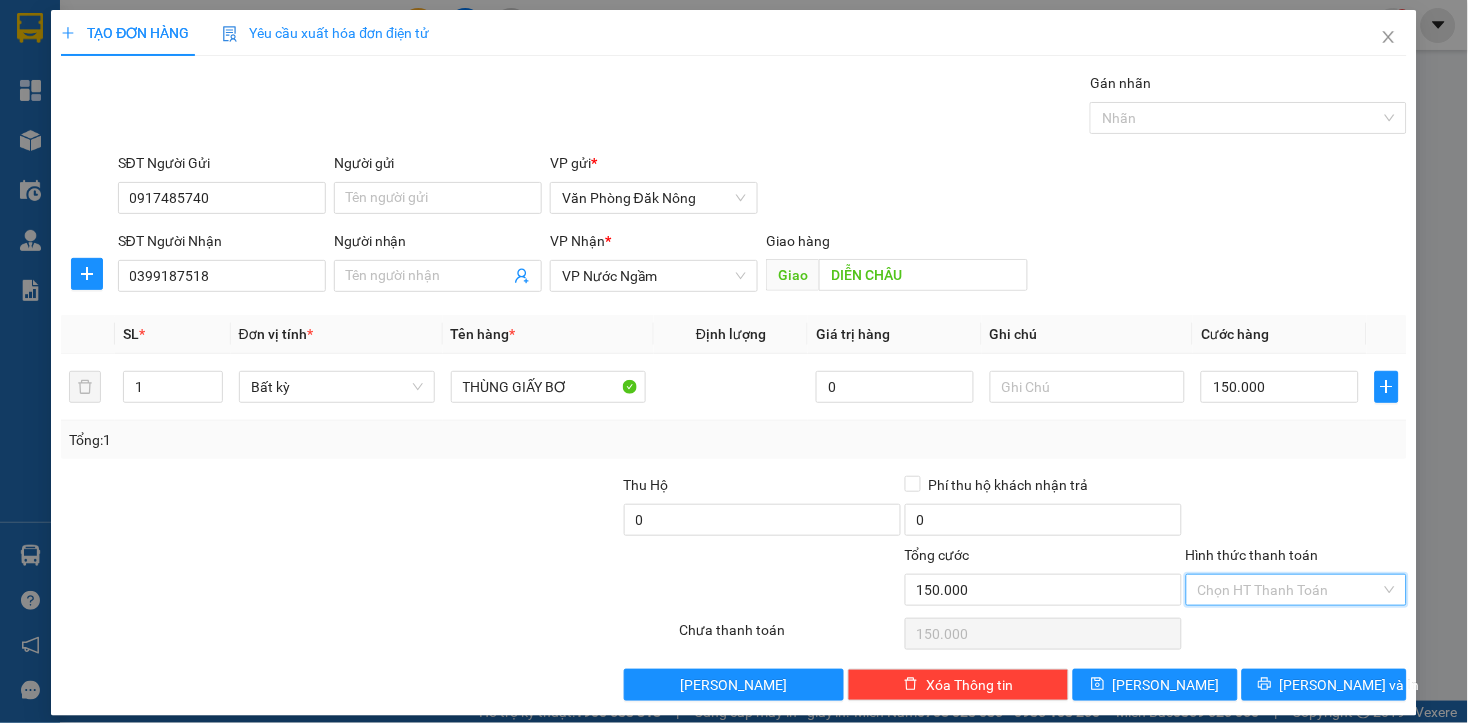 click on "Hình thức thanh toán" at bounding box center (1289, 590) 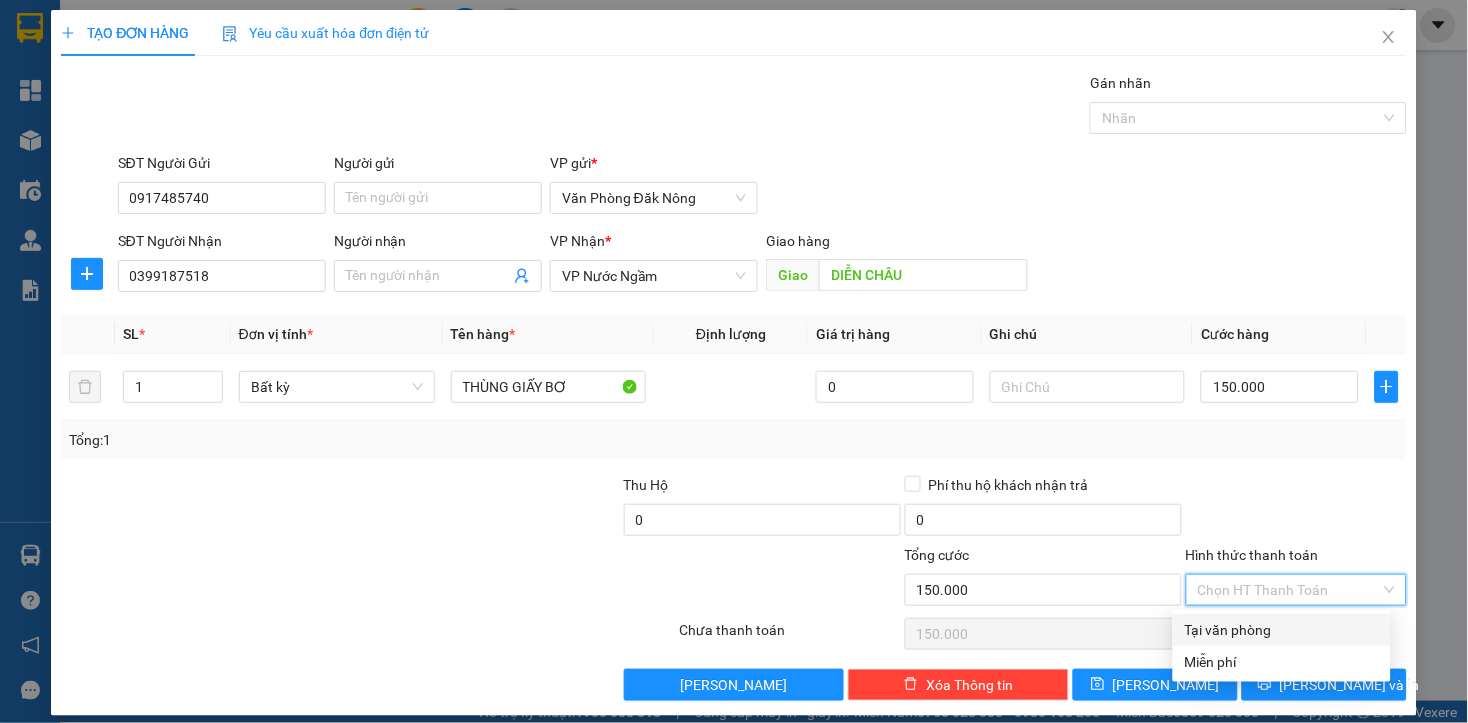 click on "Tại văn phòng" at bounding box center (1282, 630) 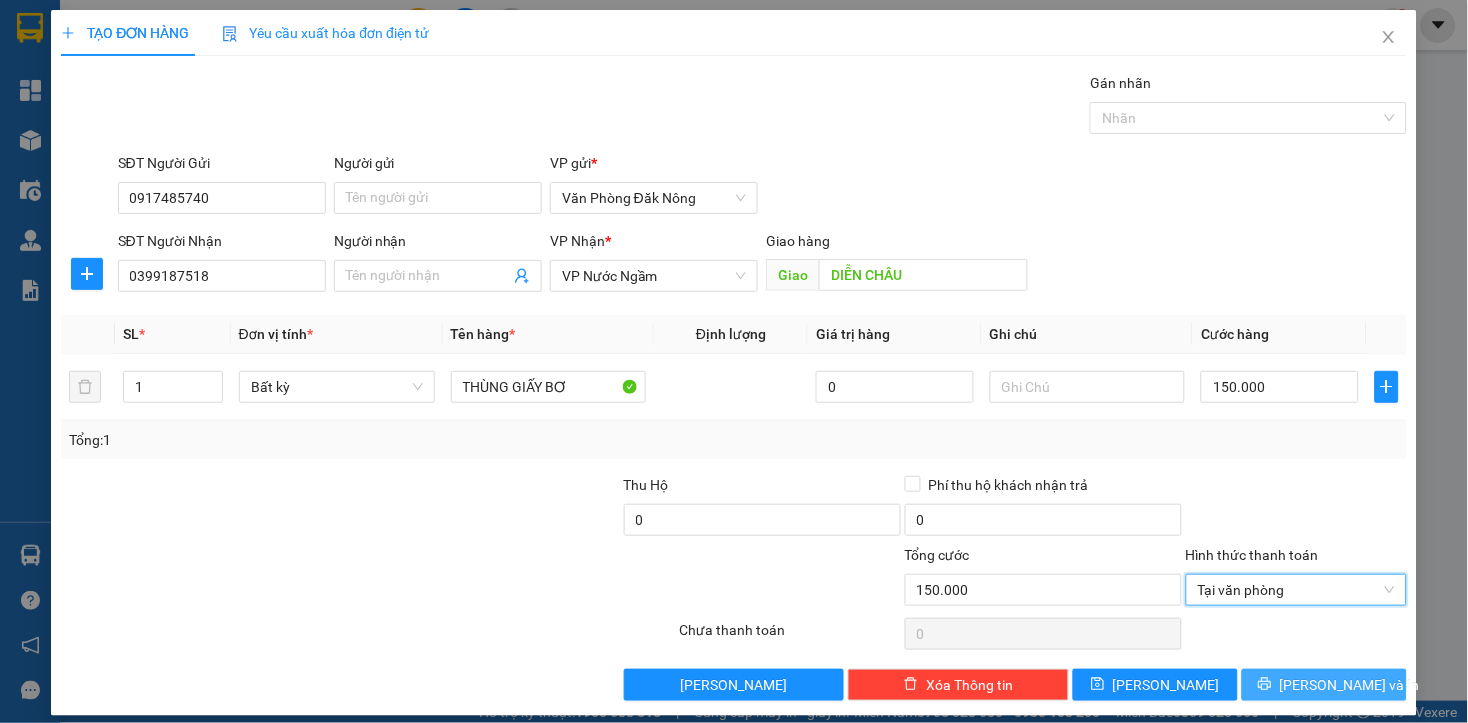 click on "Lưu và In" at bounding box center (1350, 685) 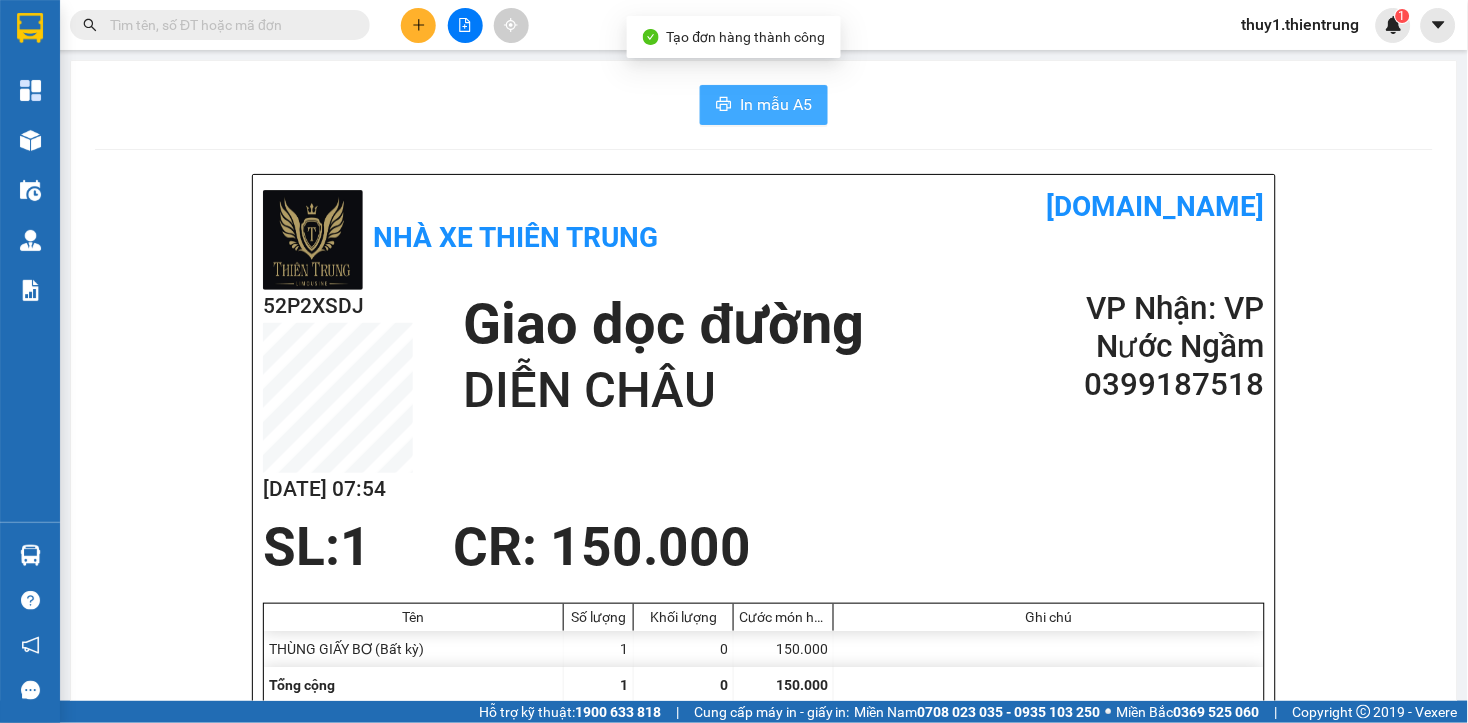 click on "In mẫu A5" at bounding box center [764, 105] 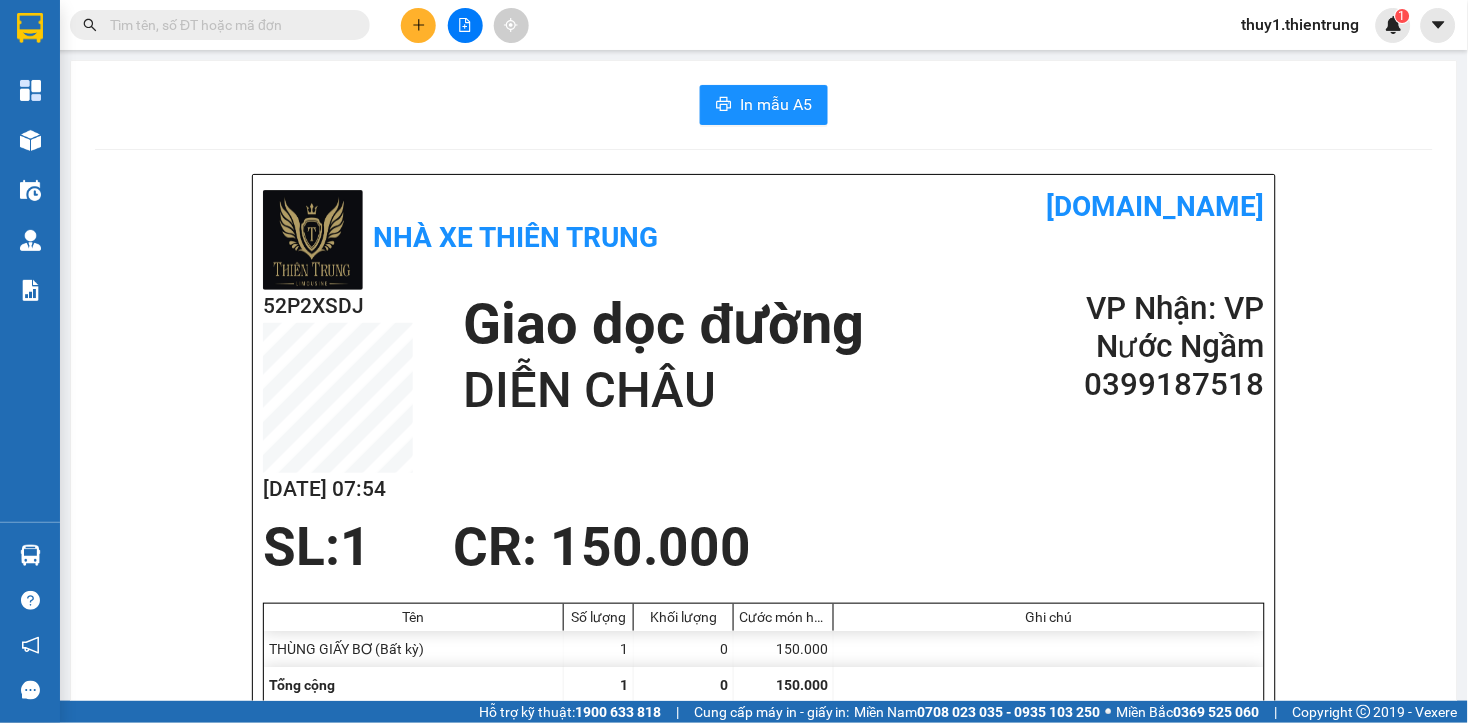 click on "In mẫu A5
Nhà xe Thiên Trung vexere.com 52P2XSDJ 10/07 07:54 Giao dọc đường   DIỄN CHÂU VP Nhận:   VP Nước Ngầm 0399187518 SL:  1 CR :   150.000 Tên Số lượng Khối lượng Cước món hàng Ghi chú THÙNG GIẤY BƠ (Bất kỳ) 1 0 150.000 Tổng cộng 1 0 150.000 Loading... Người gửi:      0917485740     VP gửi :   Văn Phòng Đăk Nông Nhà xe Thiên Trung   Số 24, đường Hai Bà Trưng   0961 210 210 Gửi khách hàng Vexere.com (c) 2017 GỬI :   Văn Phòng Đăk Nông   Số 12, đường Hai Bà Trưng , Tp Gia Nghĩa   0905 64 00 48 Người gửi :    0917485740 52P2XSDJ NHẬN :   VP Nước Ngầm   ngõ 49 số nhà 49A đường ngọc hồi quận Hoàng Mai   0888786848, Người nhận :    0399187518 Giao dọc đường: DIỄN CHÂU Tên hàng: THÙNG GIẤY BƠ SL 1 Giá trị hàng gửi:  0 CR   150.000 Tổng phải thu:   0 Người gửi hàng xác nhận (Tôi đã đọc và đồng ý nộp dung phiếu gửi hàng) Thuy 1" at bounding box center [764, 927] 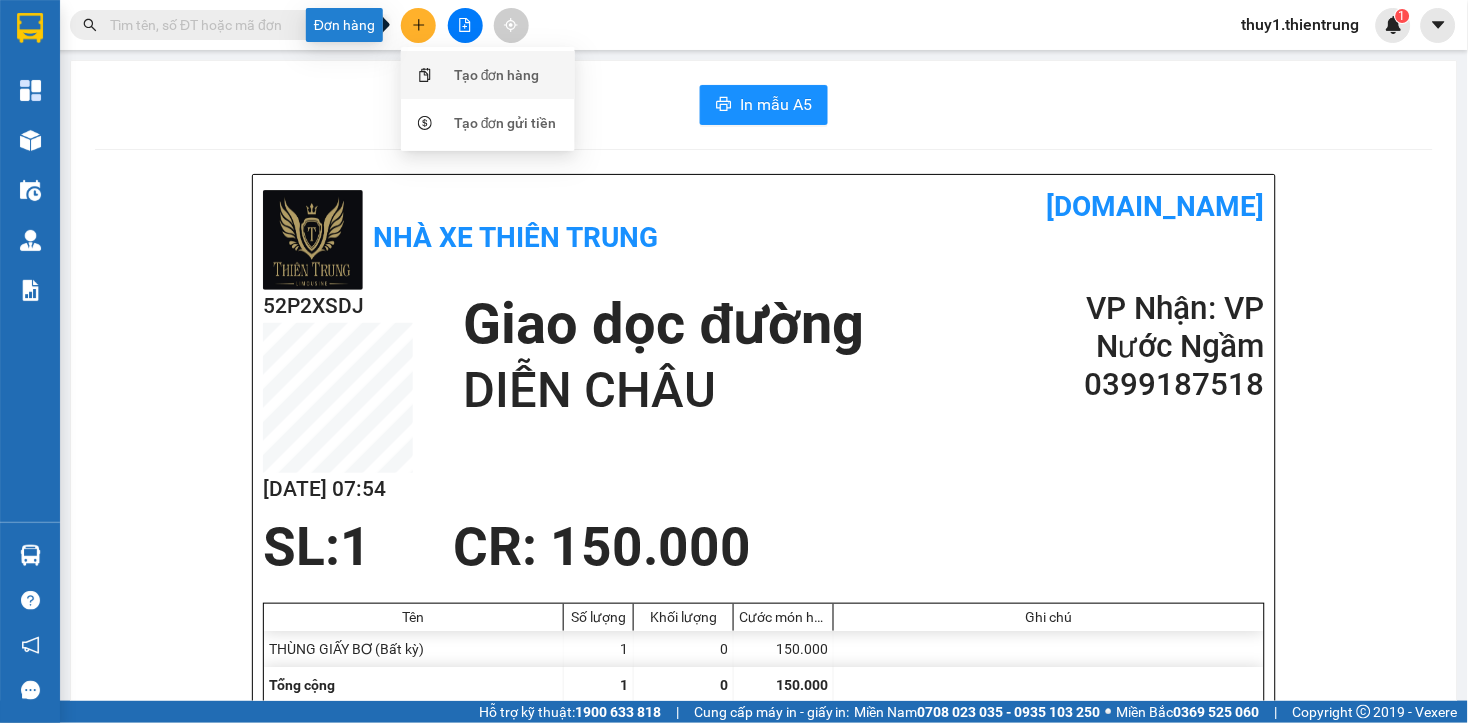 click on "Tạo đơn hàng" at bounding box center (488, 75) 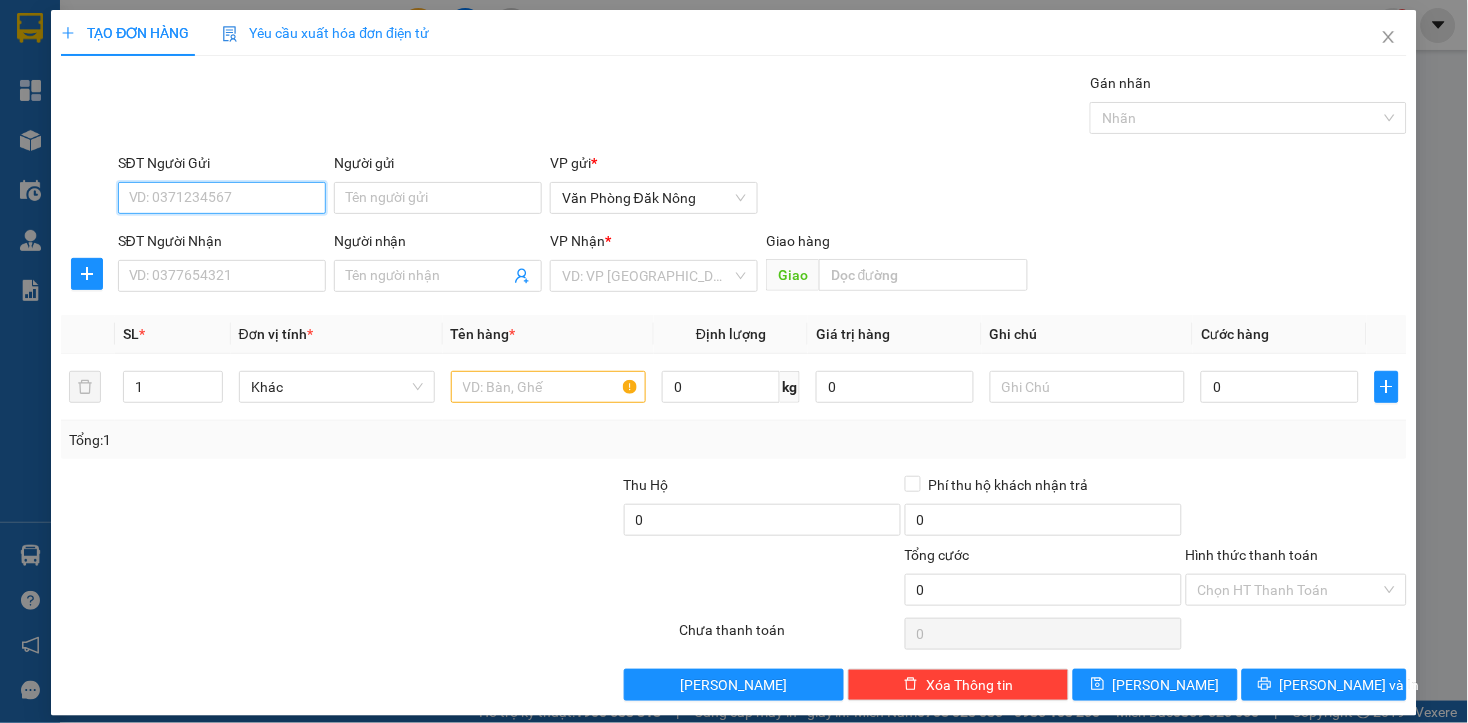 click on "SĐT Người Gửi" at bounding box center (222, 198) 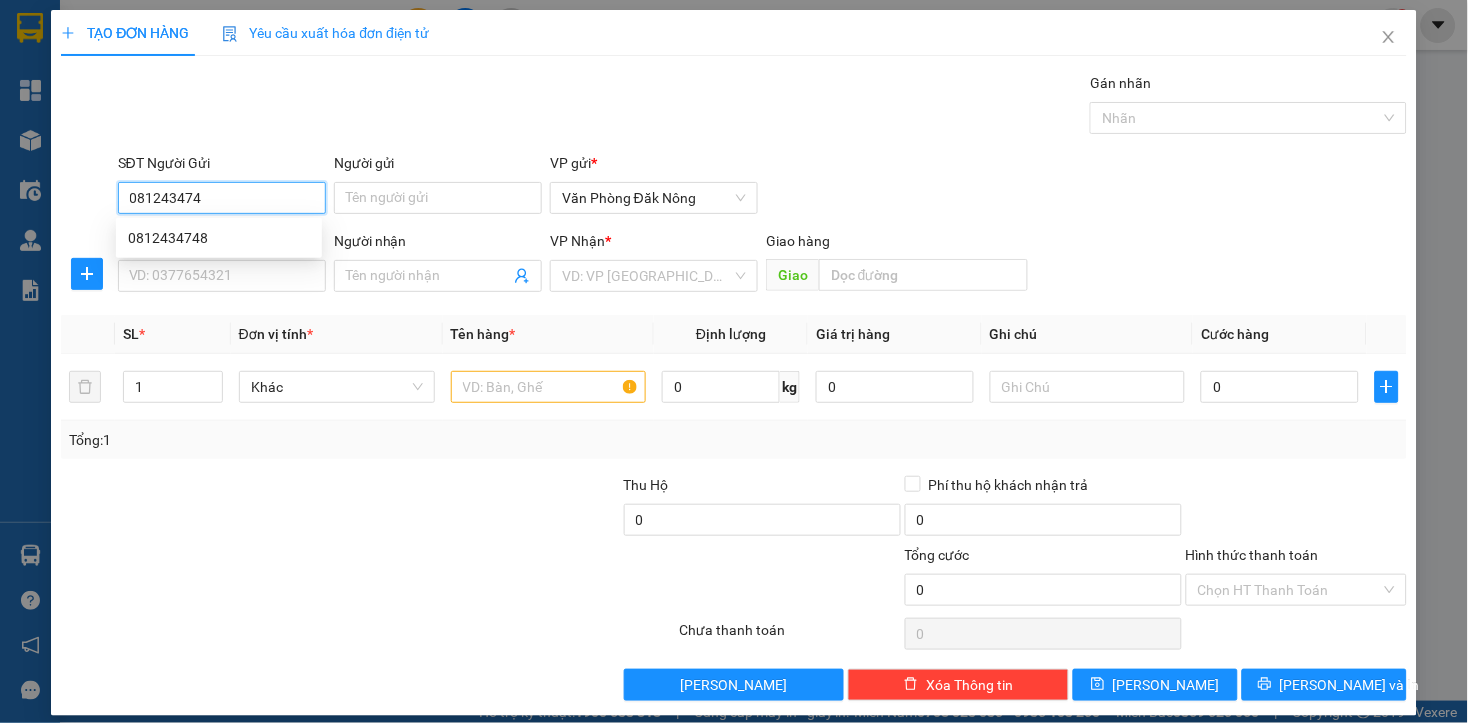 type on "0812434748" 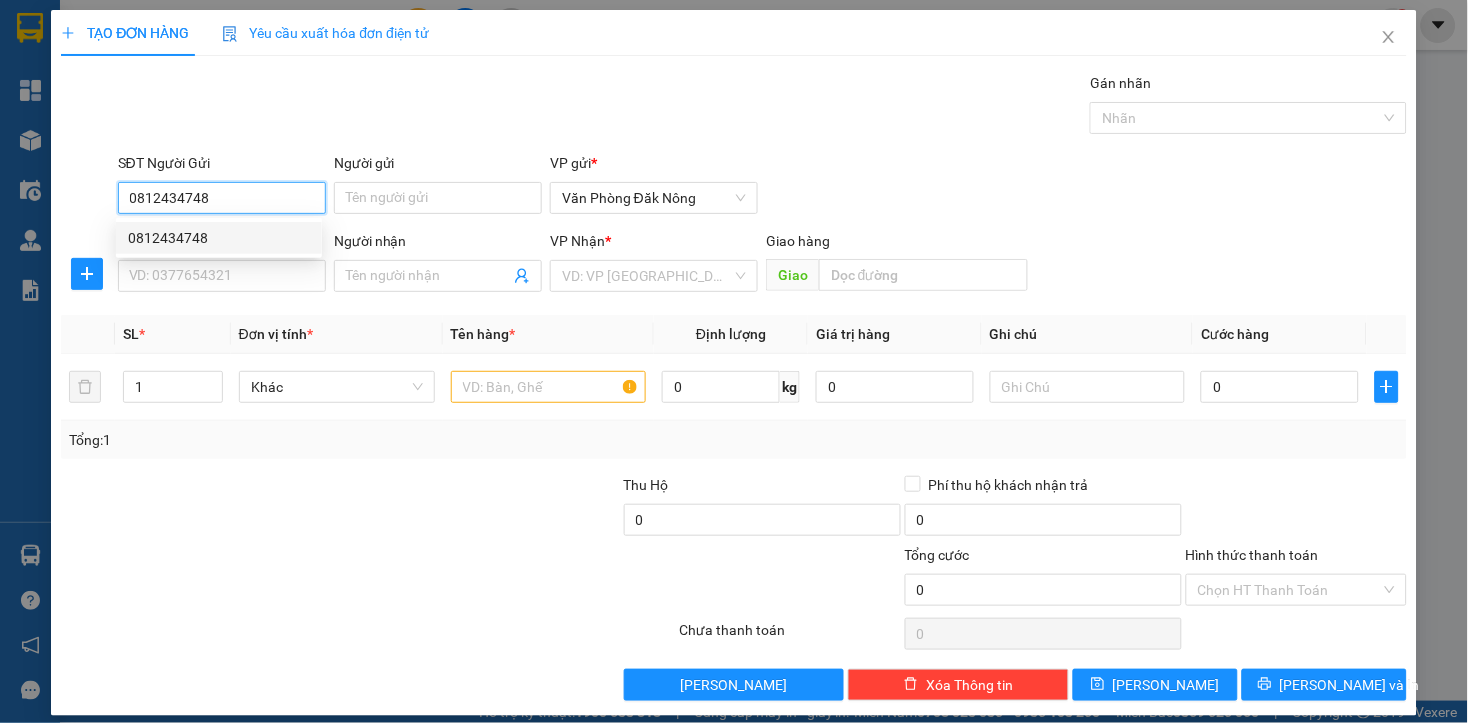 click on "0812434748" at bounding box center (219, 238) 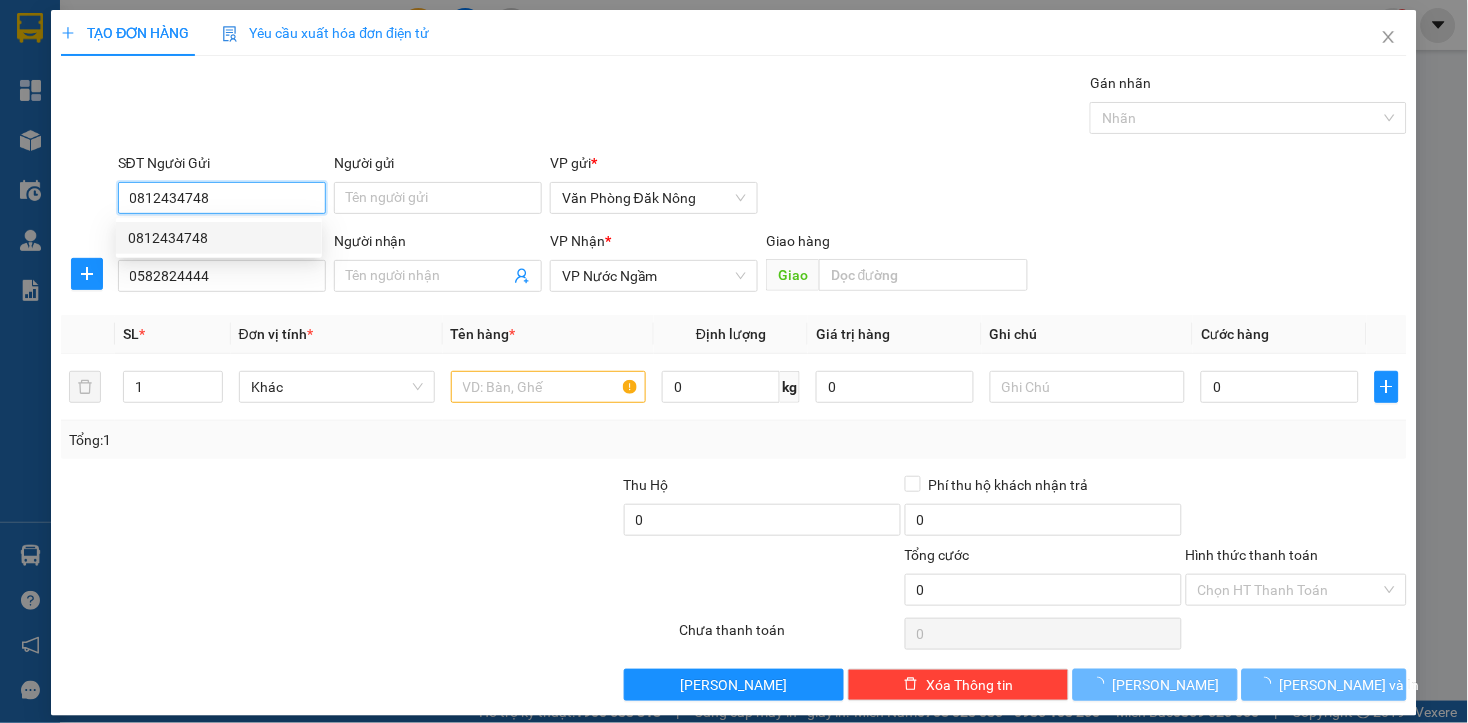 type on "100.000" 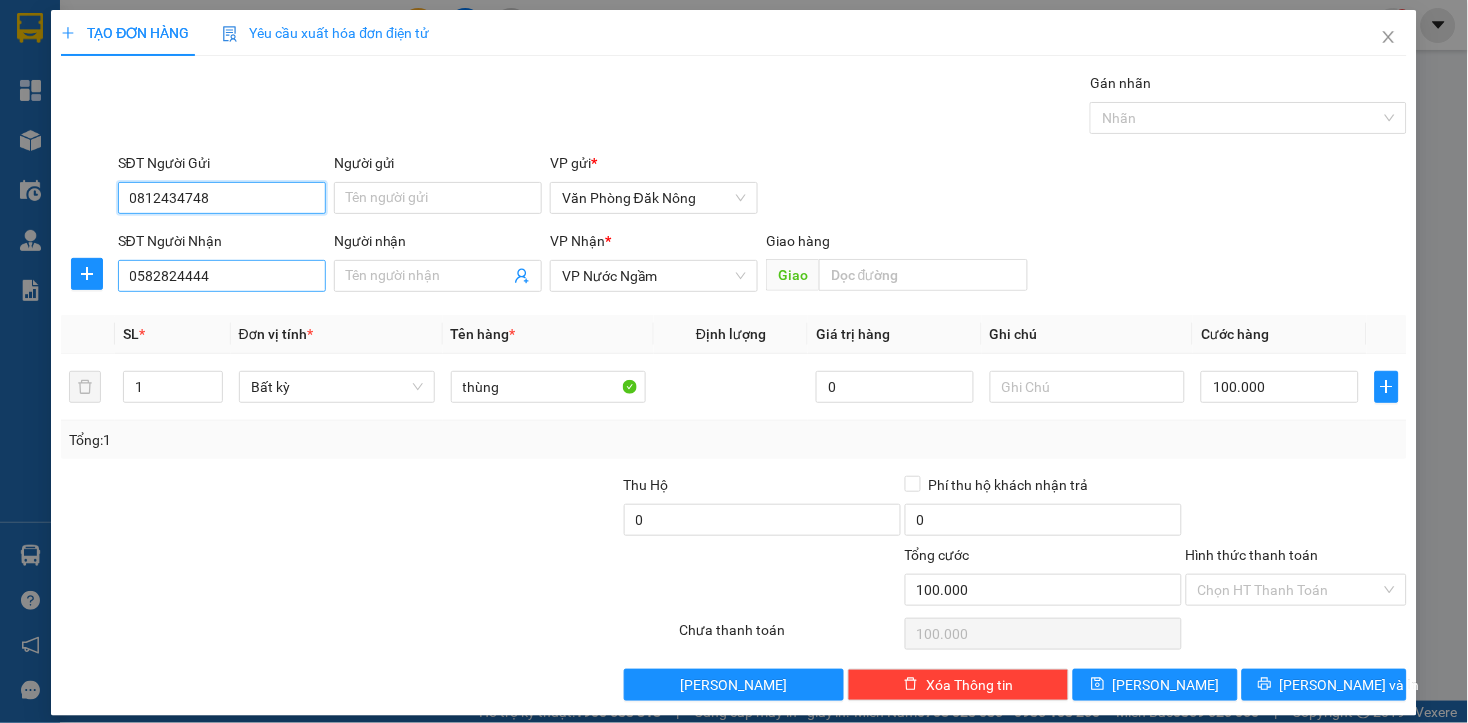 type on "0812434748" 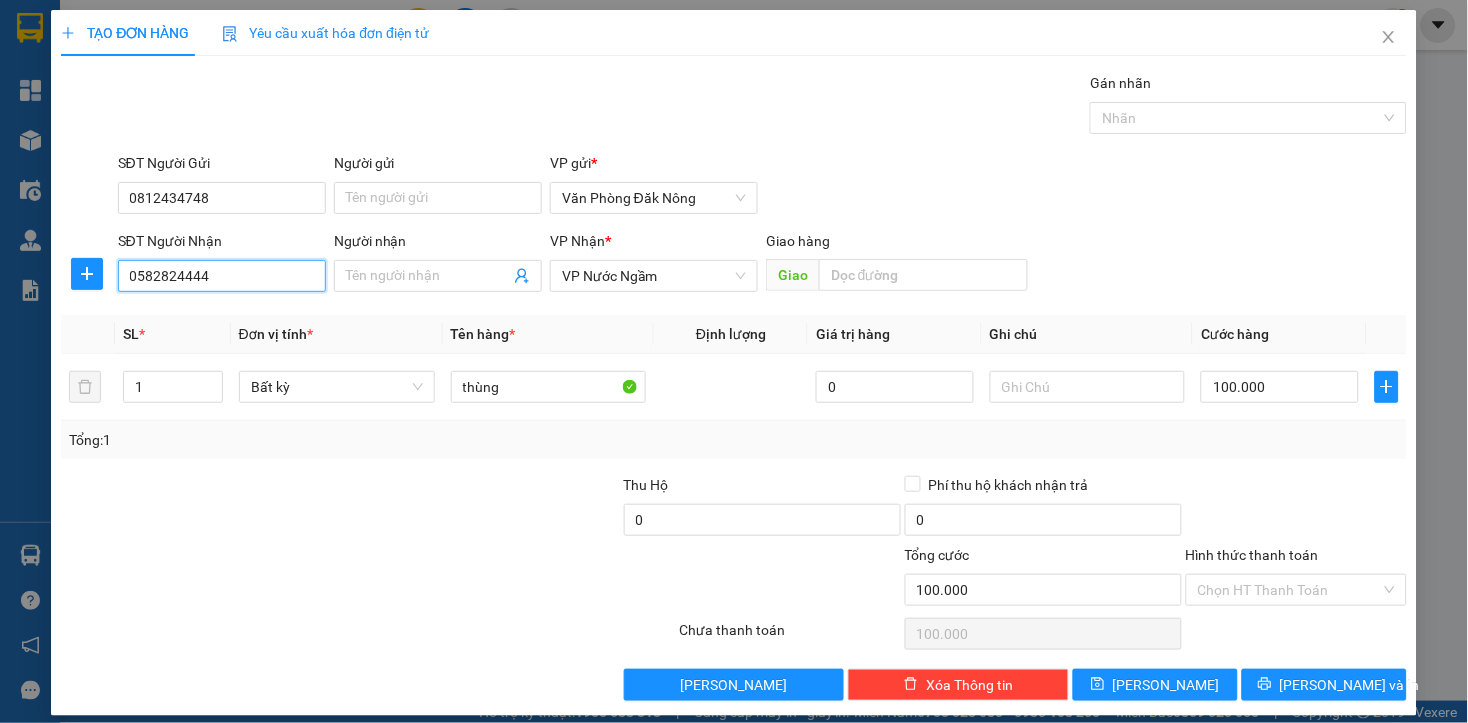 click on "0582824444" at bounding box center [222, 276] 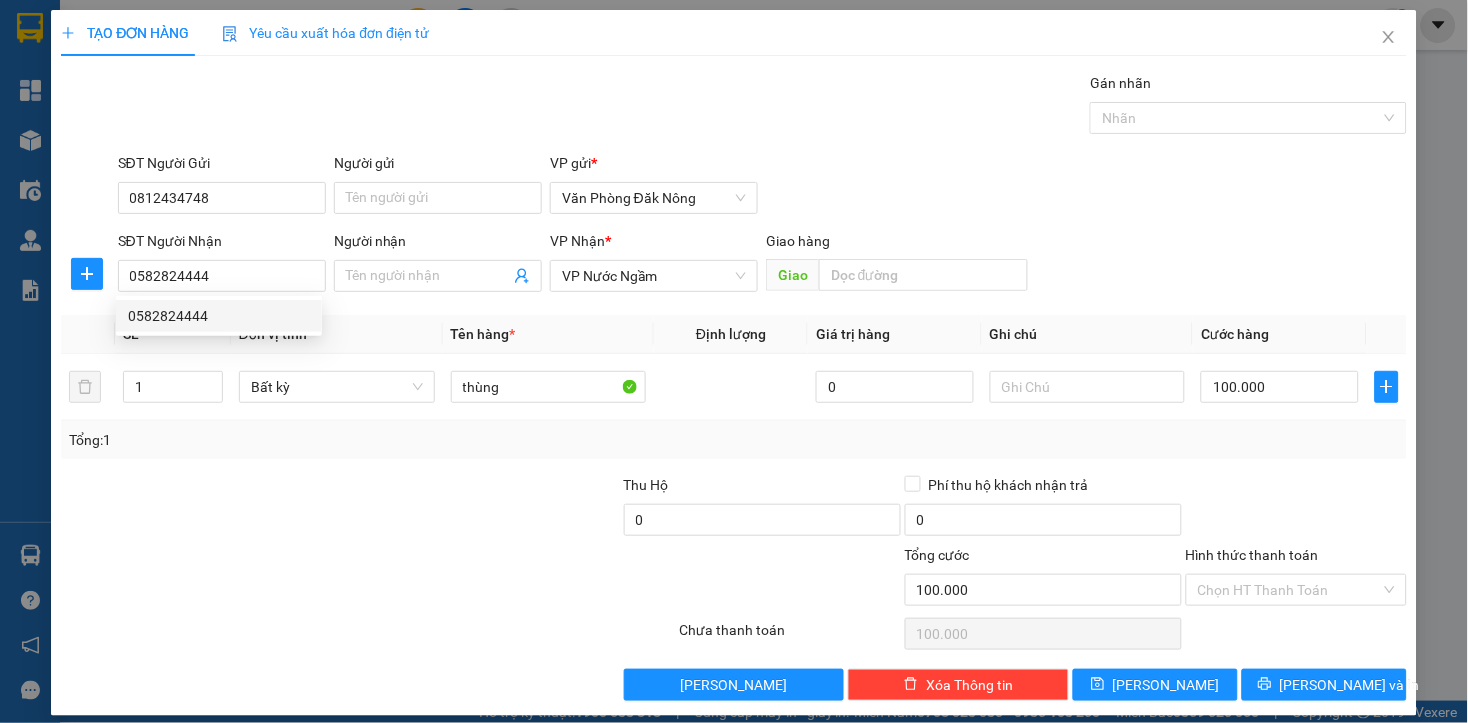 click on "Tổng:  1" at bounding box center [318, 440] 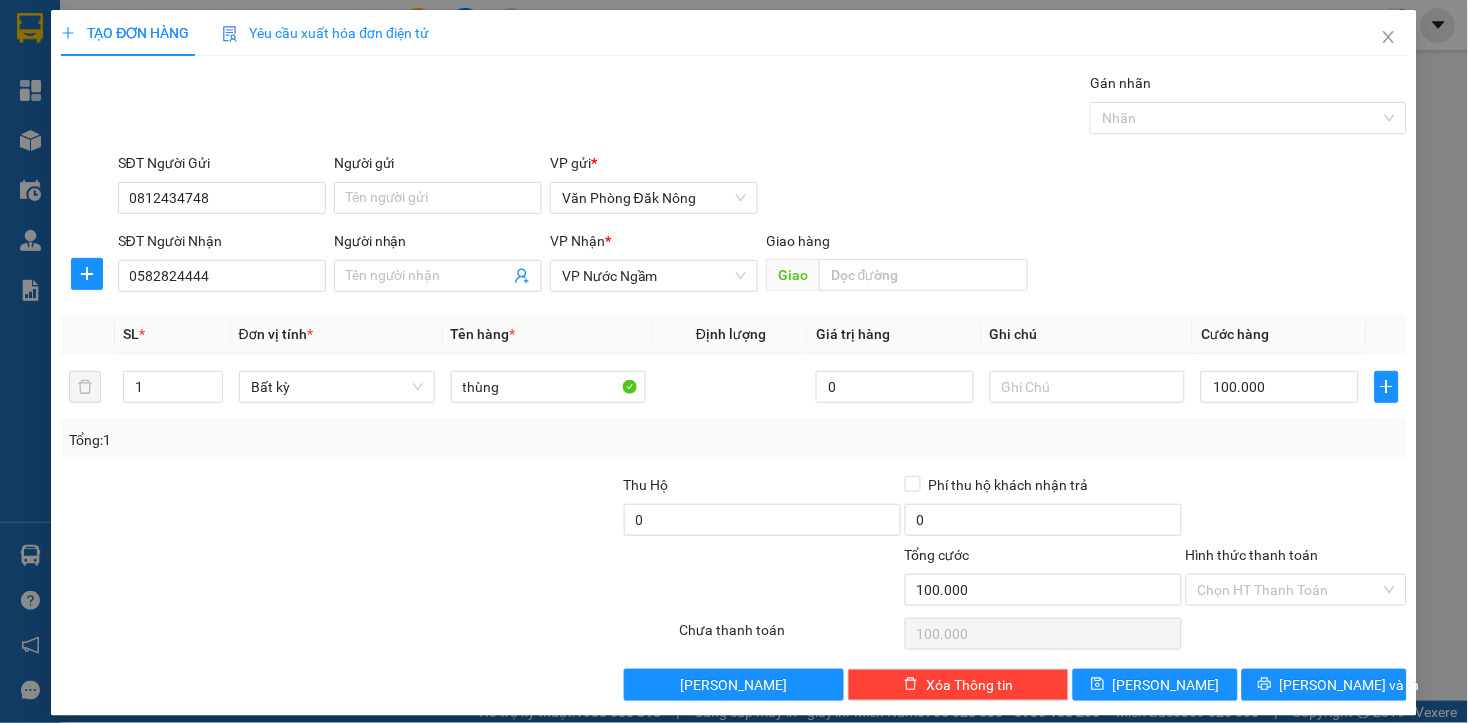 drag, startPoint x: 238, startPoint y: 626, endPoint x: 552, endPoint y: 486, distance: 343.79645 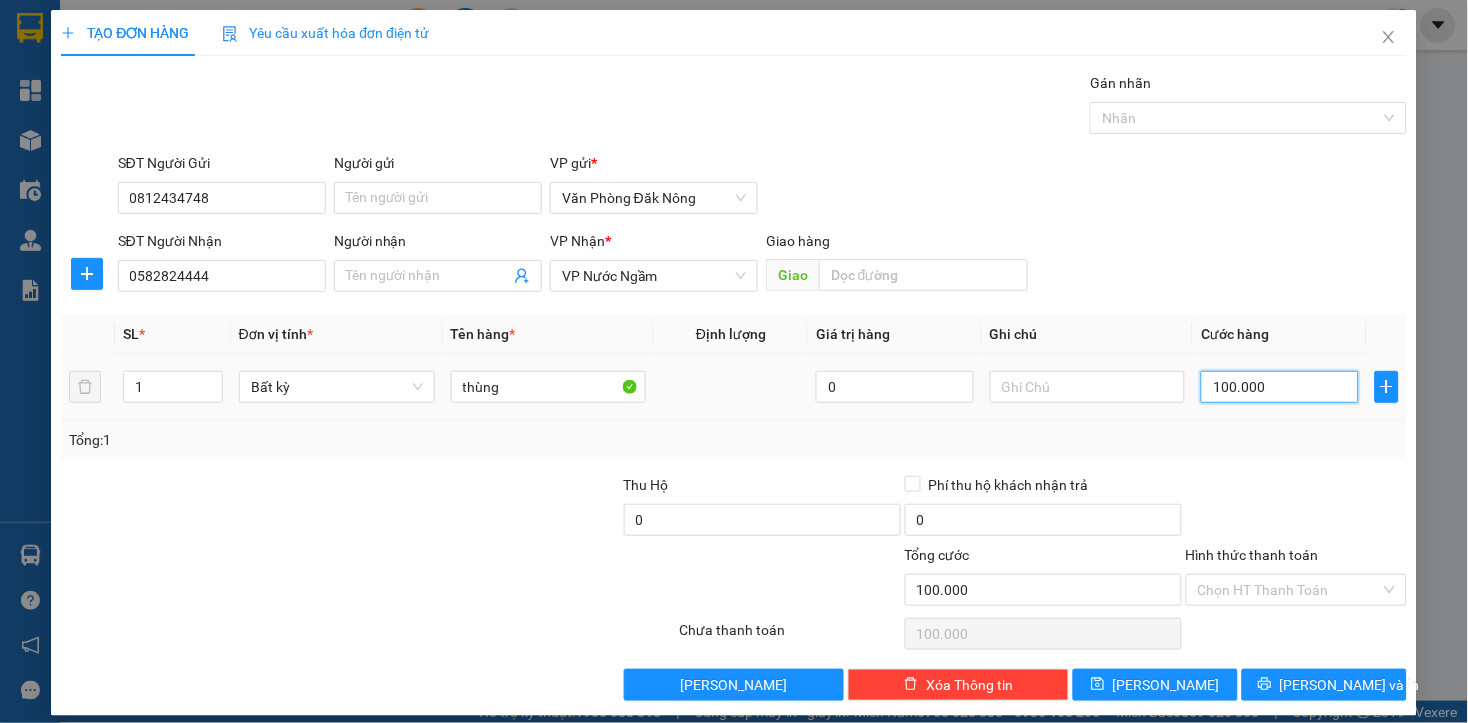 click on "100.000" at bounding box center [1279, 387] 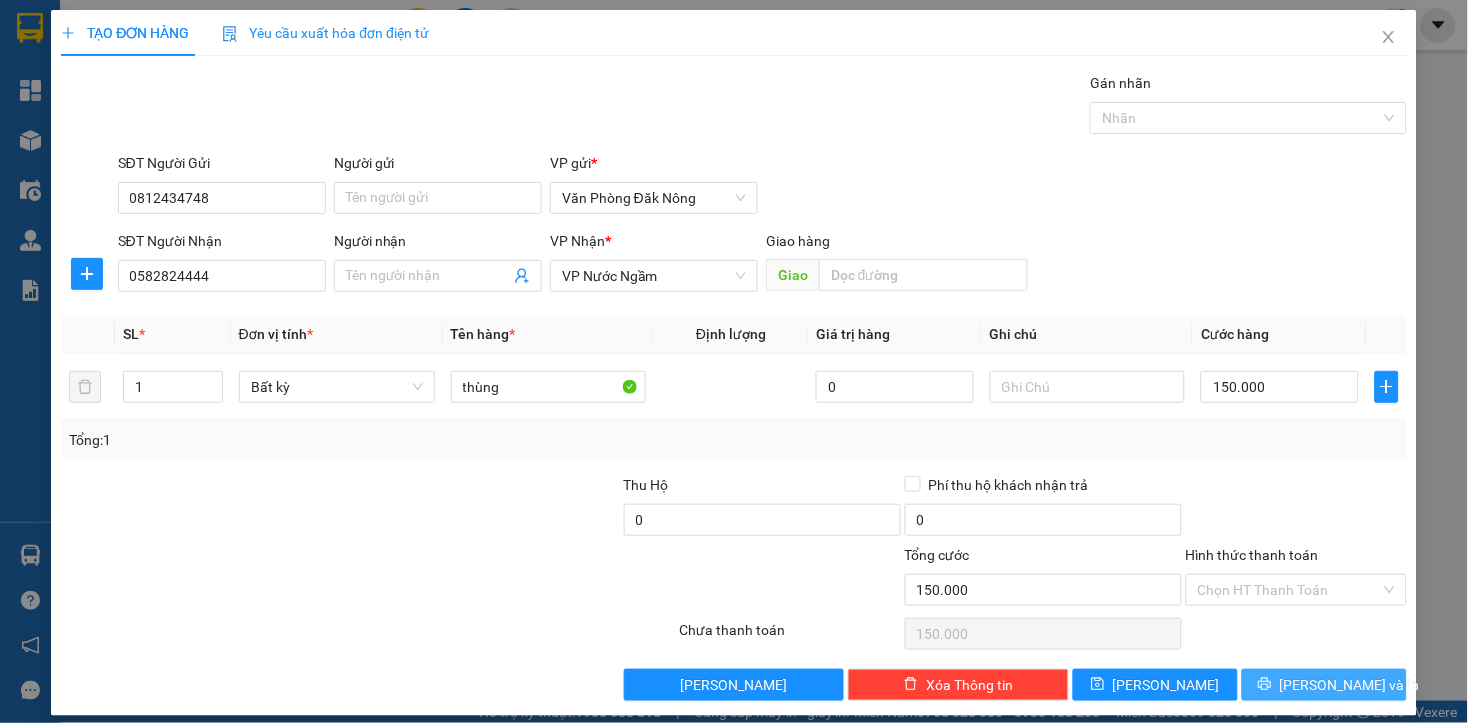 click on "Lưu và In" at bounding box center [1350, 685] 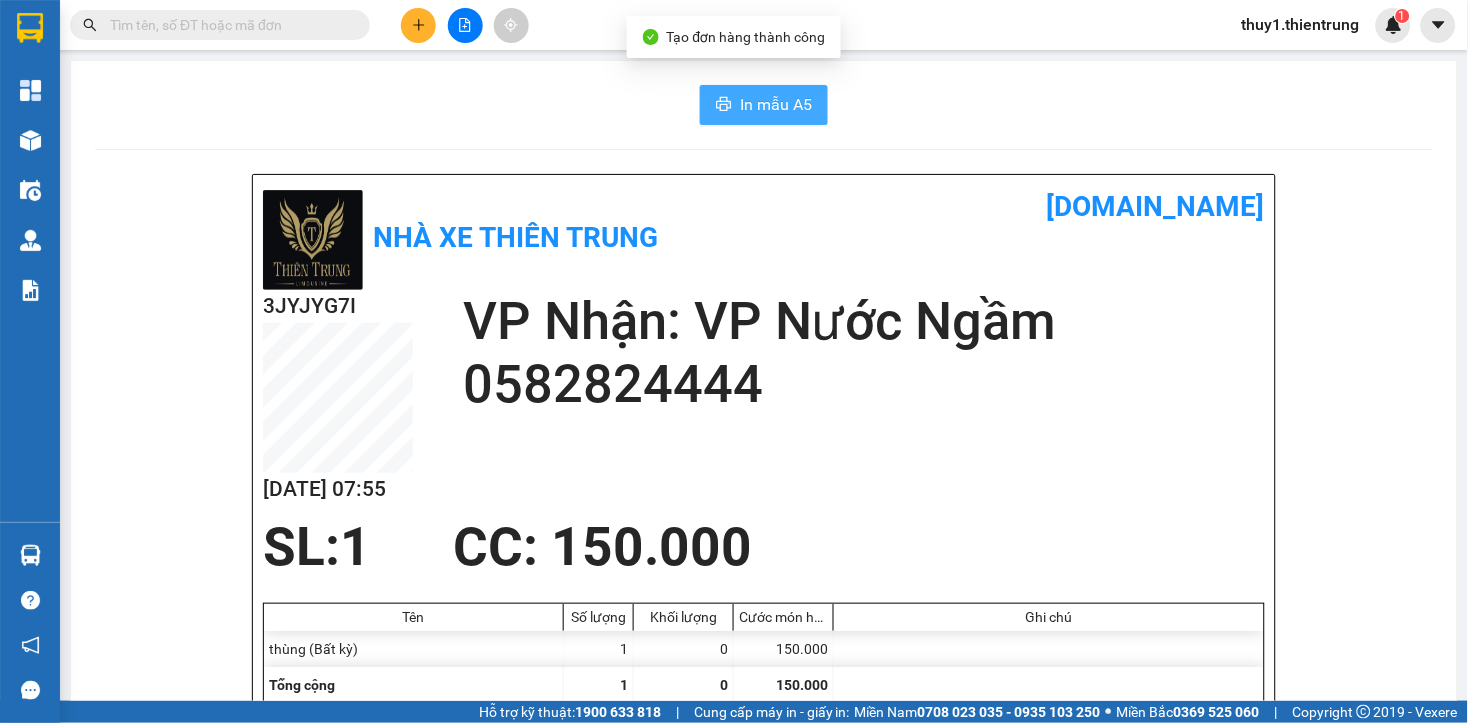 click on "In mẫu A5" at bounding box center (764, 105) 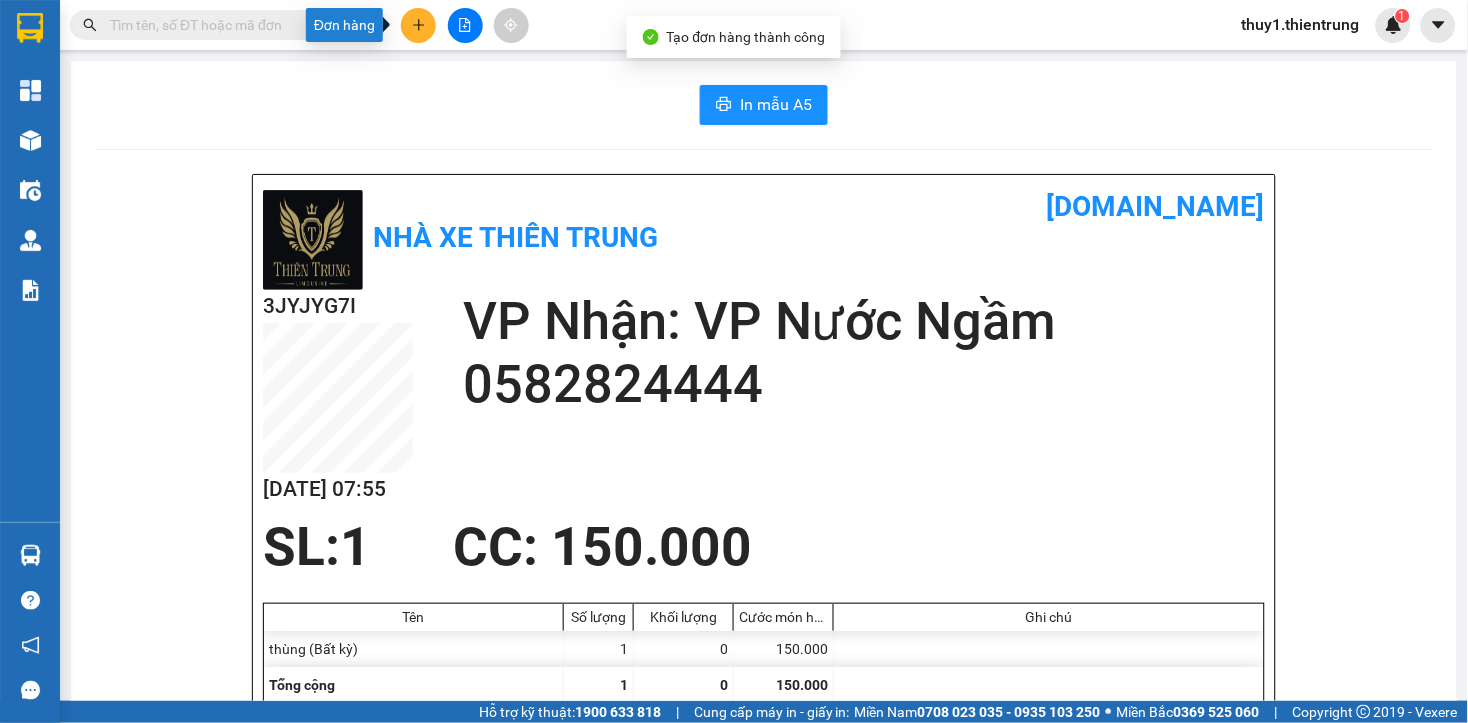 click 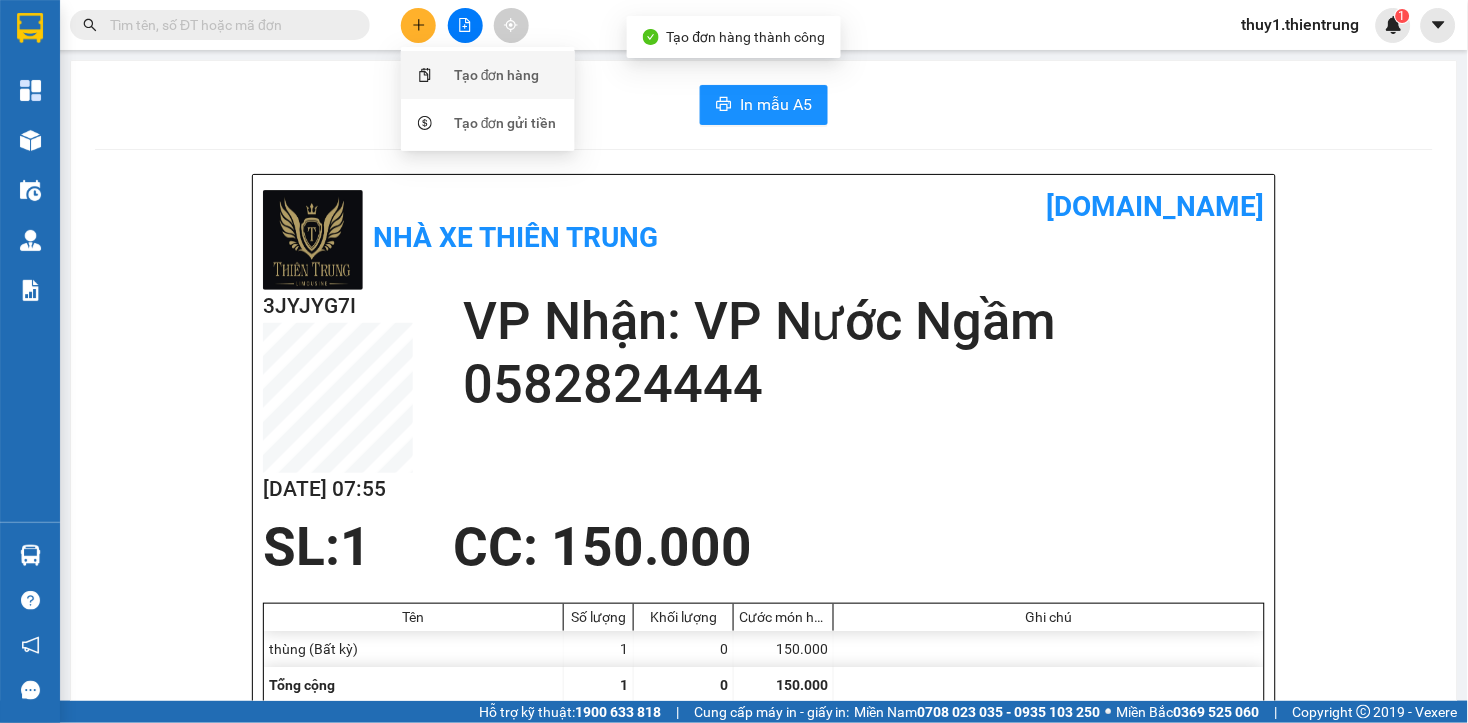 click on "Tạo đơn hàng" at bounding box center [497, 75] 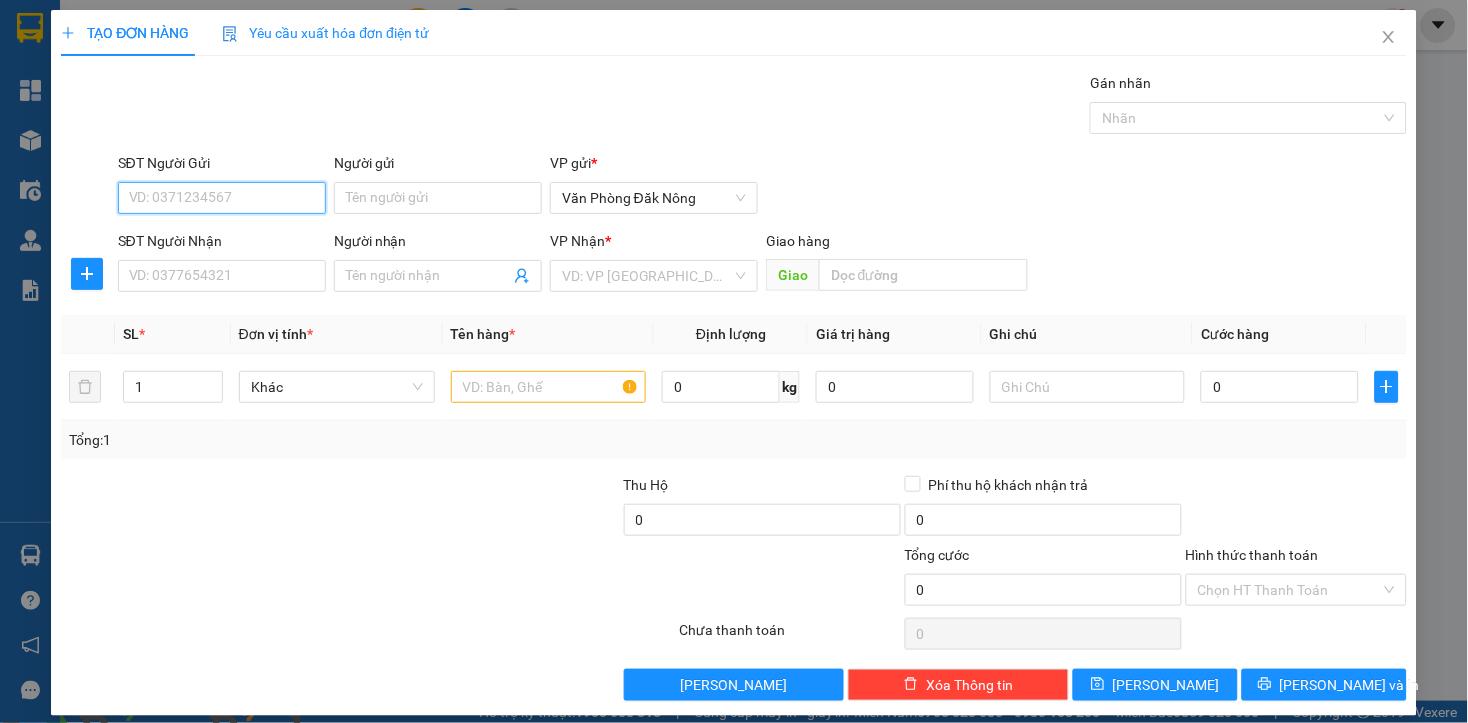 click on "SĐT Người Gửi" at bounding box center (222, 198) 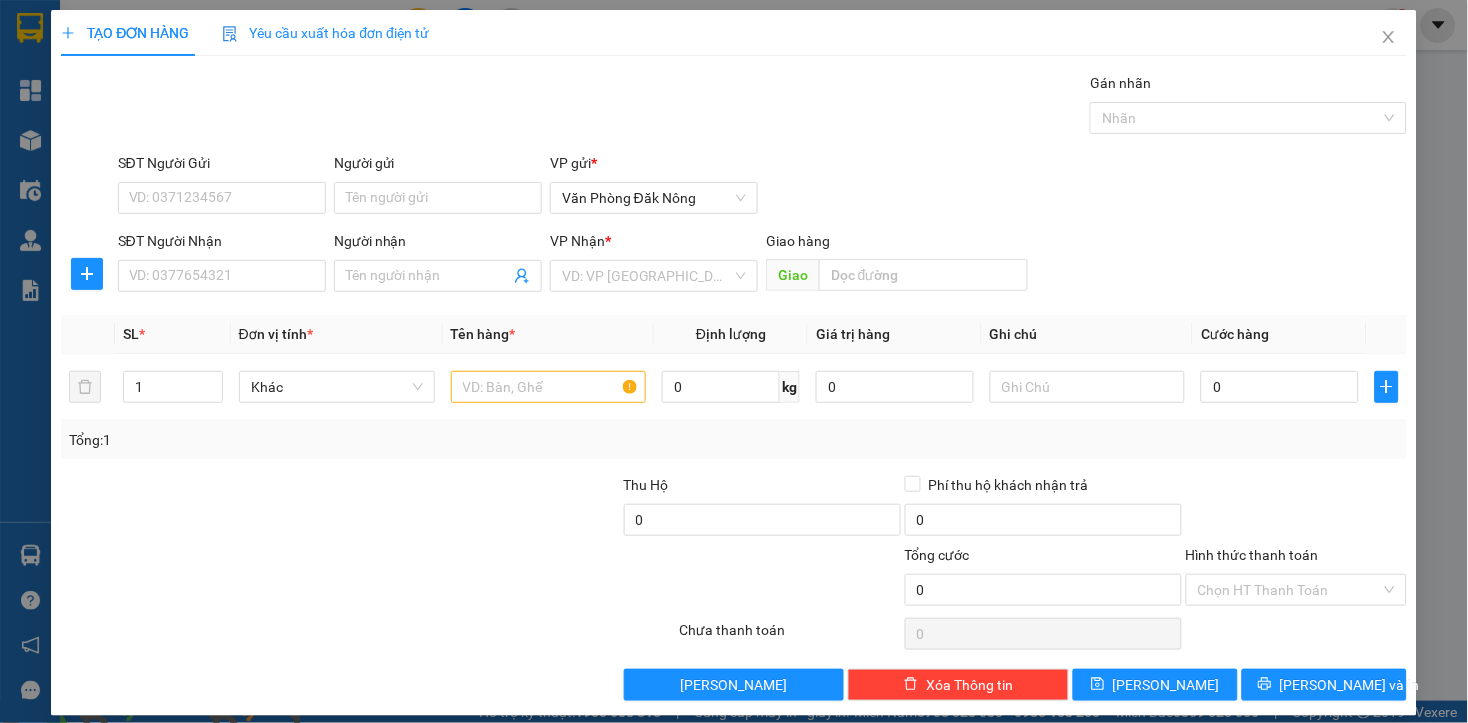 drag, startPoint x: 1435, startPoint y: 40, endPoint x: 1421, endPoint y: 40, distance: 14 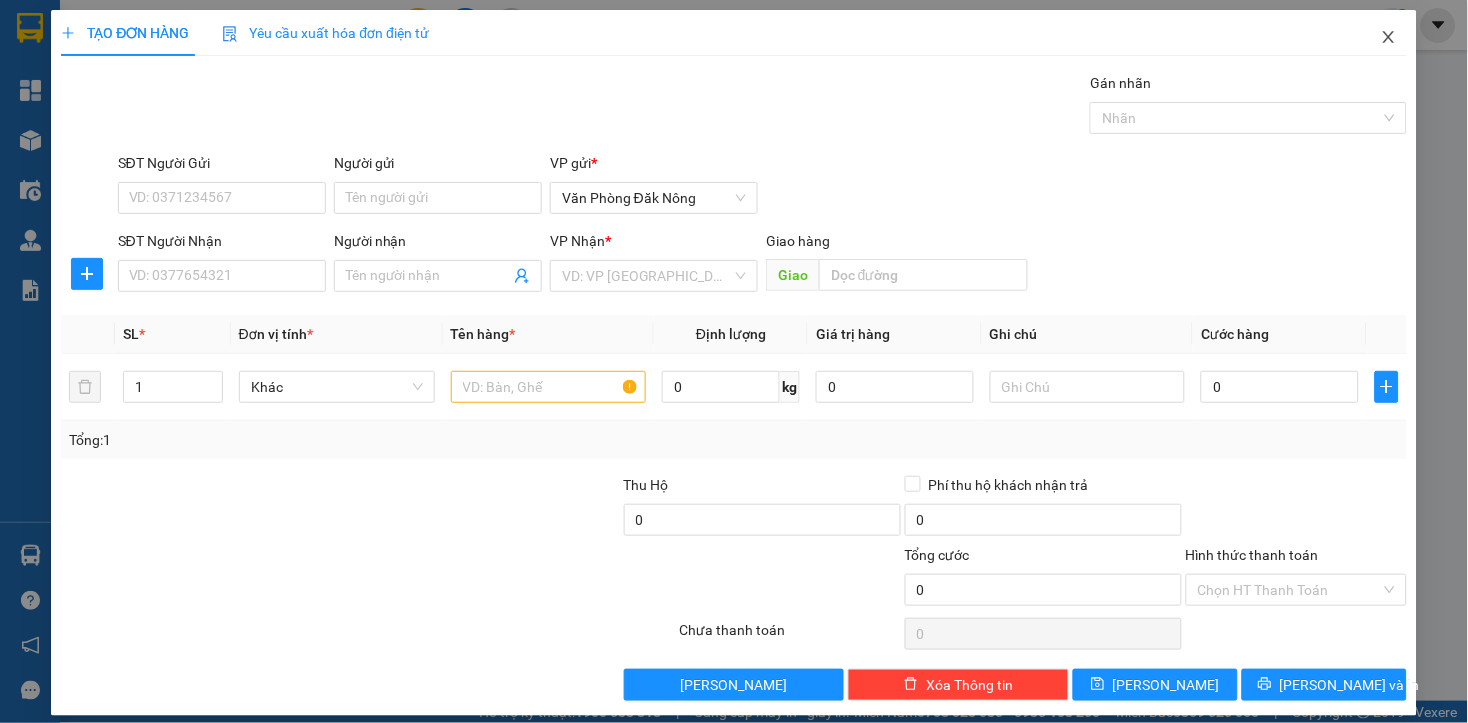 click 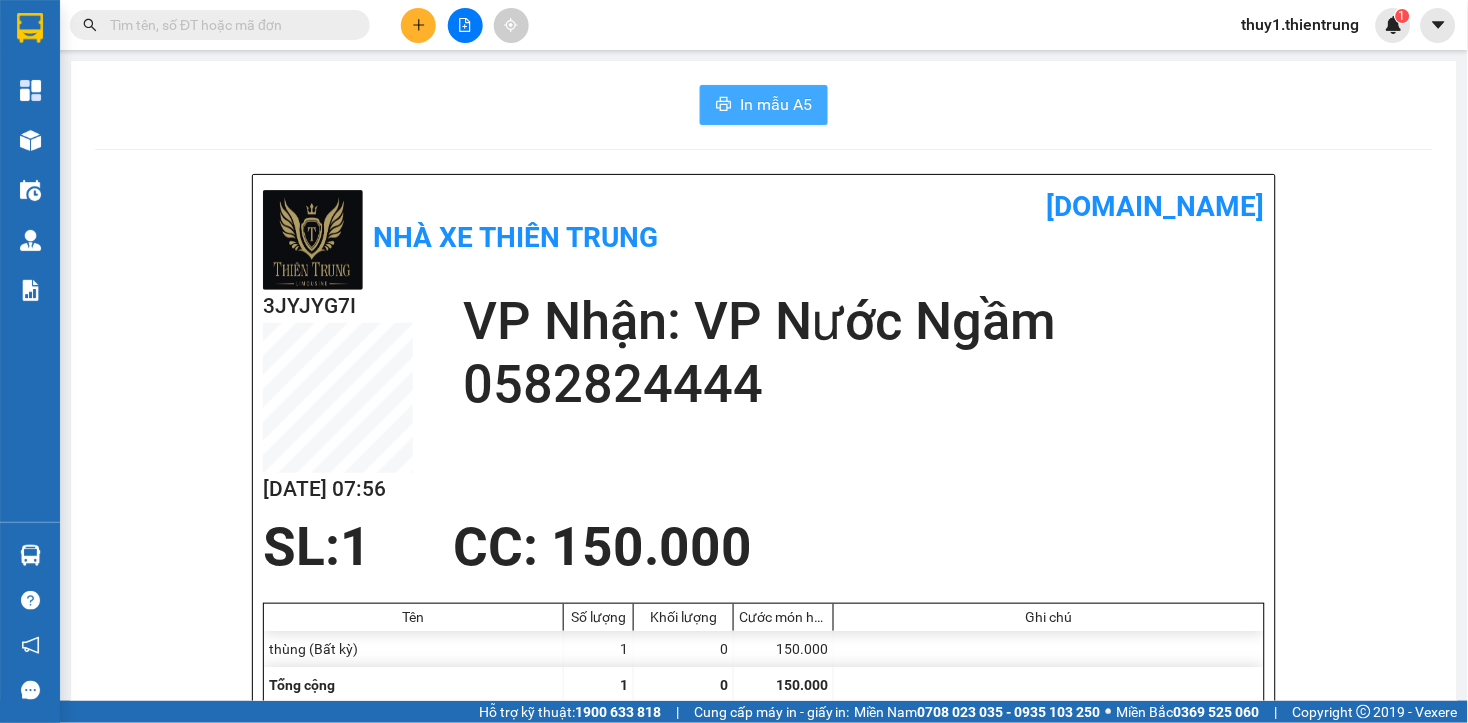 click on "In mẫu A5" at bounding box center (776, 104) 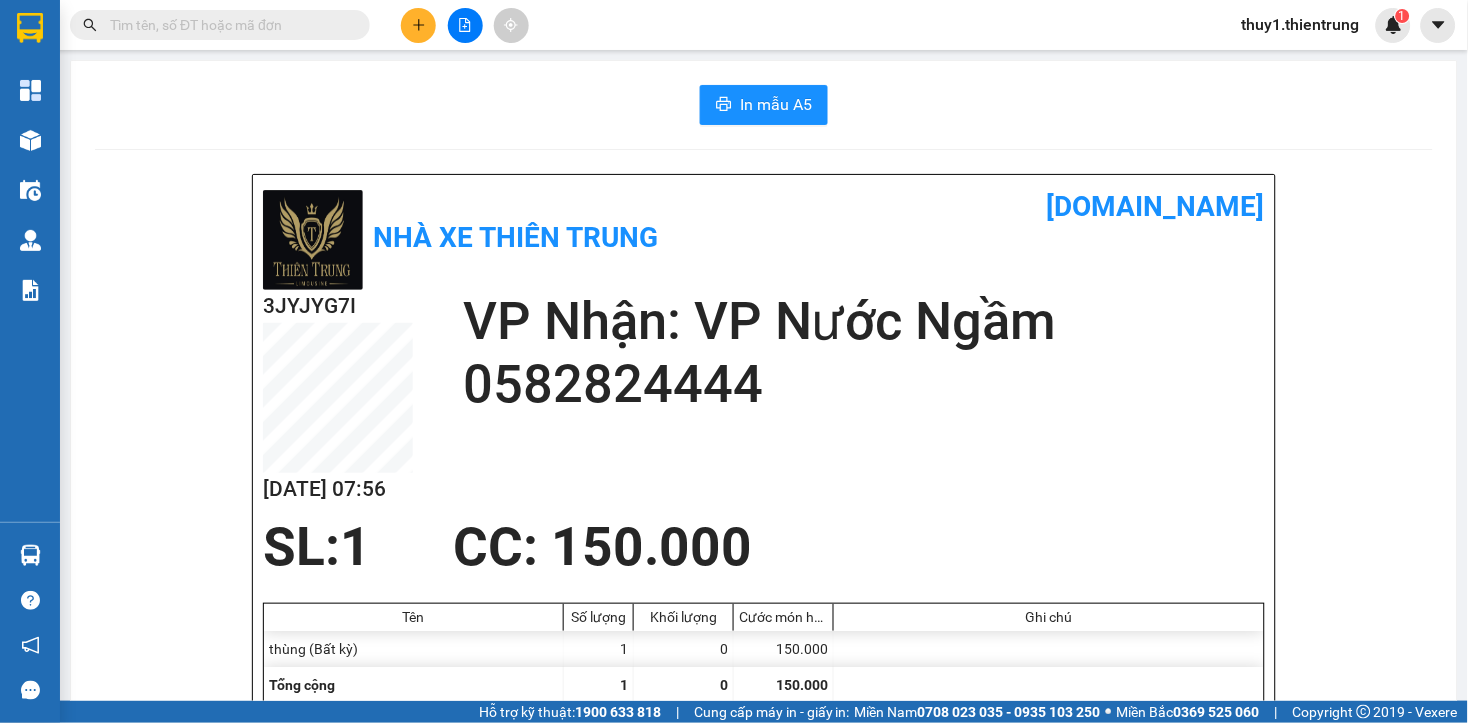 click 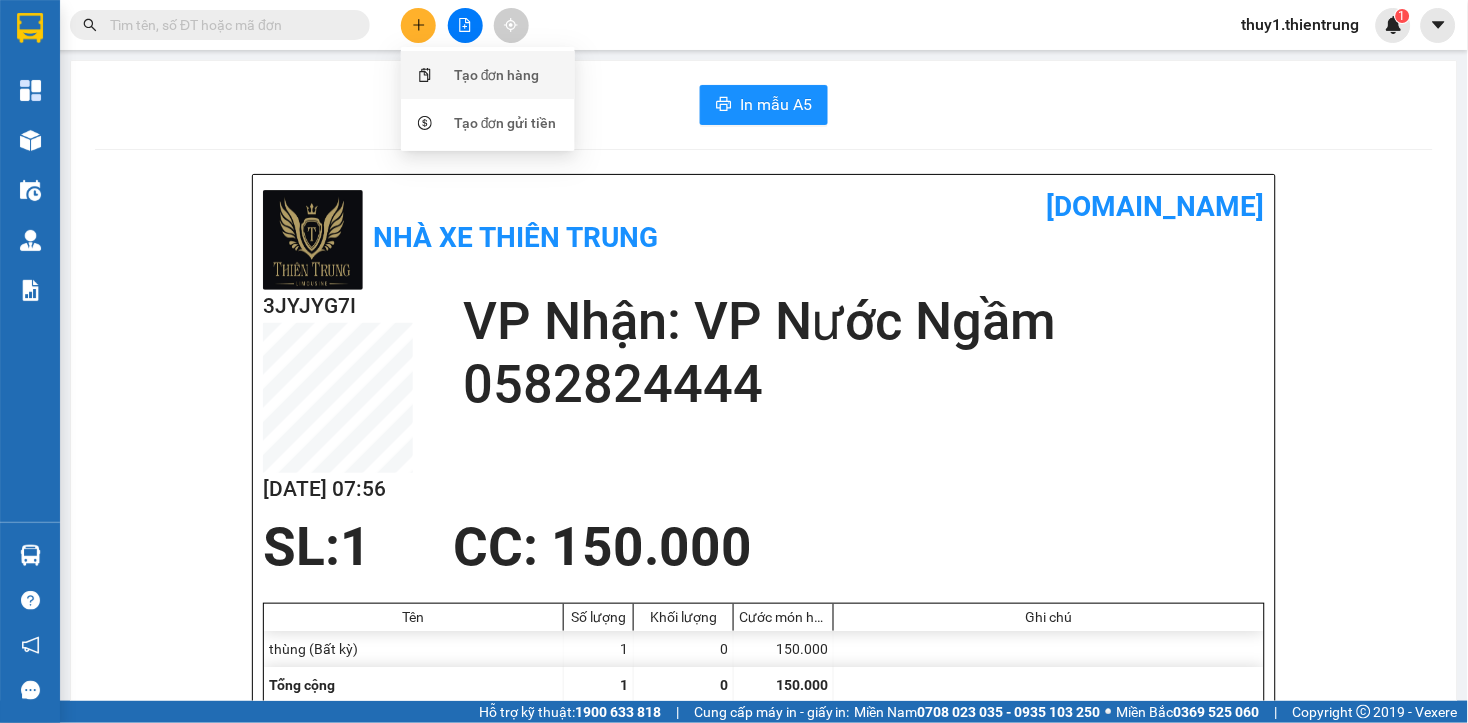 click on "Tạo đơn hàng" at bounding box center [497, 75] 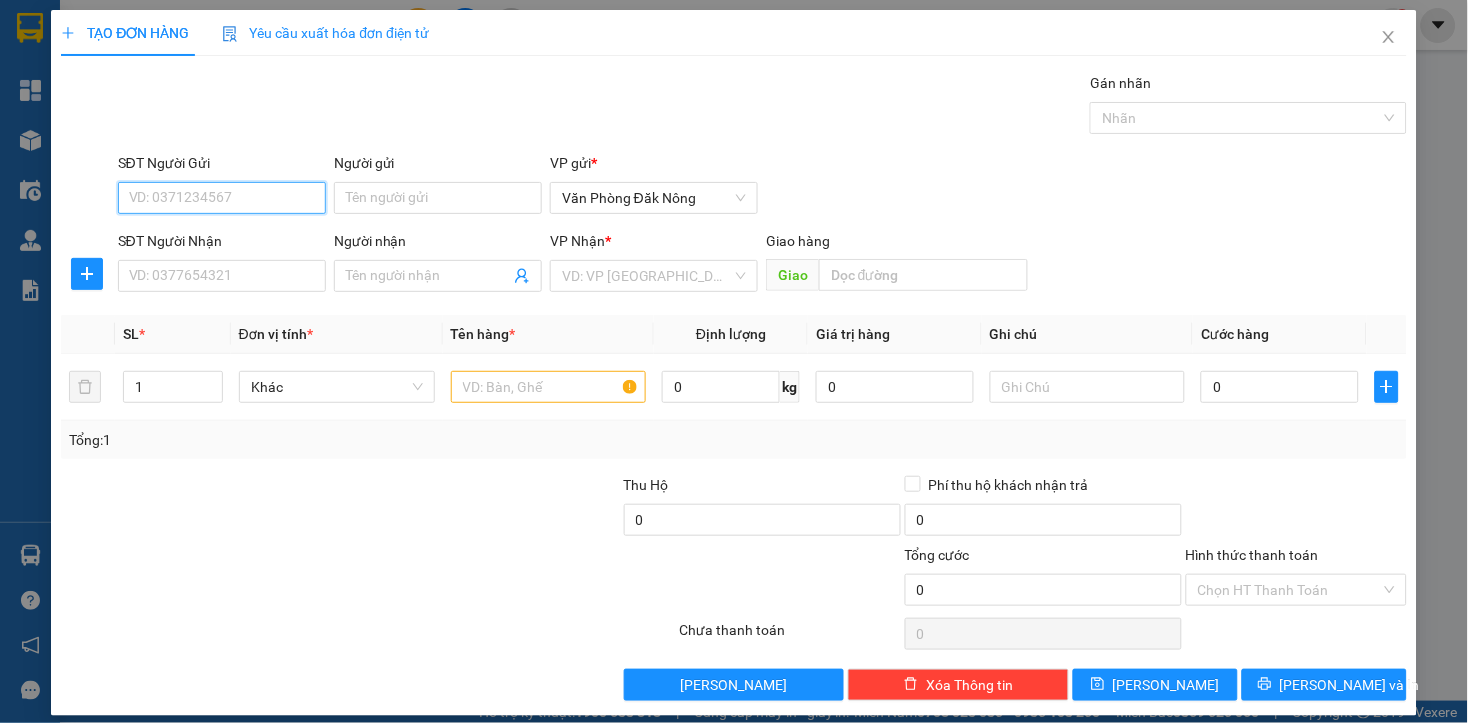 drag, startPoint x: 250, startPoint y: 194, endPoint x: 264, endPoint y: 184, distance: 17.20465 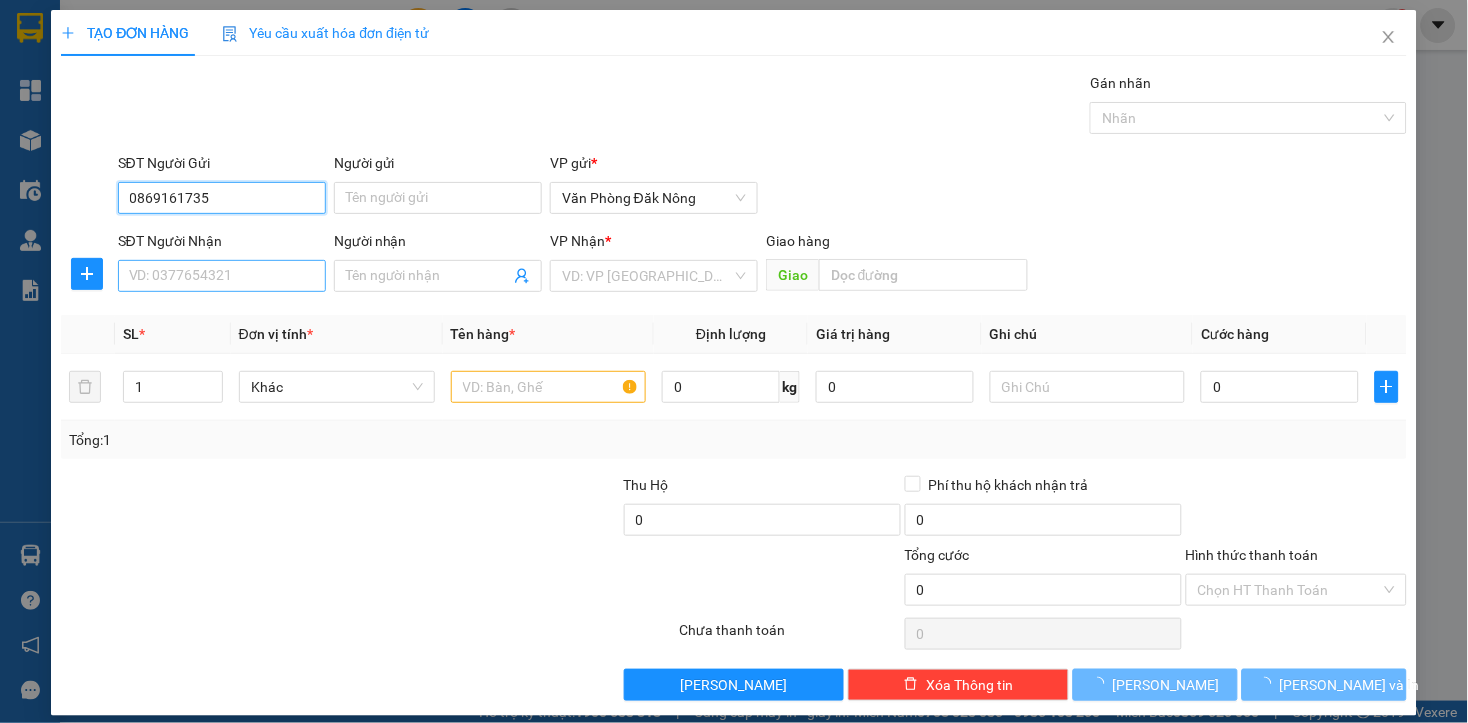 type on "0869161735" 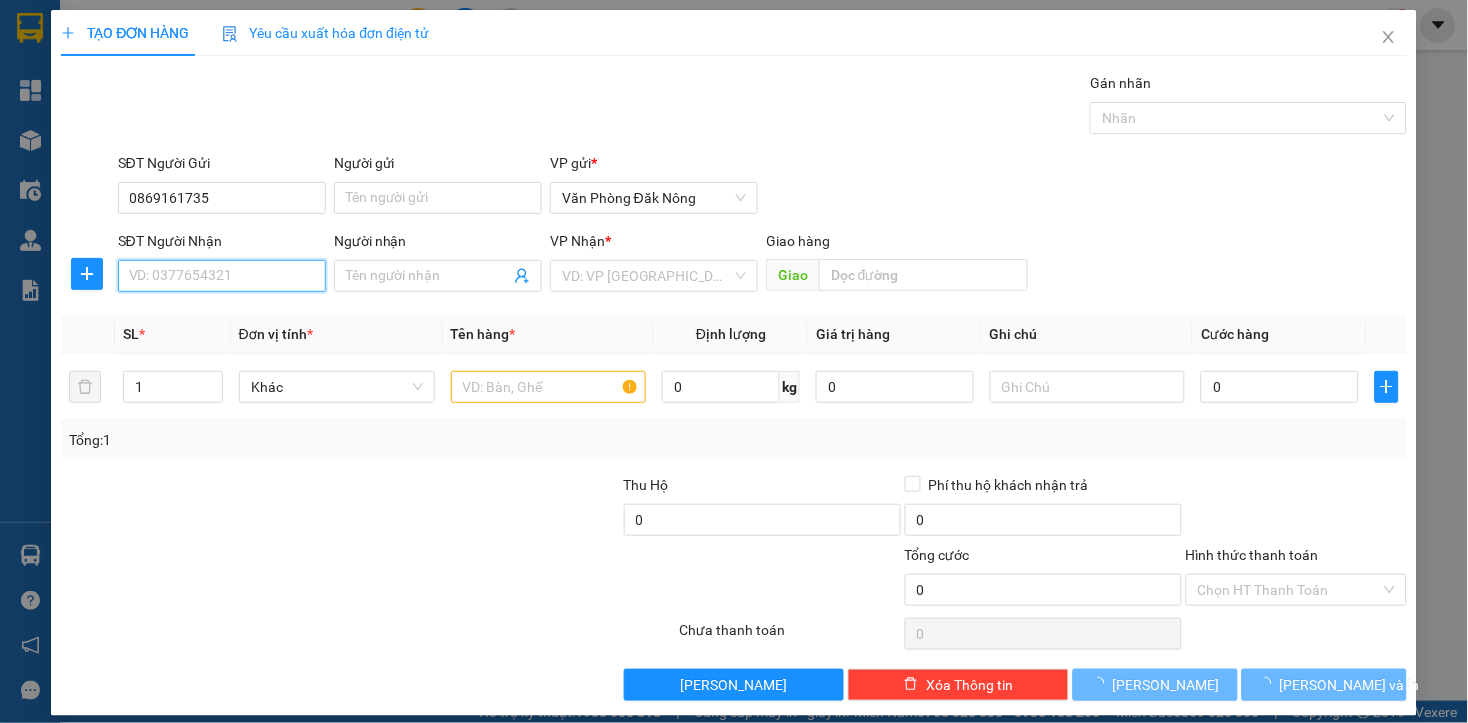 click on "SĐT Người Nhận" at bounding box center [222, 276] 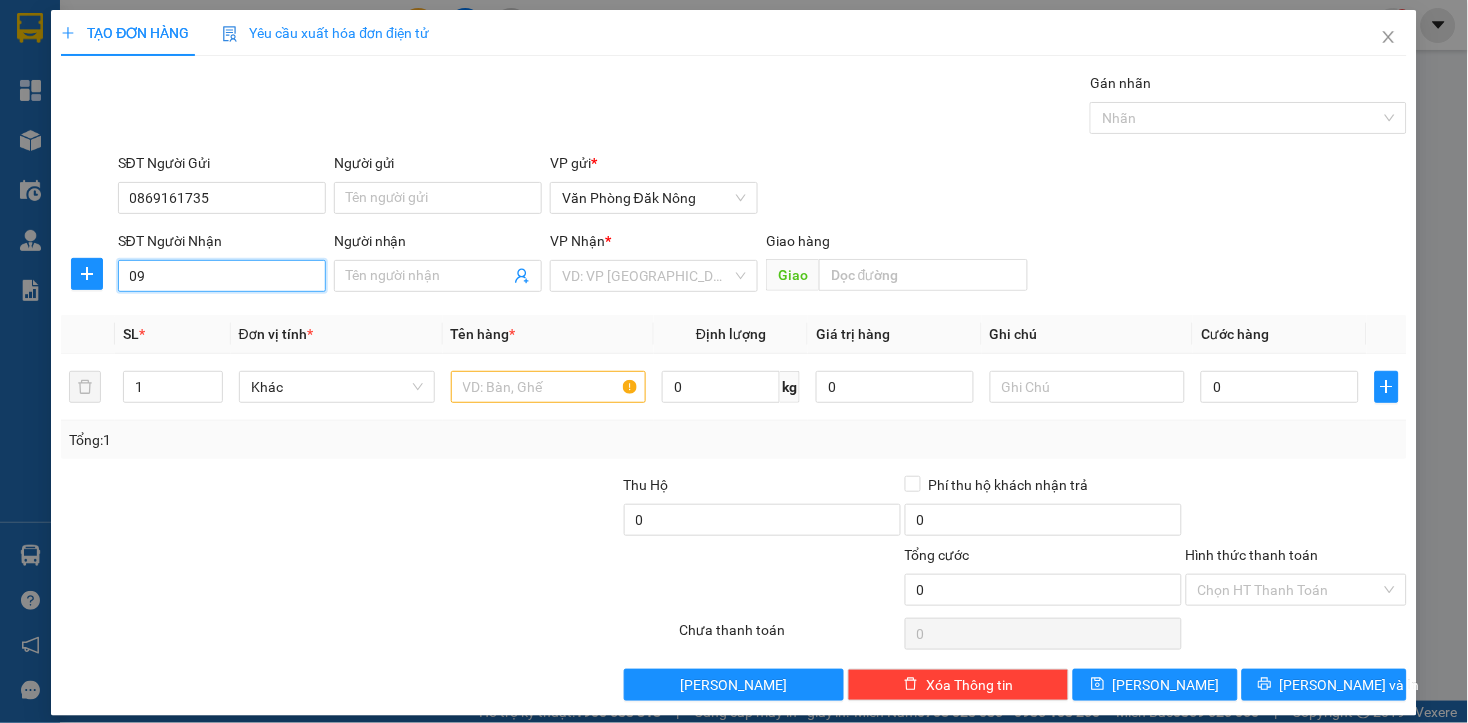 type on "0" 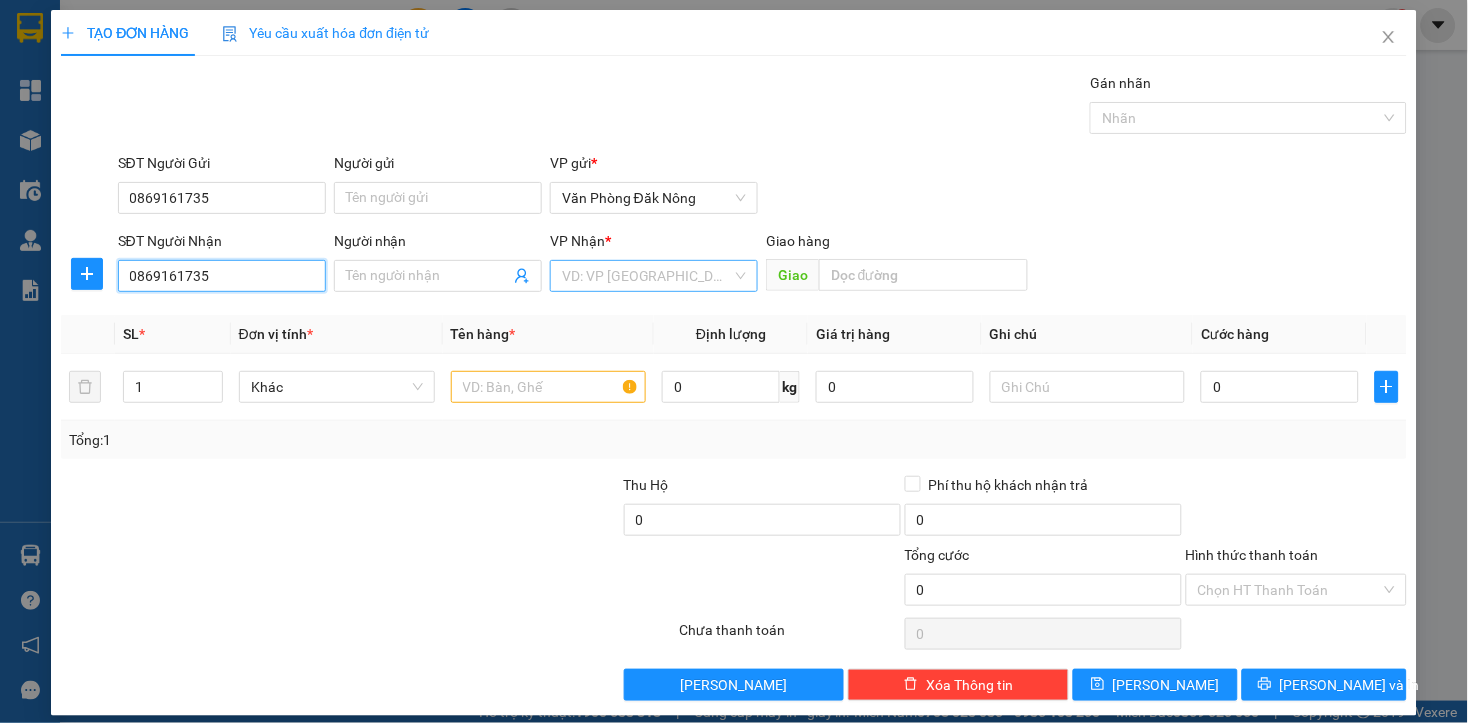 type on "0869161735" 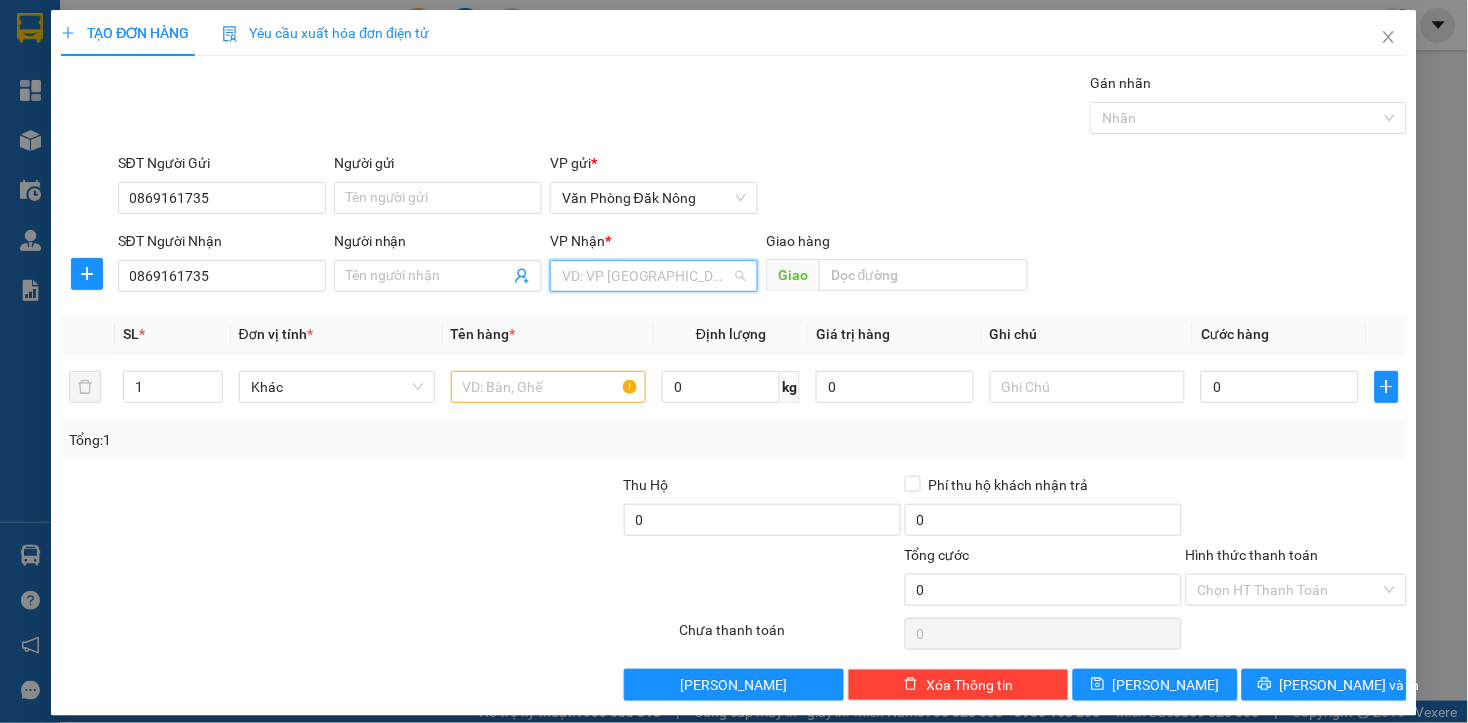 click at bounding box center [647, 276] 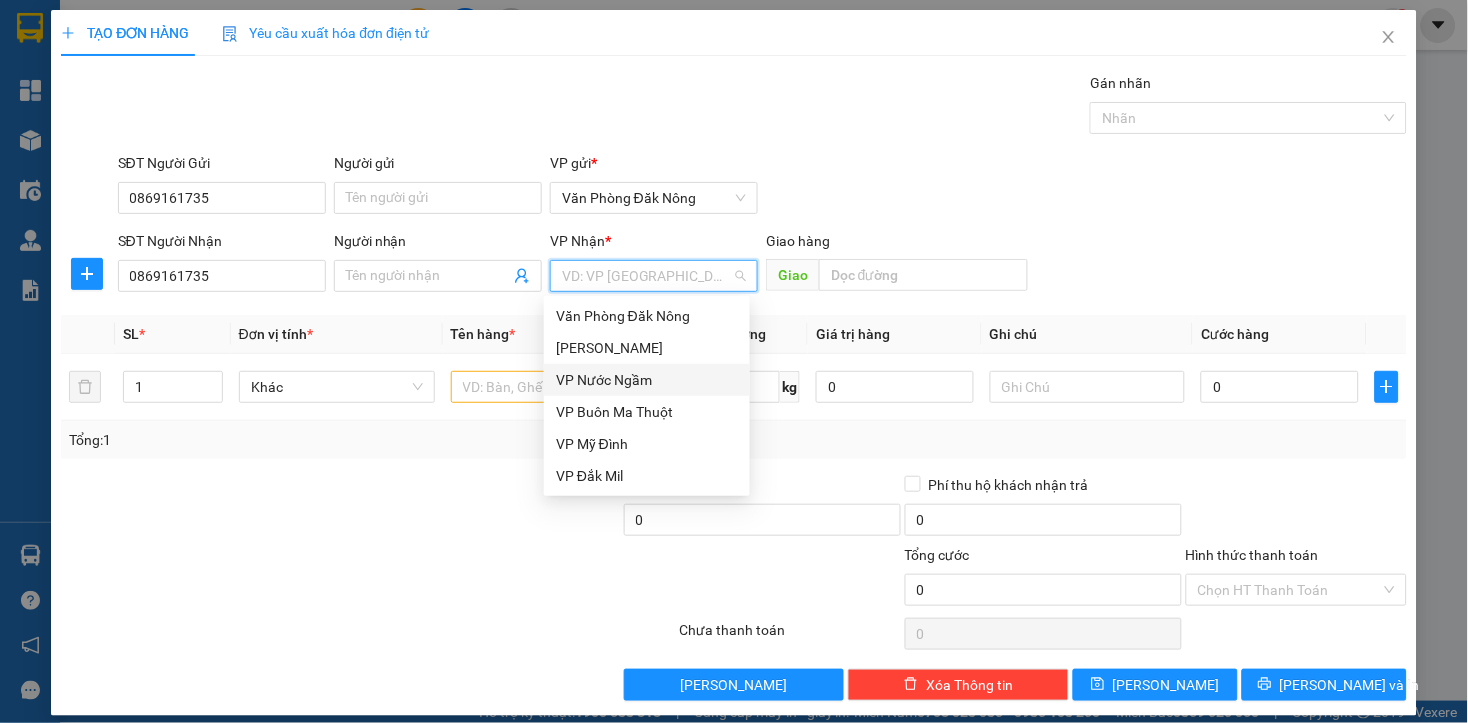 click on "VP Nước Ngầm" at bounding box center (647, 380) 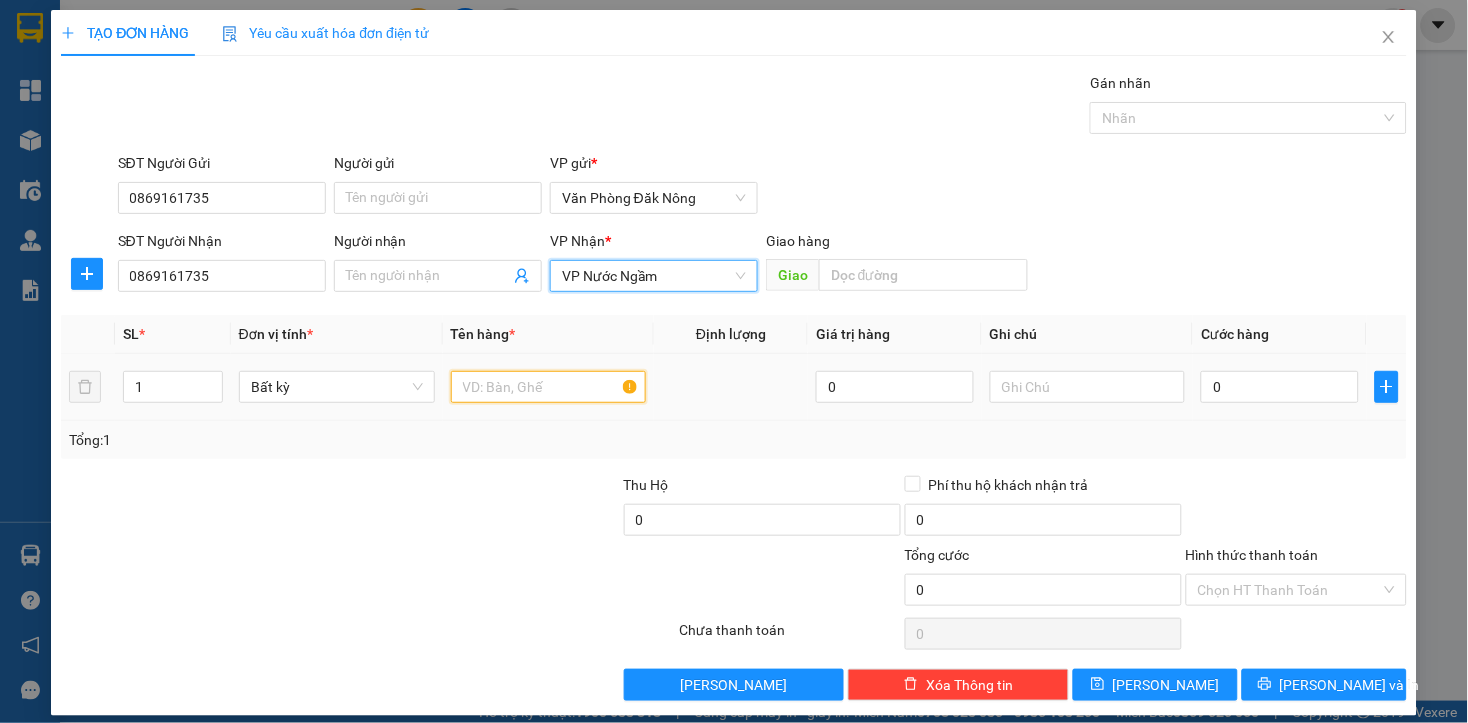 click at bounding box center (549, 387) 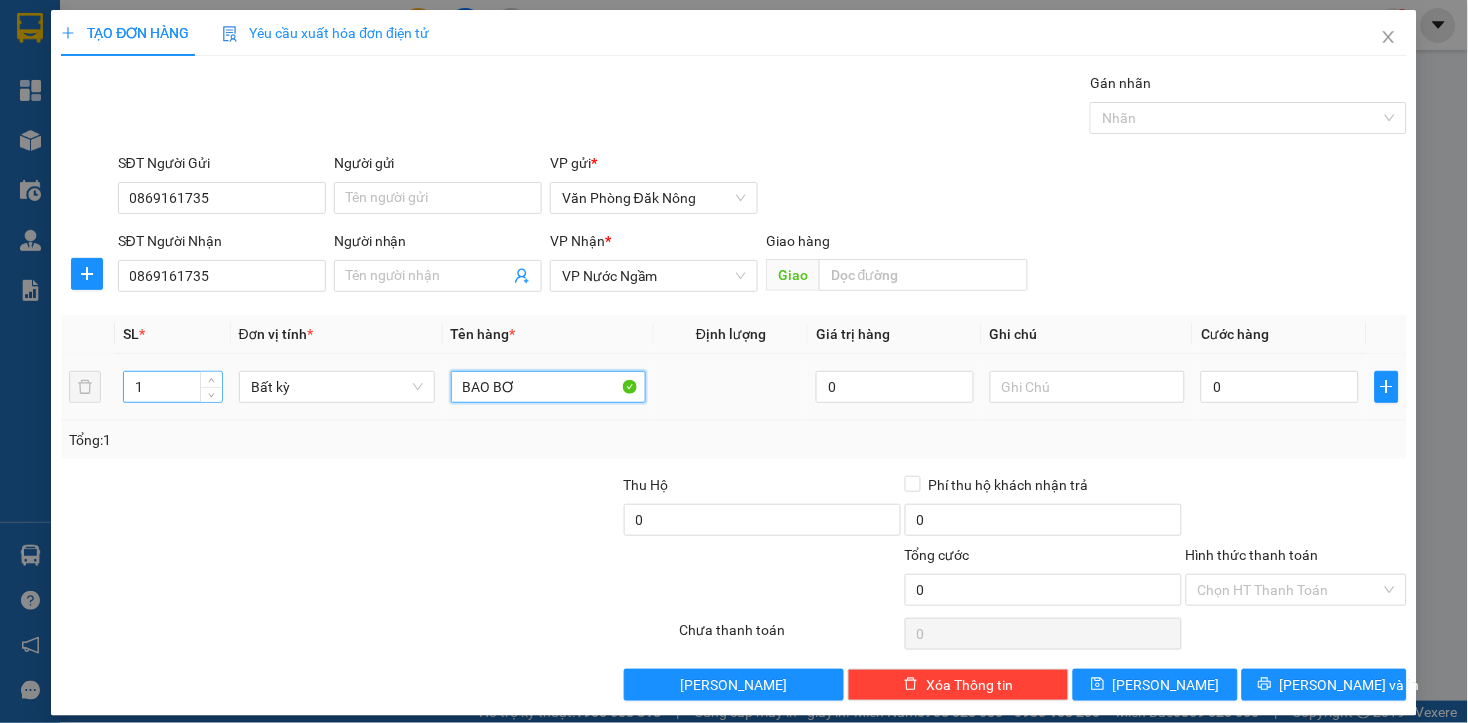 type on "BAO BƠ" 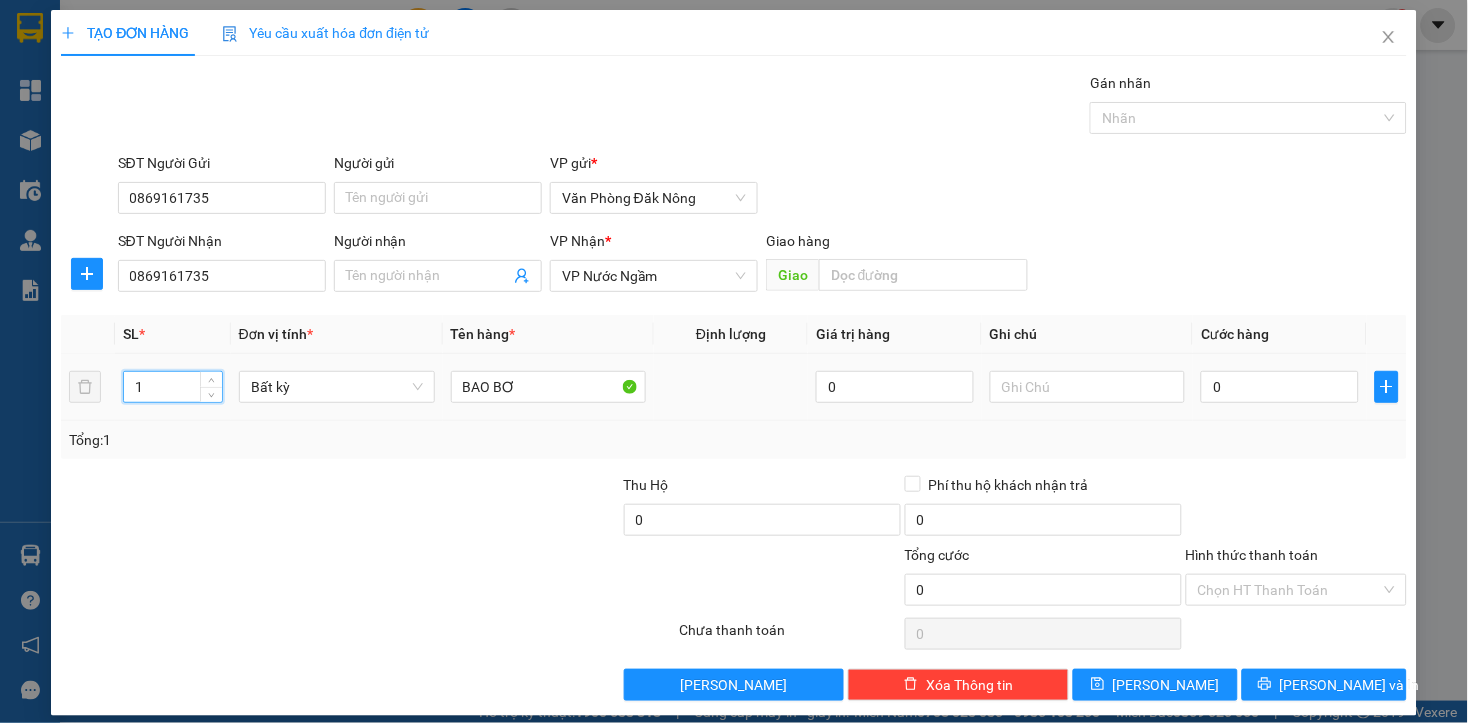 click on "1" at bounding box center [173, 387] 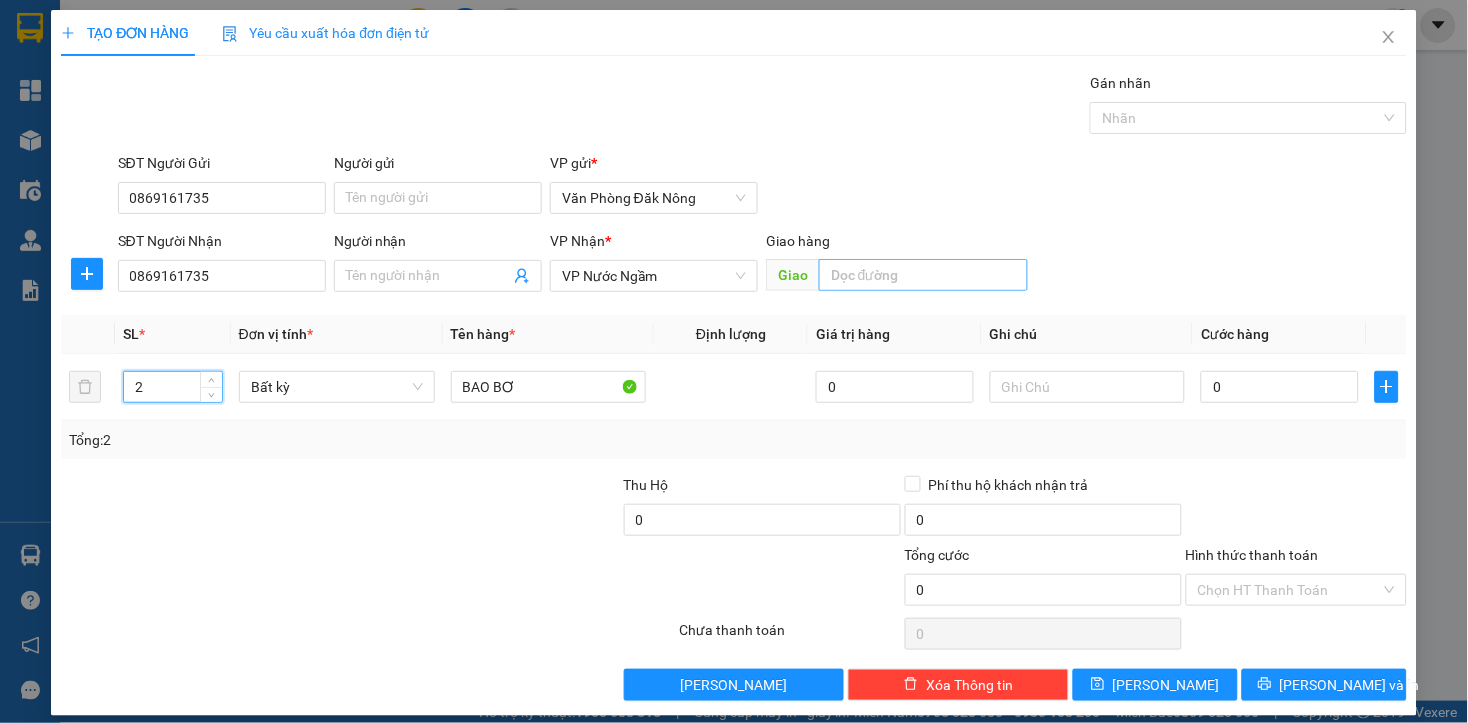 type on "2" 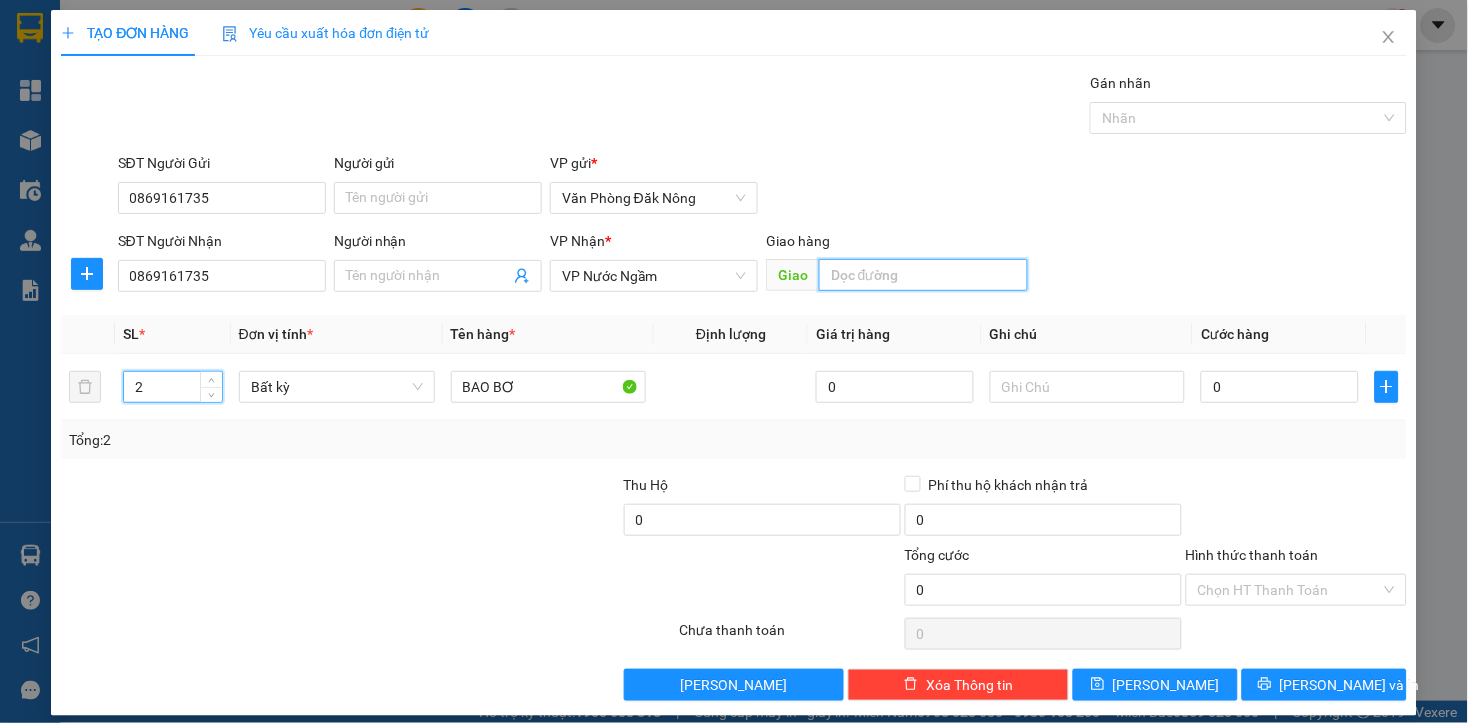 click at bounding box center [923, 275] 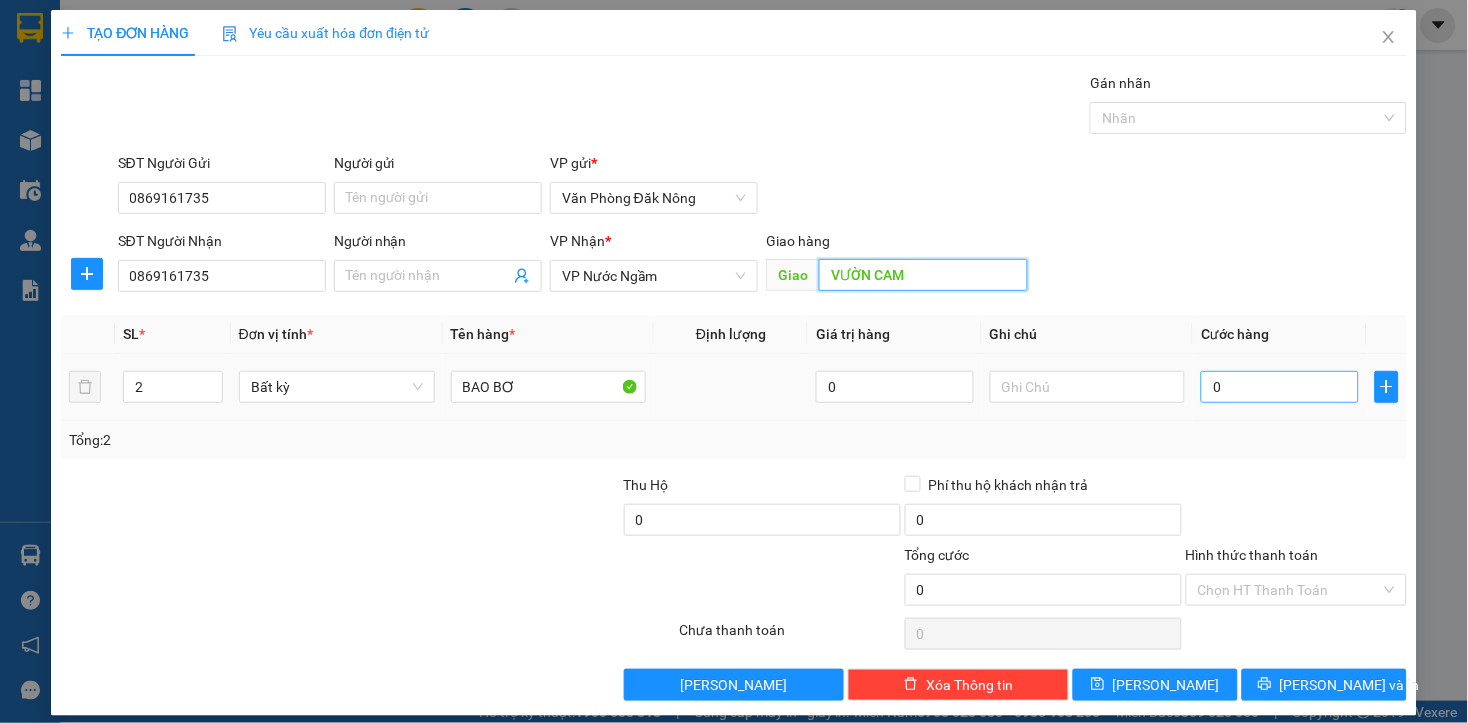type on "VƯỜN CAM" 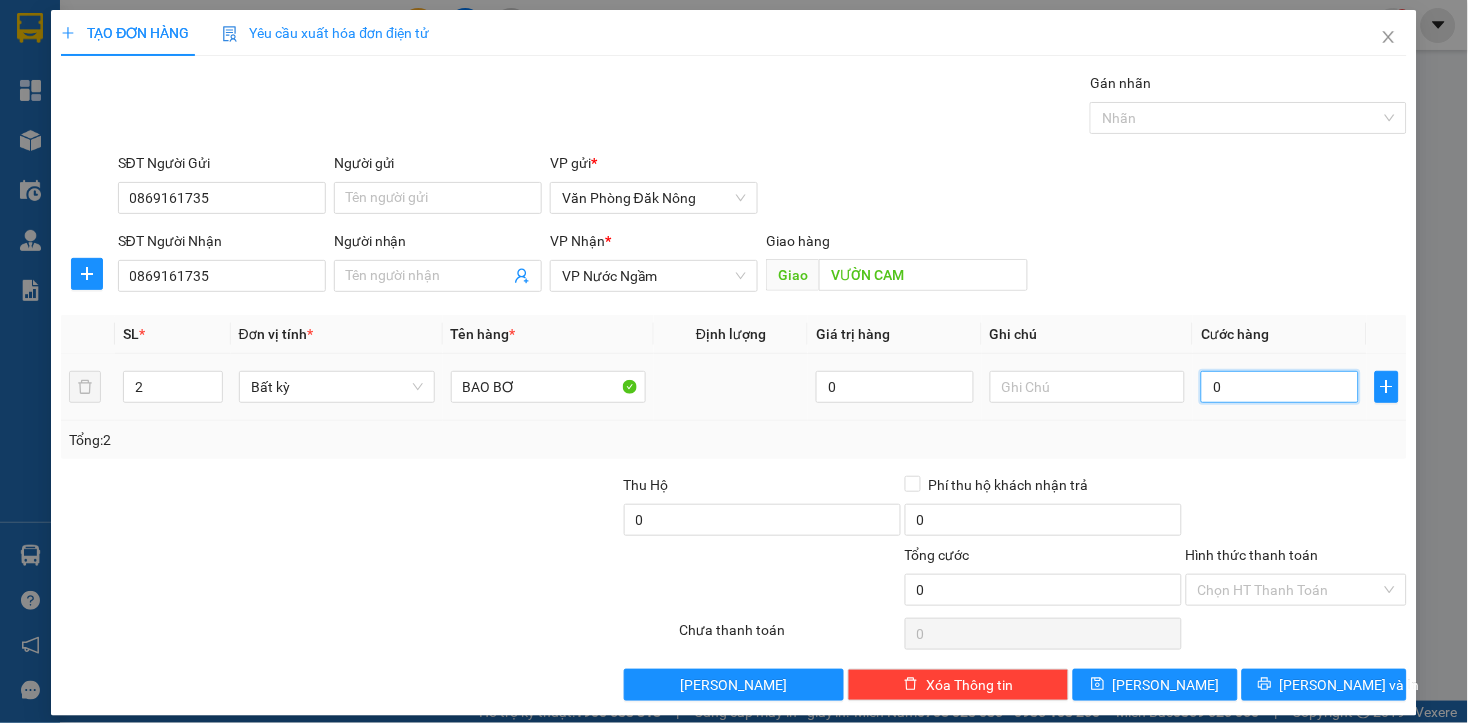 click on "0" at bounding box center [1279, 387] 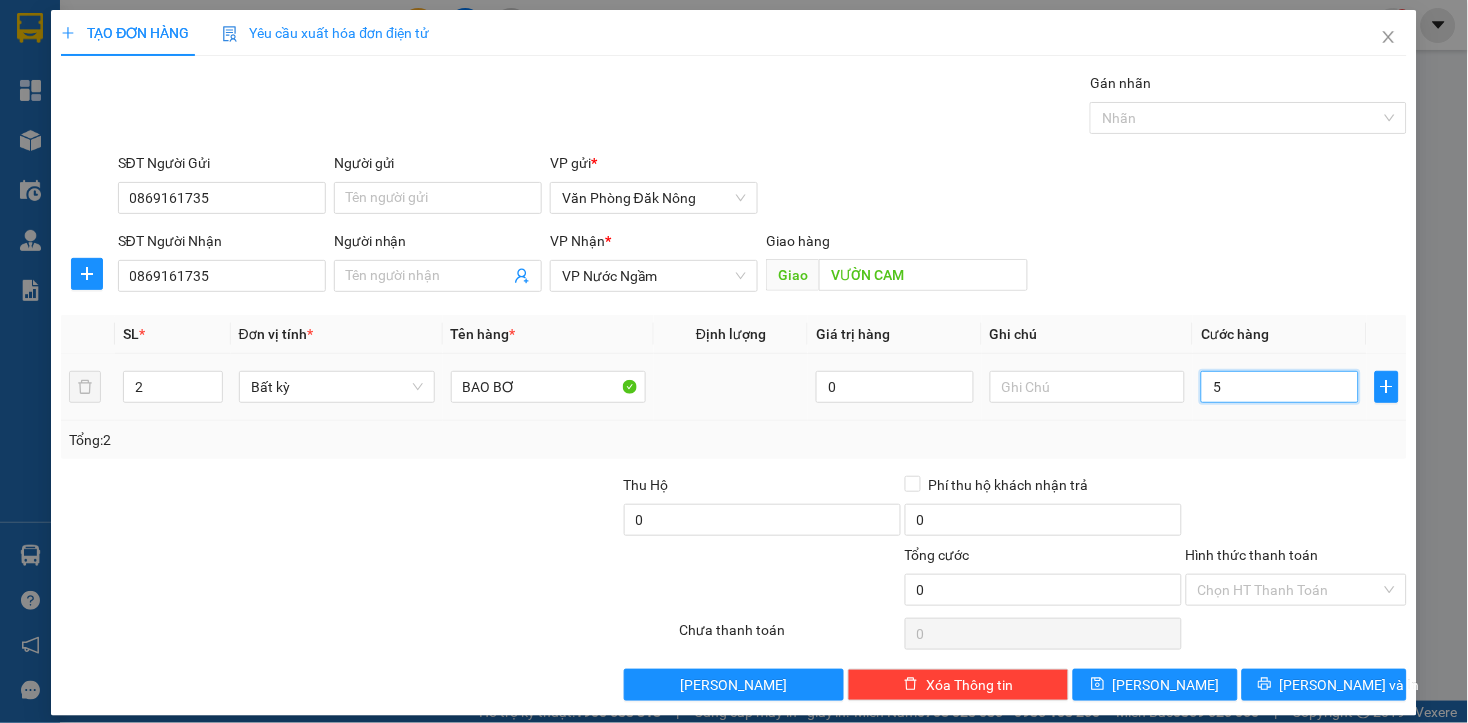 type on "5" 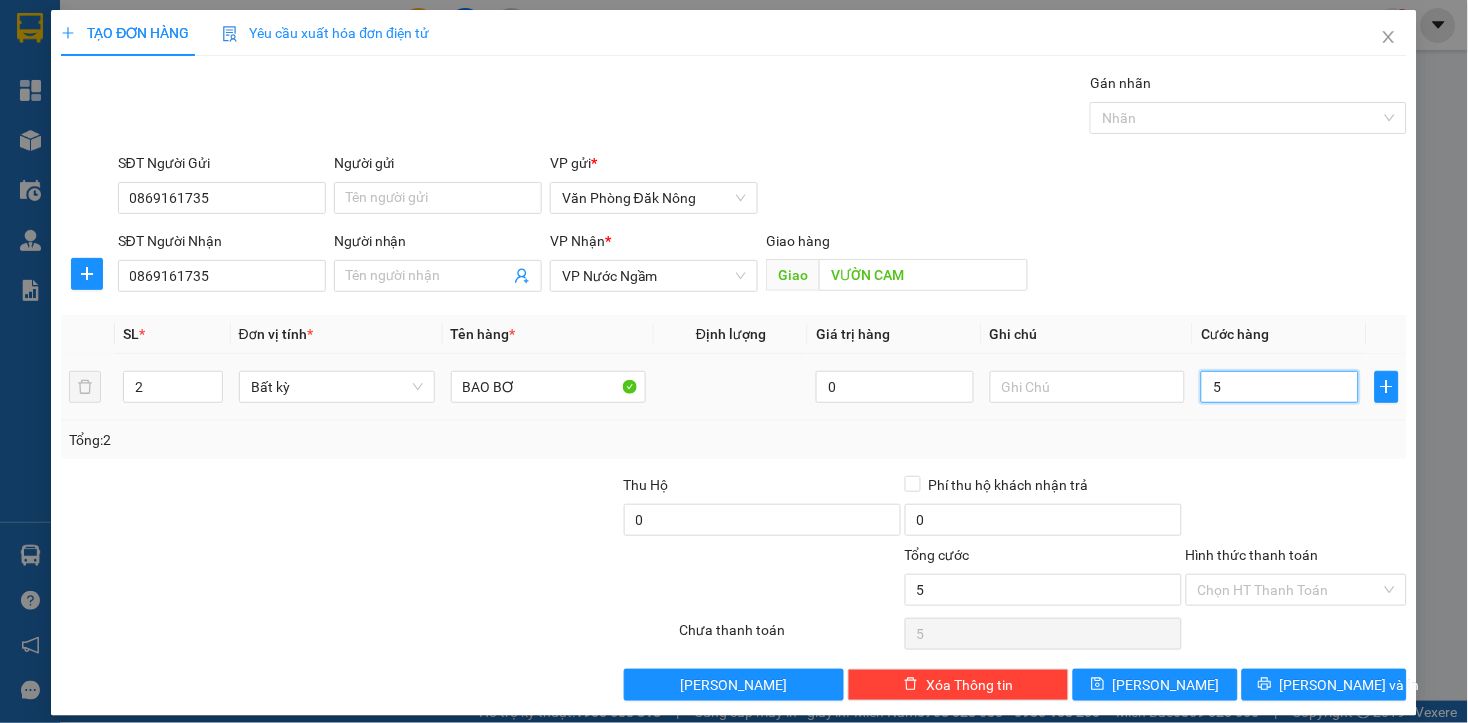 type on "50" 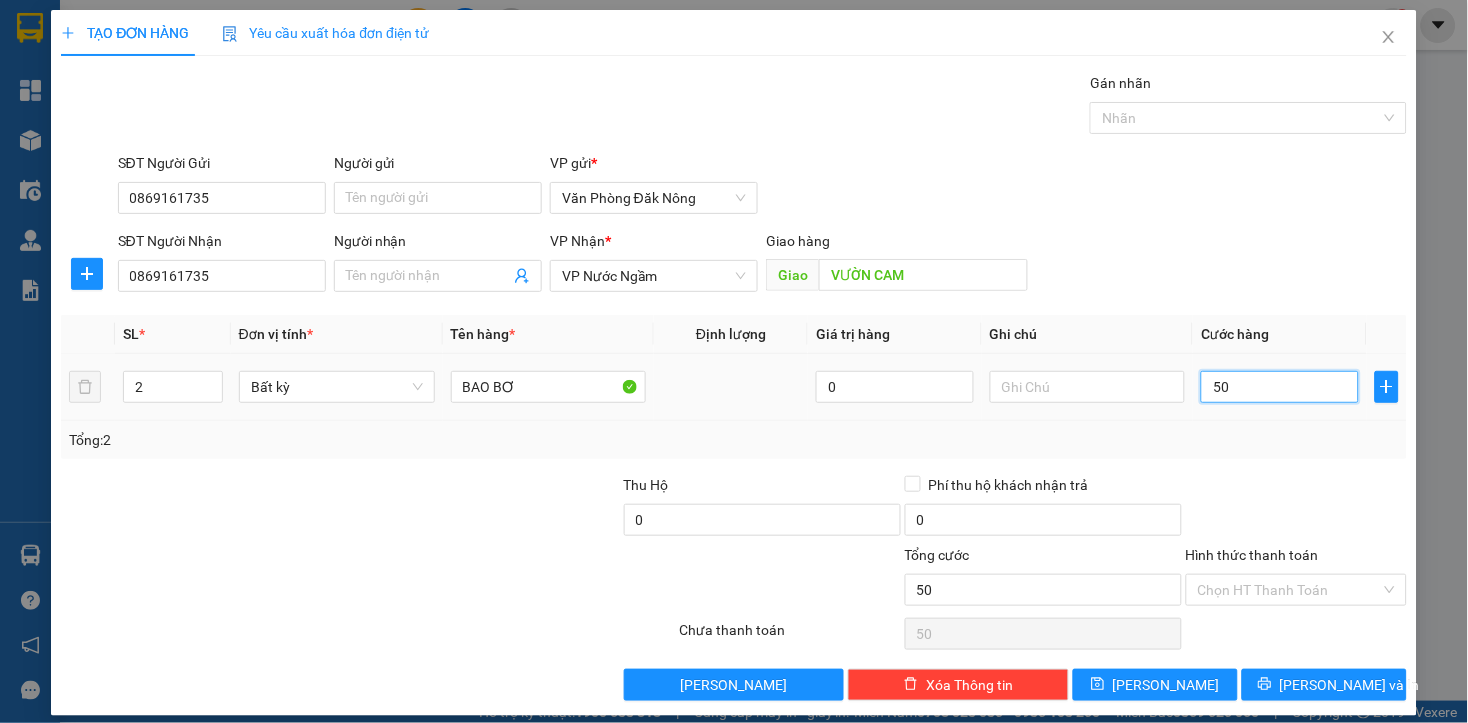 type on "500" 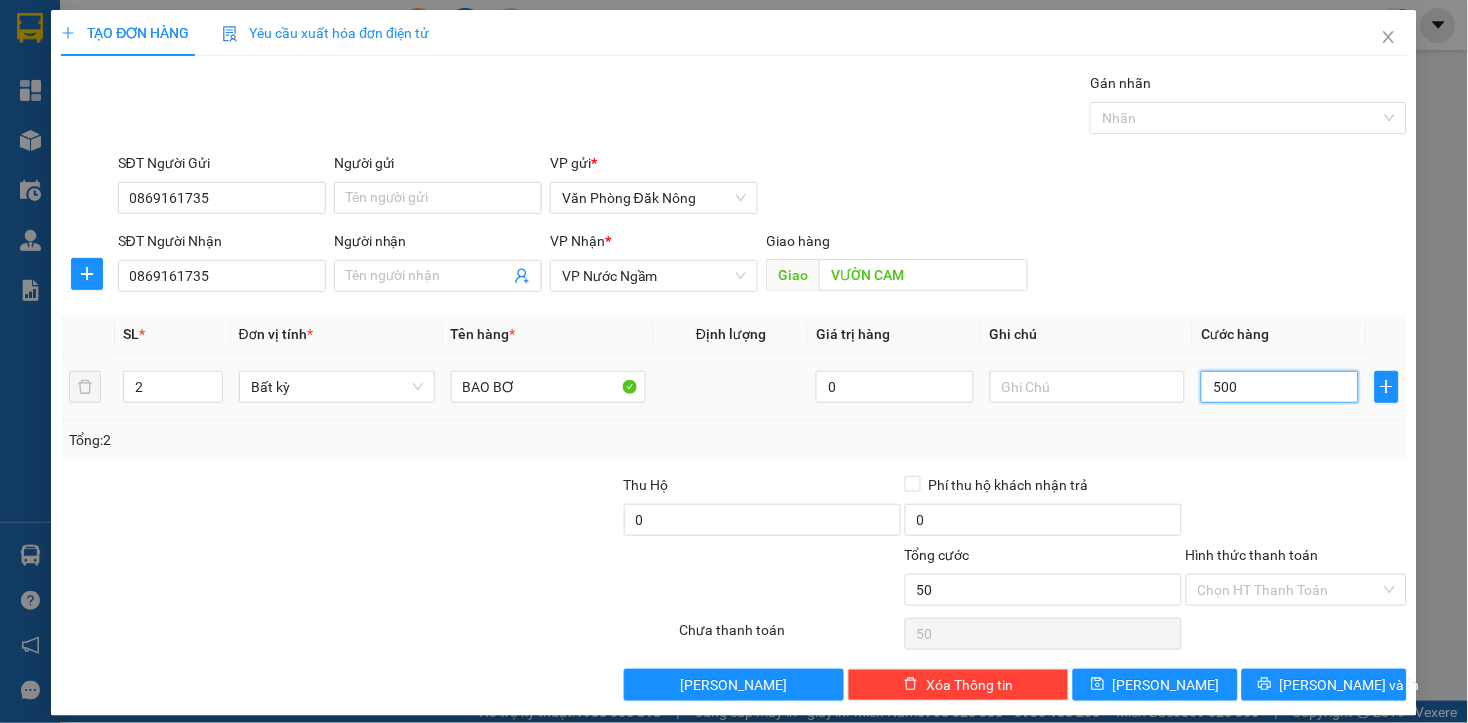 type on "500" 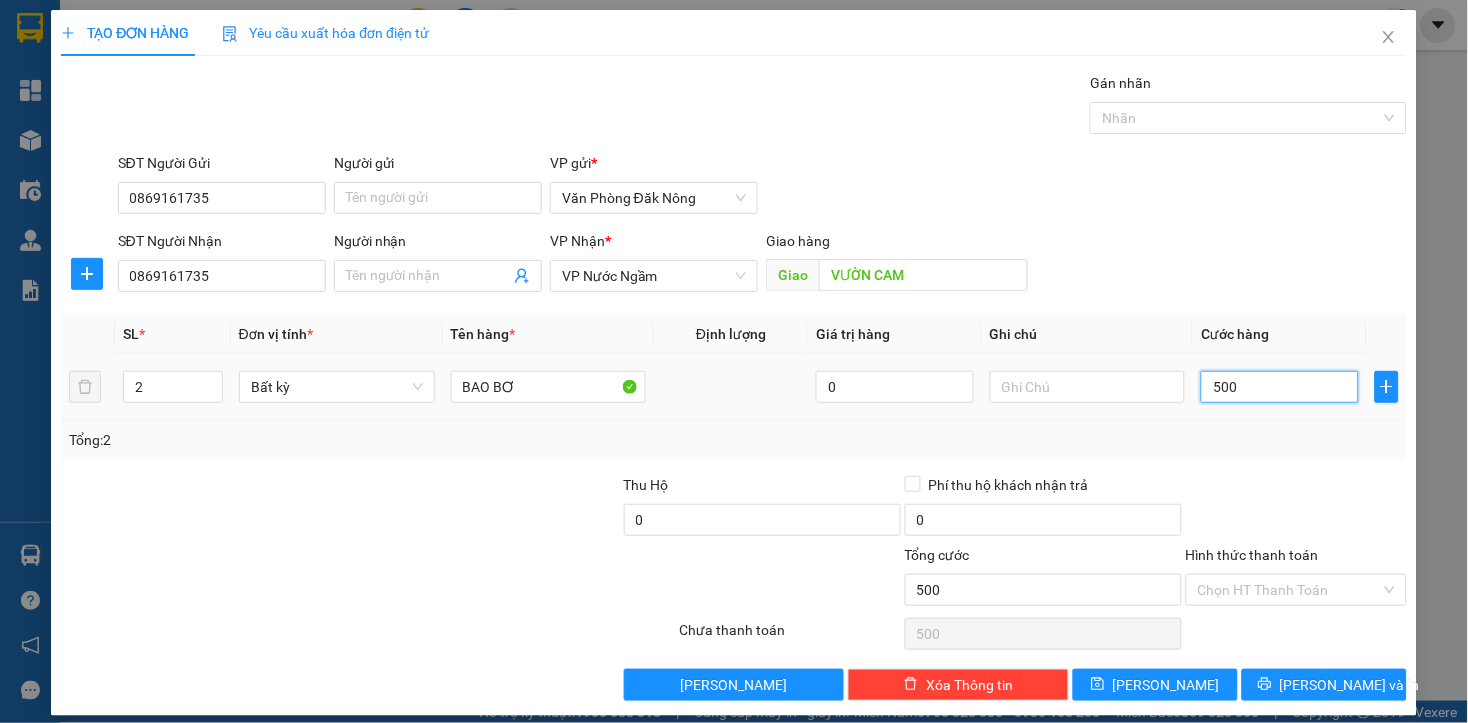 type on "5.000" 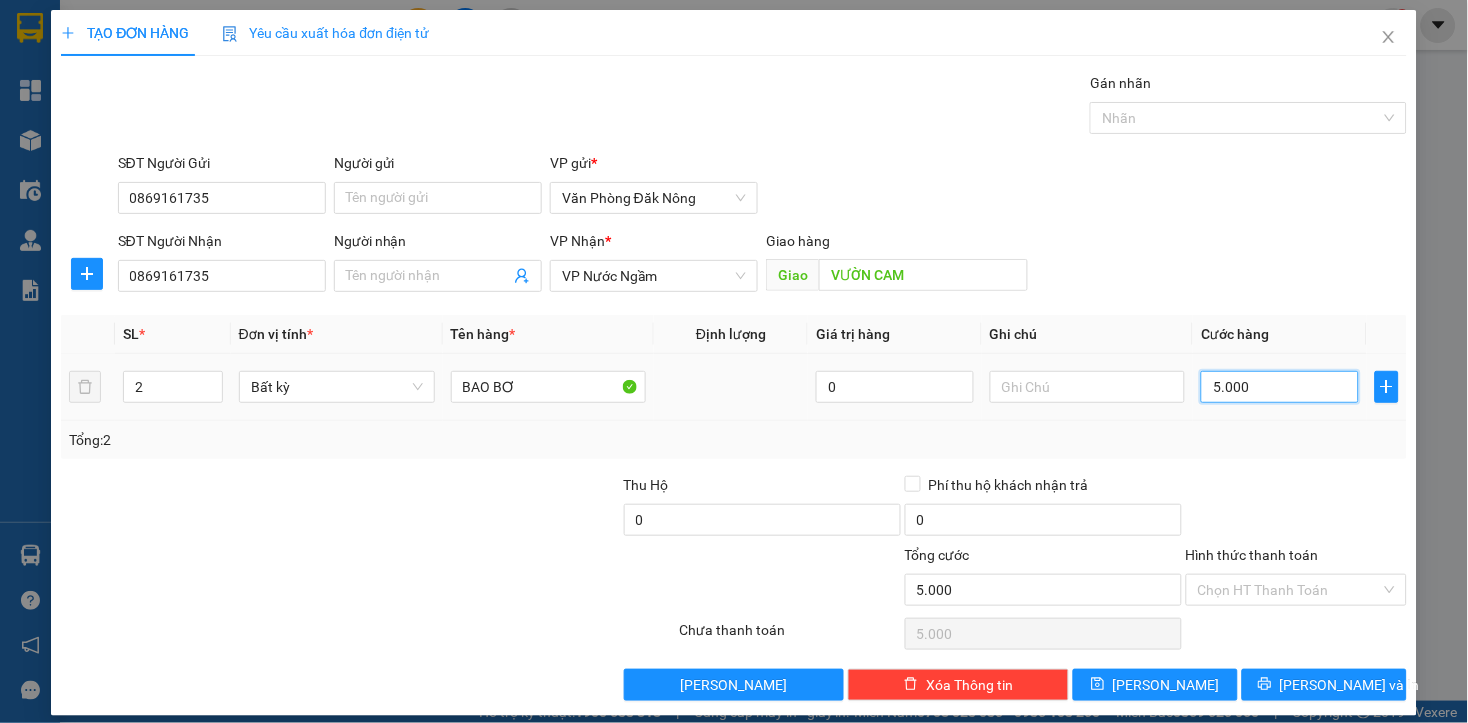 type on "50.000" 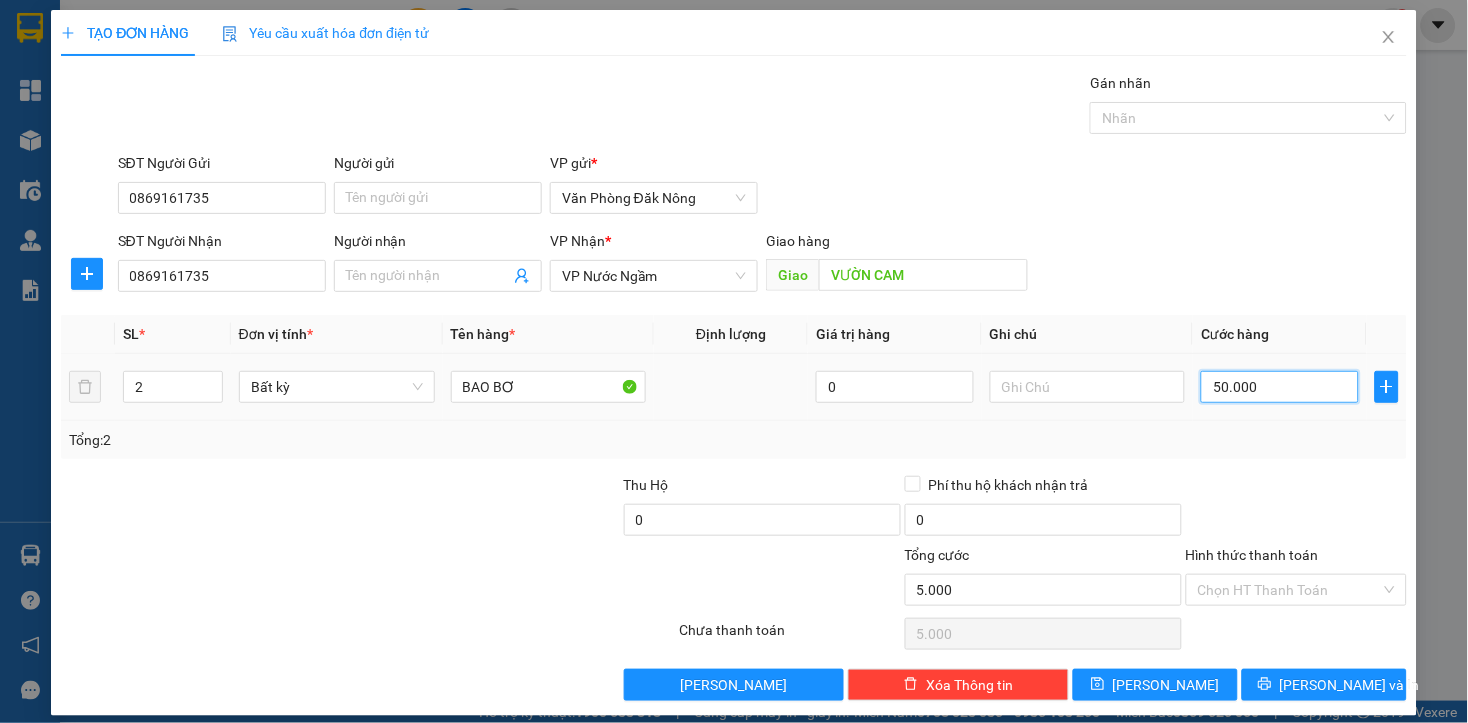 type on "50.000" 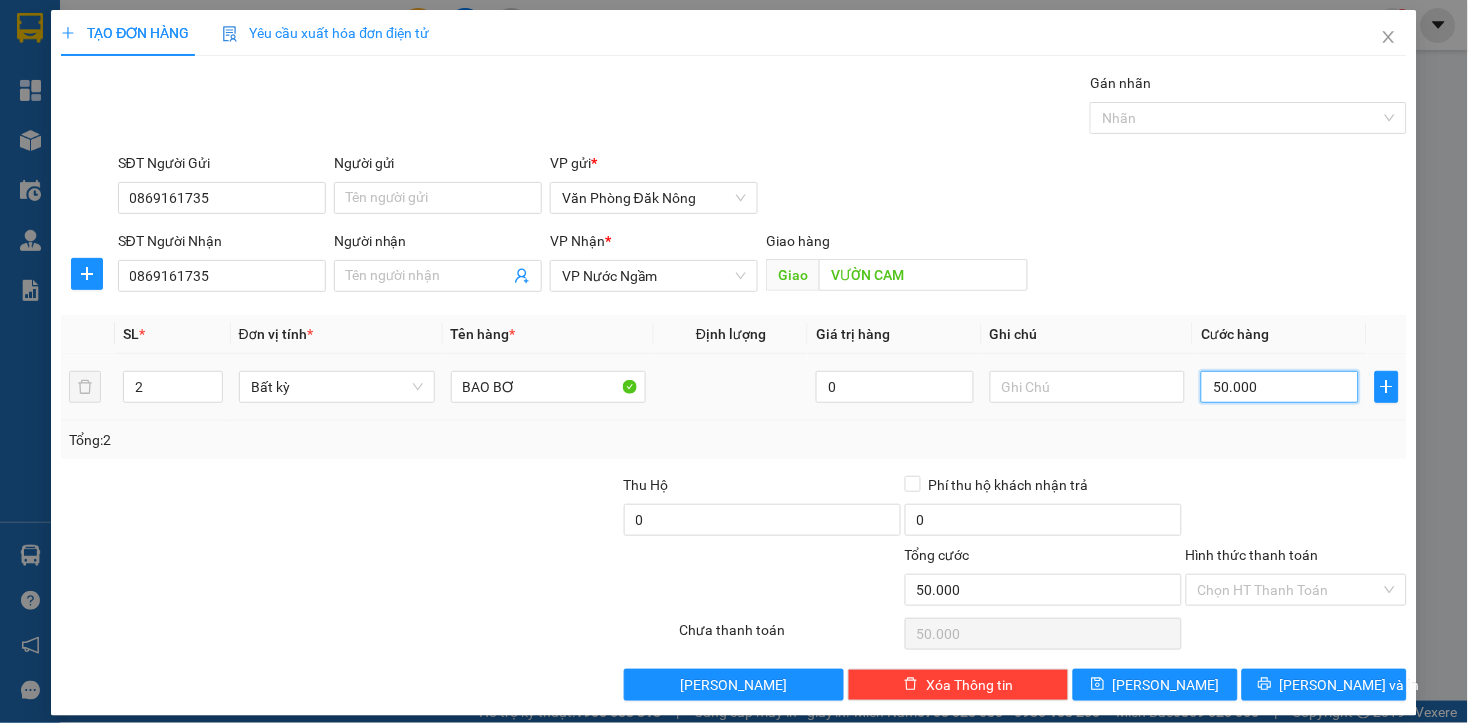 type on "500.000" 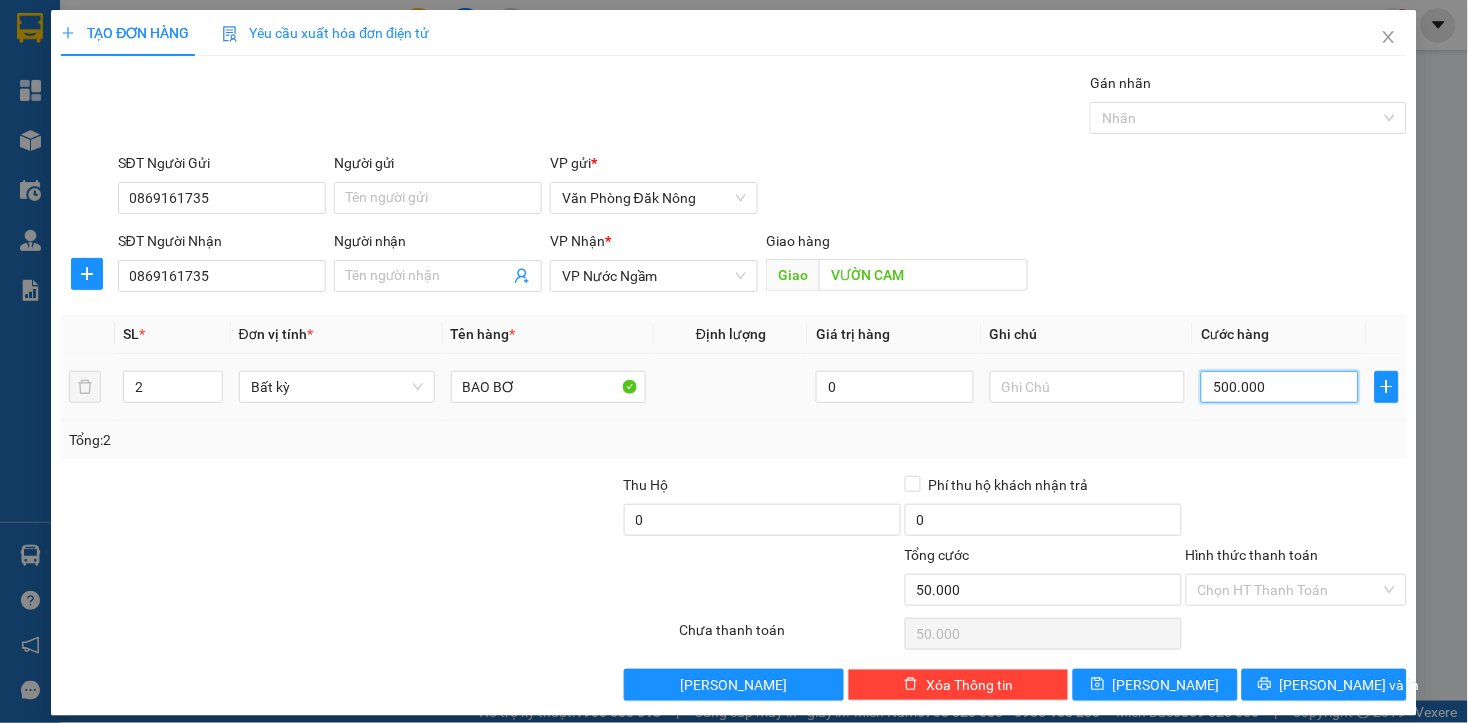 type on "500.000" 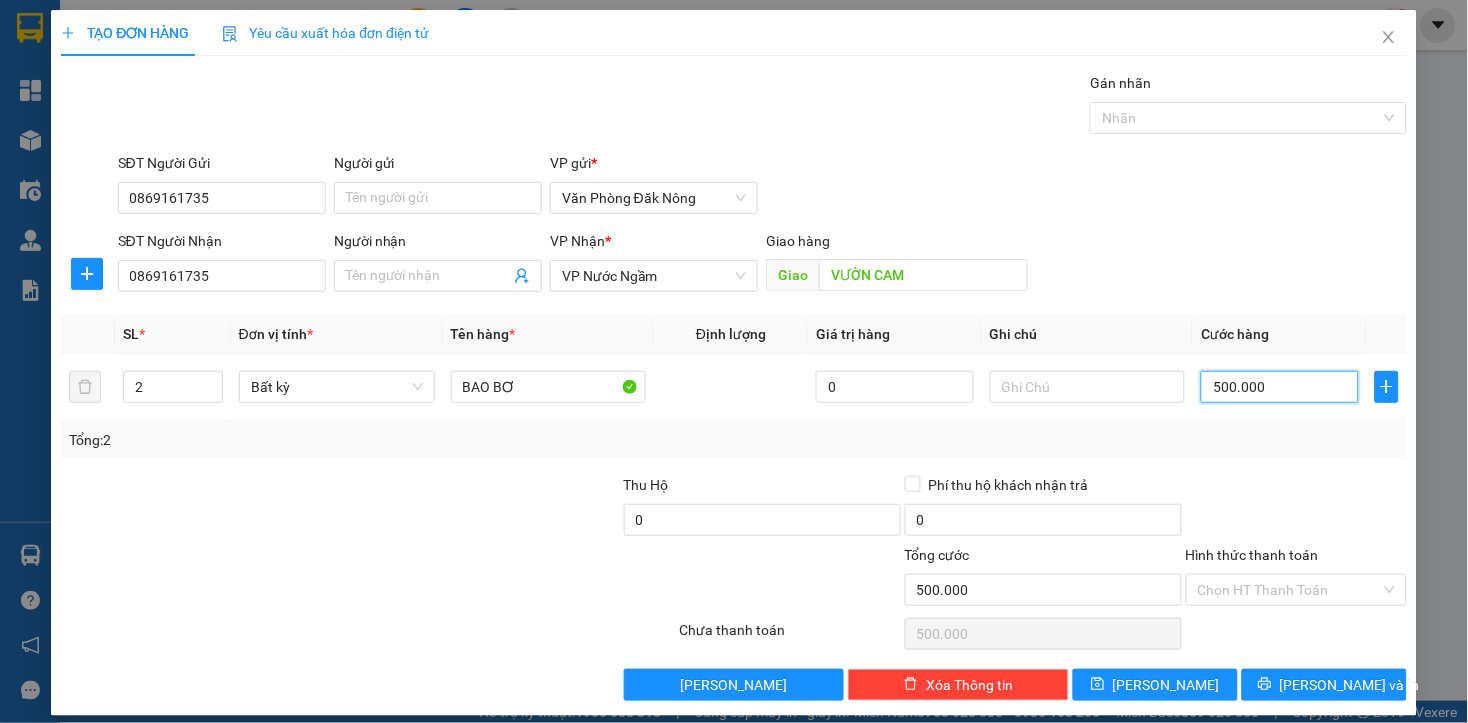 type on "500.000" 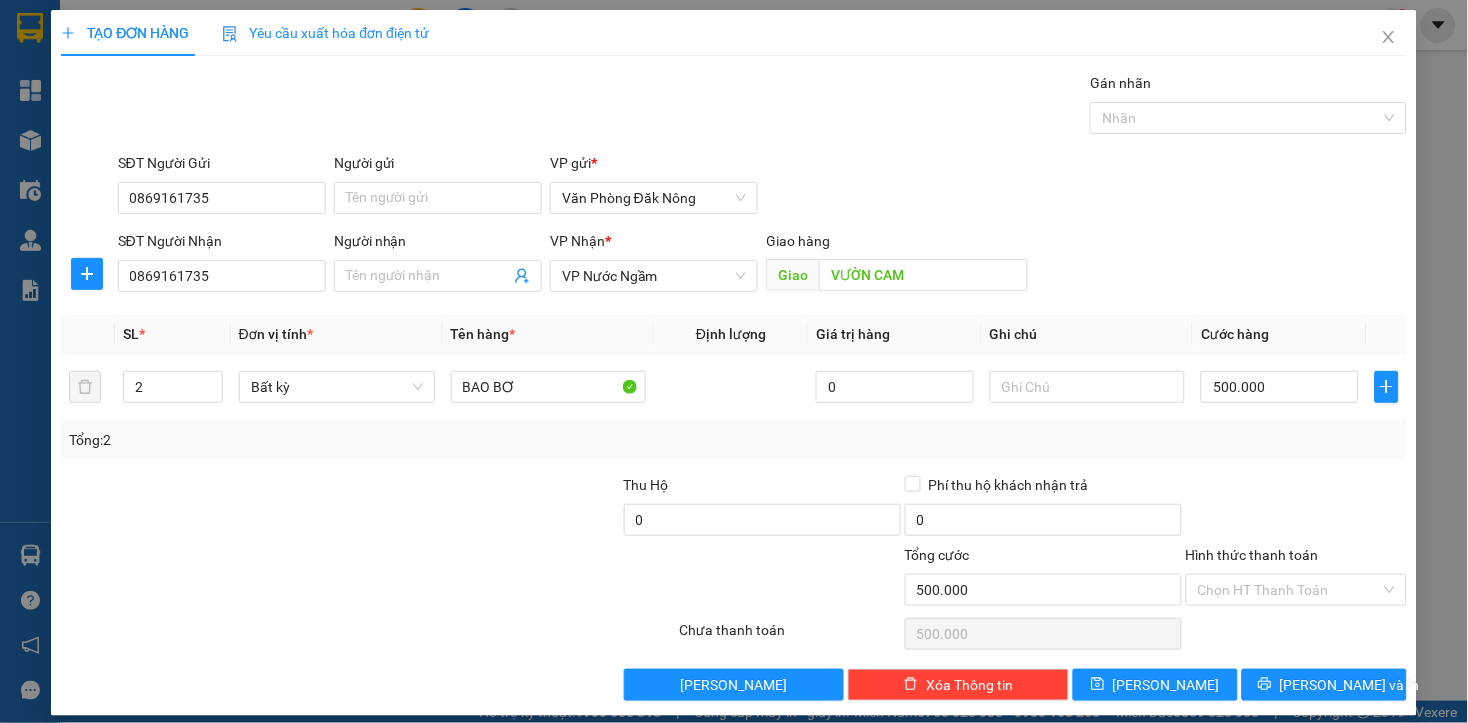 click at bounding box center (256, 579) 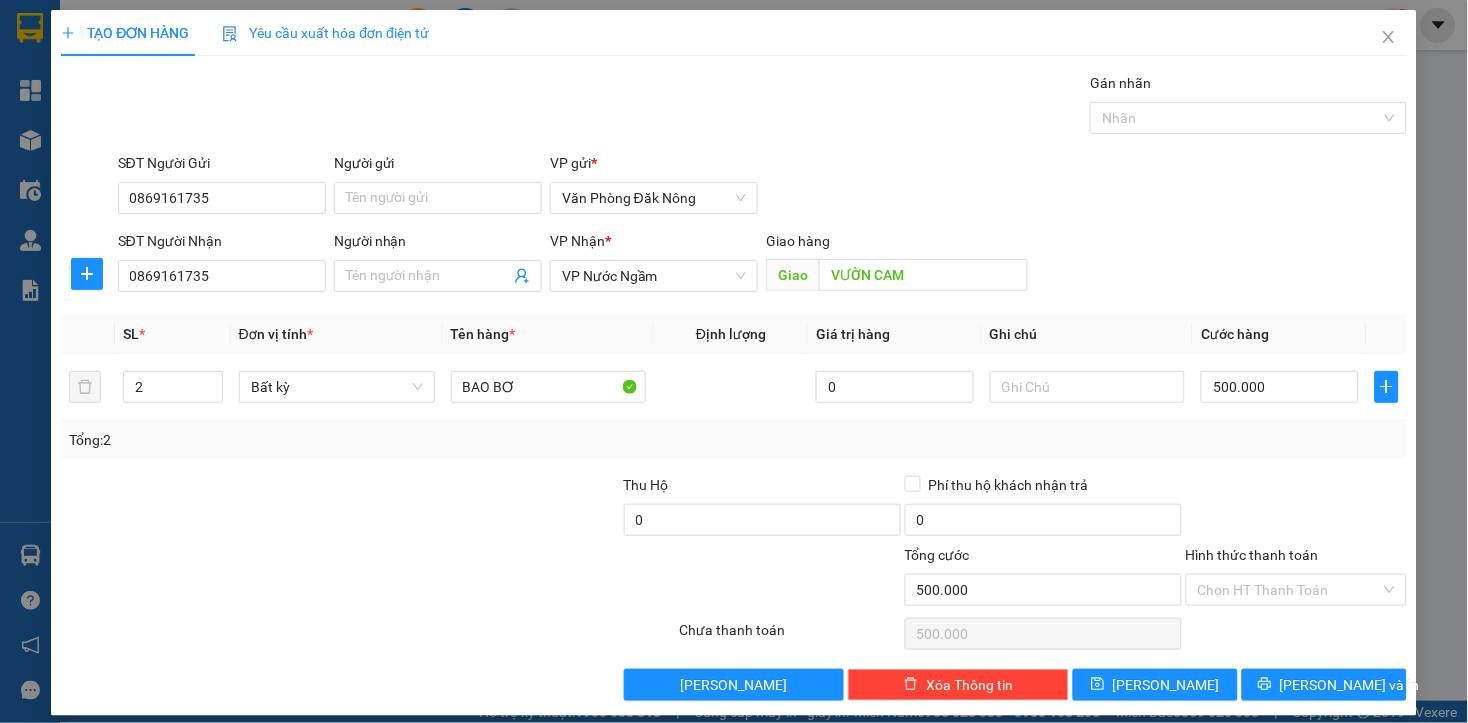 click at bounding box center [480, 509] 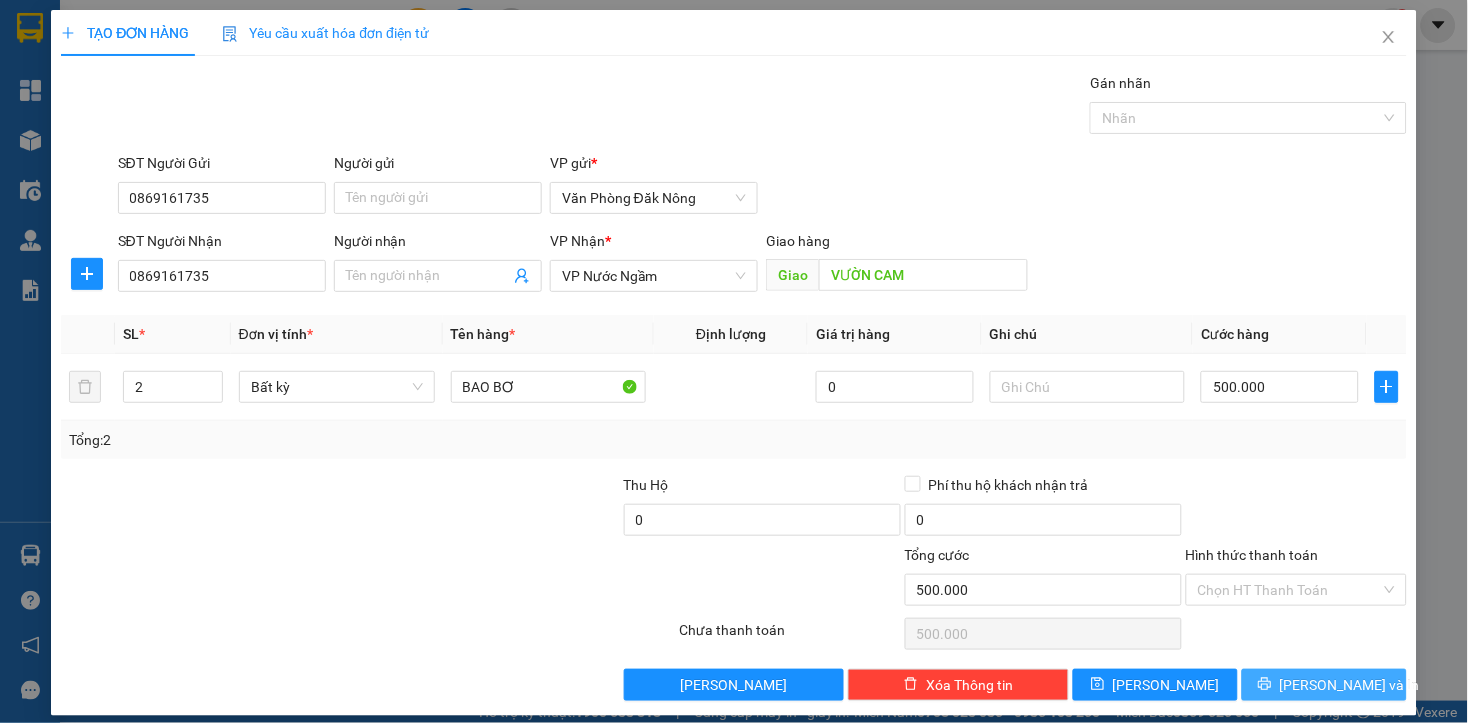 click on "Lưu và In" at bounding box center (1350, 685) 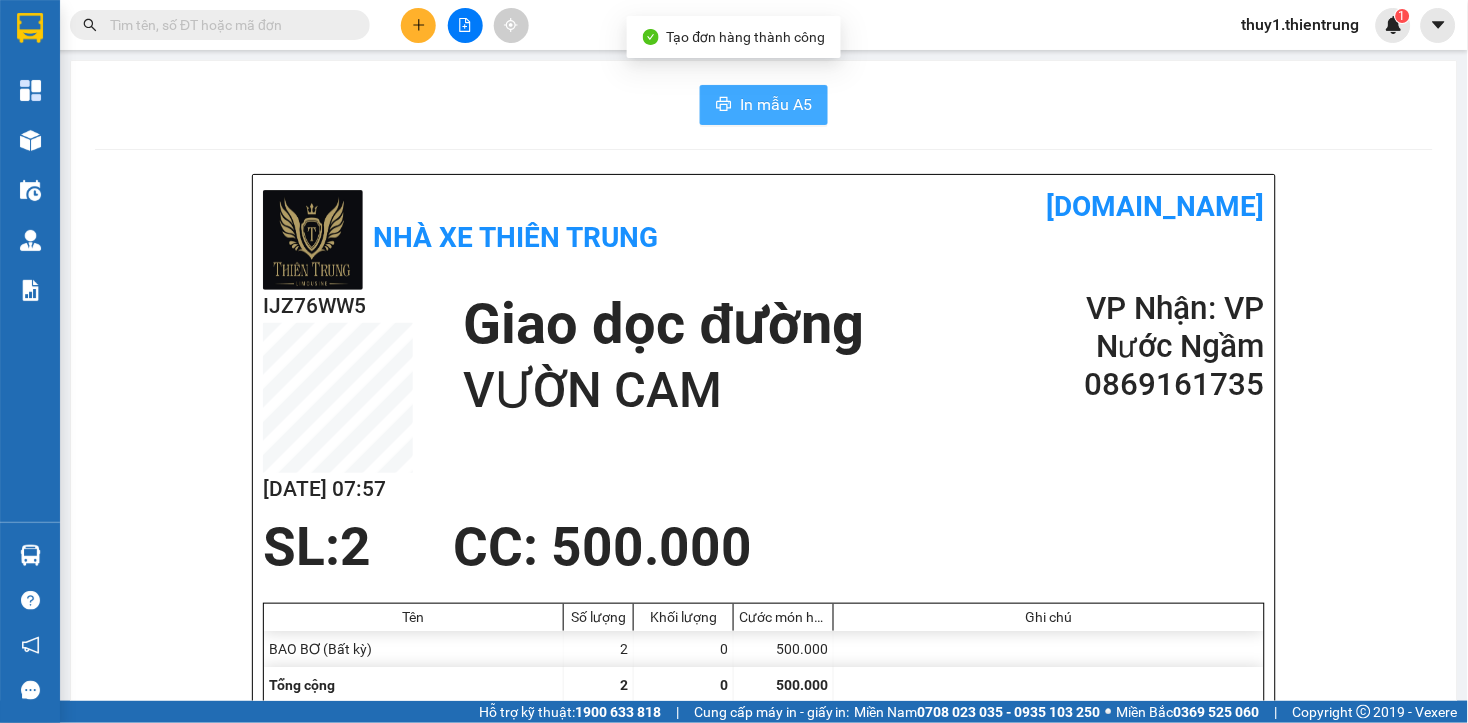 drag, startPoint x: 746, startPoint y: 101, endPoint x: 982, endPoint y: 317, distance: 319.925 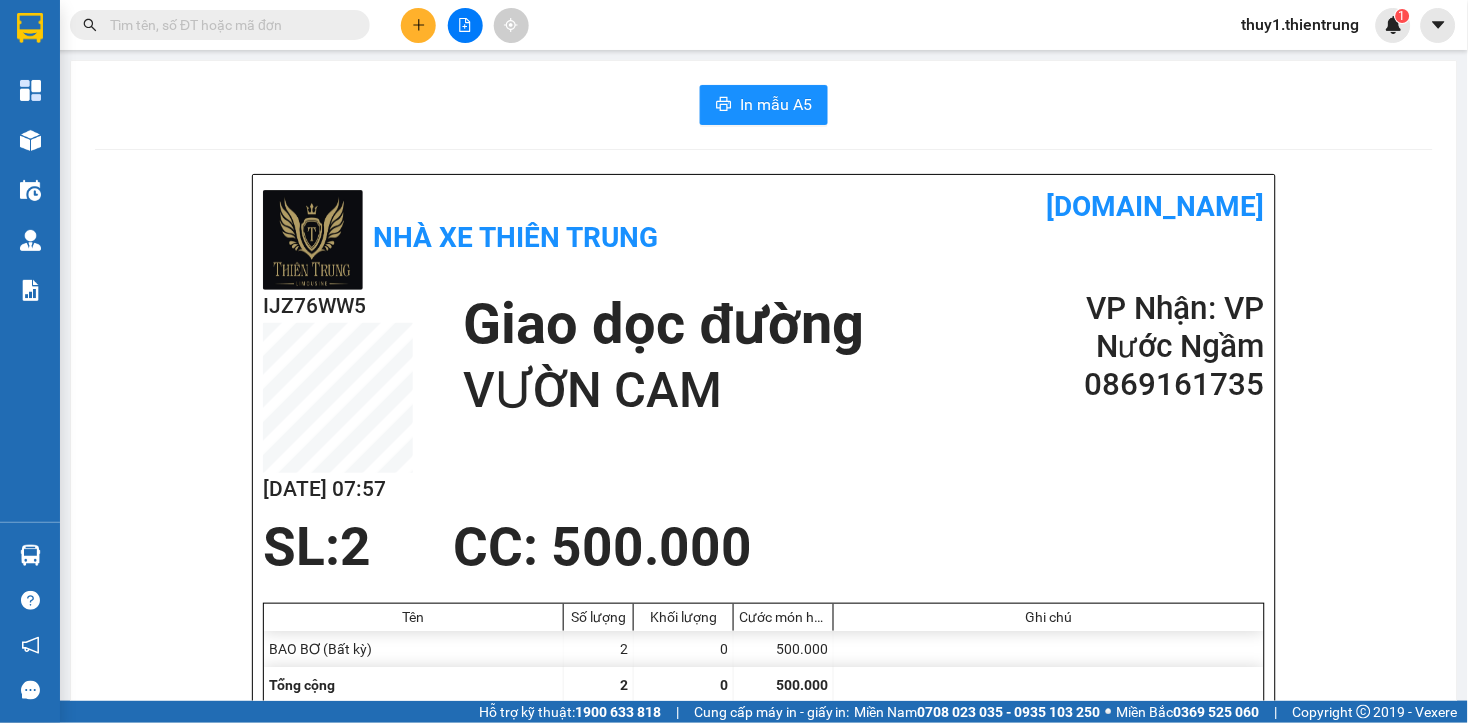 click on "In mẫu A5
Nhà xe Thiên Trung vexere.com IJZ76WW5 10/07 07:57 Giao dọc đường   VƯỜN CAM VP Nhận:   VP Nước Ngầm 0869161735 SL:  2 CC : 500.000 Tên Số lượng Khối lượng Cước món hàng Ghi chú BAO BƠ (Bất kỳ) 2 0 500.000 Tổng cộng 2 0 500.000 Loading... Người gửi:      0869161735     VP gửi :   Văn Phòng Đăk Nông Nhà xe Thiên Trung   Số 24, đường Hai Bà Trưng   0961 210 210 Gửi khách hàng Vexere.com (c) 2017 GỬI :   Văn Phòng Đăk Nông   Số 12, đường Hai Bà Trưng , Tp Gia Nghĩa   0905 64 00 48 Người gửi :    0869161735 IJZ76WW5 NHẬN :   VP Nước Ngầm   ngõ 49 số nhà 49A đường ngọc hồi quận Hoàng Mai   0888786848, Người nhận :    0869161735 Giao dọc đường: VƯỜN CAM Tên hàng: BAO BƠ SL 2 Giá trị hàng gửi:  0 CC   500.000 Tổng phải thu:   500.000 Người gửi hàng xác nhận (Tôi đã đọc và đồng ý nộp dung phiếu gửi hàng) NV kiểm tra hàng :" at bounding box center (764, 939) 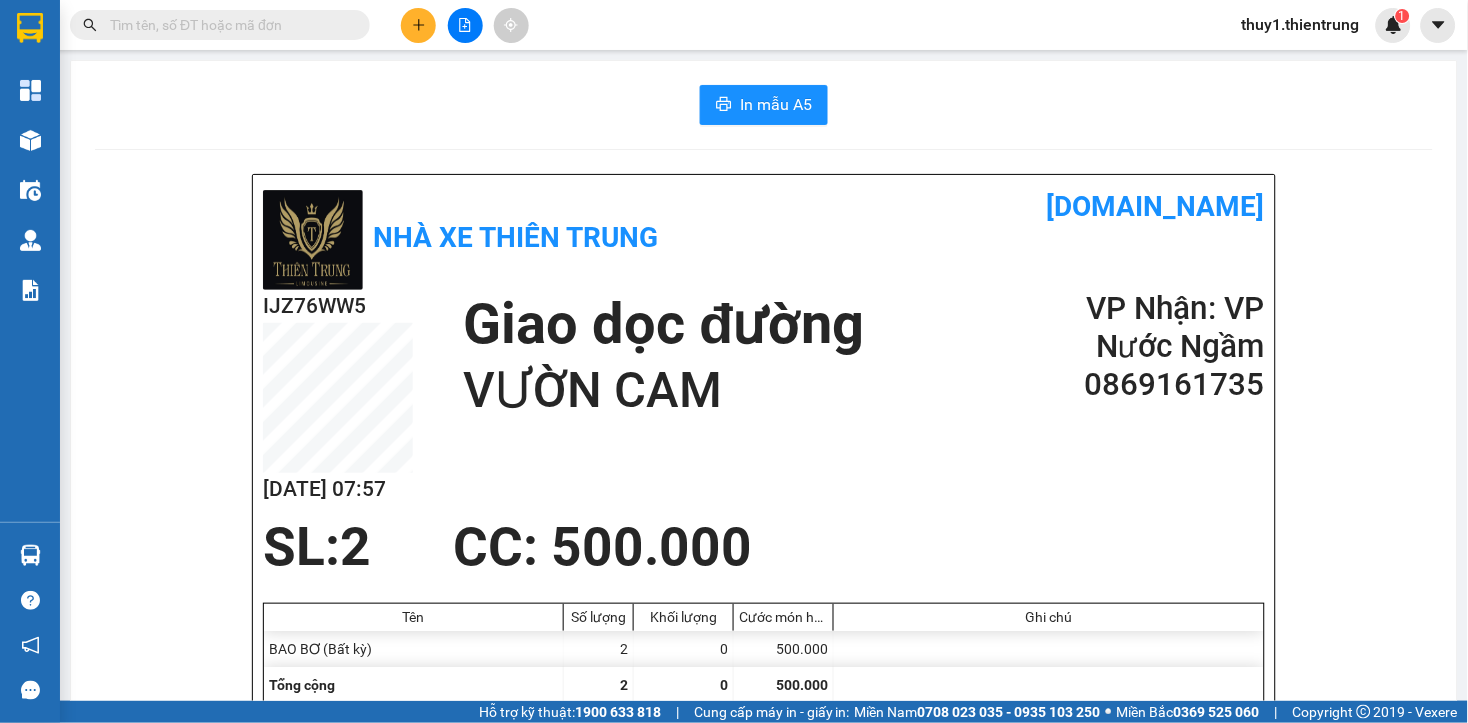 click on "IJZ76WW5 10/07 07:57 Giao dọc đường   VƯỜN CAM VP Nhận:   VP Nước Ngầm 0869161735" at bounding box center [764, 403] 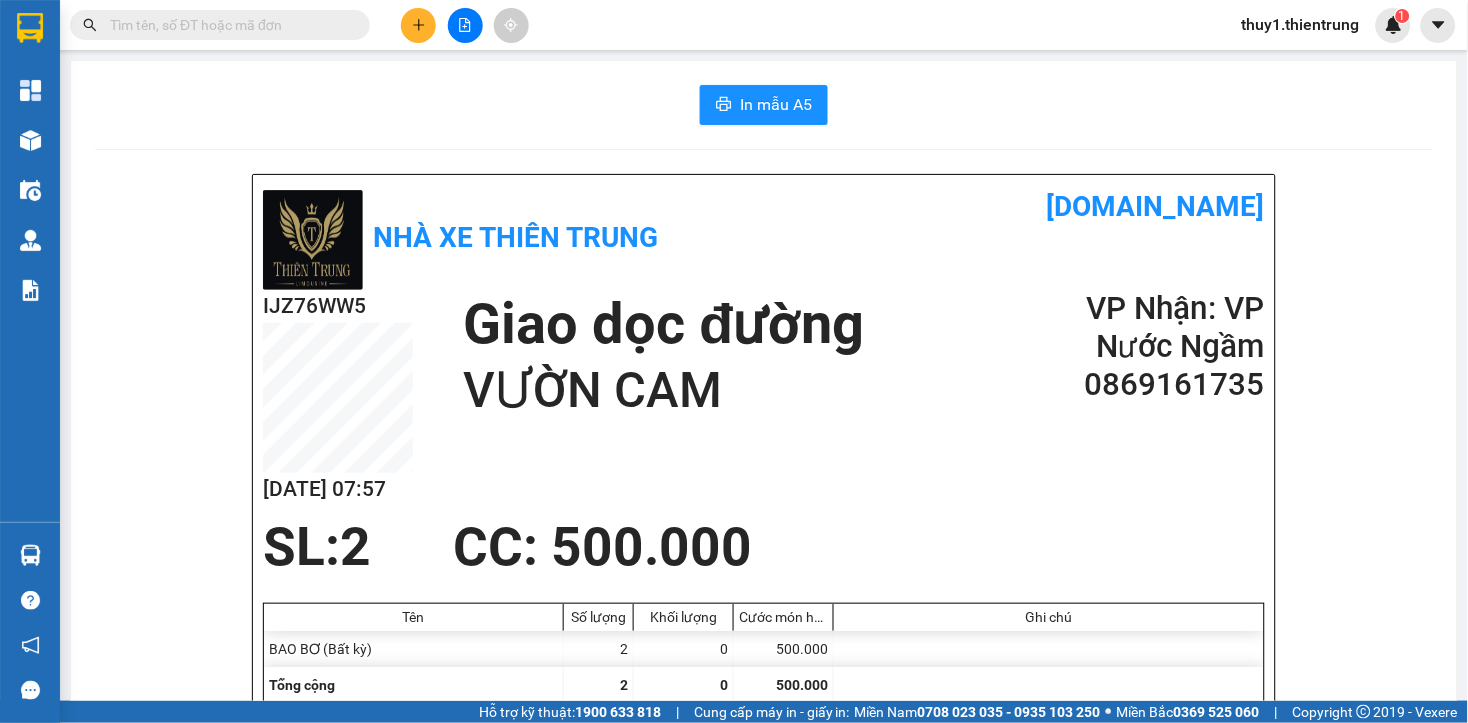 drag, startPoint x: 427, startPoint y: 27, endPoint x: 637, endPoint y: 138, distance: 237.53105 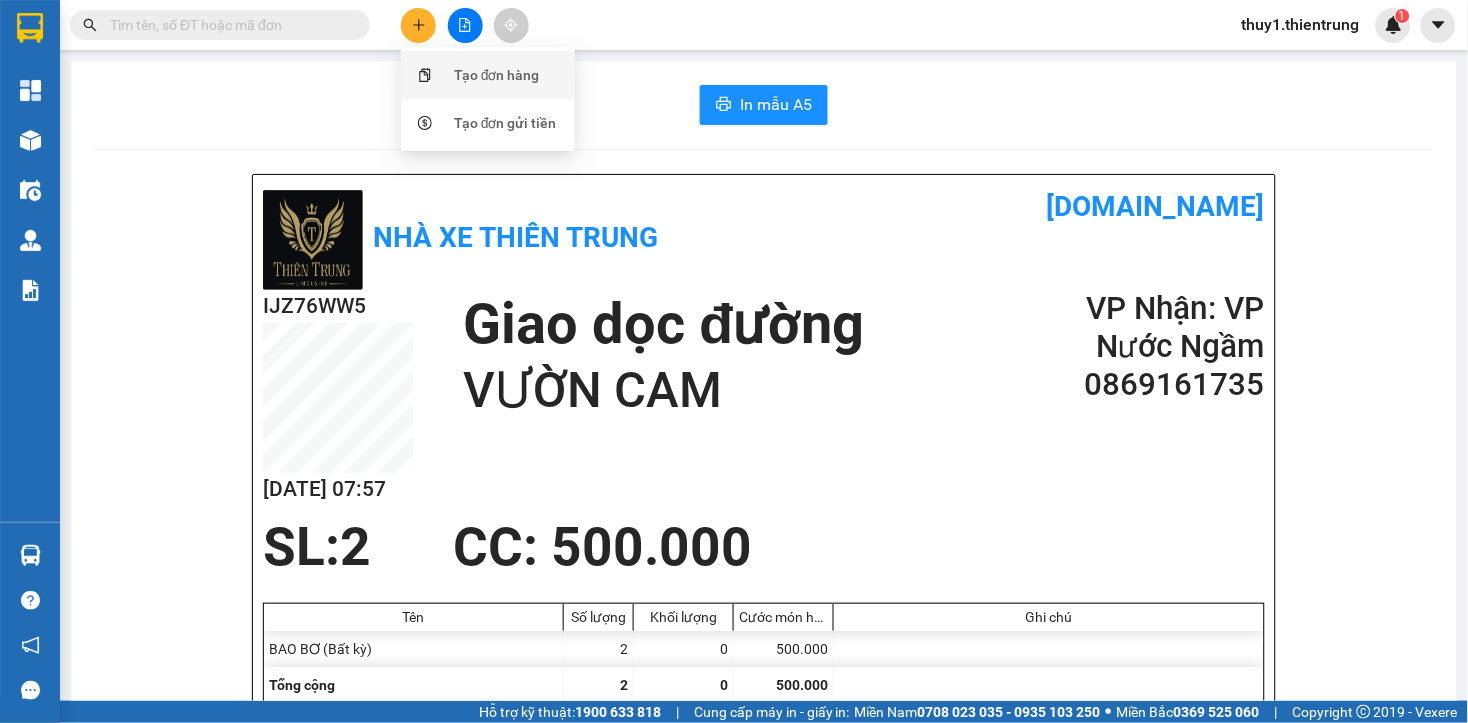 click on "Tạo đơn hàng" at bounding box center [497, 75] 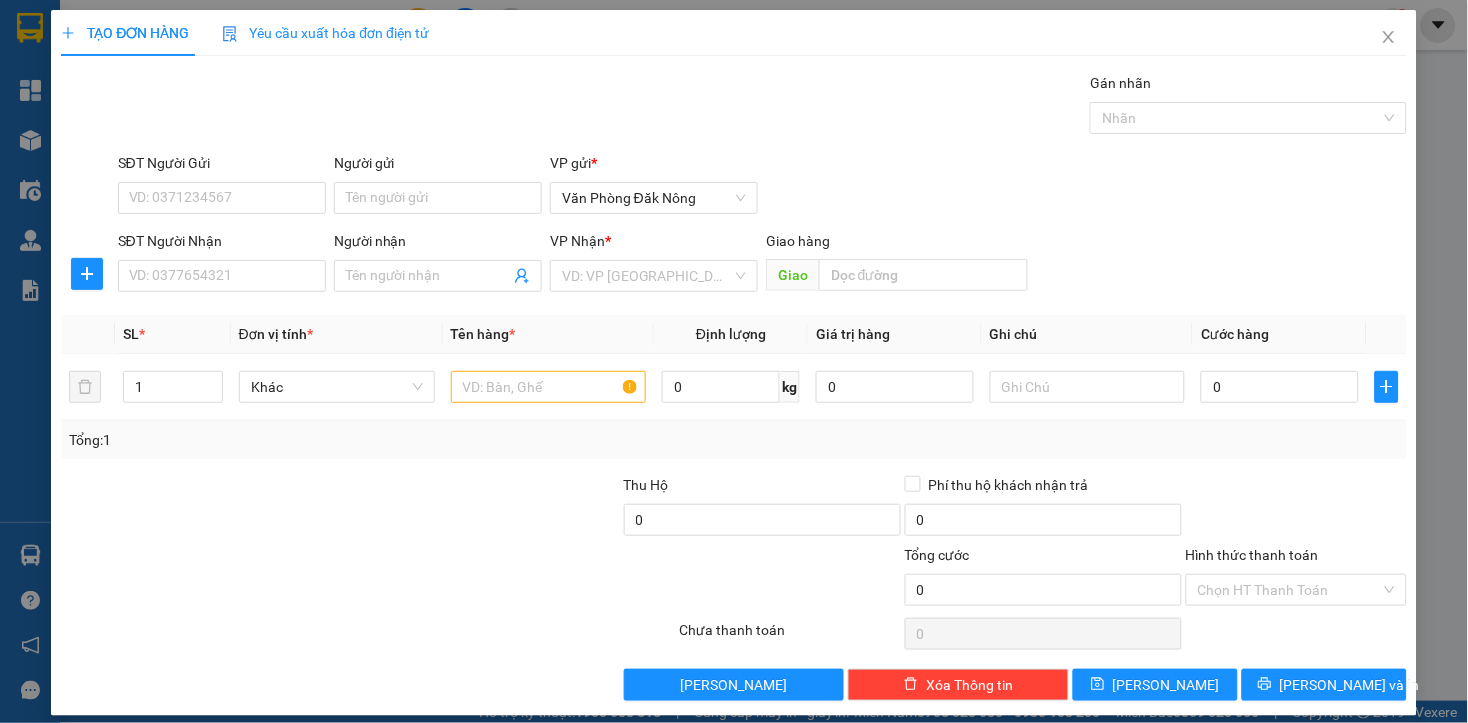 click on "SĐT Người Gửi VD: 0371234567 Người gửi Tên người gửi VP gửi  * Văn Phòng Đăk Nông" at bounding box center (762, 187) 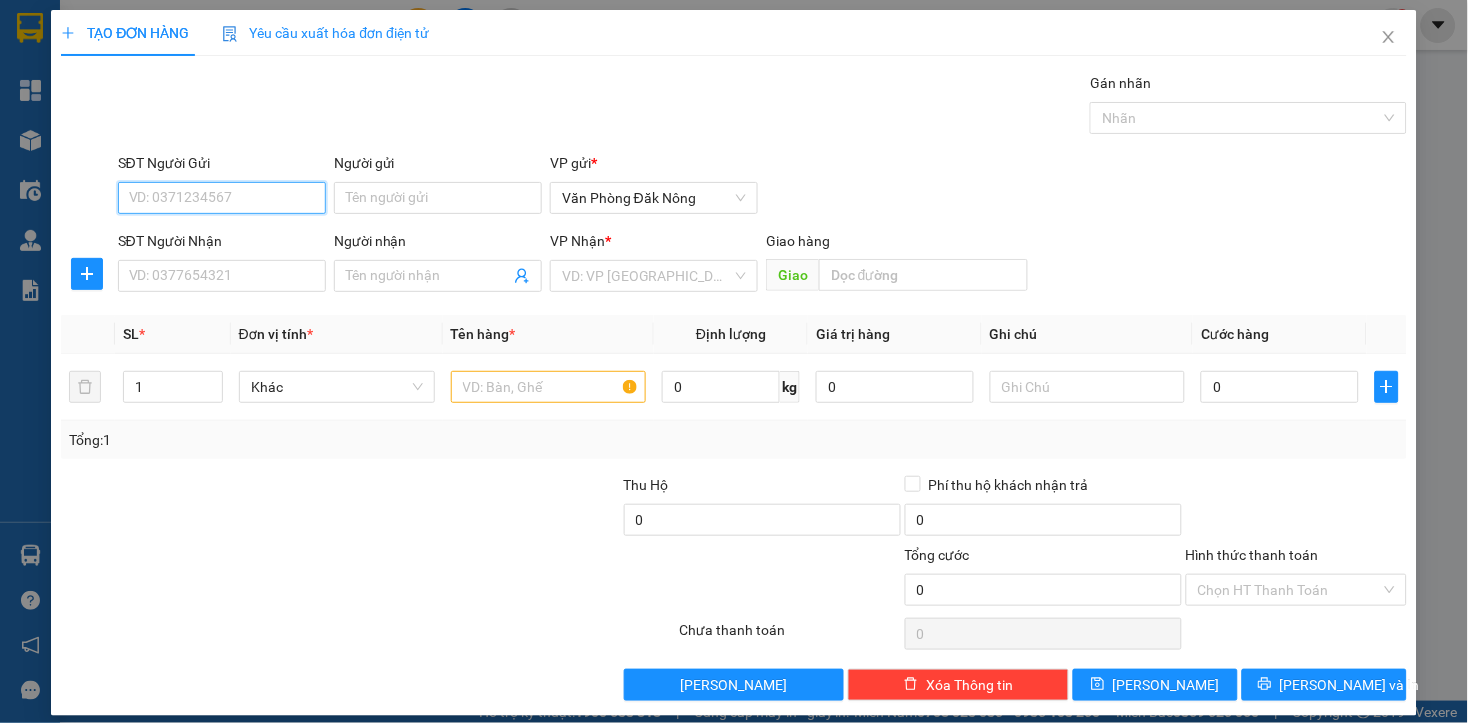click on "SĐT Người Gửi" at bounding box center [222, 198] 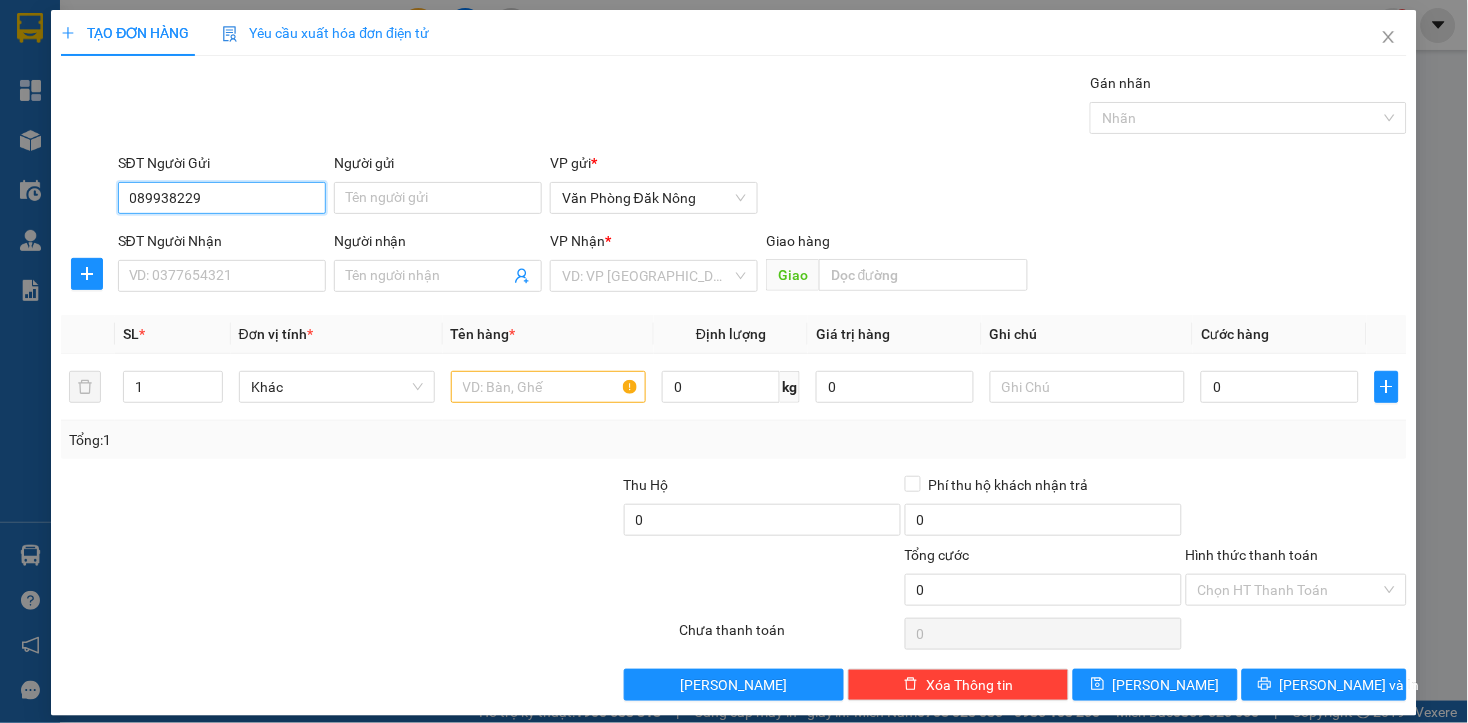 type on "0899382291" 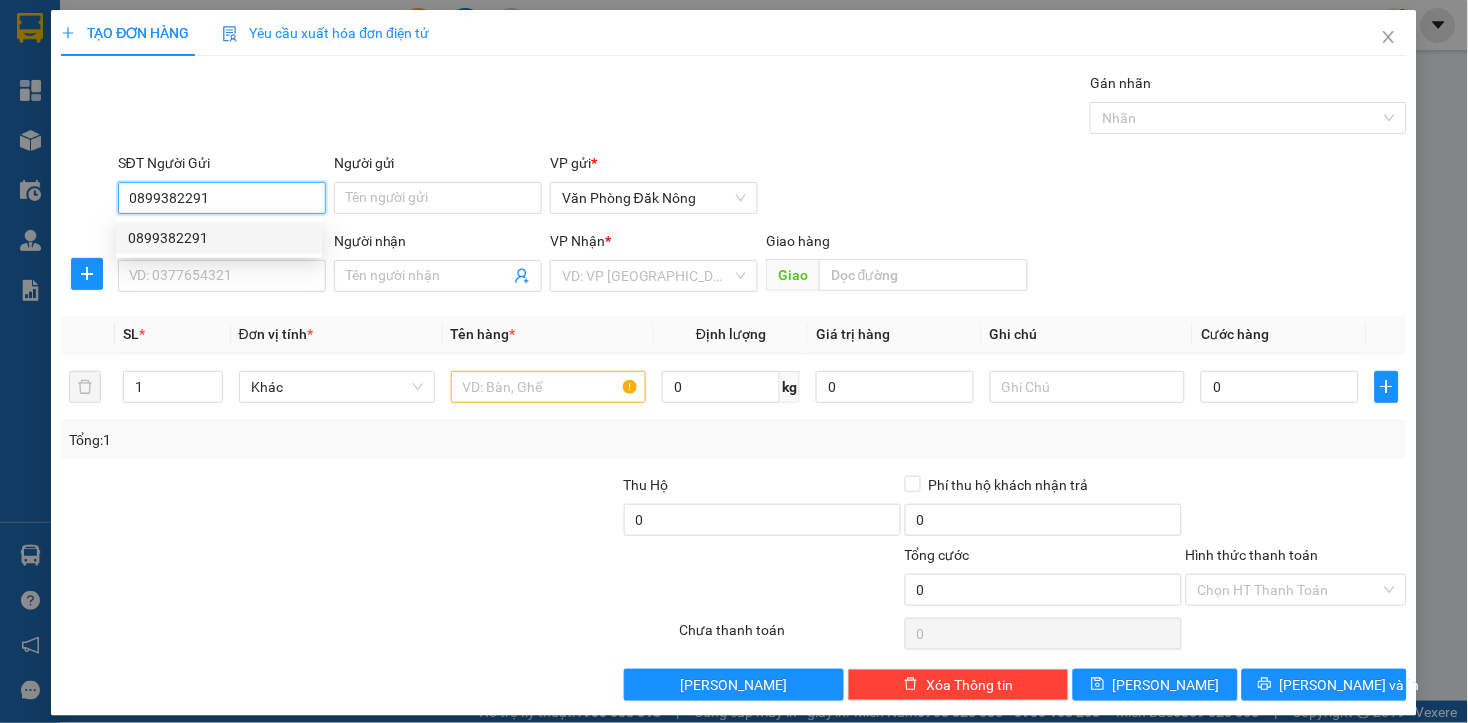 click on "0899382291" at bounding box center [219, 238] 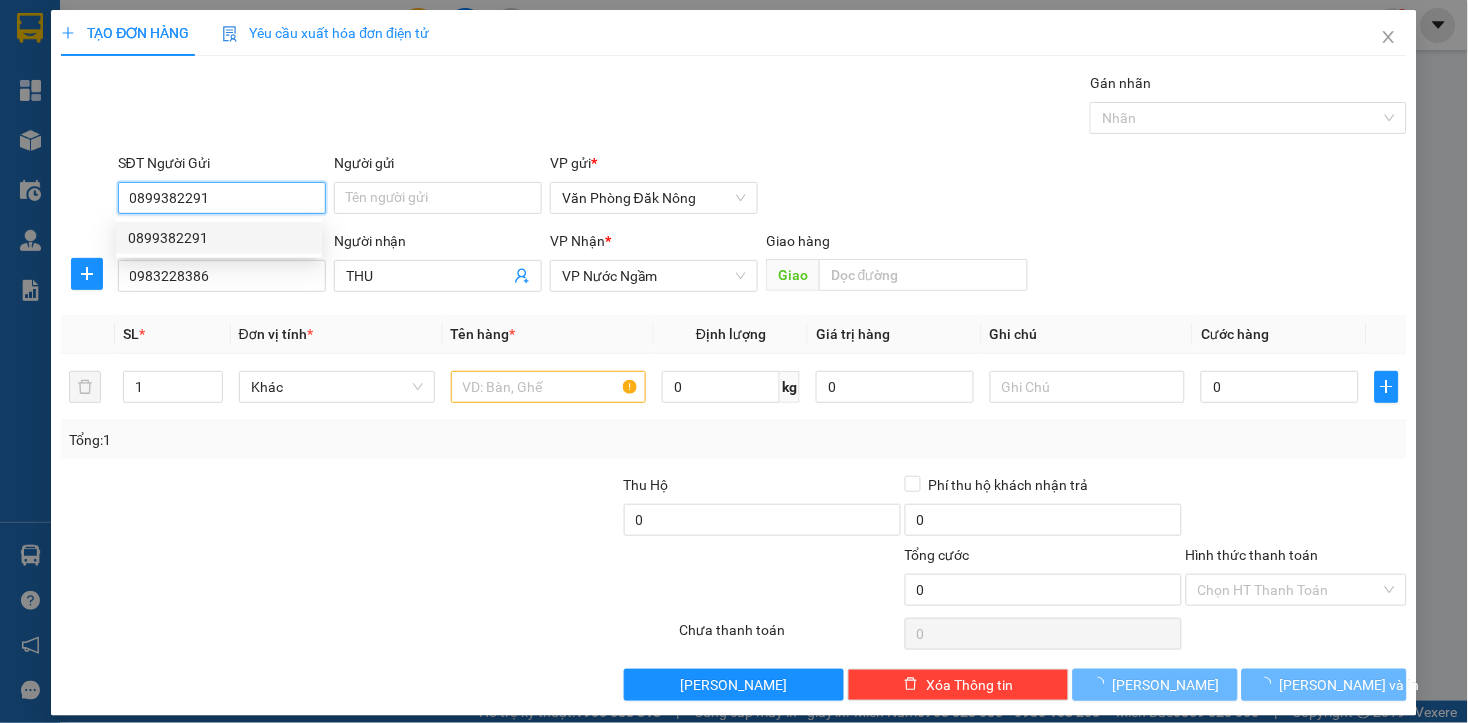 type on "0983228386" 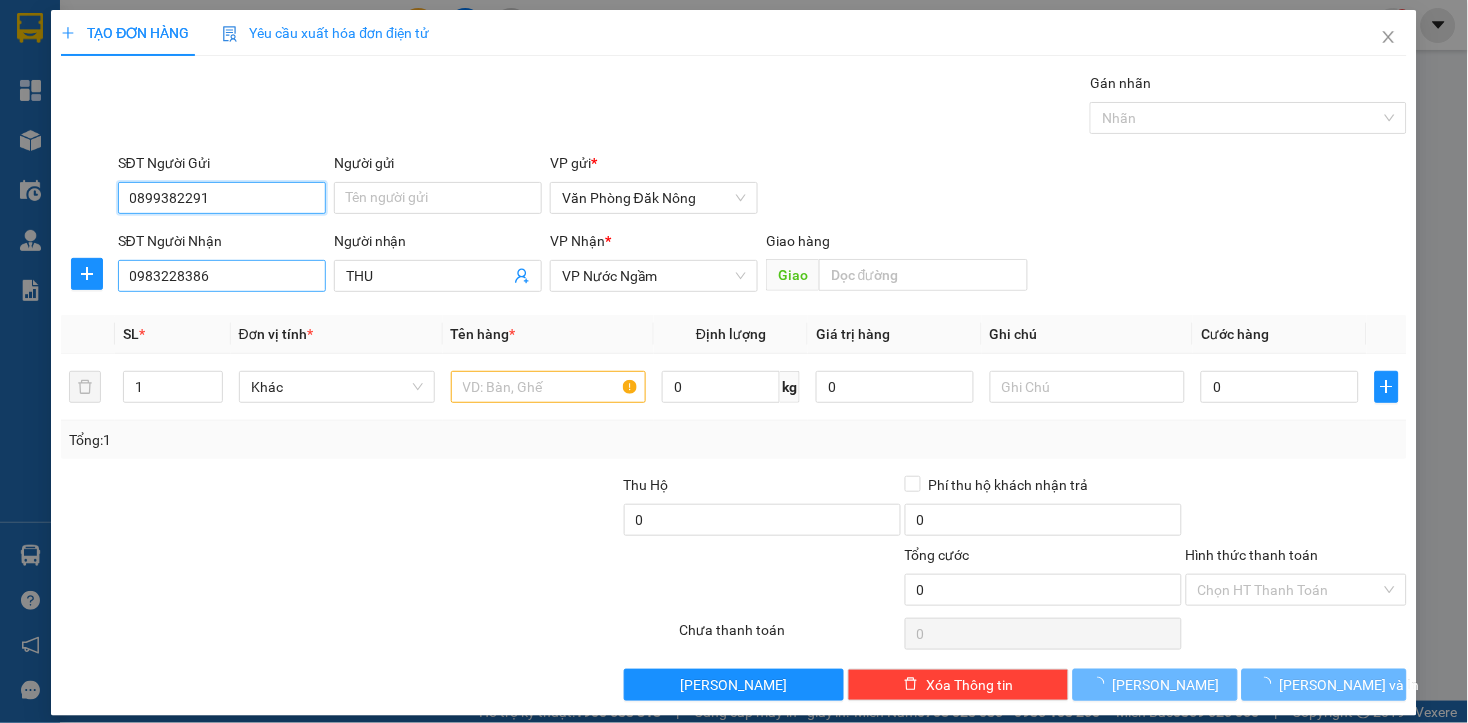type on "250.000" 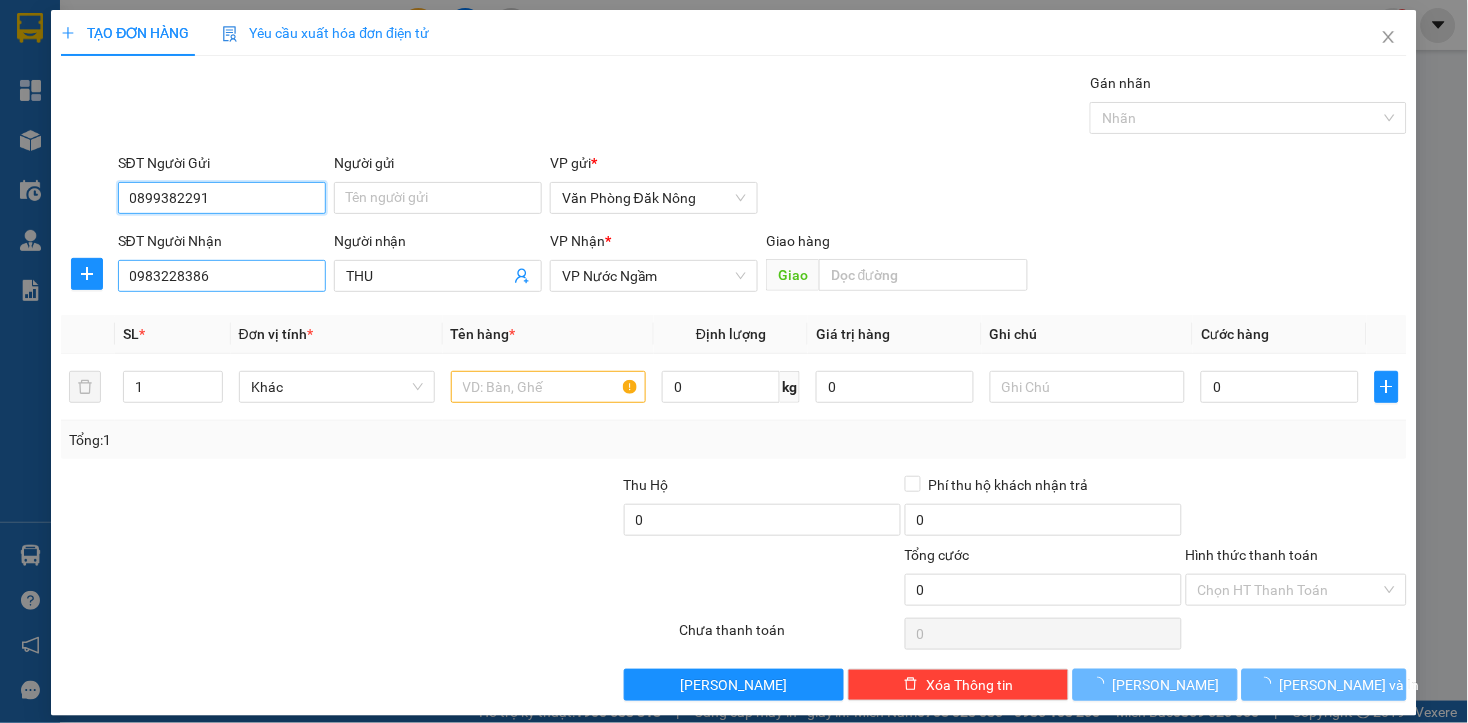 type on "250.000" 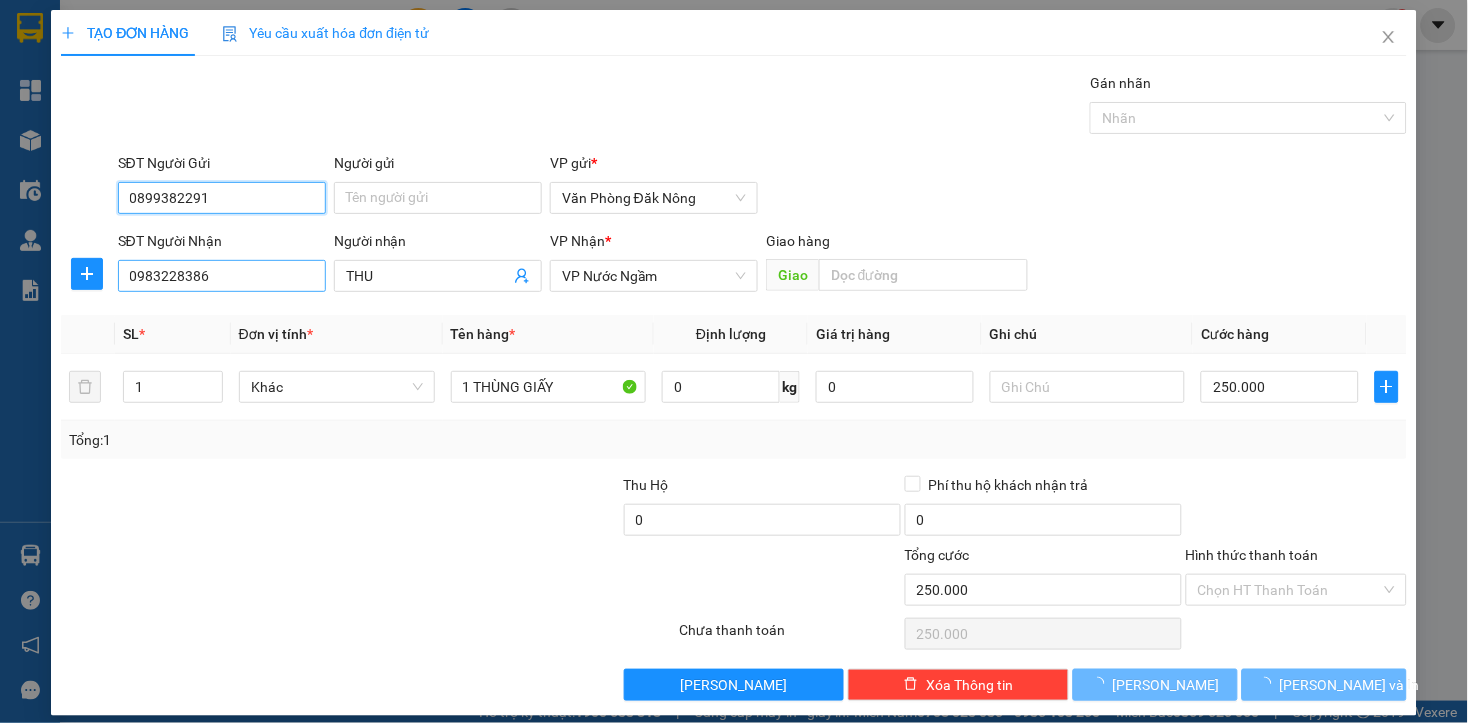 type on "0899382291" 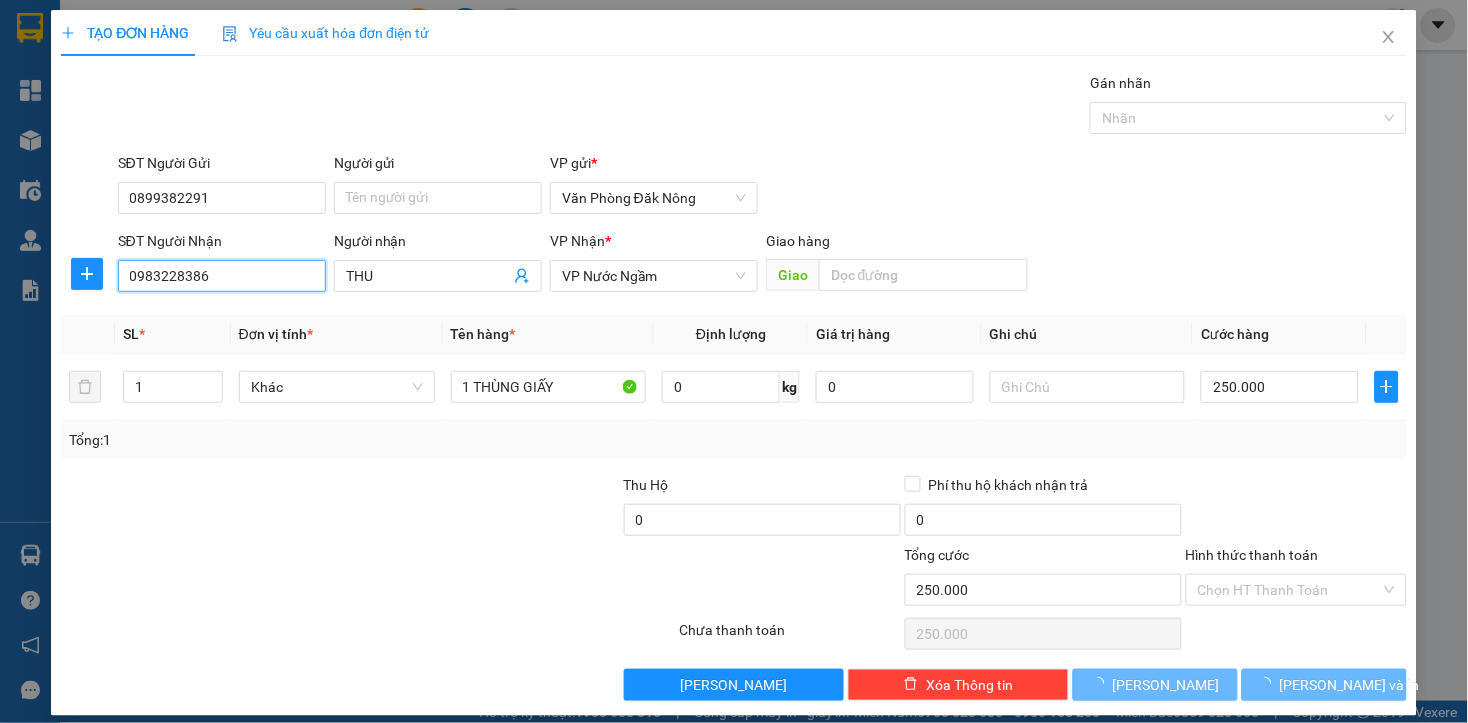 click on "0983228386" at bounding box center (222, 276) 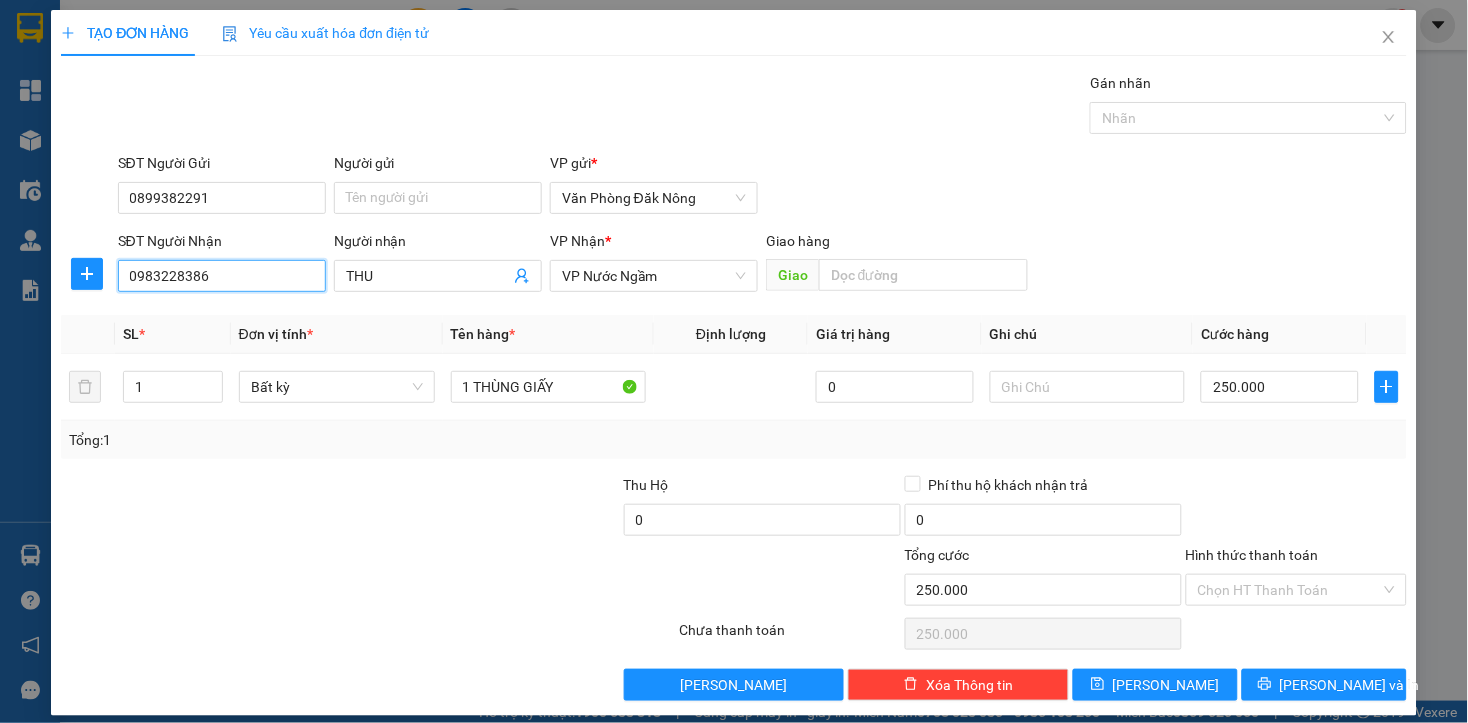 click on "0983228386" at bounding box center [222, 276] 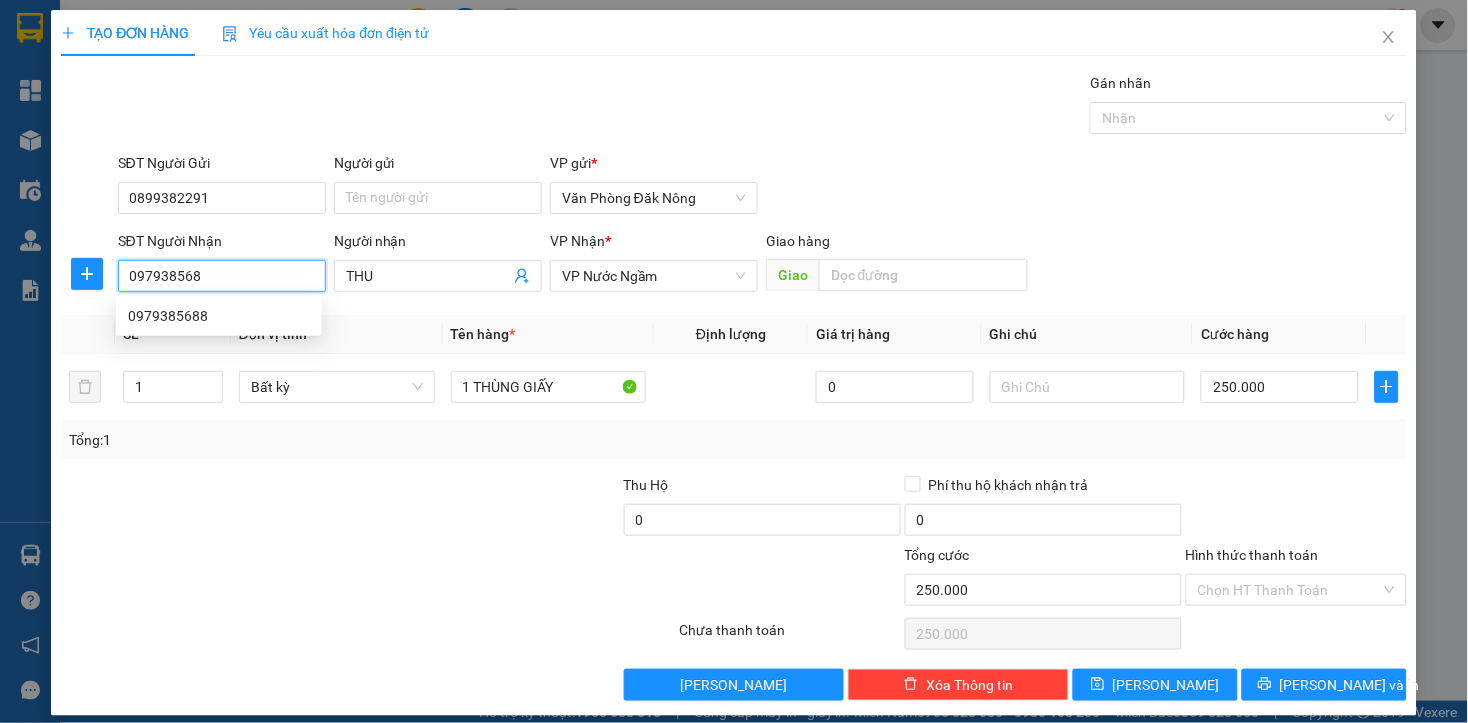 type on "0979385688" 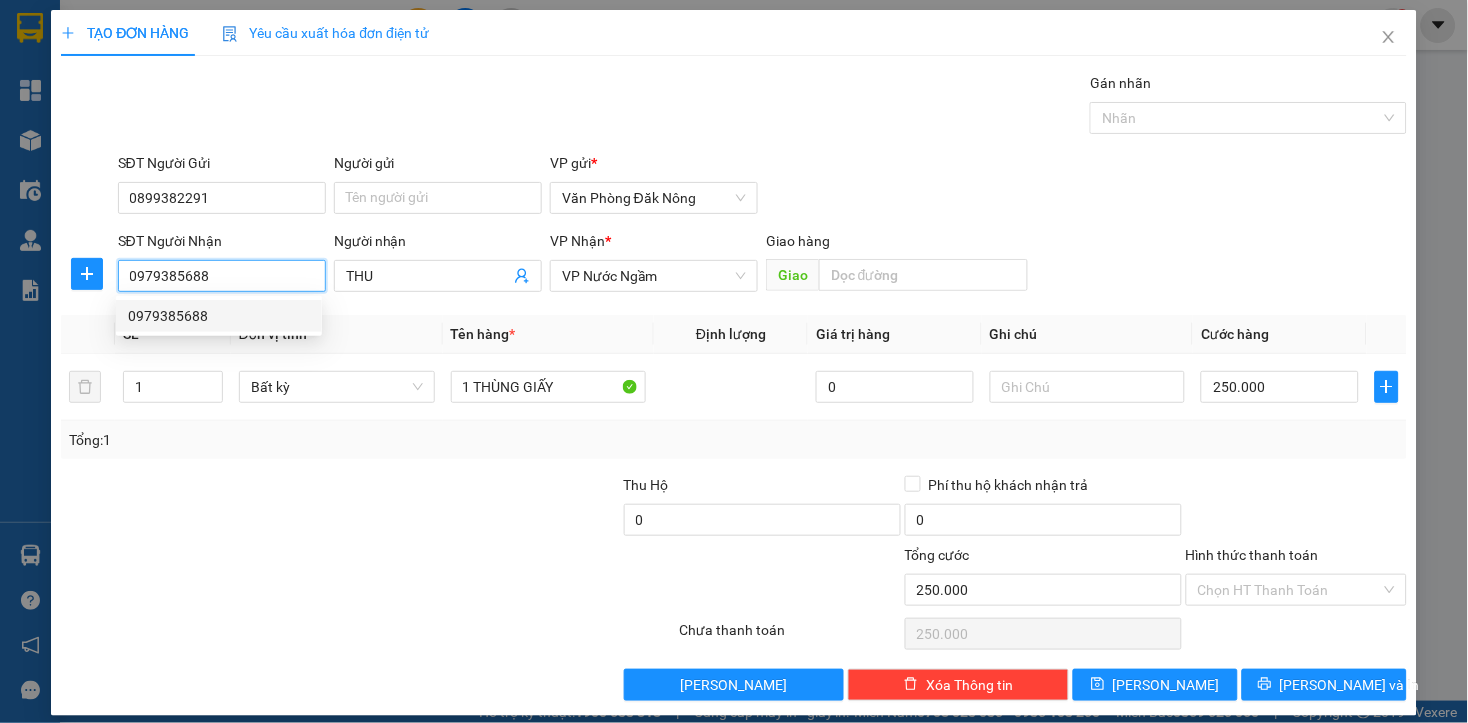 click on "0979385688" at bounding box center (219, 316) 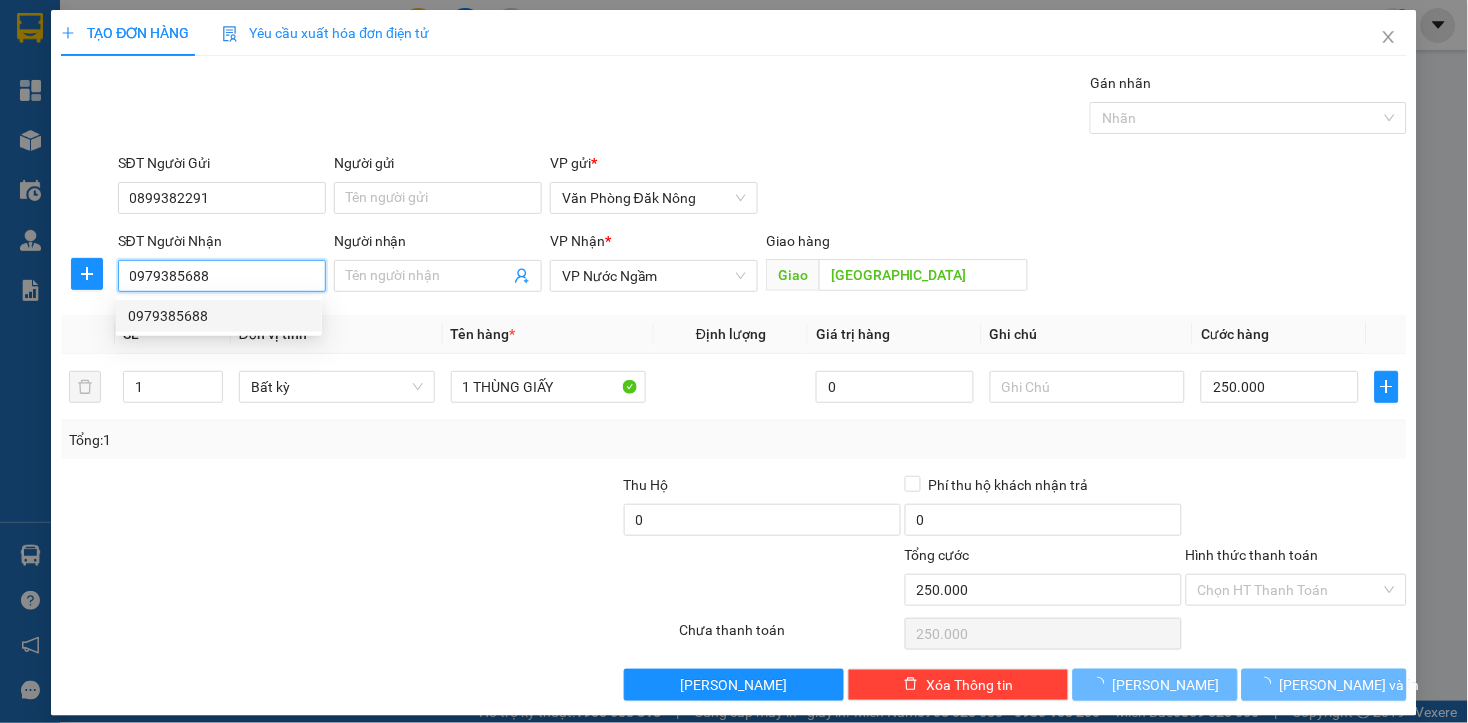 type on "0979385688" 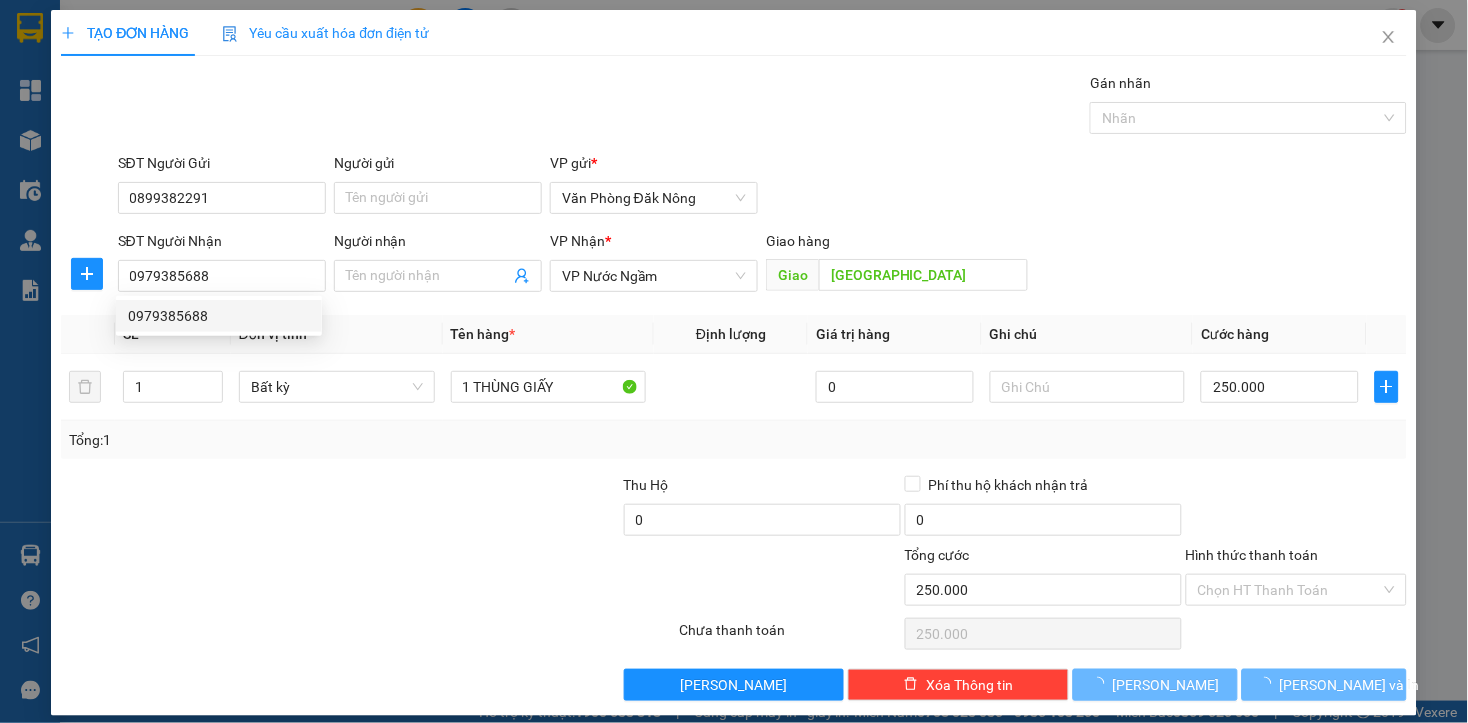 click on "Tổng:  1" at bounding box center (733, 440) 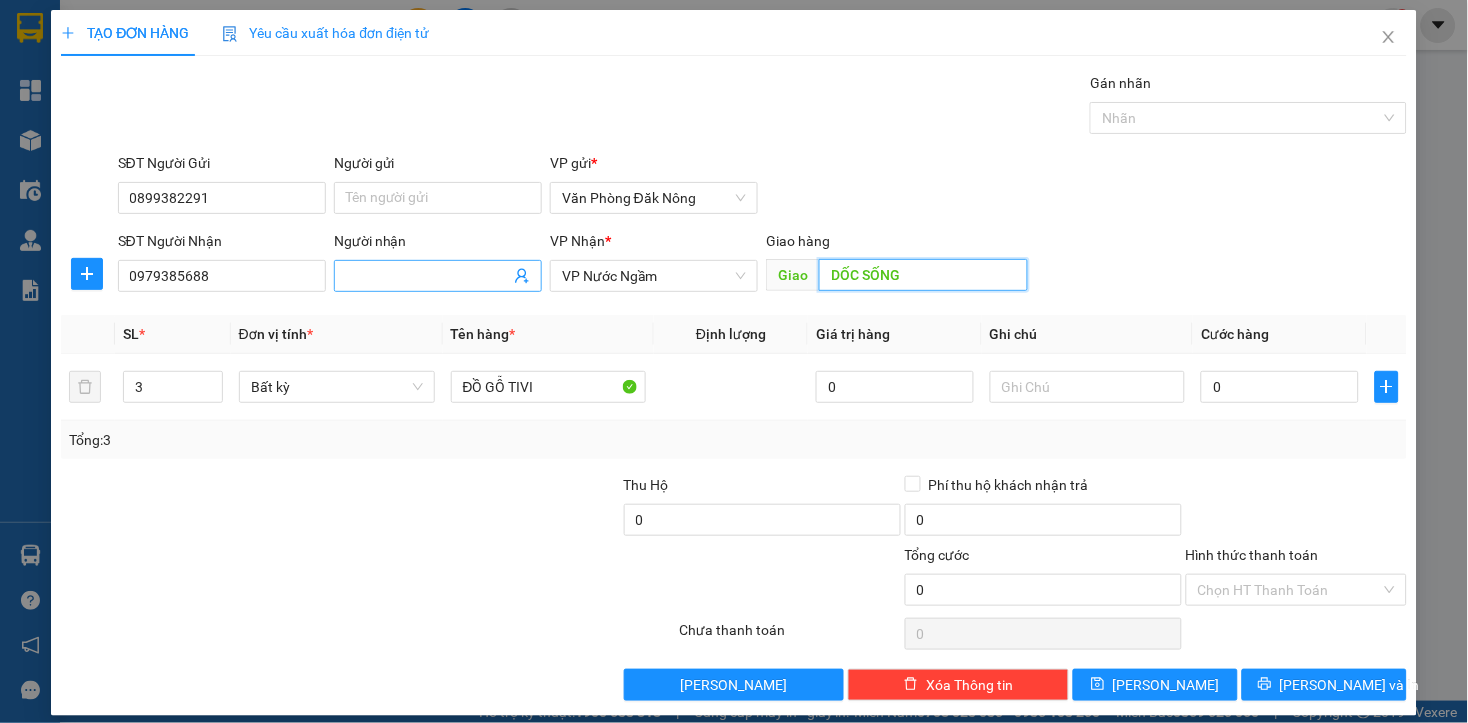 type on "DỐC SỐNG" 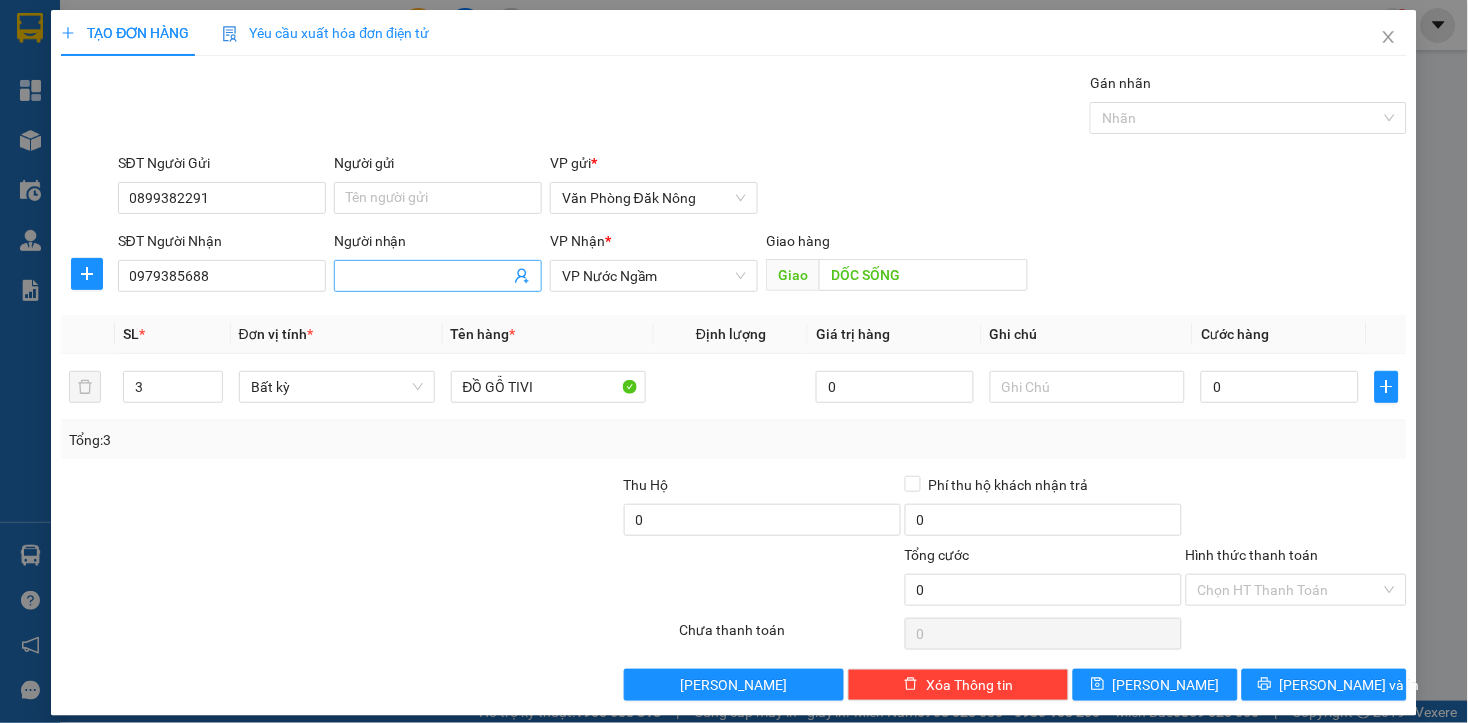 click on "Người nhận" at bounding box center [428, 276] 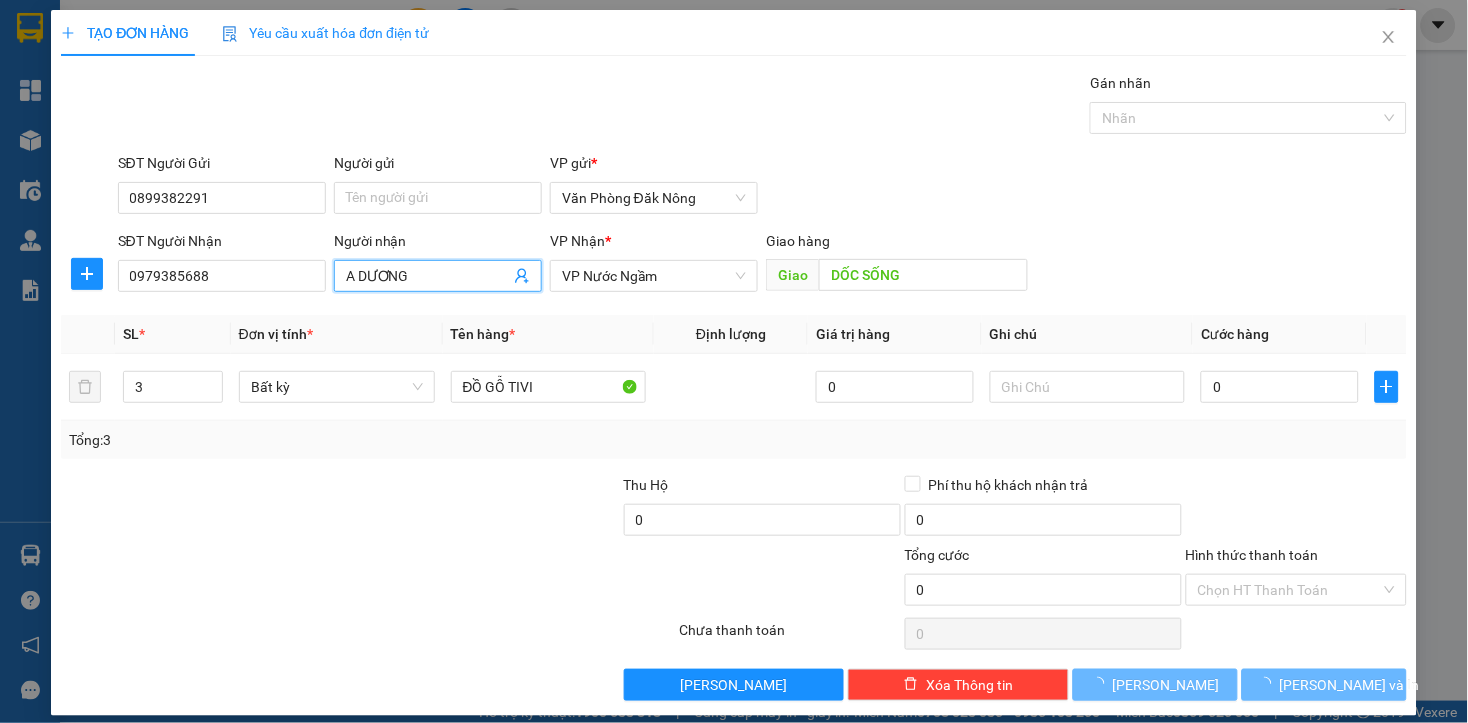 type on "A DƯƠNG" 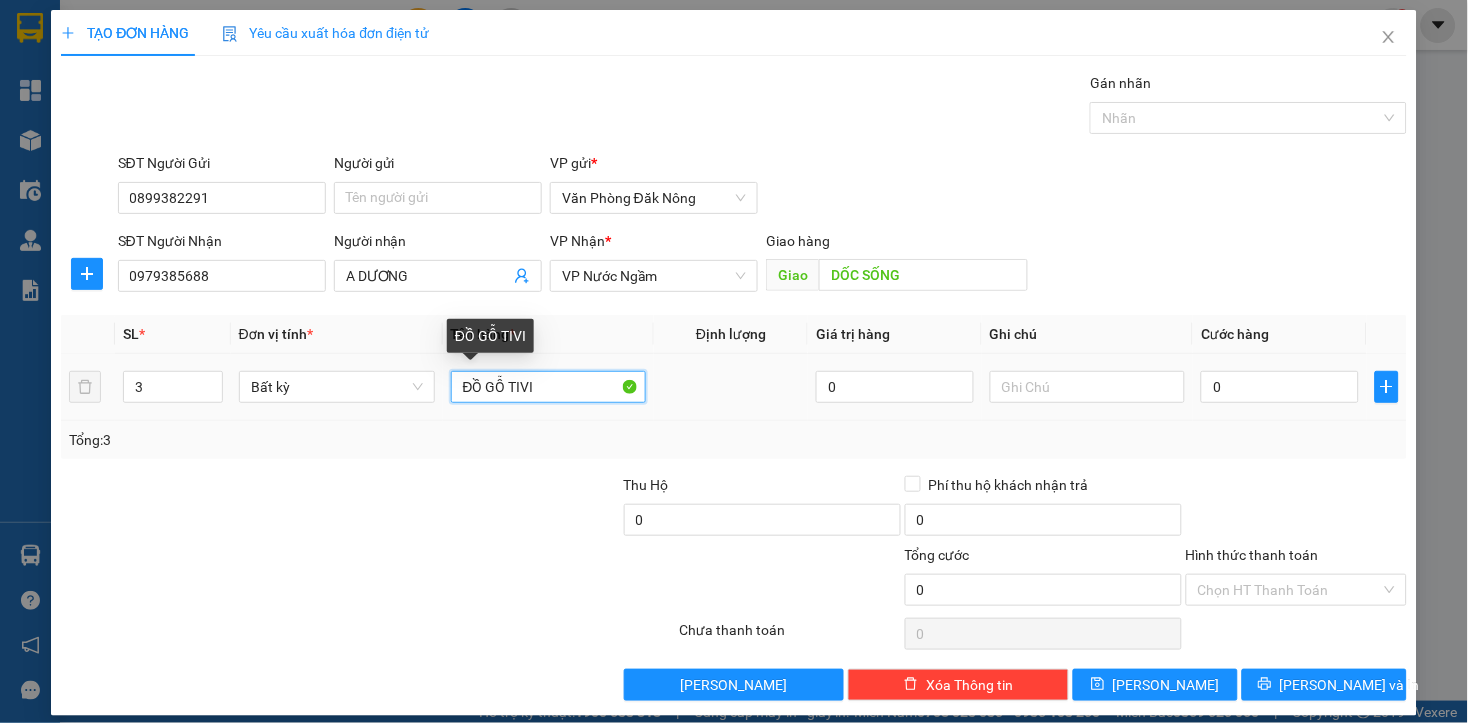 click on "ĐỒ GỖ TIVI" at bounding box center (549, 387) 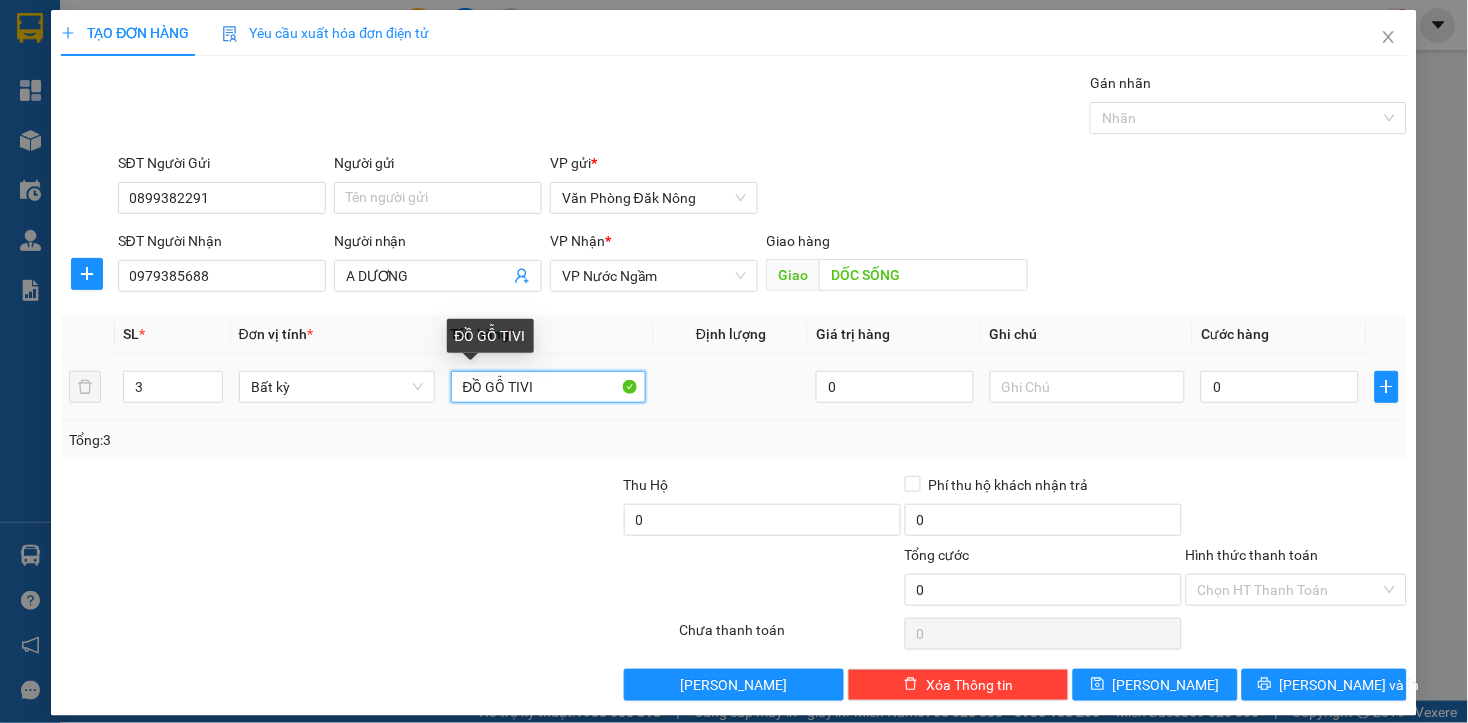 click on "ĐỒ GỖ TIVI" at bounding box center (549, 387) 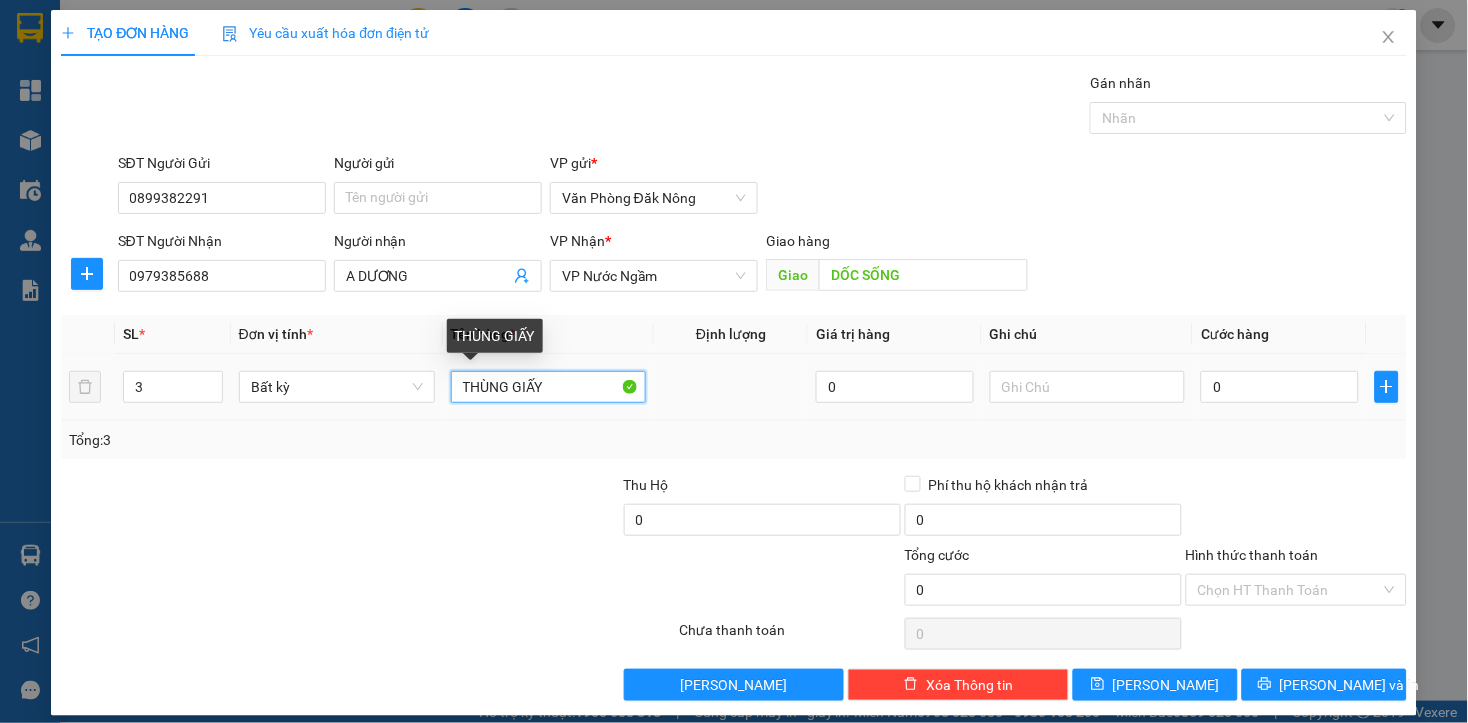 type on "THÙNG GIẤY" 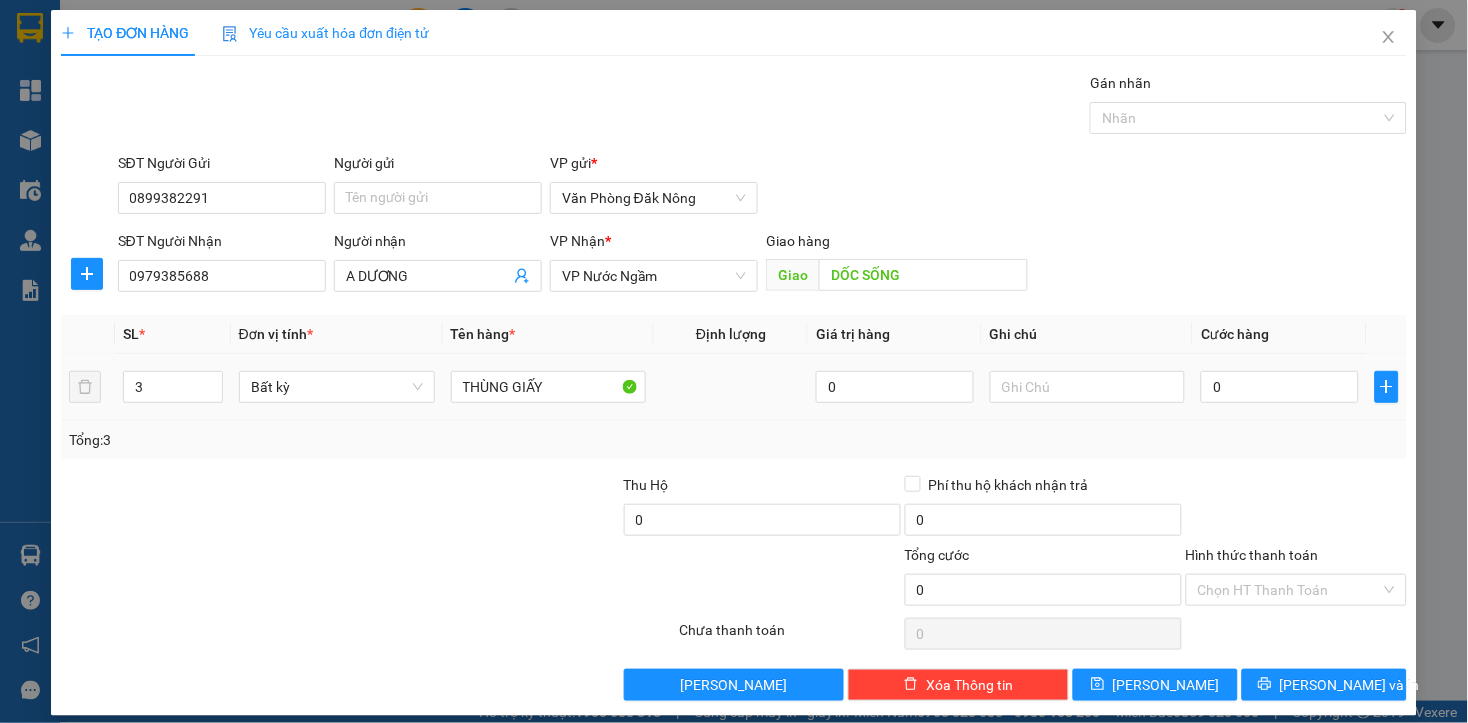 drag, startPoint x: 503, startPoint y: 530, endPoint x: 1328, endPoint y: 358, distance: 842.739 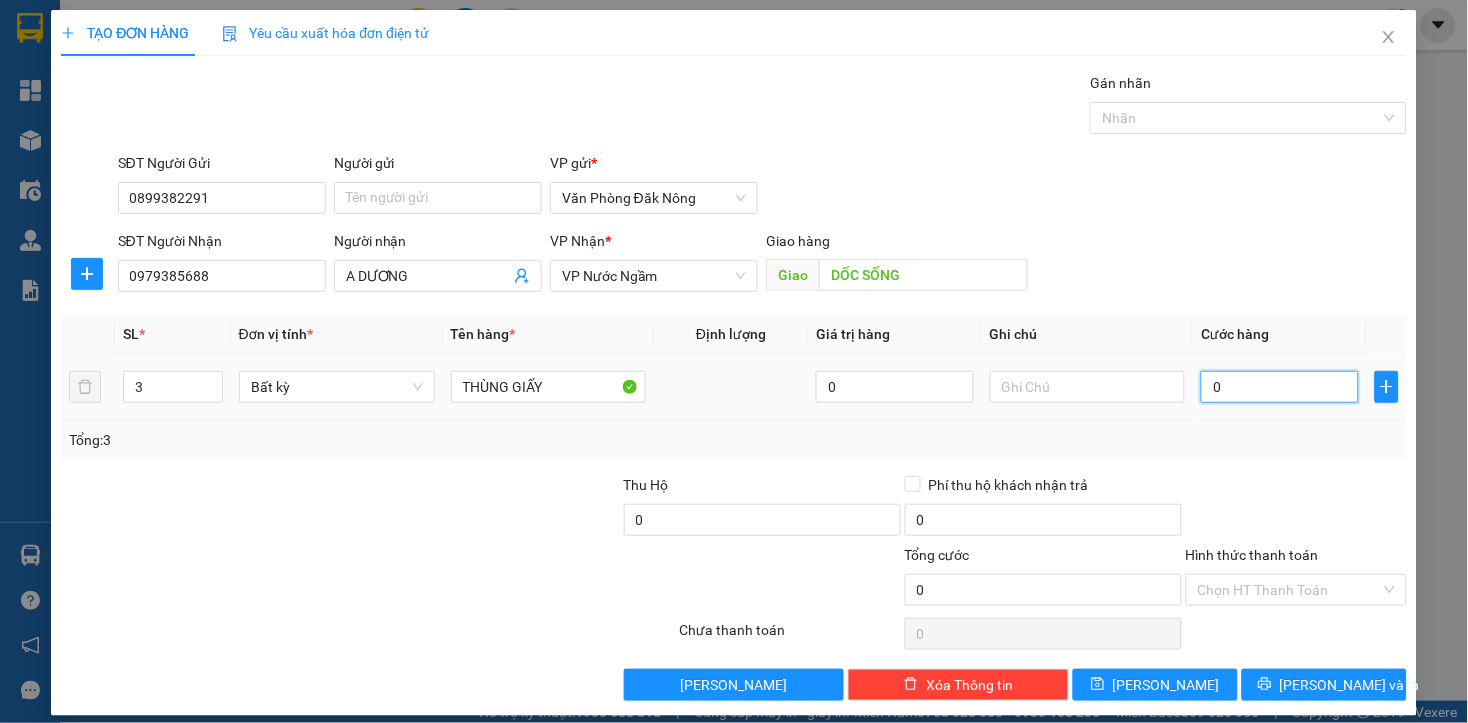 click on "0" at bounding box center (1279, 387) 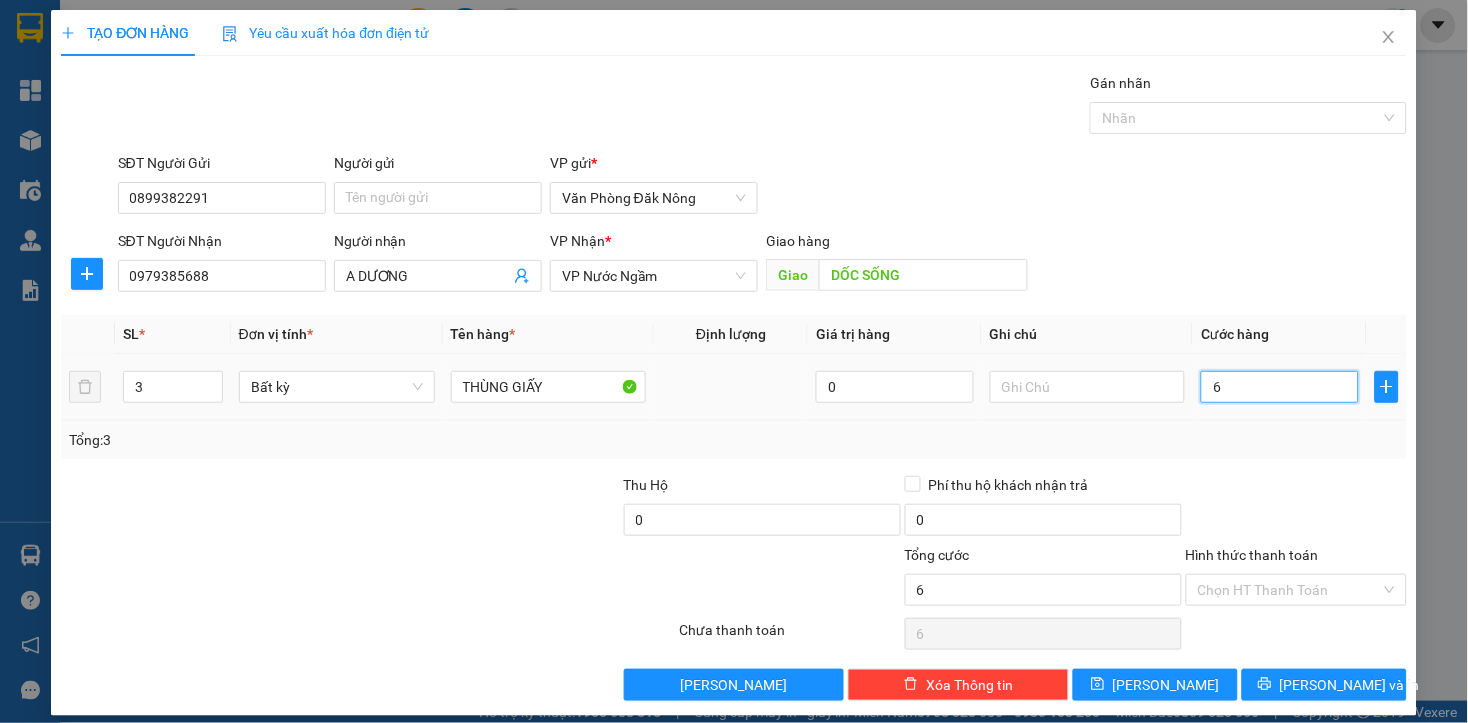 type on "60" 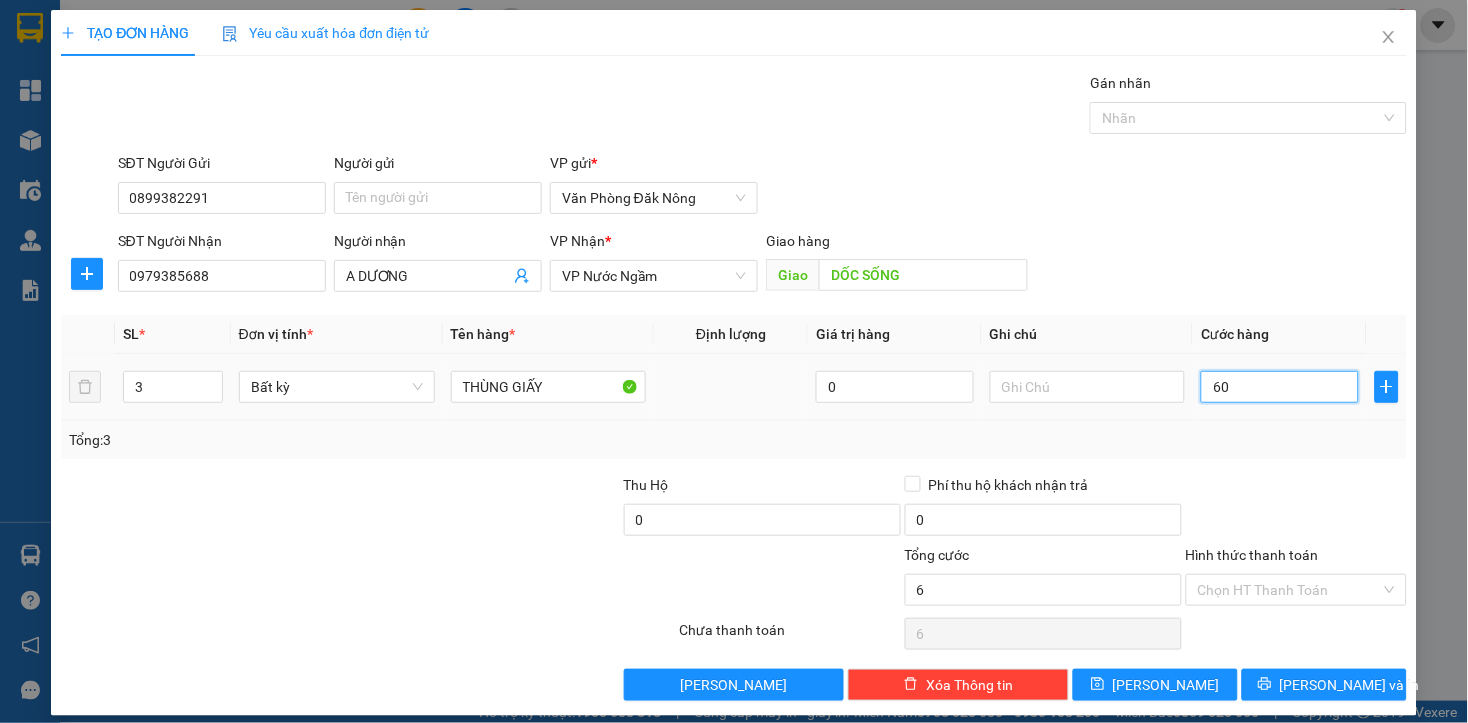 type on "600" 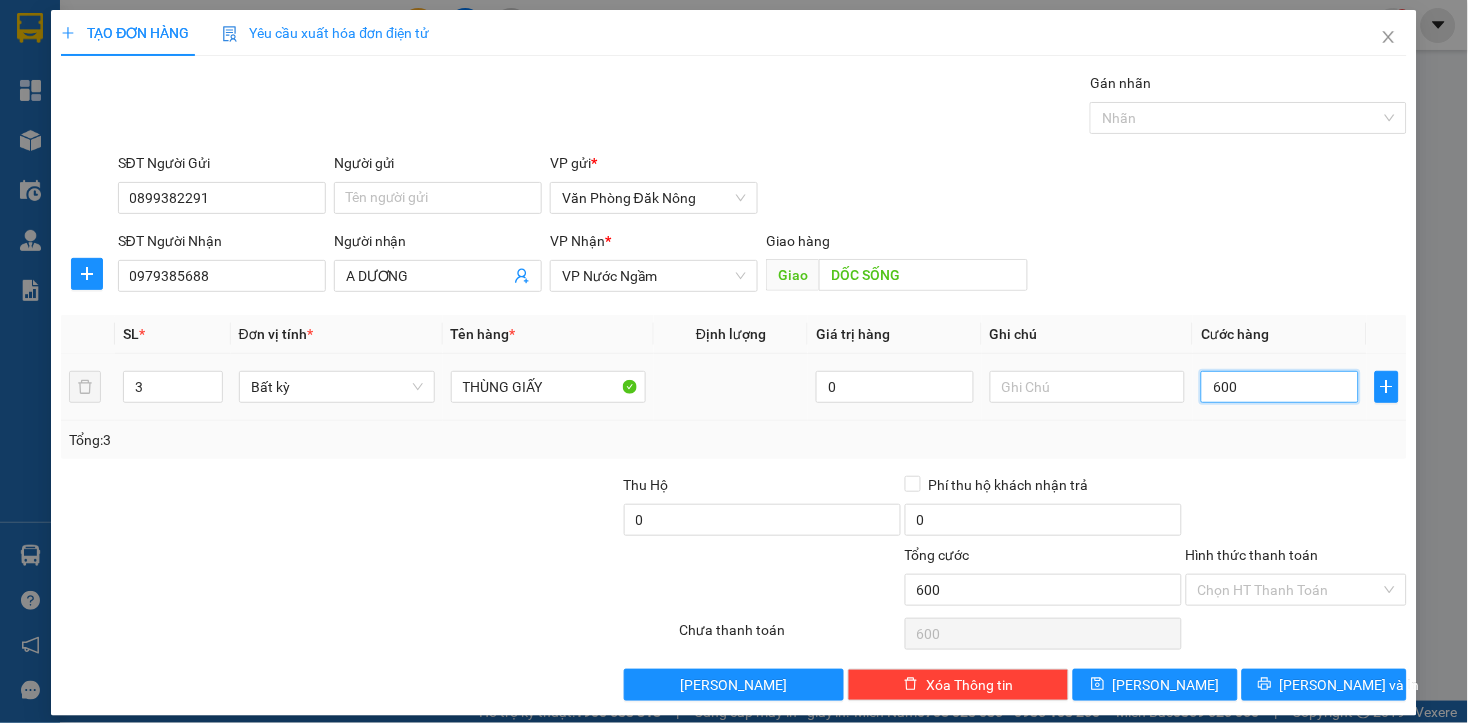 type on "6.000" 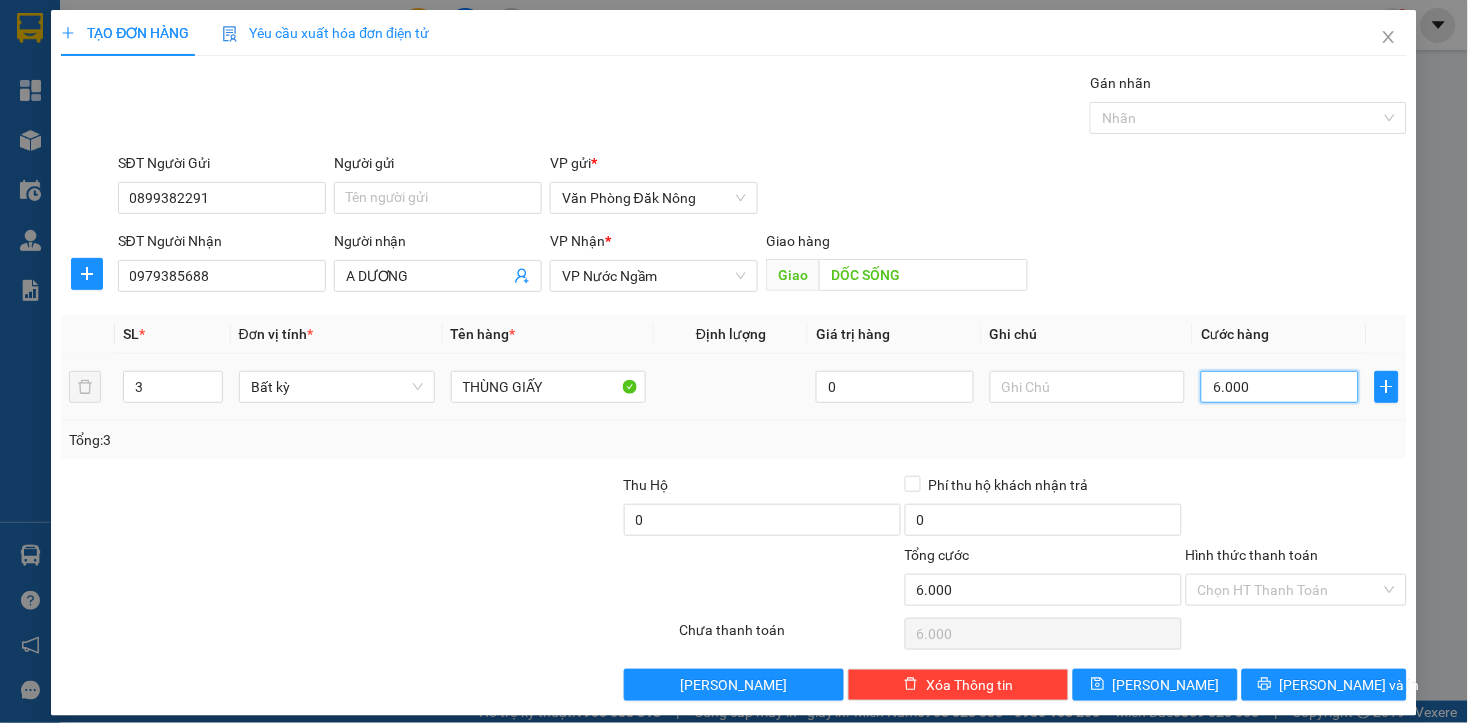 type on "60.000" 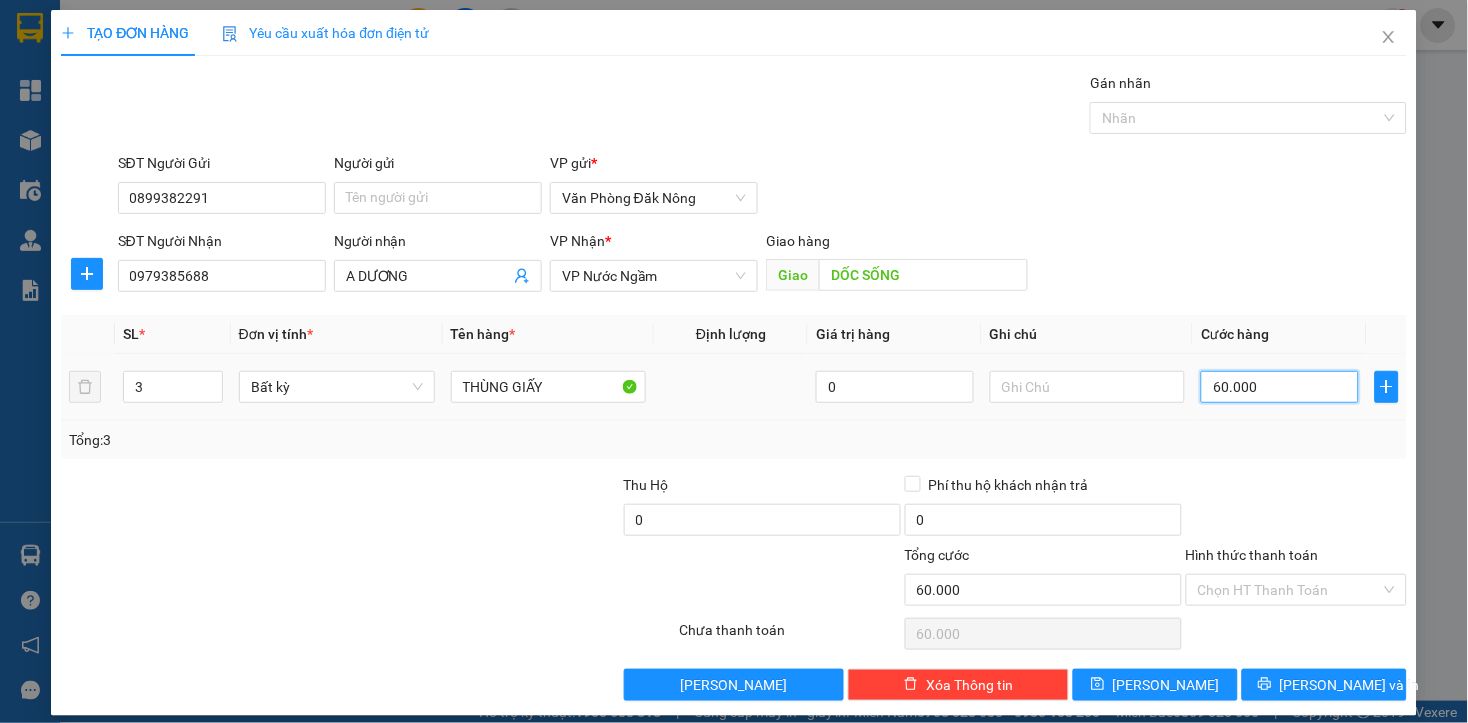 type on "600.000" 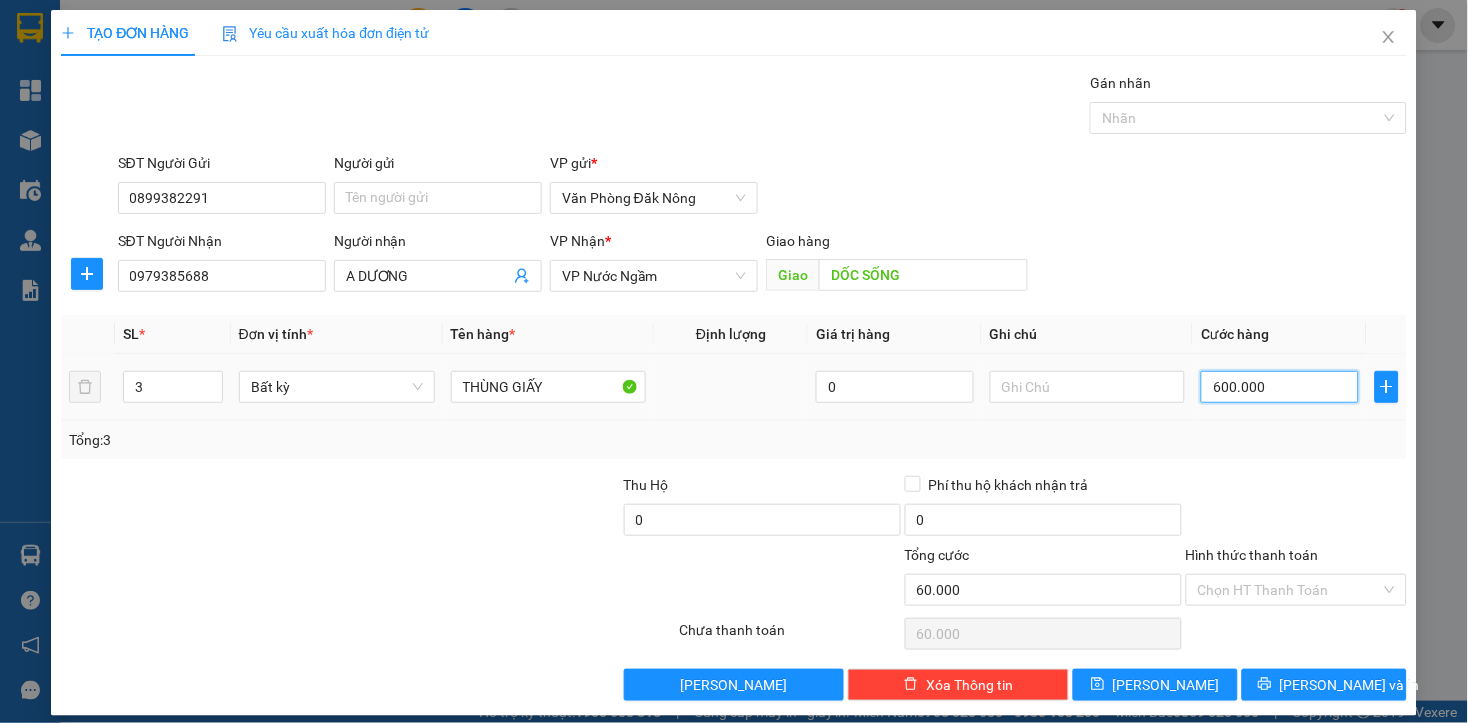 type on "600.000" 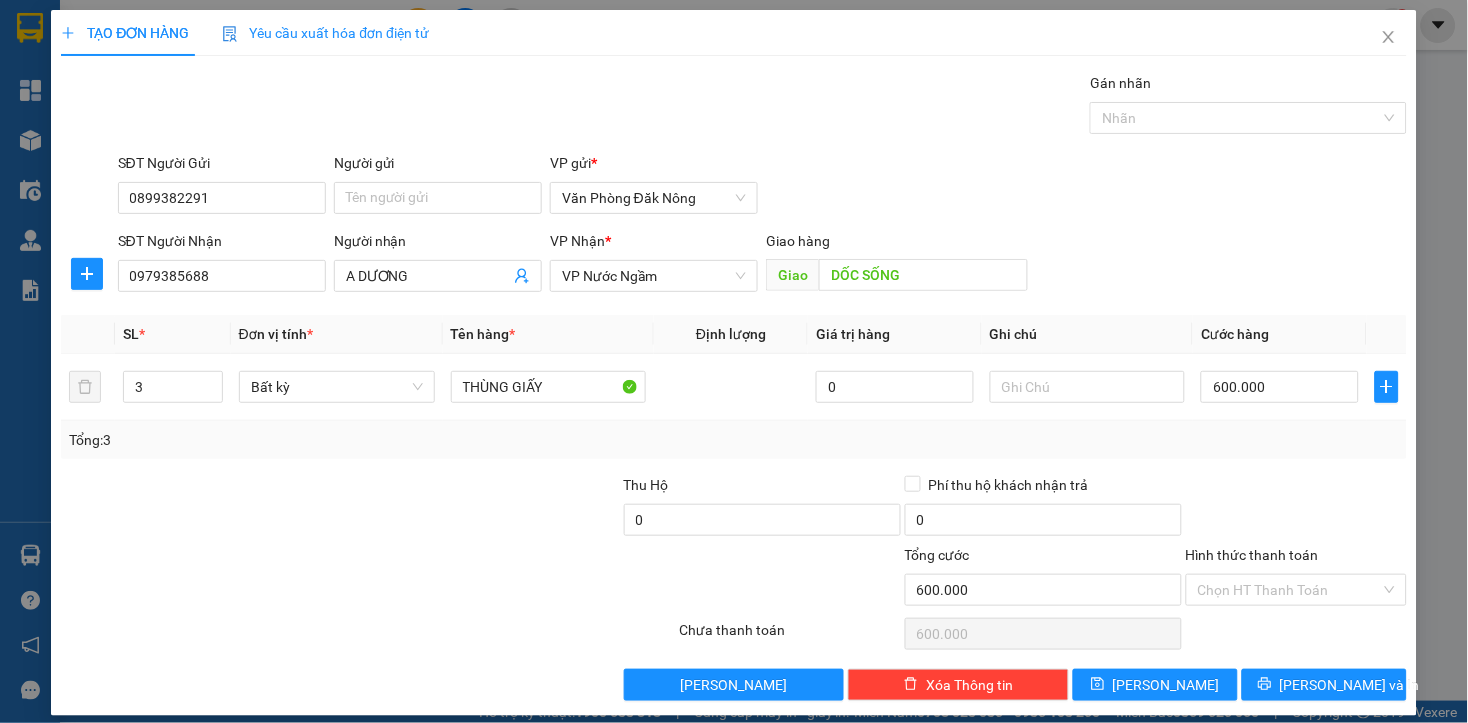 drag, startPoint x: 1264, startPoint y: 524, endPoint x: 1283, endPoint y: 535, distance: 21.954498 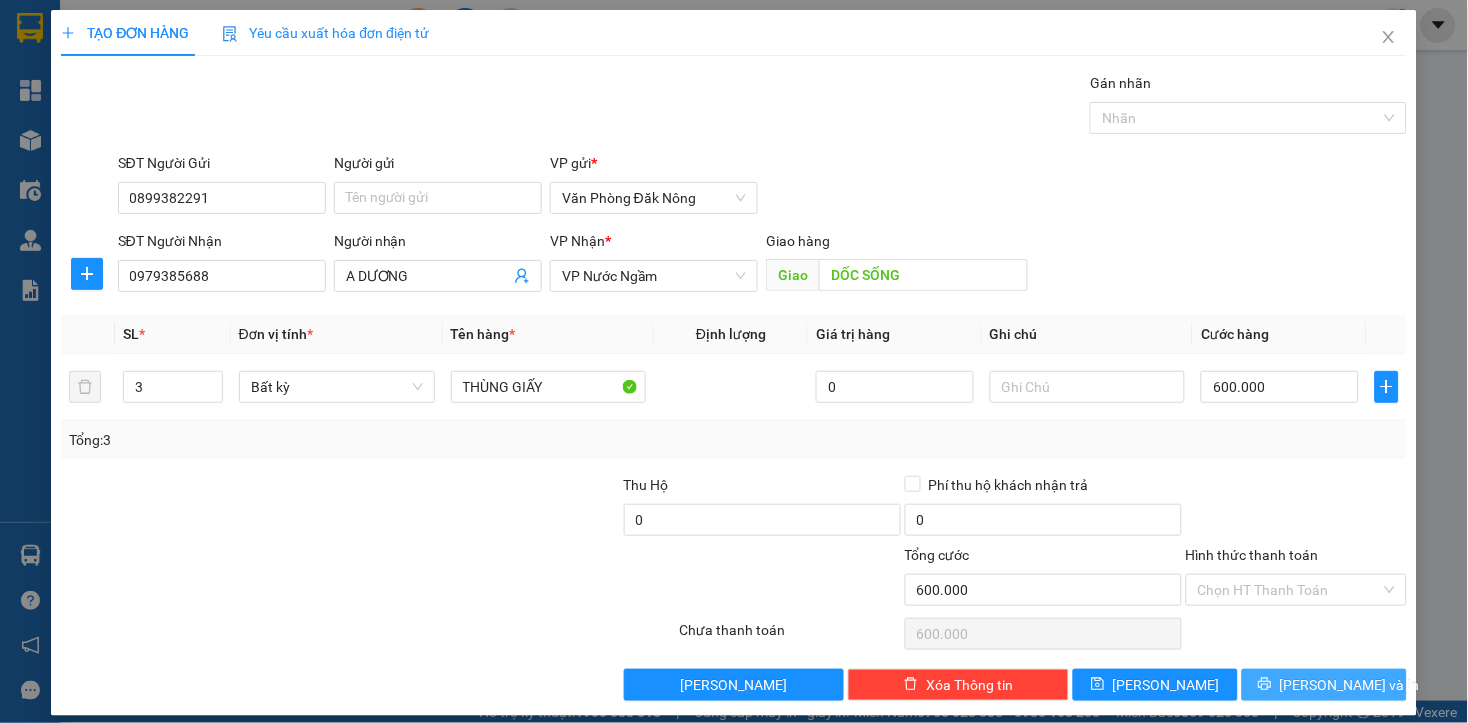 click on "Lưu và In" at bounding box center (1324, 685) 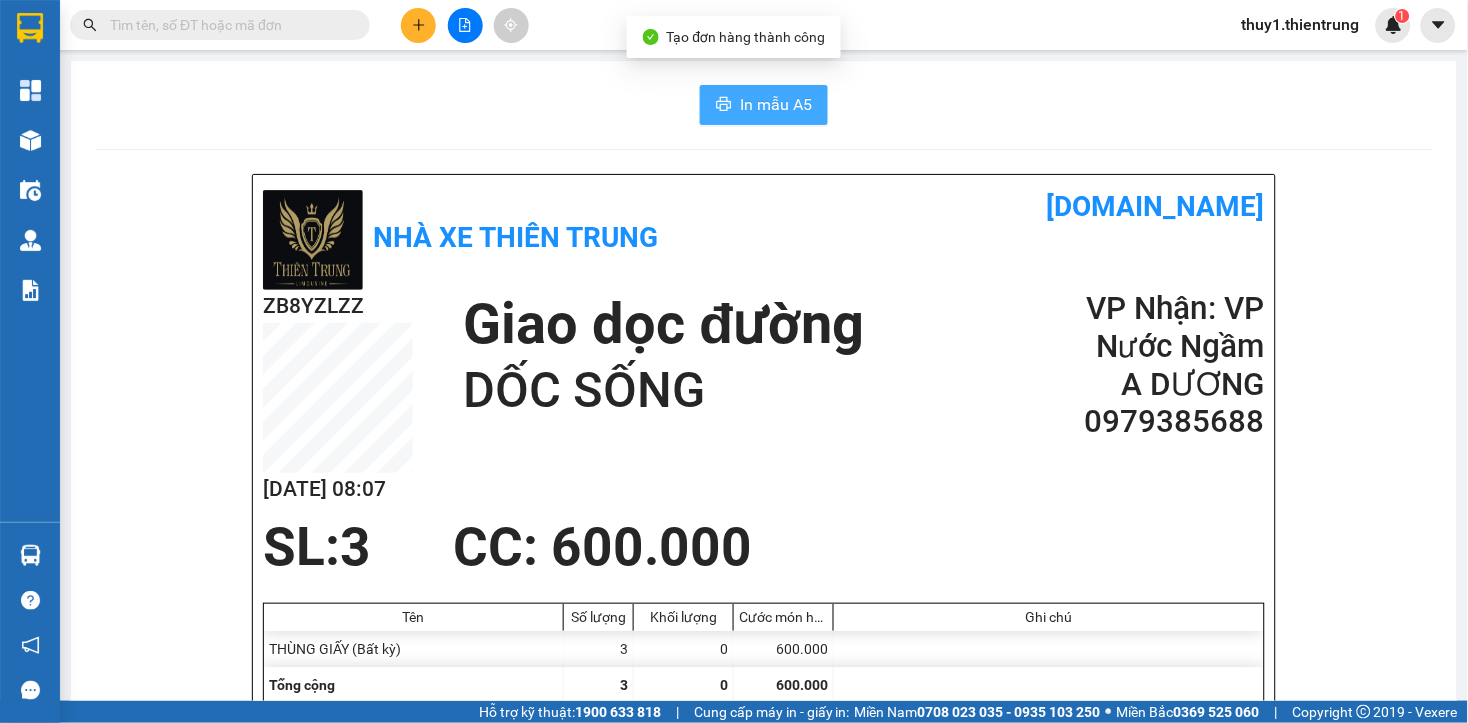drag, startPoint x: 710, startPoint y: 97, endPoint x: 941, endPoint y: 258, distance: 281.5706 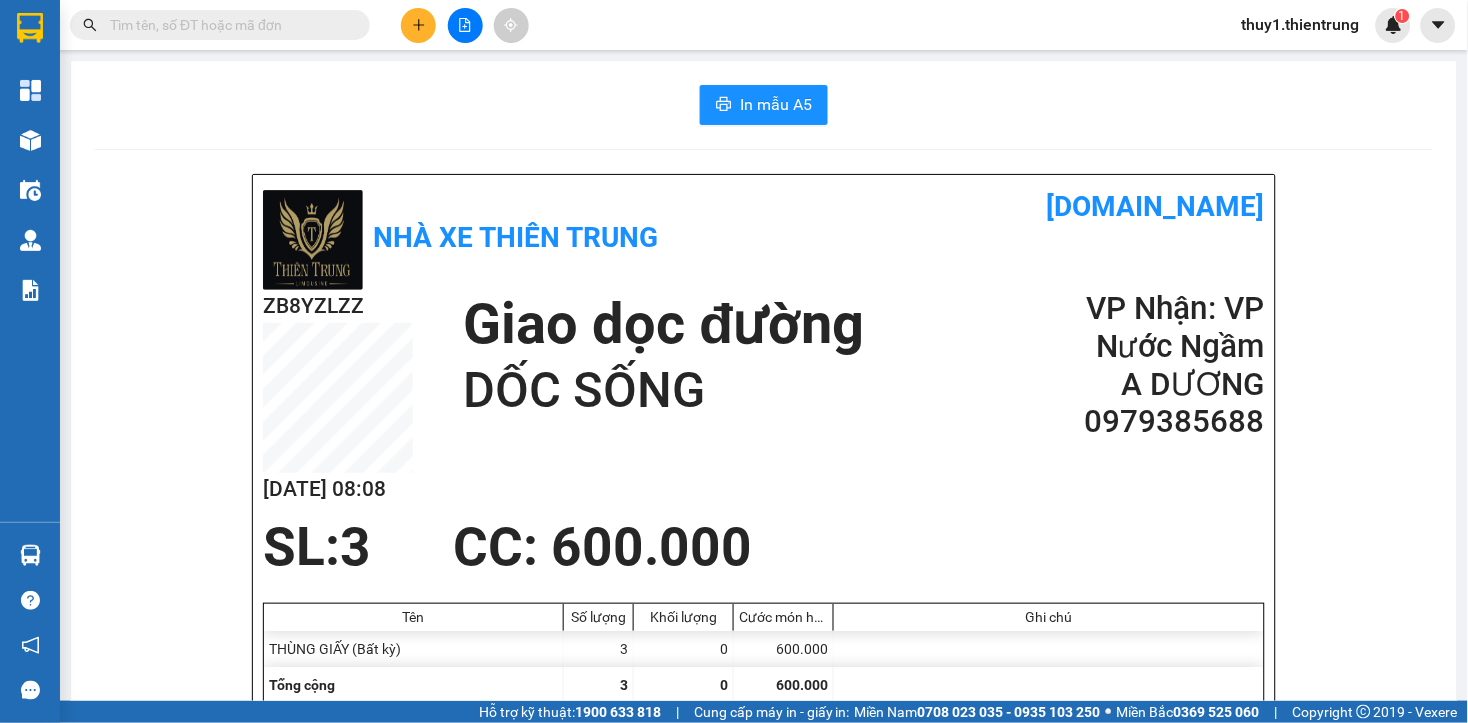 click on "DỐC SỐNG" at bounding box center [663, 391] 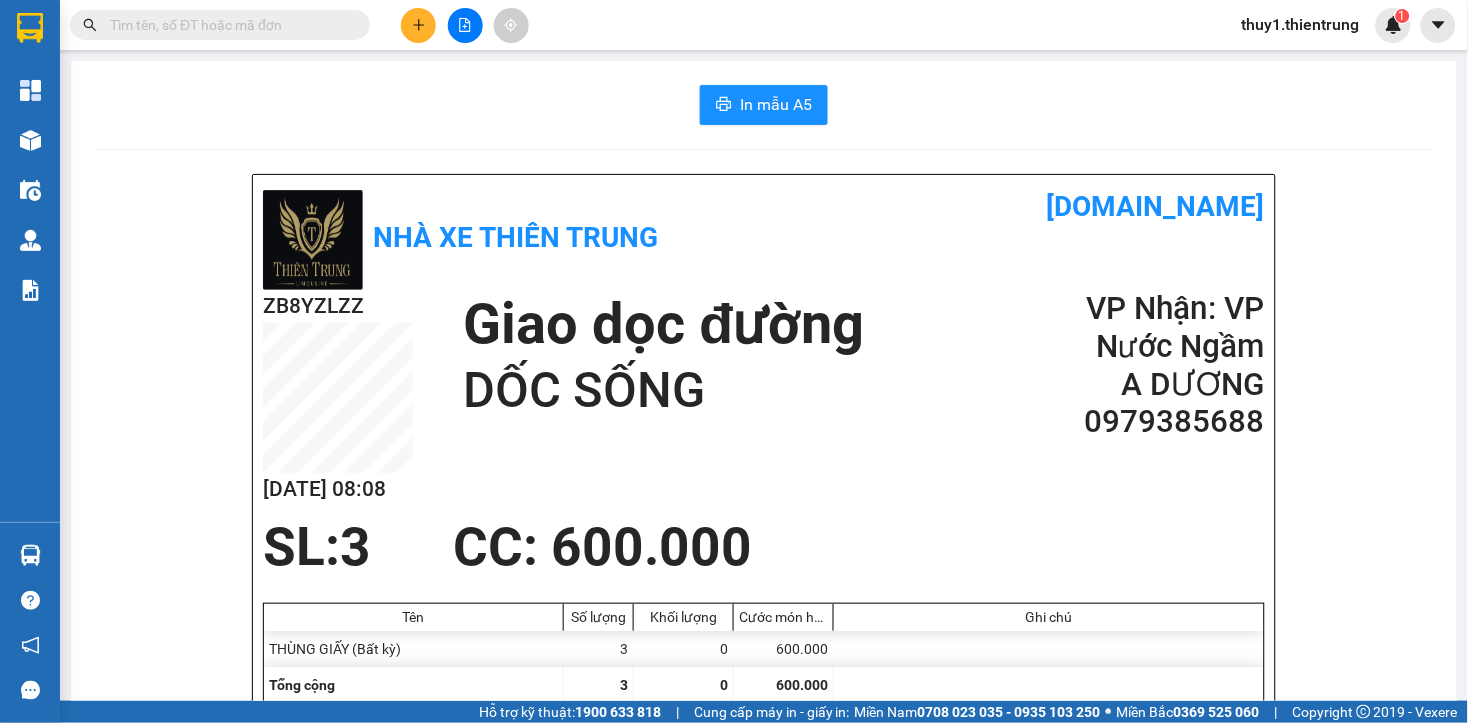 click on "In mẫu A5
Nhà xe Thiên Trung vexere.com ZB8YZLZZ 10/07 08:08 Giao dọc đường   DỐC SỐNG VP Nhận:   VP Nước Ngầm A DƯƠNG 0979385688 SL:  3 CC : 600.000 Tên Số lượng Khối lượng Cước món hàng Ghi chú THÙNG GIẤY (Bất kỳ) 3 0 600.000 Tổng cộng 3 0 600.000 Loading... Người gửi:      0899382291     VP gửi :   Văn Phòng Đăk Nông Nhà xe Thiên Trung   Số 24, đường Hai Bà Trưng   0961 210 210 Gửi khách hàng Vexere.com (c) 2017 GỬI :   Văn Phòng Đăk Nông   Số 12, đường Hai Bà Trưng , Tp Gia Nghĩa   0905 64 00 48 Người gửi :    0899382291 ZB8YZLZZ NHẬN :   VP Nước Ngầm   ngõ 49 số nhà 49A đường ngọc hồi quận Hoàng Mai   0888786848, Người nhận :   A DƯƠNG 0979385688 Giao dọc đường: DỐC SỐNG Tên hàng: THÙNG GIẤY SL 3 Giá trị hàng gửi:  0 CC   600.000 Tổng phải thu:   600.000 Người gửi hàng xác nhận NV kiểm tra hàng (Kí và ghi rõ họ tên) Thuy 1 :" at bounding box center [764, 949] 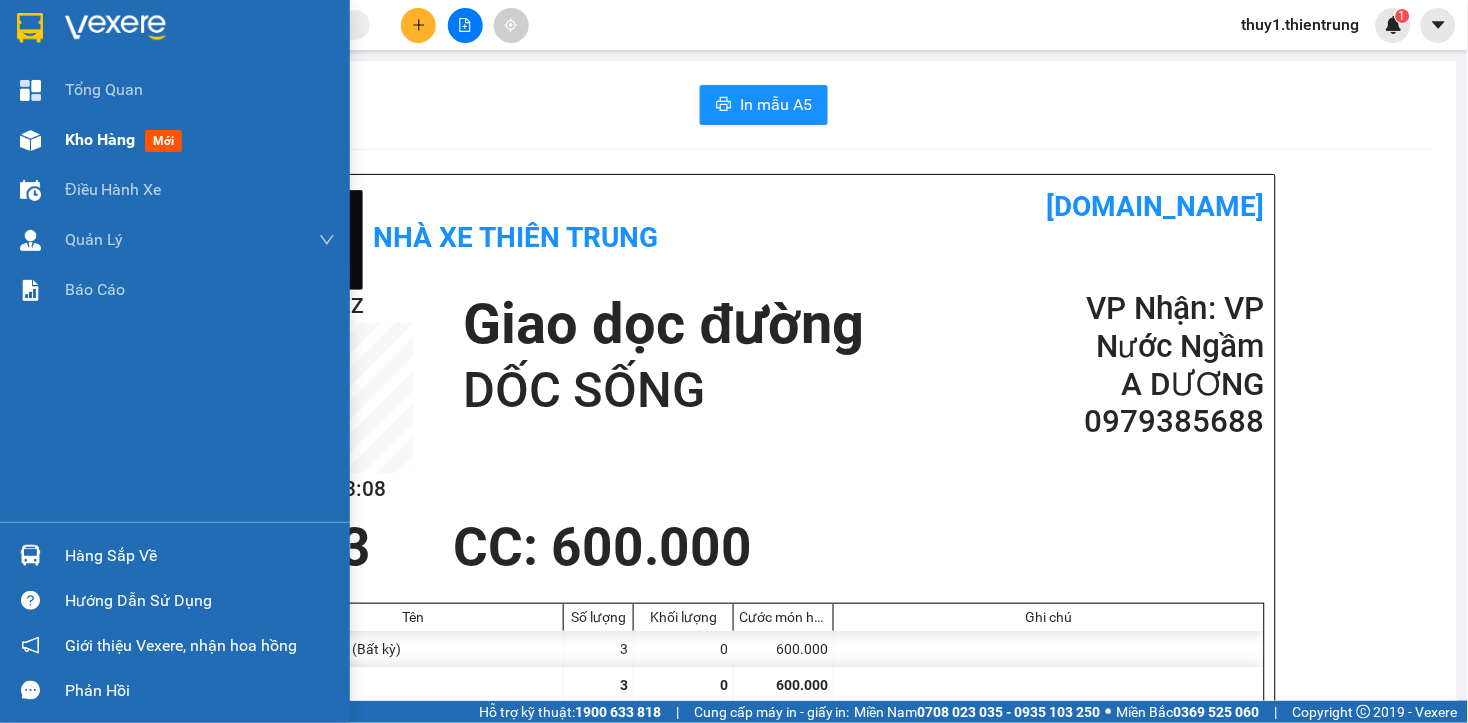 click on "Kho hàng mới" at bounding box center (175, 140) 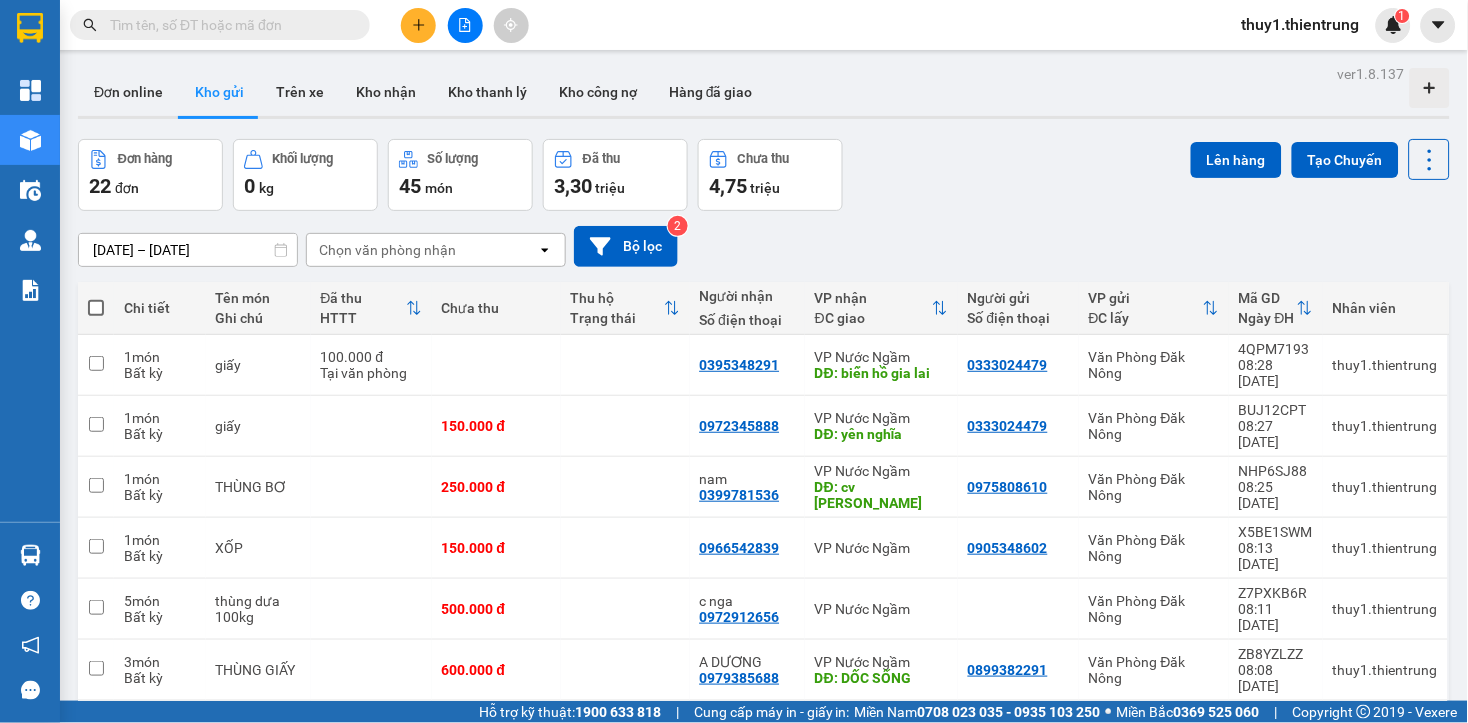 click on "open" 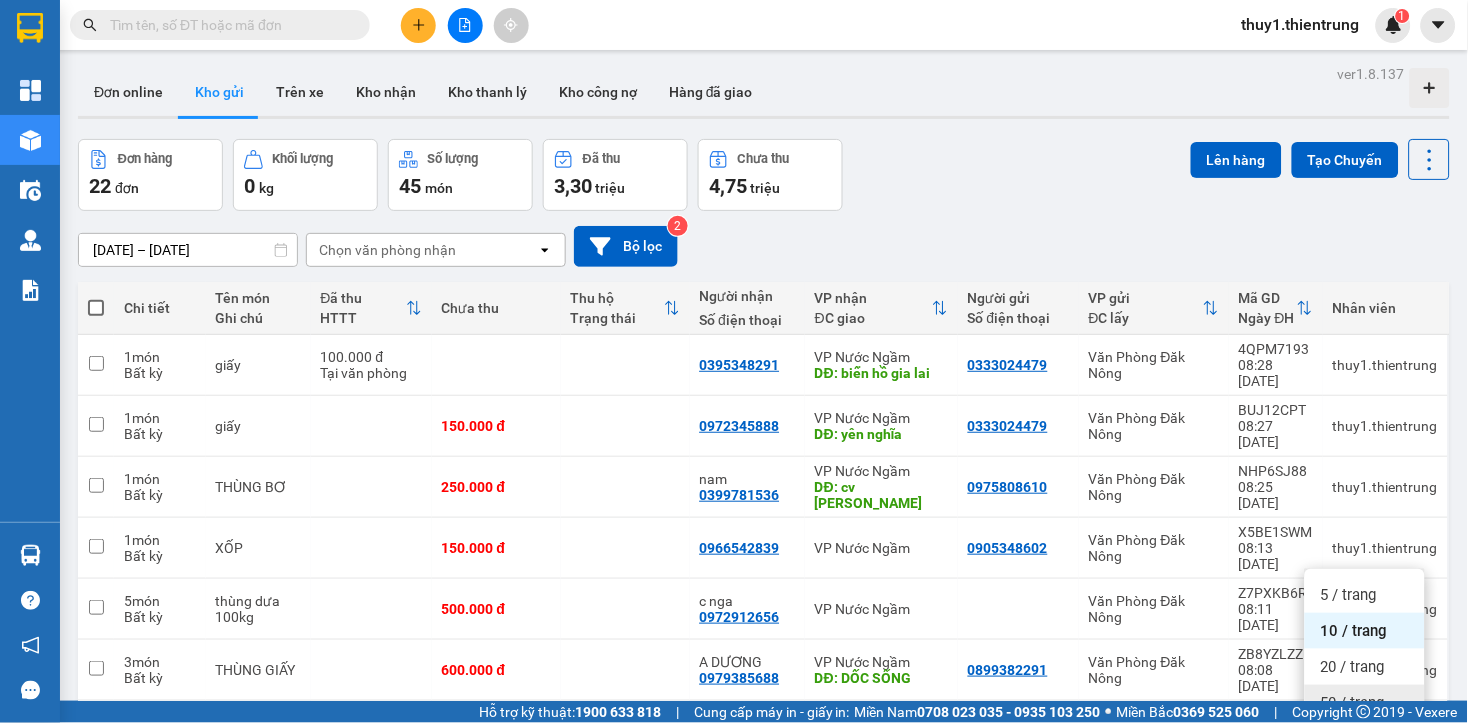 click on "50 / trang" at bounding box center [1353, 703] 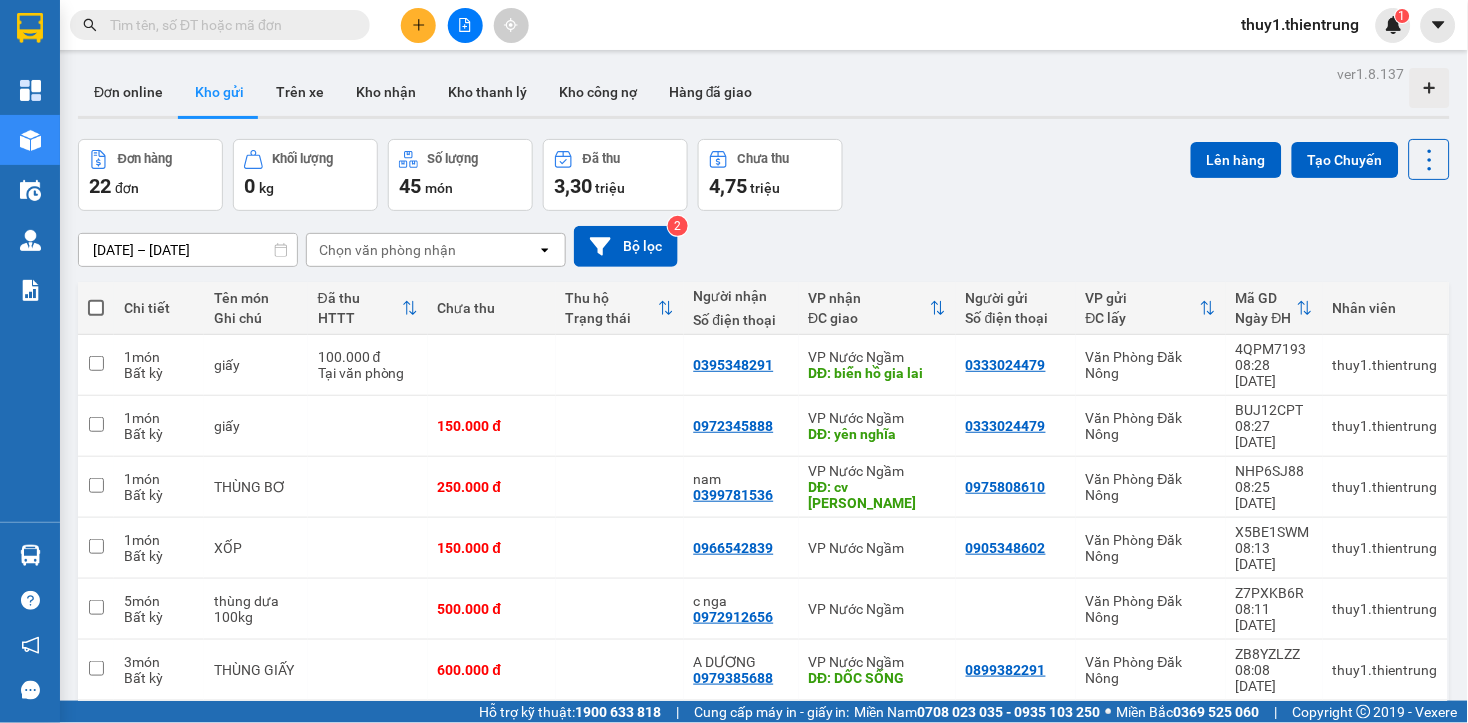 click on "08/07/2025 – 10/07/2025 Press the down arrow key to interact with the calendar and select a date. Press the escape button to close the calendar. Selected date range is from 08/07/2025 to 10/07/2025. Chọn văn phòng nhận open Bộ lọc 2" at bounding box center (764, 246) 